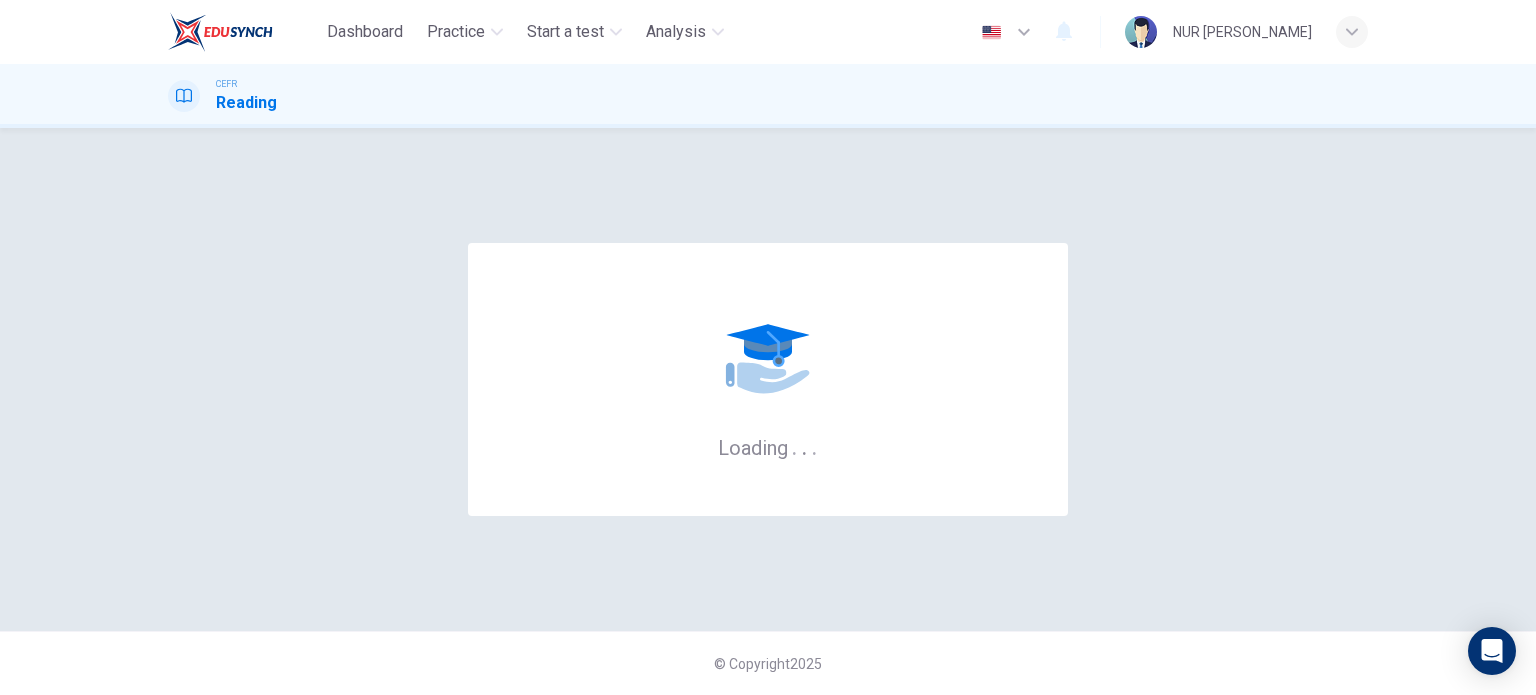scroll, scrollTop: 0, scrollLeft: 0, axis: both 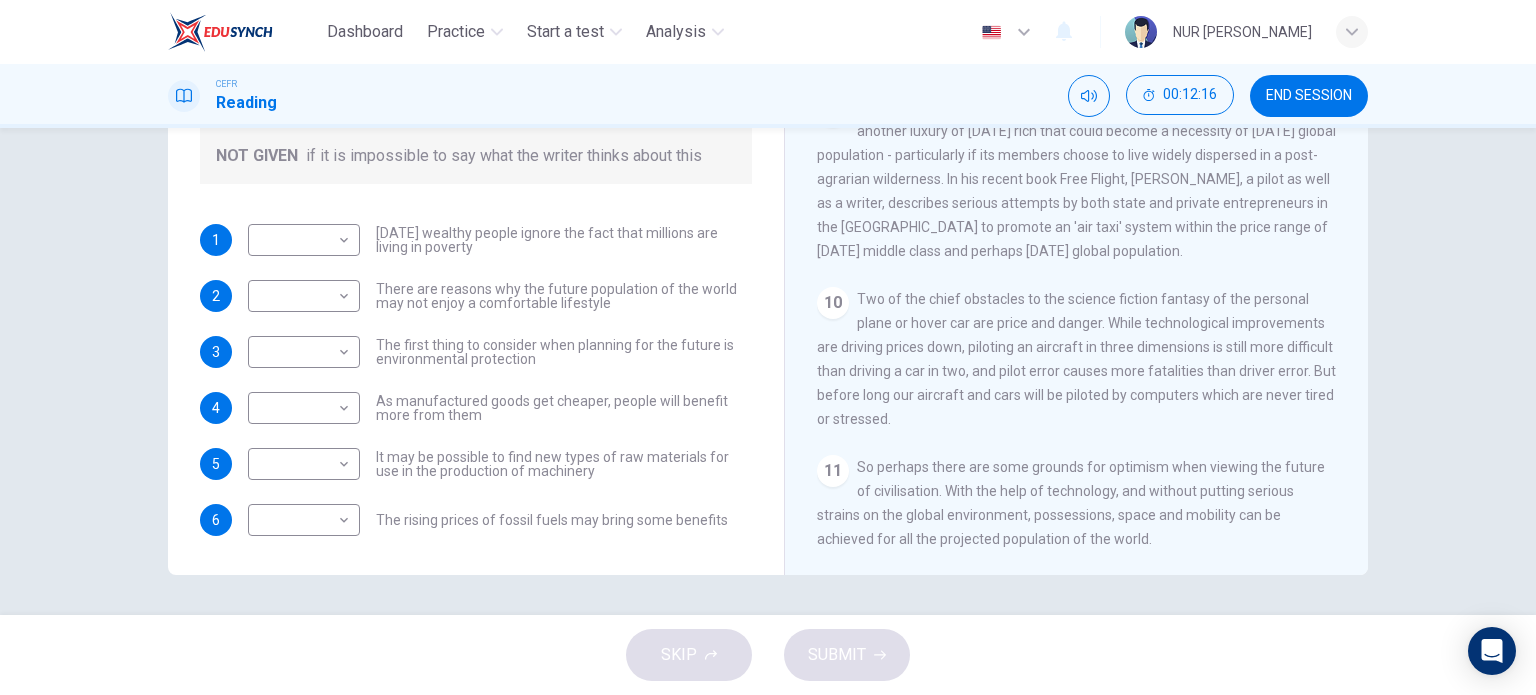 drag, startPoint x: 1141, startPoint y: 550, endPoint x: 904, endPoint y: 511, distance: 240.18742 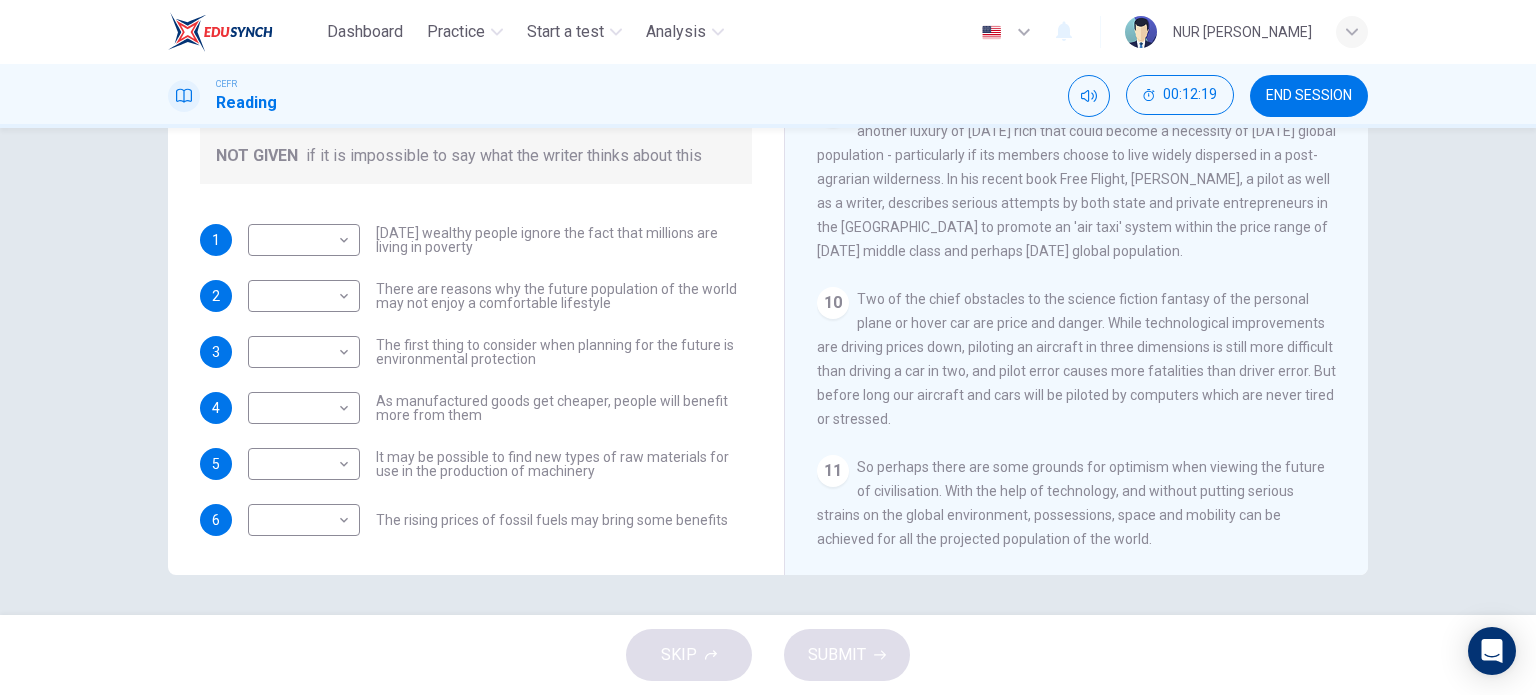 drag, startPoint x: 852, startPoint y: 463, endPoint x: 1078, endPoint y: 492, distance: 227.85303 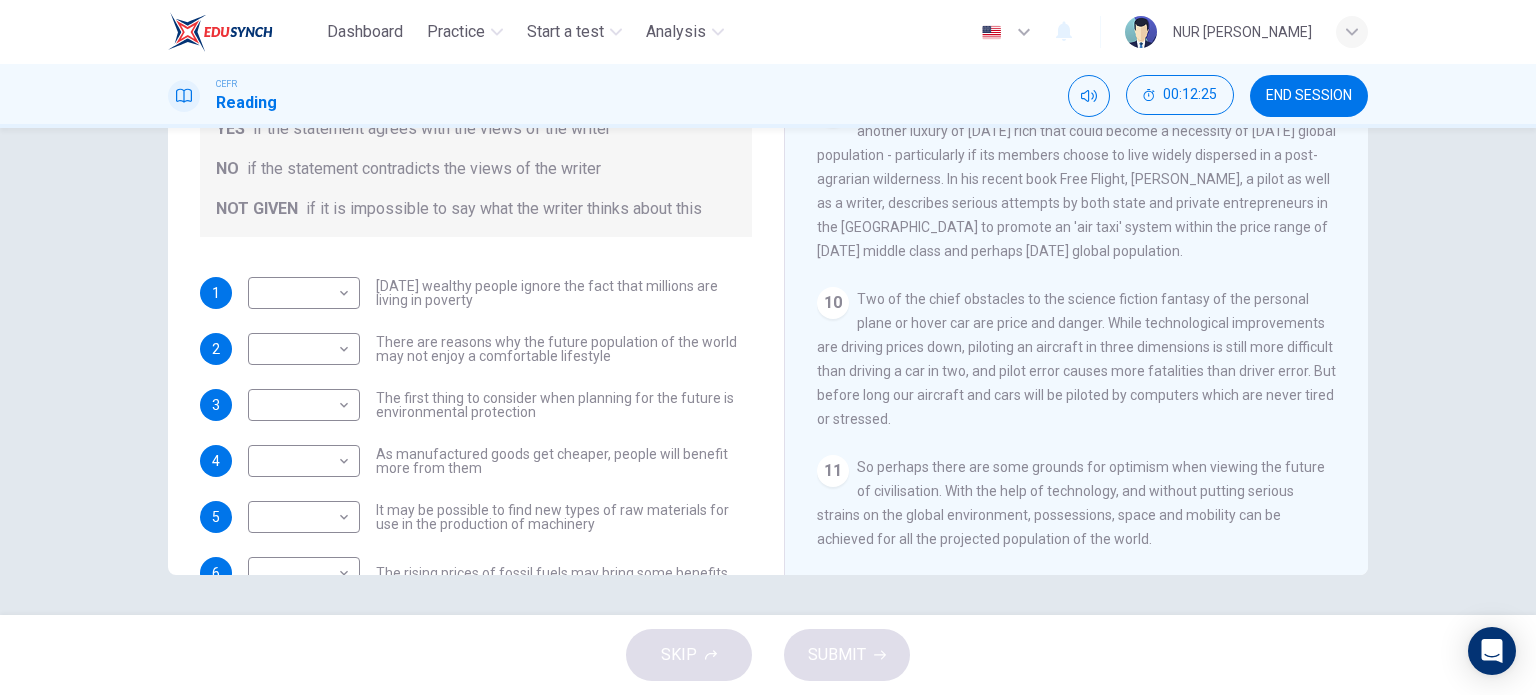 scroll, scrollTop: 0, scrollLeft: 0, axis: both 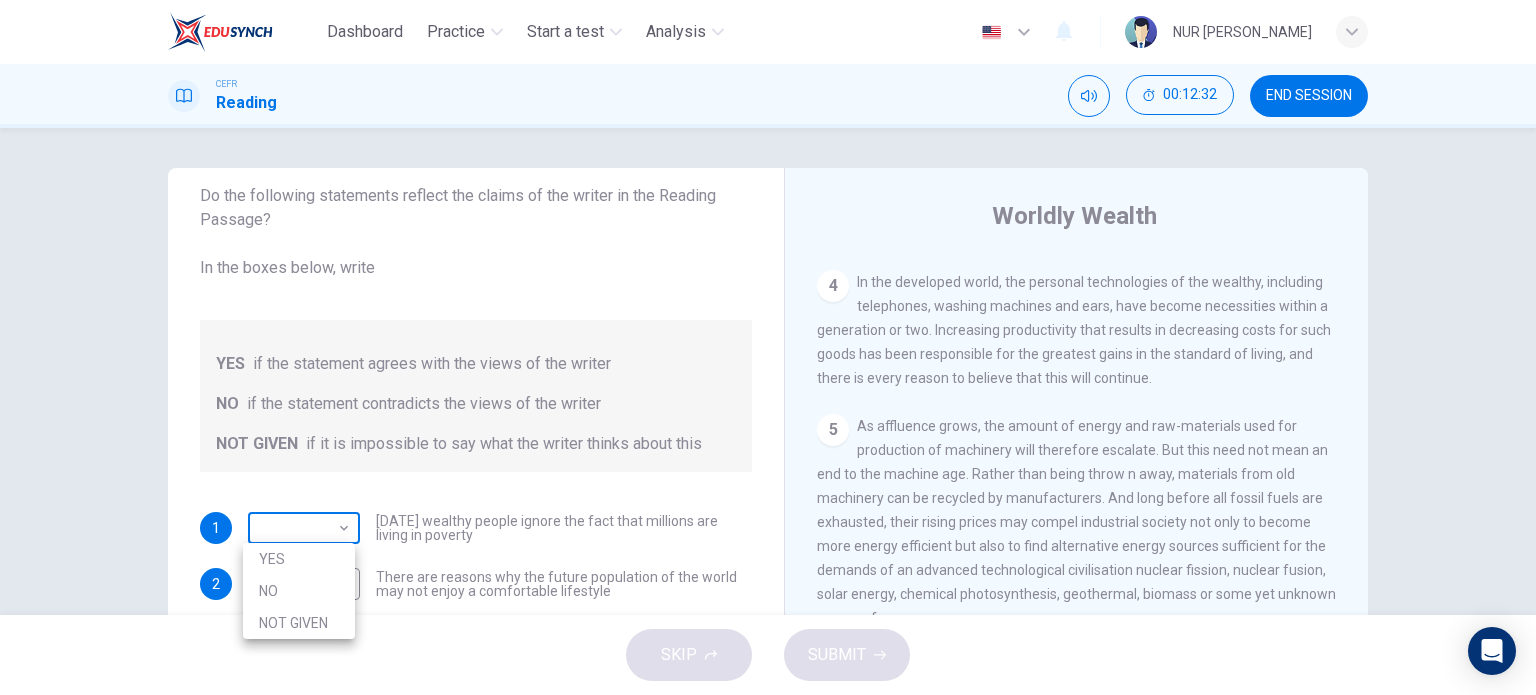 click on "Dashboard Practice Start a test Analysis English en ​ NUR [PERSON_NAME] Reading 00:12:32 END SESSION Questions 1 - 6 Do the following statements reflect the claims of the writer in the Reading Passage?
In the boxes below, write YES if the statement agrees with the views of the writer NO if the statement contradicts the views of the writer NOT GIVEN if it is impossible to say what the writer thinks about this 1 ​ ​ [DATE] wealthy people ignore the fact that millions are living in poverty 2 ​ ​ There are reasons why the future population of the world may not enjoy a comfortable lifestyle 3 ​ ​ The first thing to consider when planning for the future is environmental protection 4 ​ ​ As manufactured goods get cheaper, people will benefit more from them 5 ​ ​ It may be possible to find new types of raw materials for use in the production of machinery 6 ​ ​ The rising prices of fossil fuels may bring some benefits Worldly Wealth CLICK TO ZOOM Click to Zoom 1 2 3 4" at bounding box center (768, 347) 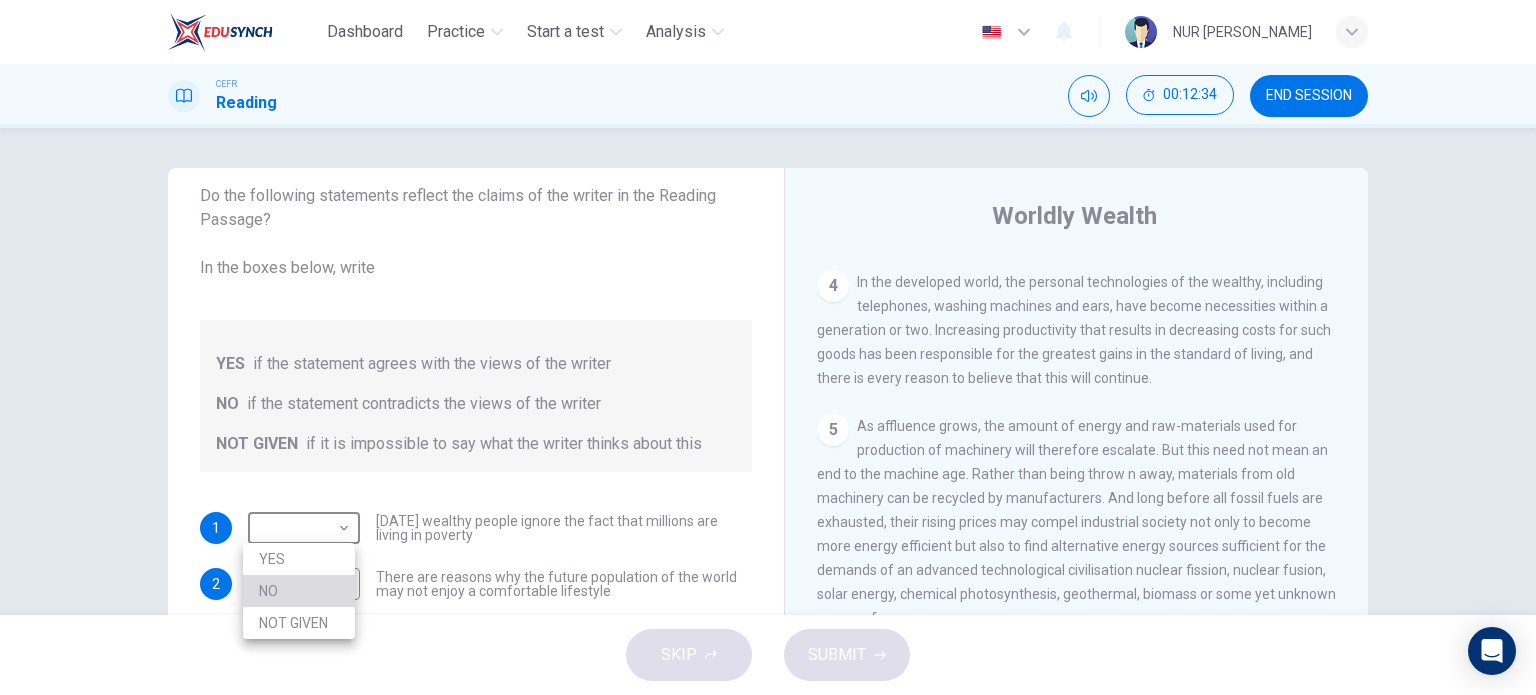 click on "NO" at bounding box center (299, 591) 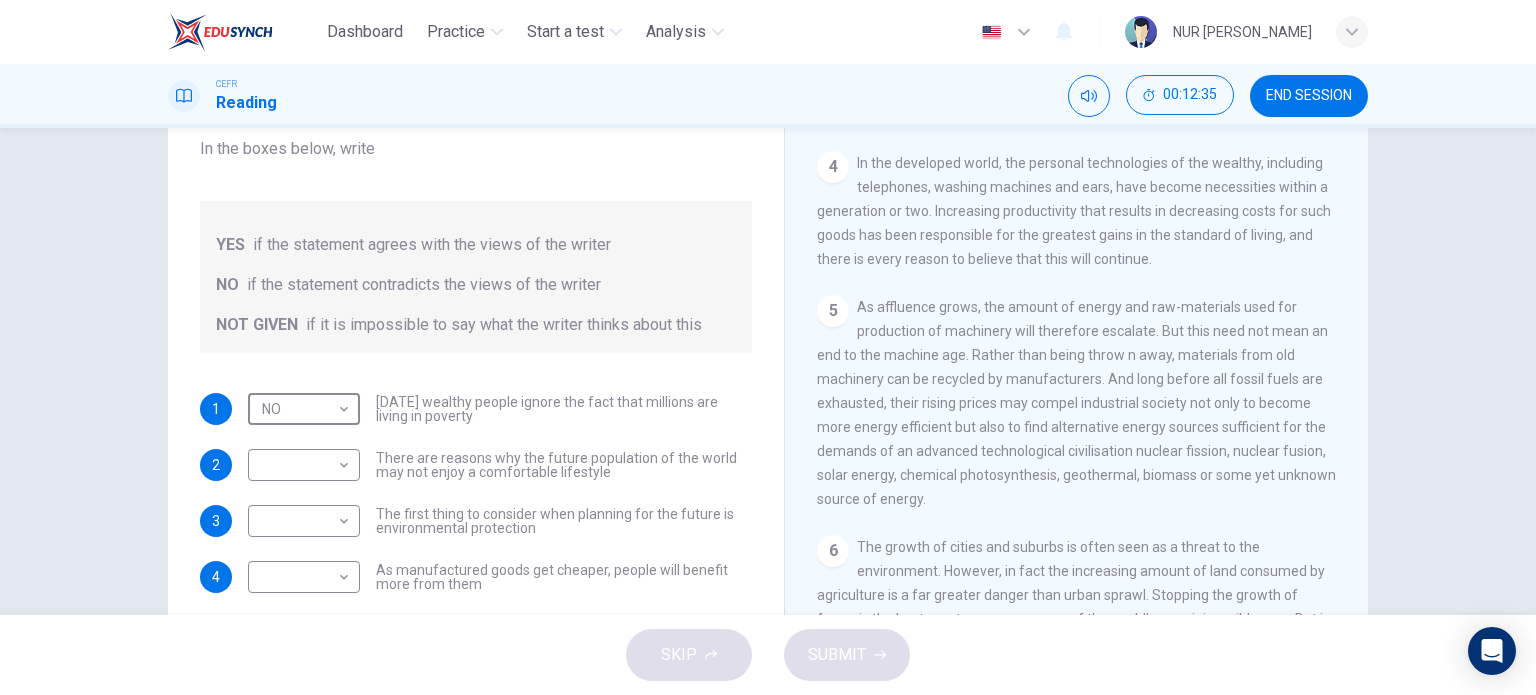 scroll, scrollTop: 200, scrollLeft: 0, axis: vertical 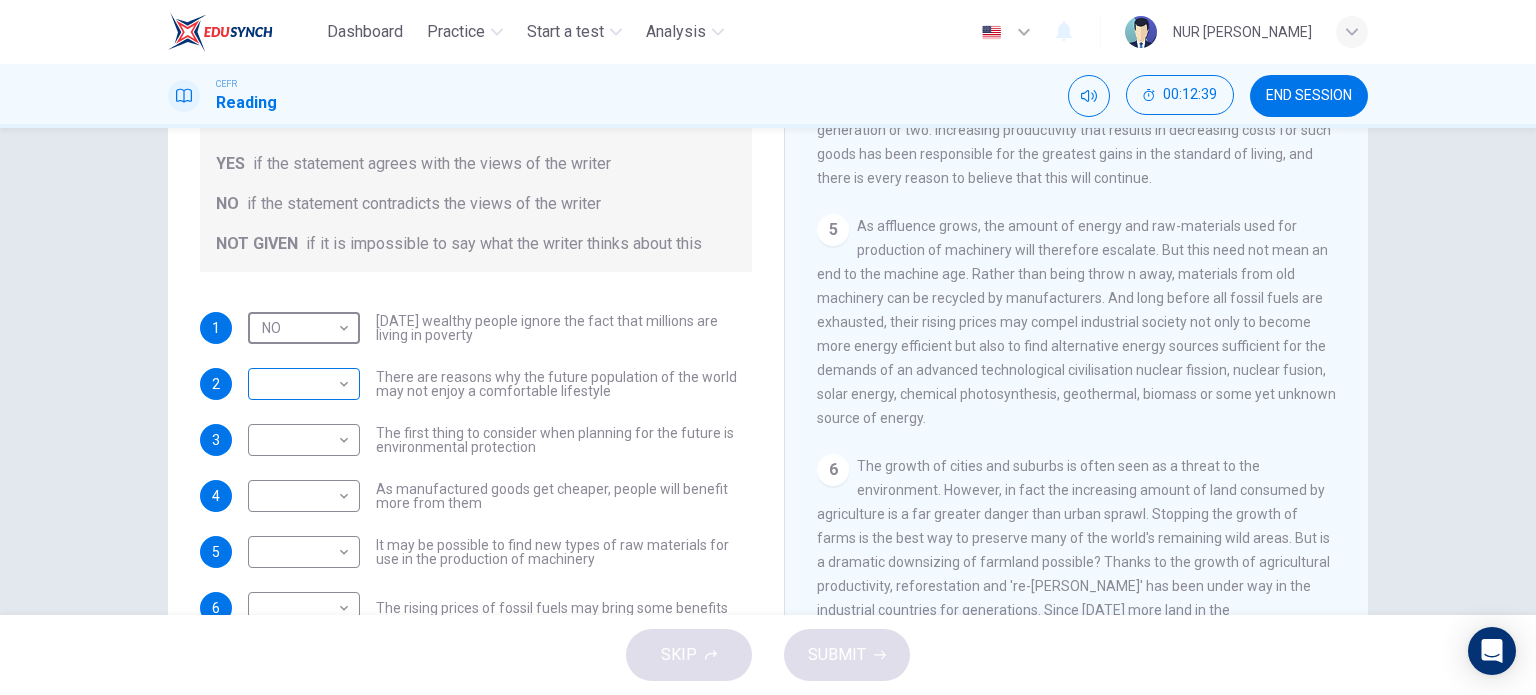 click on "Dashboard Practice Start a test Analysis English en ​ NUR [PERSON_NAME] Reading 00:12:39 END SESSION Questions 1 - 6 Do the following statements reflect the claims of the writer in the Reading Passage?
In the boxes below, write YES if the statement agrees with the views of the writer NO if the statement contradicts the views of the writer NOT GIVEN if it is impossible to say what the writer thinks about this 1 NO NO ​ [DATE] wealthy people ignore the fact that millions are living in poverty 2 ​ ​ There are reasons why the future population of the world may not enjoy a comfortable lifestyle 3 ​ ​ The first thing to consider when planning for the future is environmental protection 4 ​ ​ As manufactured goods get cheaper, people will benefit more from them 5 ​ ​ It may be possible to find new types of raw materials for use in the production of machinery 6 ​ ​ The rising prices of fossil fuels may bring some benefits Worldly Wealth CLICK TO ZOOM Click to Zoom 1 2 3" at bounding box center (768, 347) 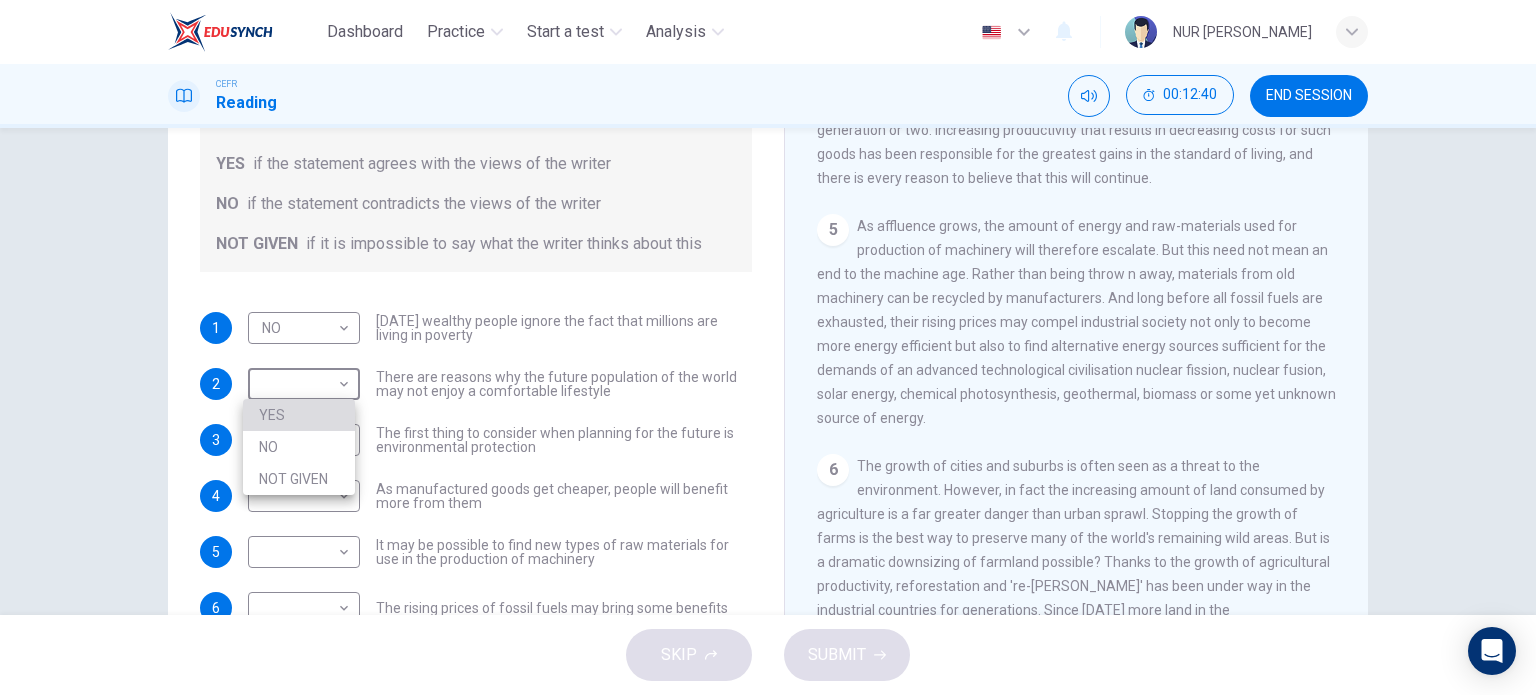 click on "YES" at bounding box center (299, 415) 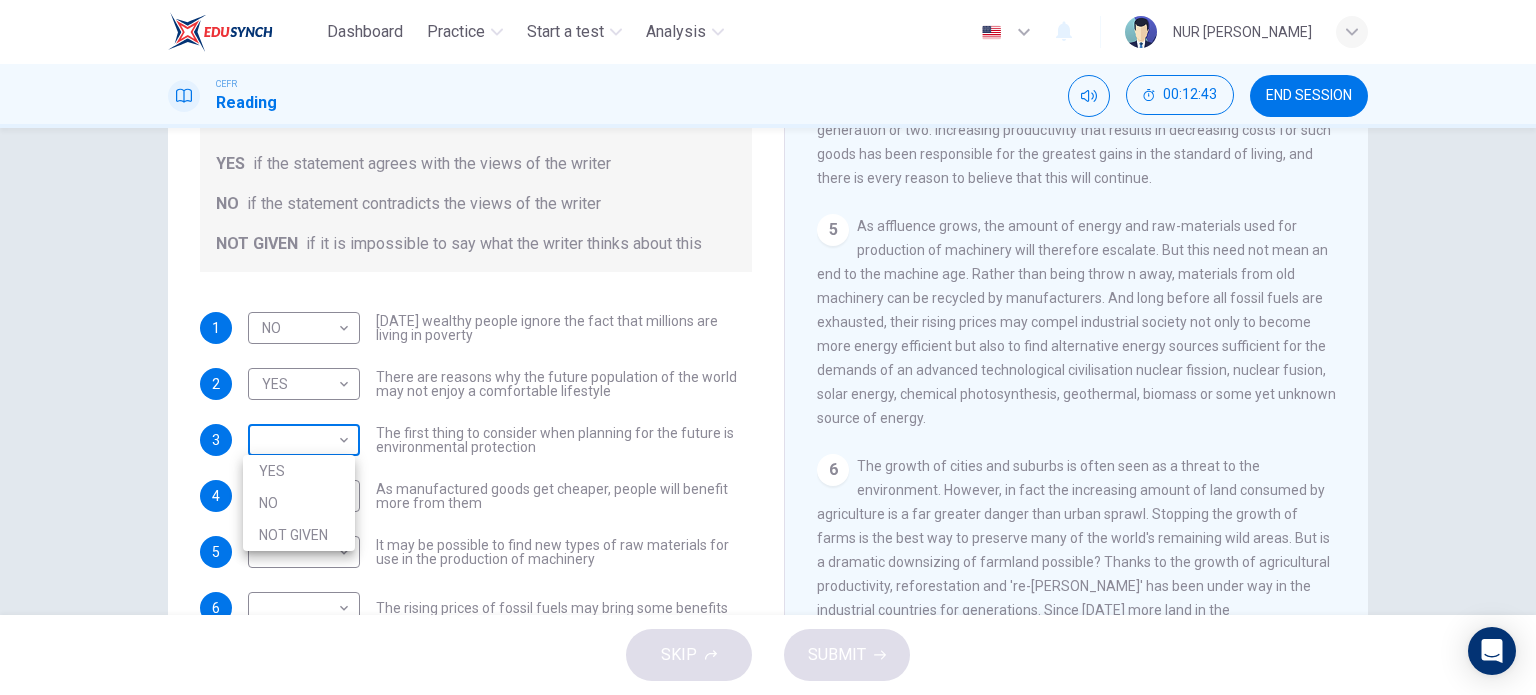 click on "Dashboard Practice Start a test Analysis English en ​ NUR [PERSON_NAME] Reading 00:12:43 END SESSION Questions 1 - 6 Do the following statements reflect the claims of the writer in the Reading Passage?
In the boxes below, write YES if the statement agrees with the views of the writer NO if the statement contradicts the views of the writer NOT GIVEN if it is impossible to say what the writer thinks about this 1 NO NO ​ [DATE] wealthy people ignore the fact that millions are living in poverty 2 YES YES ​ There are reasons why the future population of the world may not enjoy a comfortable lifestyle 3 ​ ​ The first thing to consider when planning for the future is environmental protection 4 ​ ​ As manufactured goods get cheaper, people will benefit more from them 5 ​ ​ It may be possible to find new types of raw materials for use in the production of machinery 6 ​ ​ The rising prices of fossil fuels may bring some benefits Worldly Wealth CLICK TO ZOOM Click to Zoom 1" at bounding box center [768, 347] 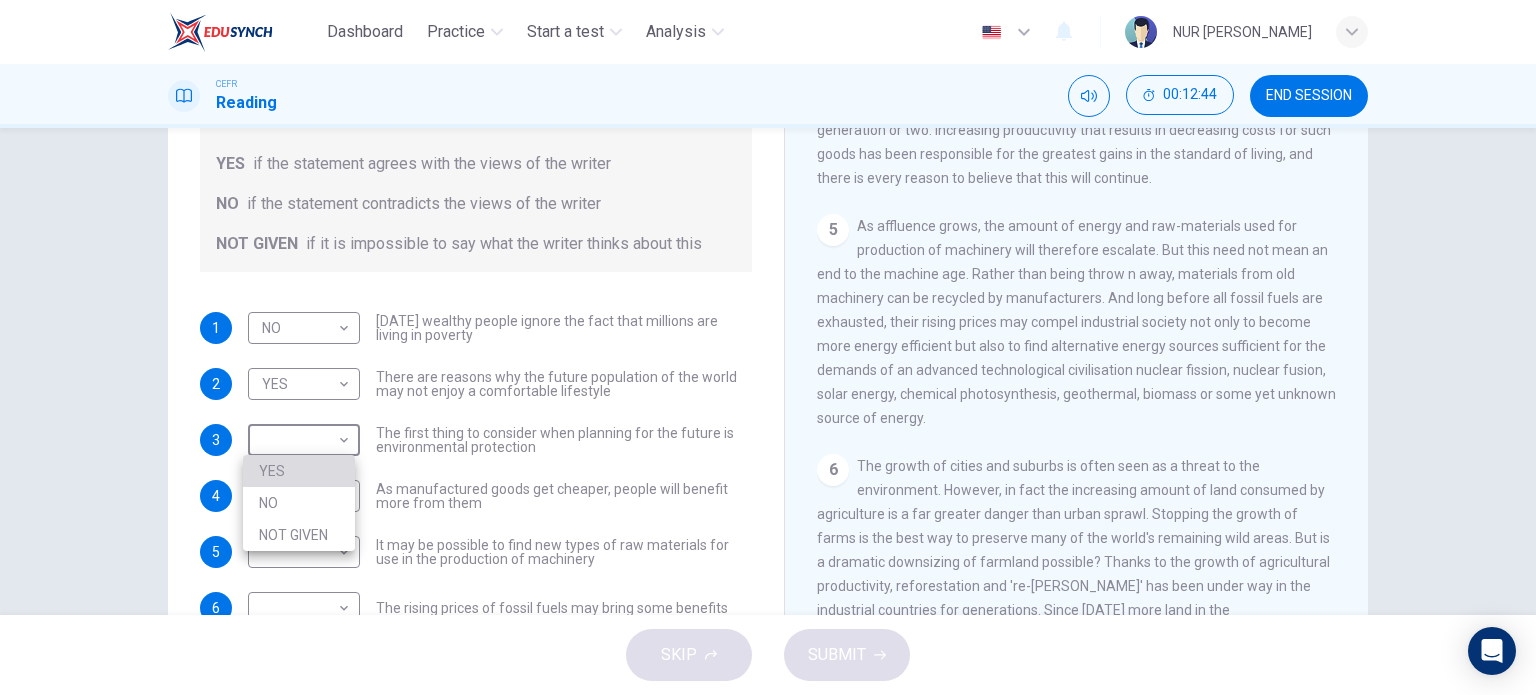 click on "YES" at bounding box center (299, 471) 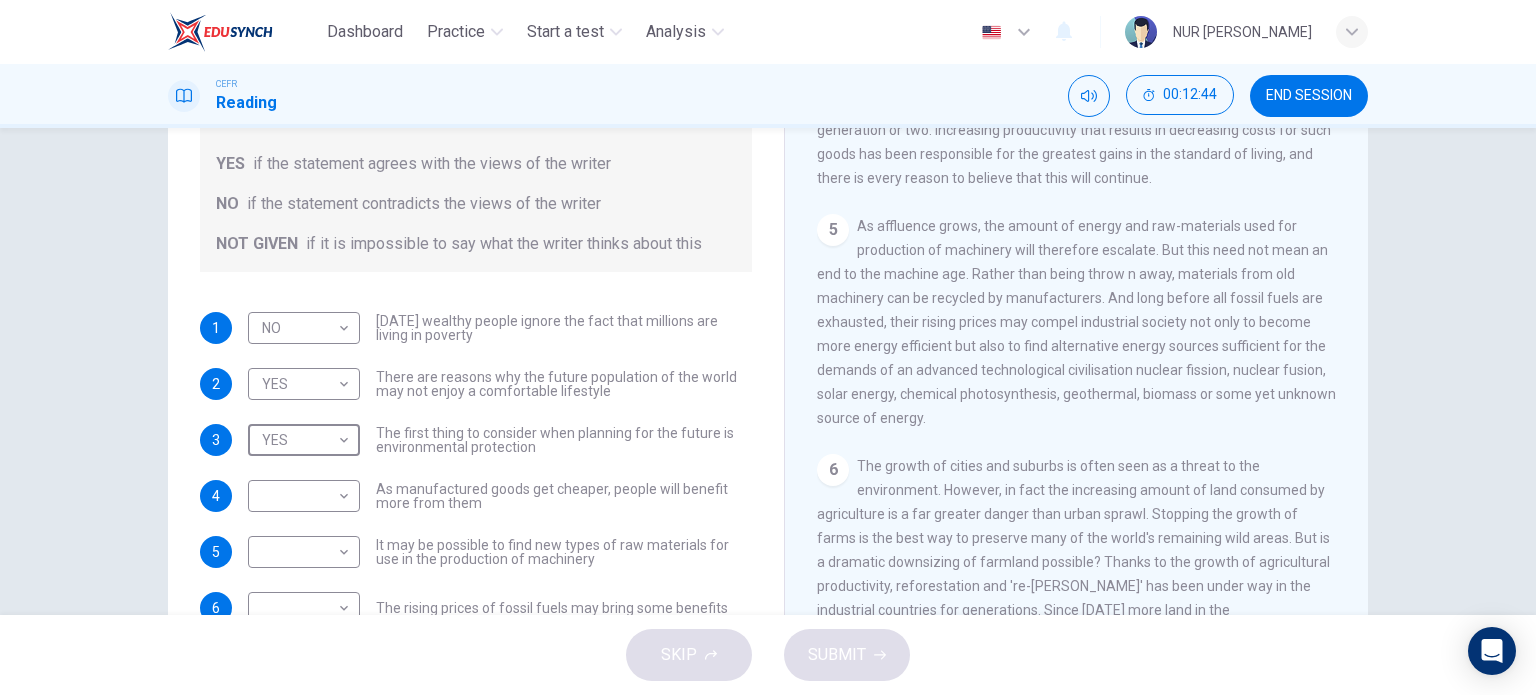 scroll, scrollTop: 288, scrollLeft: 0, axis: vertical 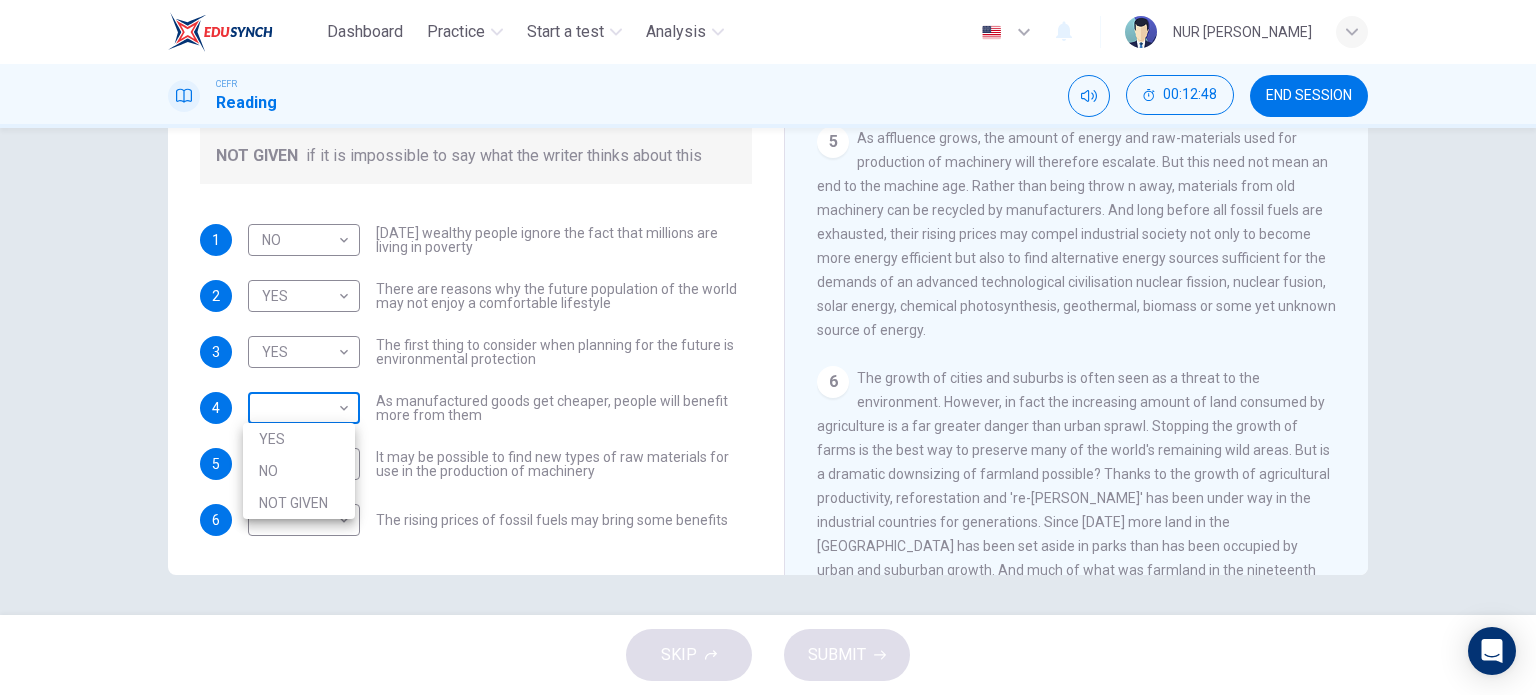 click on "Dashboard Practice Start a test Analysis English en ​ NUR [PERSON_NAME] Reading 00:12:48 END SESSION Questions 1 - 6 Do the following statements reflect the claims of the writer in the Reading Passage?
In the boxes below, write YES if the statement agrees with the views of the writer NO if the statement contradicts the views of the writer NOT GIVEN if it is impossible to say what the writer thinks about this 1 NO NO ​ [DATE] wealthy people ignore the fact that millions are living in poverty 2 YES YES ​ There are reasons why the future population of the world may not enjoy a comfortable lifestyle 3 YES YES ​ The first thing to consider when planning for the future is environmental protection 4 ​ ​ As manufactured goods get cheaper, people will benefit more from them 5 ​ ​ It may be possible to find new types of raw materials for use in the production of machinery 6 ​ ​ The rising prices of fossil fuels may bring some benefits Worldly Wealth CLICK TO ZOOM 1 2 3 4 5 6" at bounding box center (768, 347) 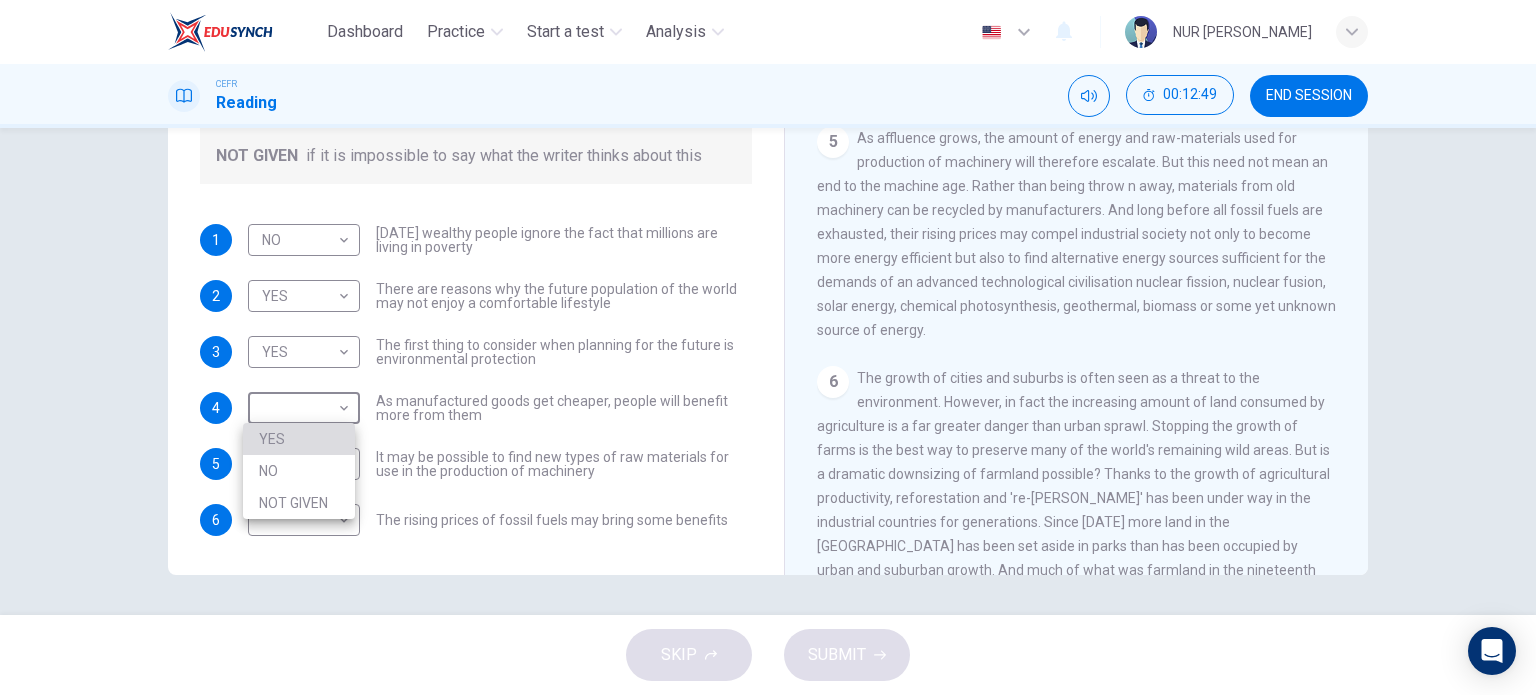 click on "YES" at bounding box center [299, 439] 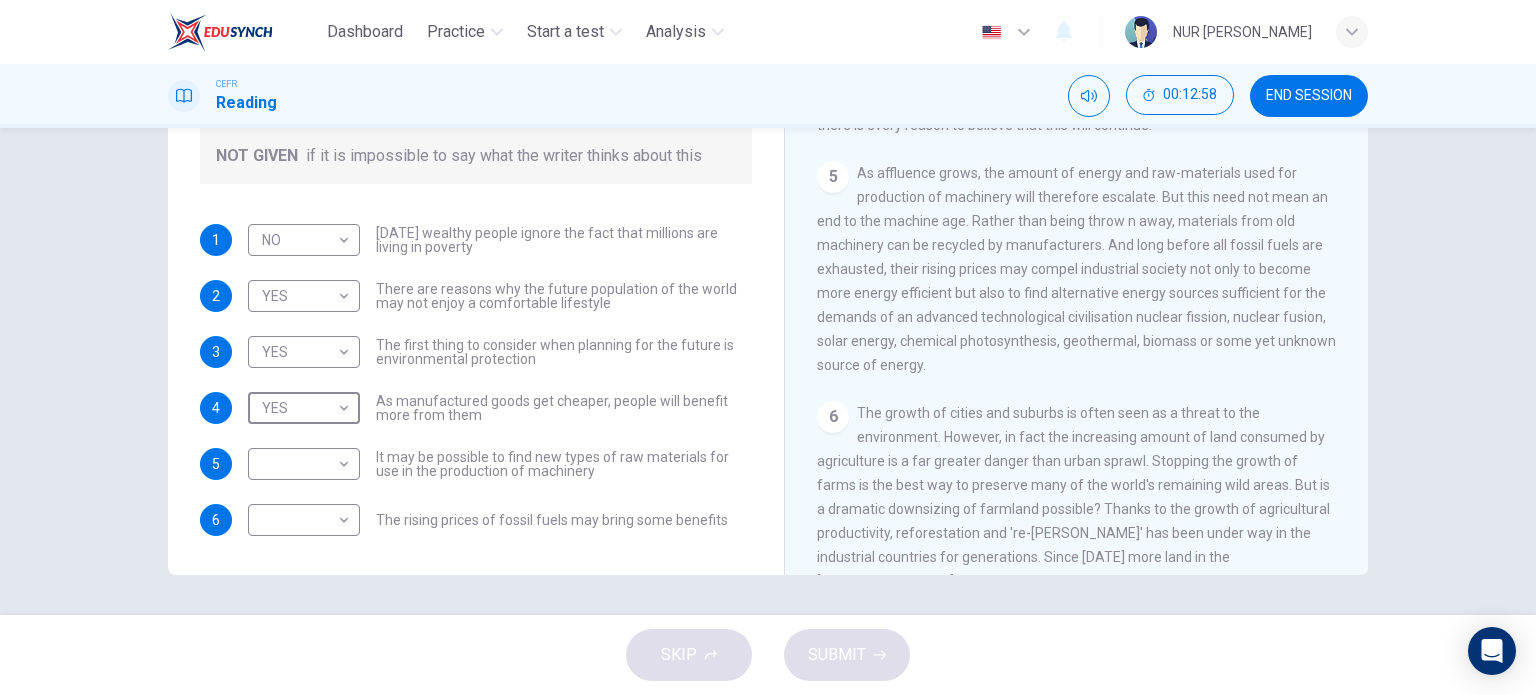 scroll, scrollTop: 863, scrollLeft: 0, axis: vertical 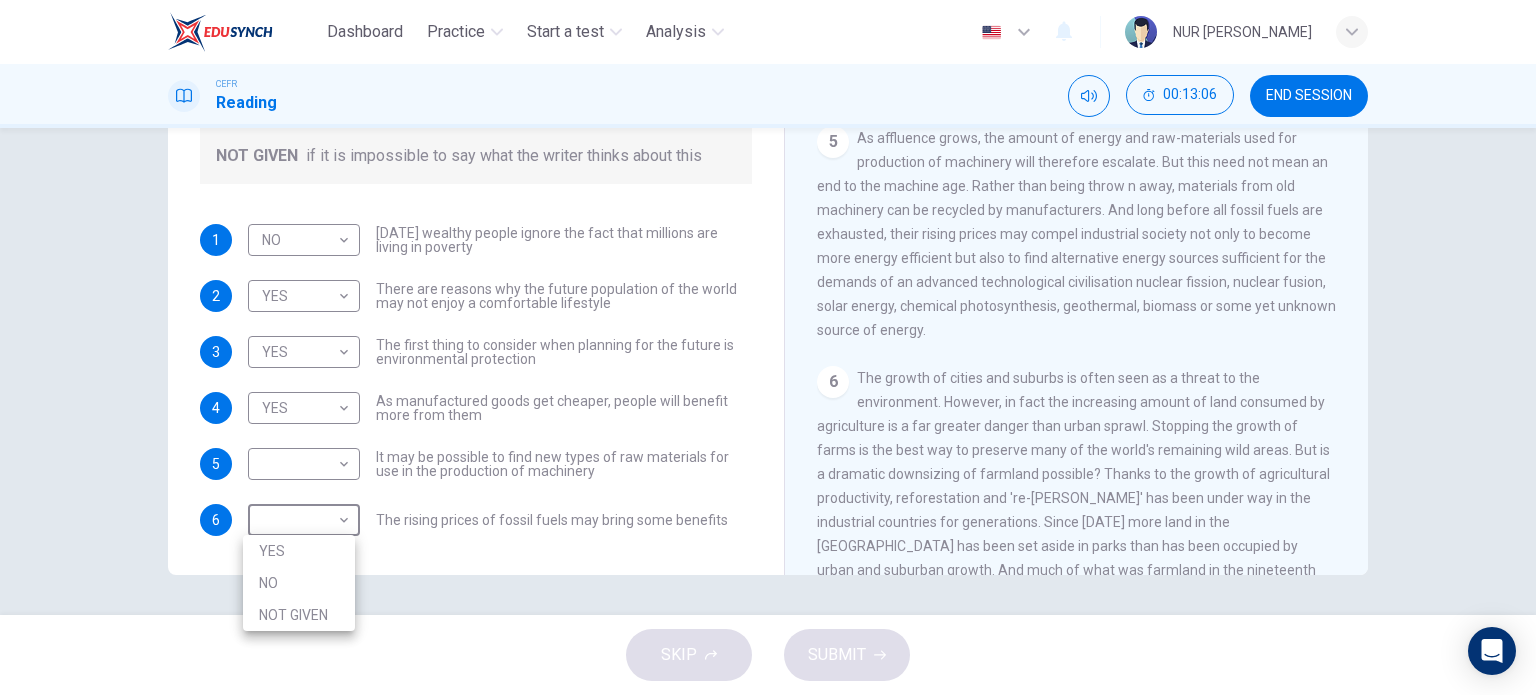 click on "Dashboard Practice Start a test Analysis English en ​ NUR [PERSON_NAME] Reading 00:13:06 END SESSION Questions 1 - 6 Do the following statements reflect the claims of the writer in the Reading Passage?
In the boxes below, write YES if the statement agrees with the views of the writer NO if the statement contradicts the views of the writer NOT GIVEN if it is impossible to say what the writer thinks about this 1 NO NO ​ [DATE] wealthy people ignore the fact that millions are living in poverty 2 YES YES ​ There are reasons why the future population of the world may not enjoy a comfortable lifestyle 3 YES YES ​ The first thing to consider when planning for the future is environmental protection 4 YES YES ​ As manufactured goods get cheaper, people will benefit more from them 5 ​ ​ It may be possible to find new types of raw materials for use in the production of machinery 6 ​ ​ The rising prices of fossil fuels may bring some benefits Worldly Wealth CLICK TO ZOOM 1 2 3 4" at bounding box center (768, 347) 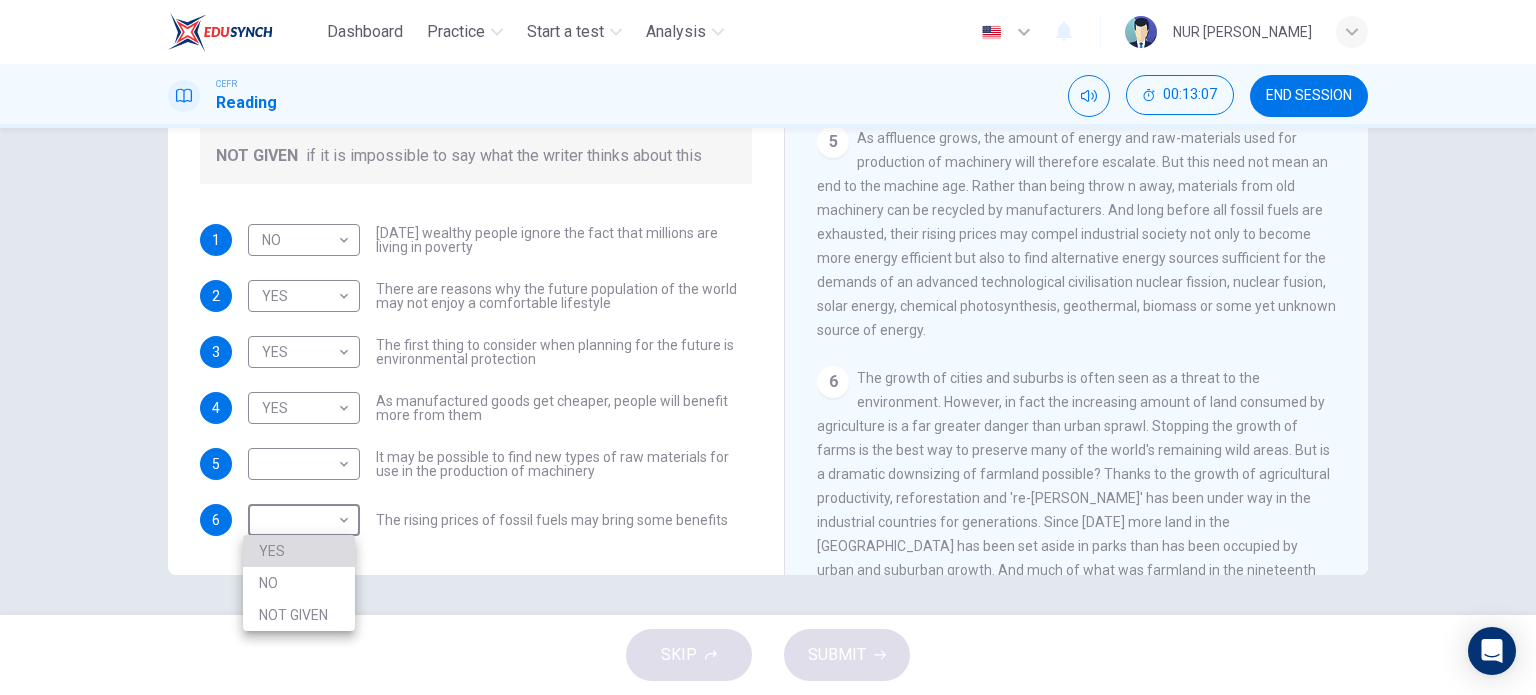 click on "YES" at bounding box center [299, 551] 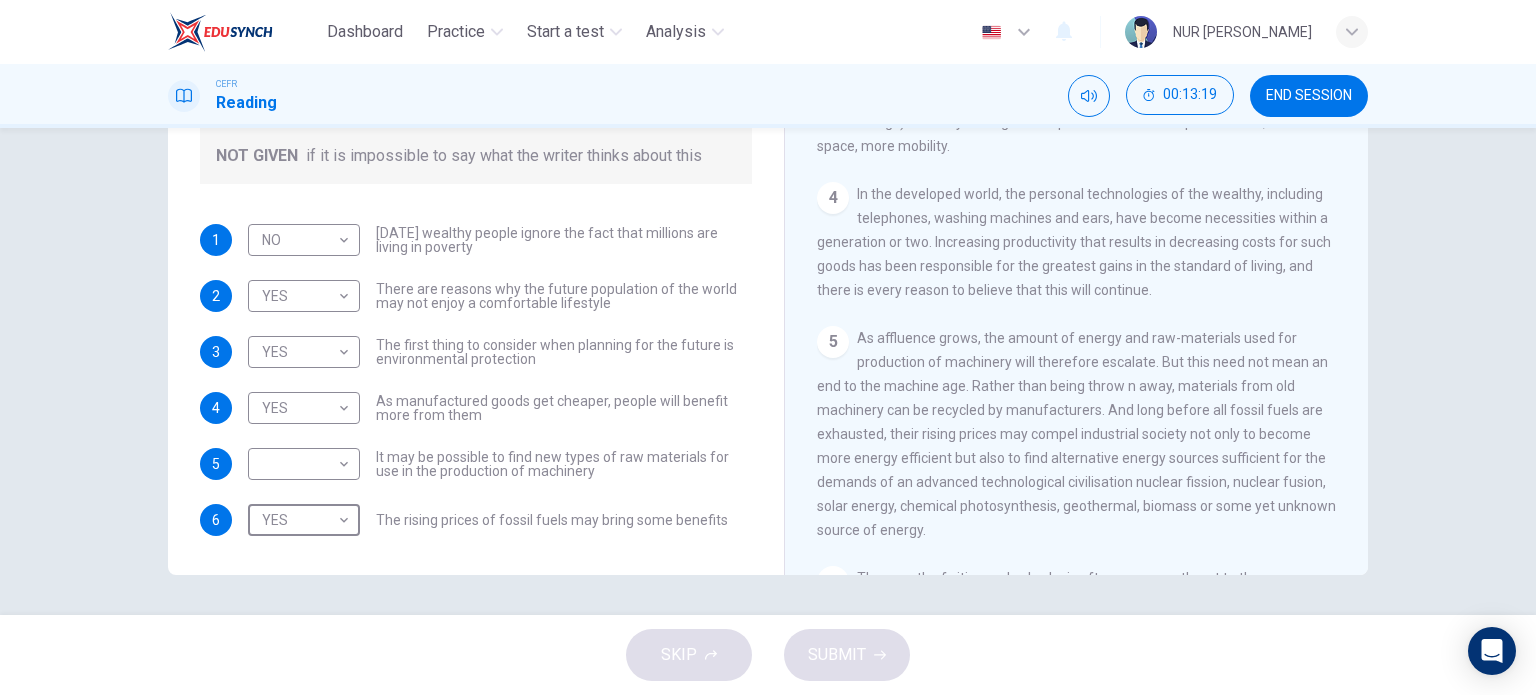 scroll, scrollTop: 863, scrollLeft: 0, axis: vertical 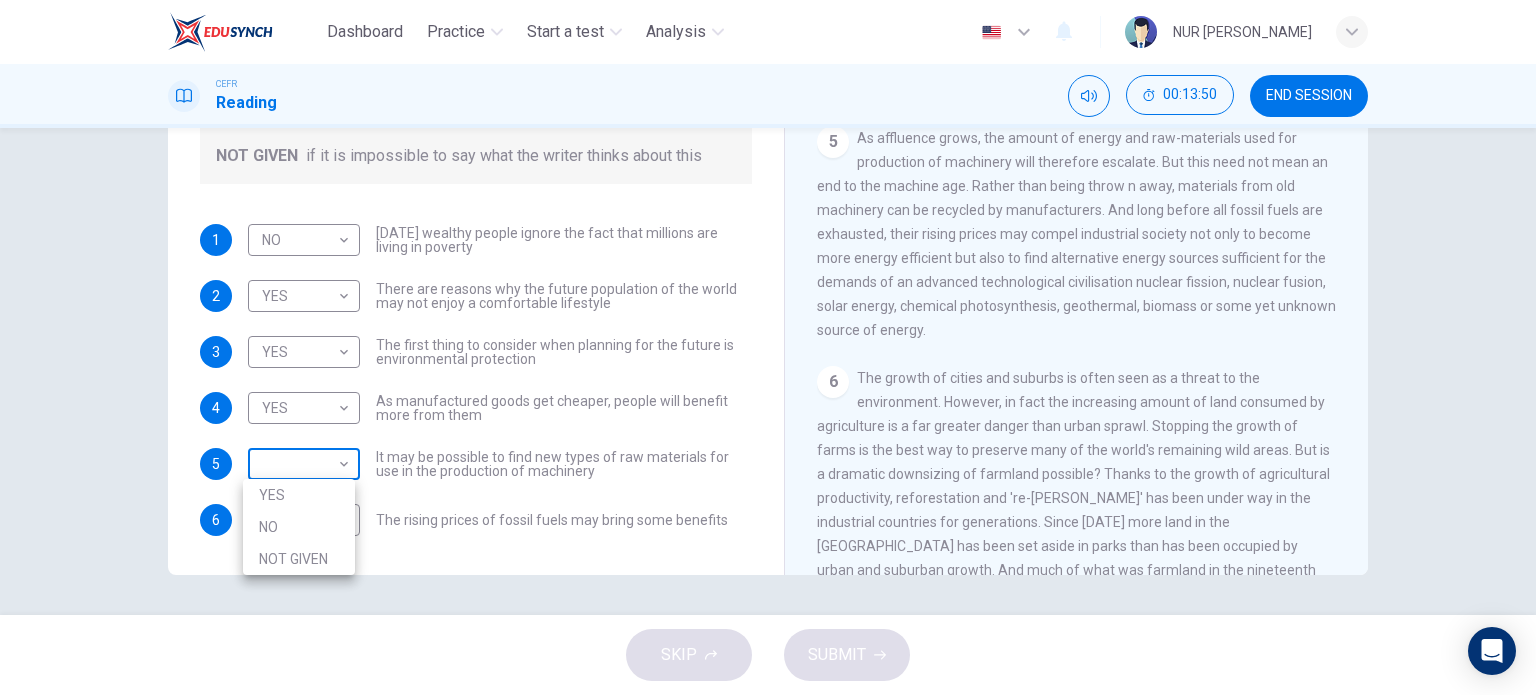 click on "Dashboard Practice Start a test Analysis English en ​ NUR [PERSON_NAME] Reading 00:13:50 END SESSION Questions 1 - 6 Do the following statements reflect the claims of the writer in the Reading Passage?
In the boxes below, write YES if the statement agrees with the views of the writer NO if the statement contradicts the views of the writer NOT GIVEN if it is impossible to say what the writer thinks about this 1 NO NO ​ [DATE] wealthy people ignore the fact that millions are living in poverty 2 YES YES ​ There are reasons why the future population of the world may not enjoy a comfortable lifestyle 3 YES YES ​ The first thing to consider when planning for the future is environmental protection 4 YES YES ​ As manufactured goods get cheaper, people will benefit more from them 5 ​ ​ It may be possible to find new types of raw materials for use in the production of machinery 6 YES YES ​ The rising prices of fossil fuels may bring some benefits Worldly Wealth CLICK TO ZOOM 1 2" at bounding box center [768, 347] 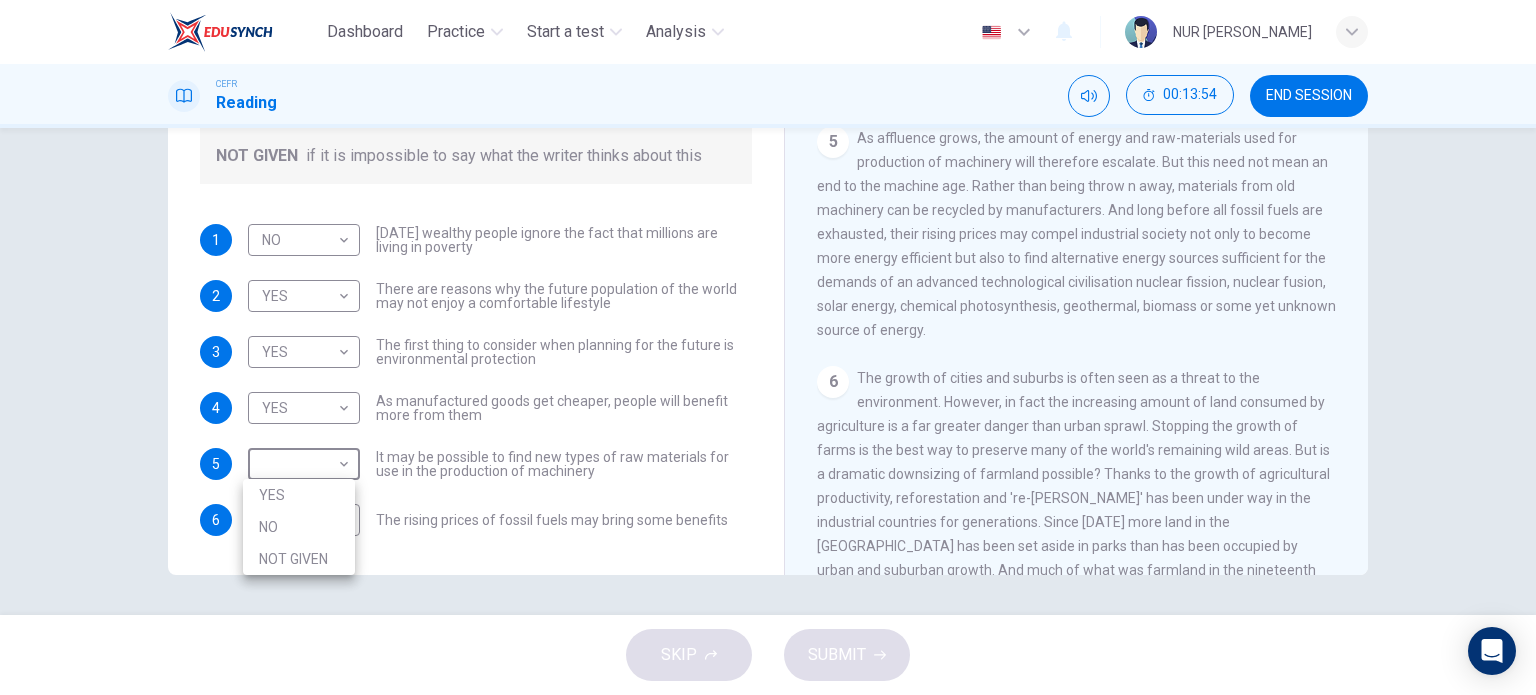 click on "NO" at bounding box center (299, 527) 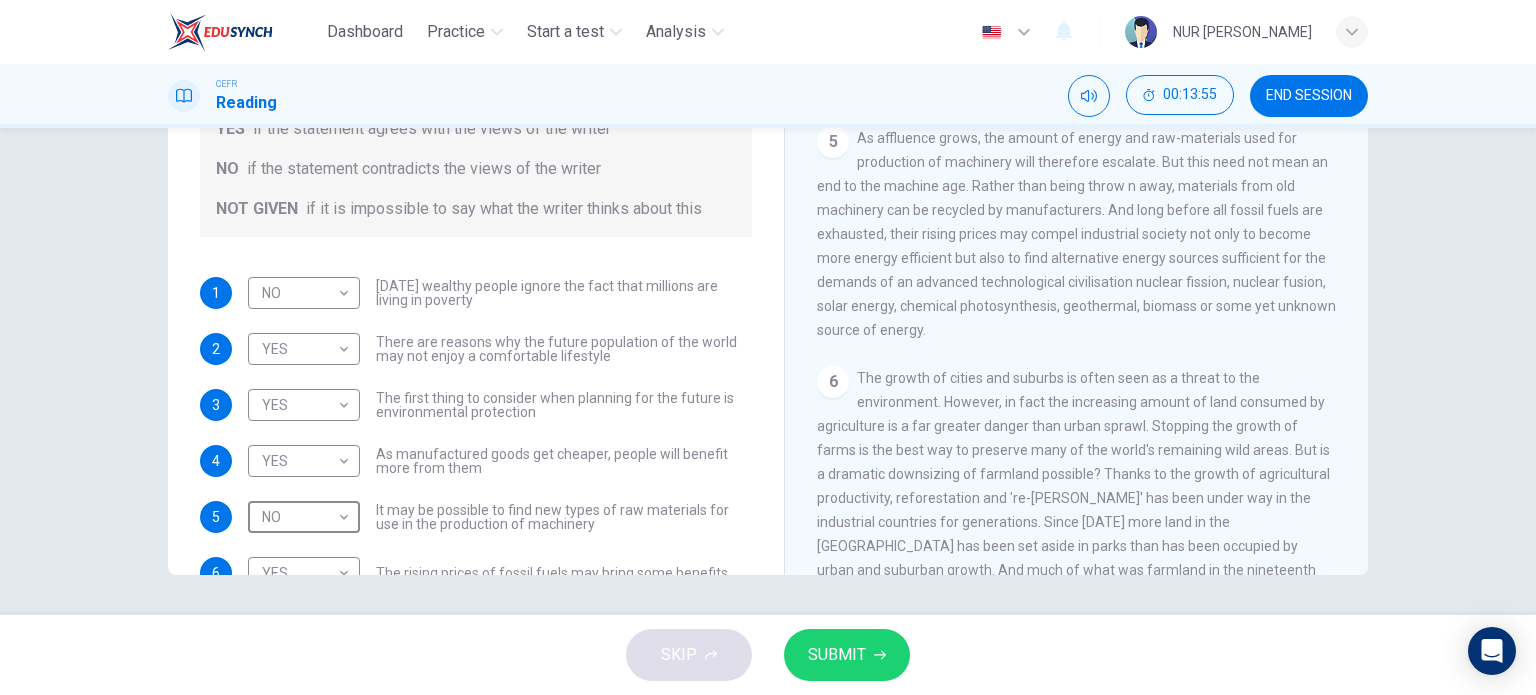 scroll, scrollTop: 0, scrollLeft: 0, axis: both 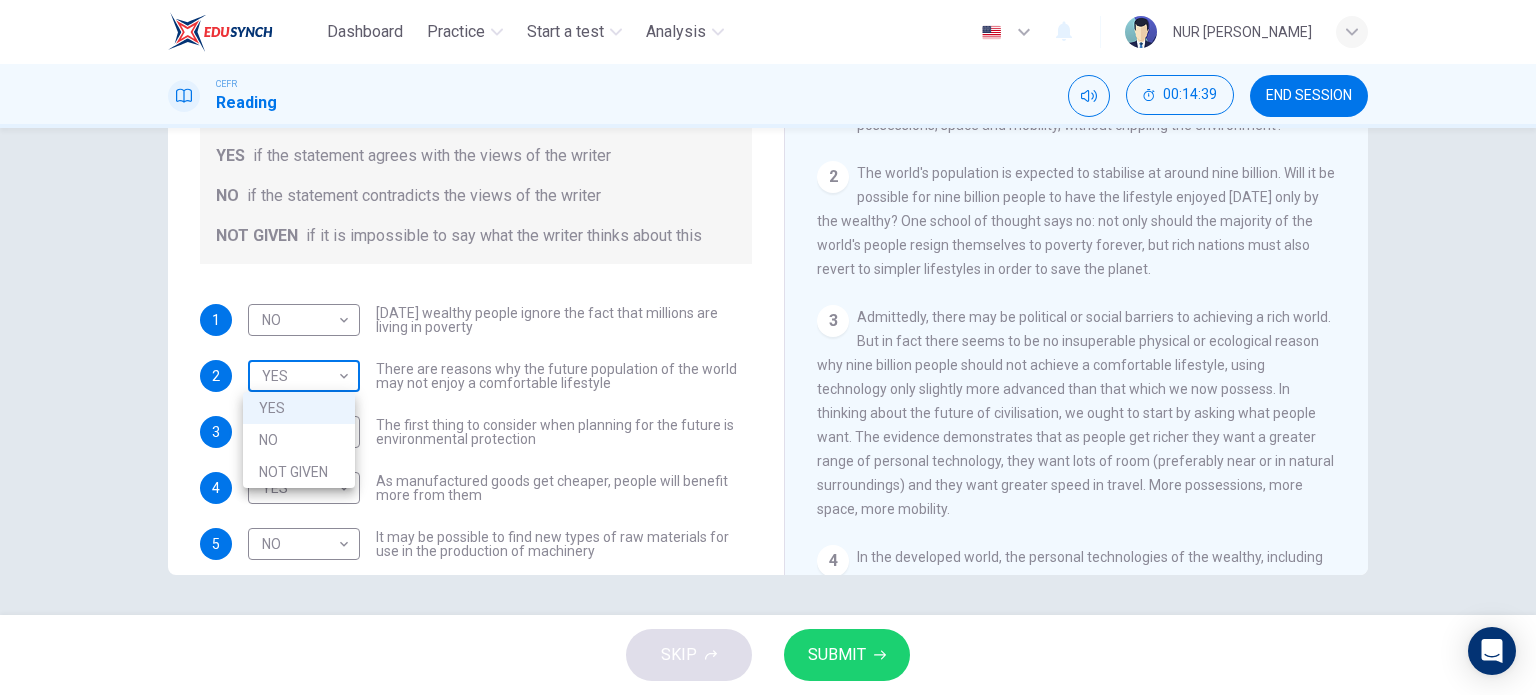 click on "Dashboard Practice Start a test Analysis English en ​ NUR [PERSON_NAME] CEFR Reading 00:14:39 END SESSION Questions 1 - 6 Do the following statements reflect the claims of the writer in the Reading Passage?
In the boxes below, write YES if the statement agrees with the views of the writer NO if the statement contradicts the views of the writer NOT GIVEN if it is impossible to say what the writer thinks about this 1 NO NO ​ [DATE] wealthy people ignore the fact that millions are living in poverty 2 YES YES ​ There are reasons why the future population of the world may not enjoy a comfortable lifestyle 3 YES YES ​ The first thing to consider when planning for the future is environmental protection 4 YES YES ​ As manufactured goods get cheaper, people will benefit more from them 5 NO NO ​ It may be possible to find new types of raw materials for use in the production of machinery 6 YES YES ​ The rising prices of fossil fuels may bring some benefits Worldly Wealth CLICK TO ZOOM 1" at bounding box center (768, 347) 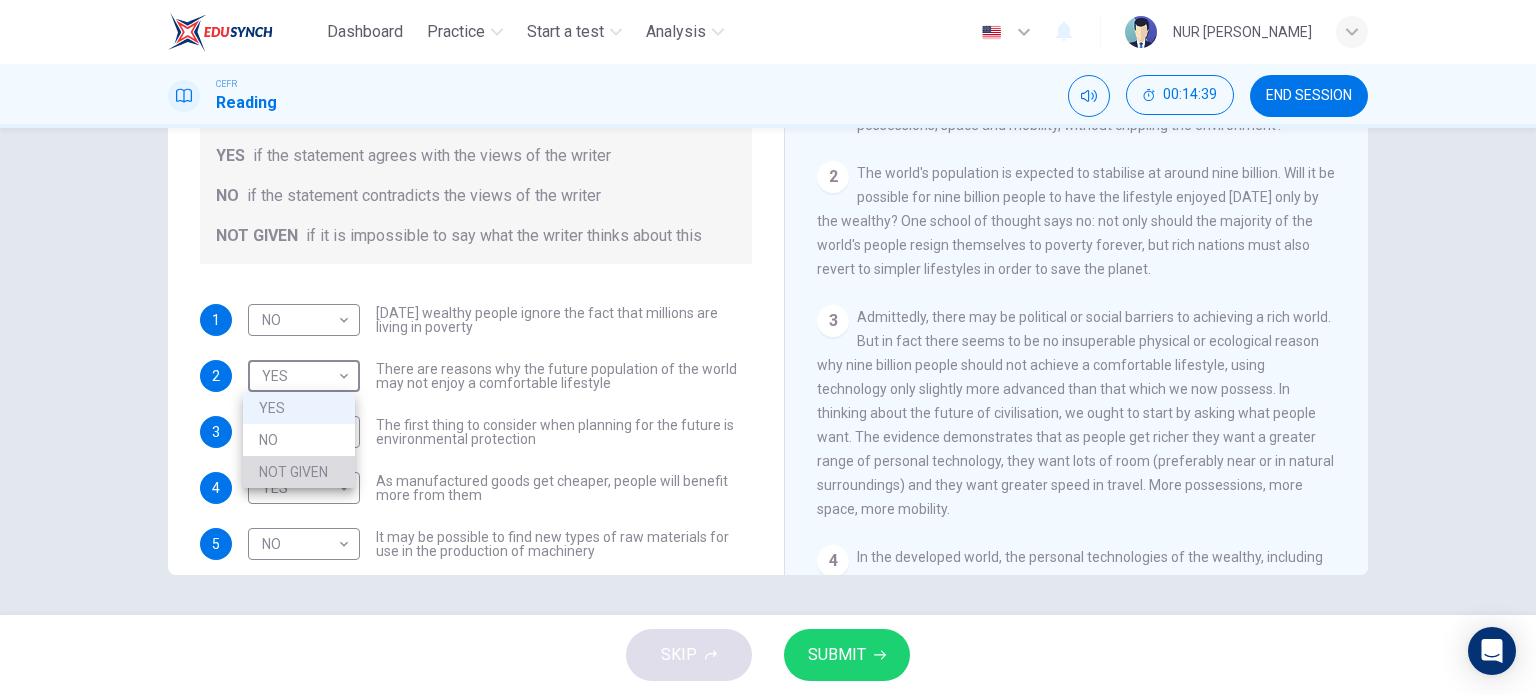 click on "NOT GIVEN" at bounding box center [299, 472] 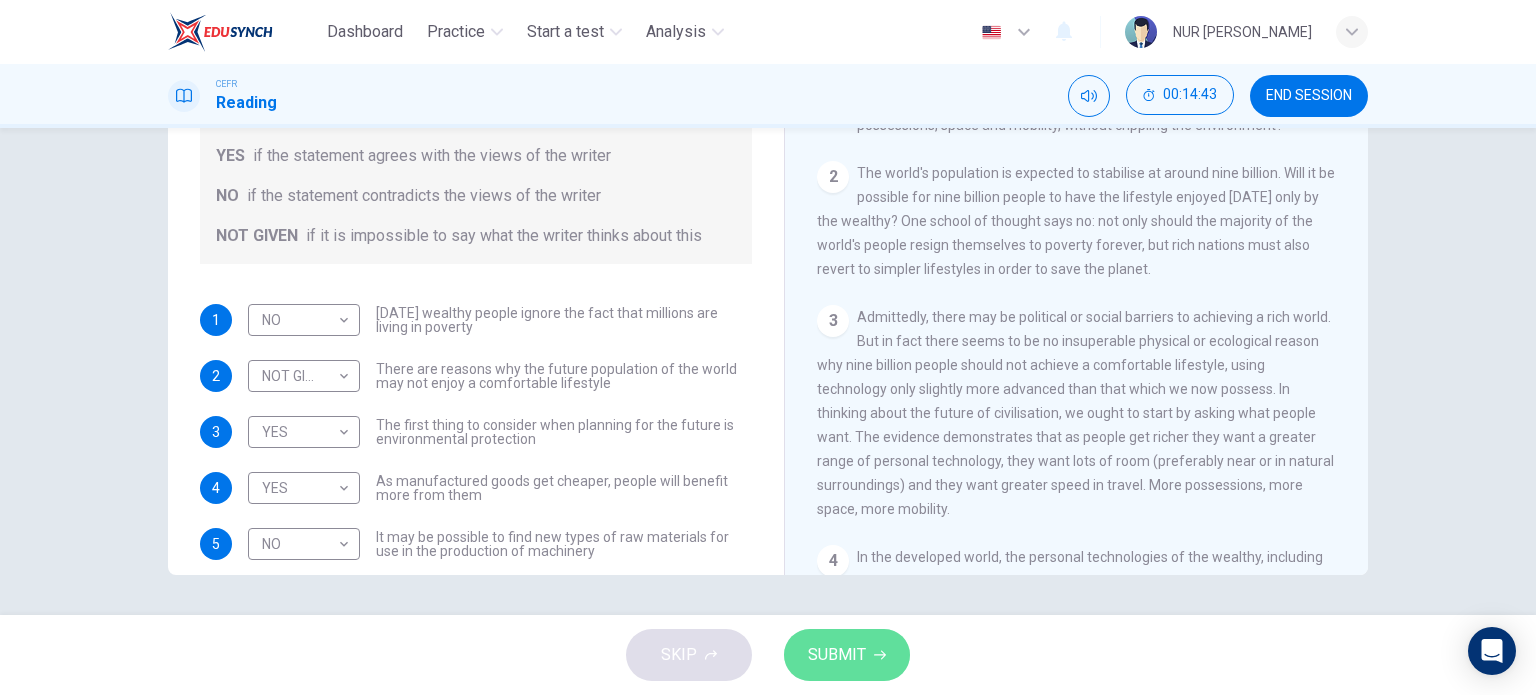 click on "SUBMIT" at bounding box center [837, 655] 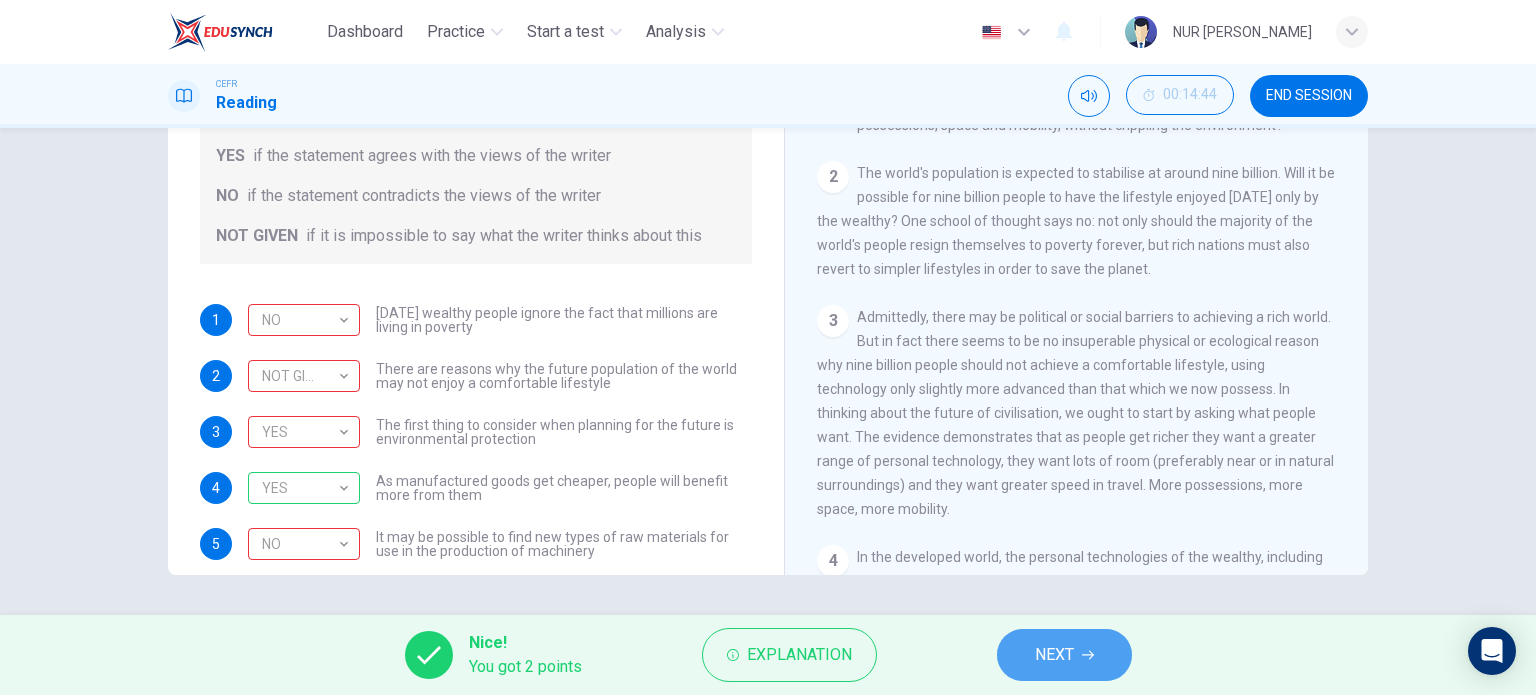click on "NEXT" at bounding box center [1054, 655] 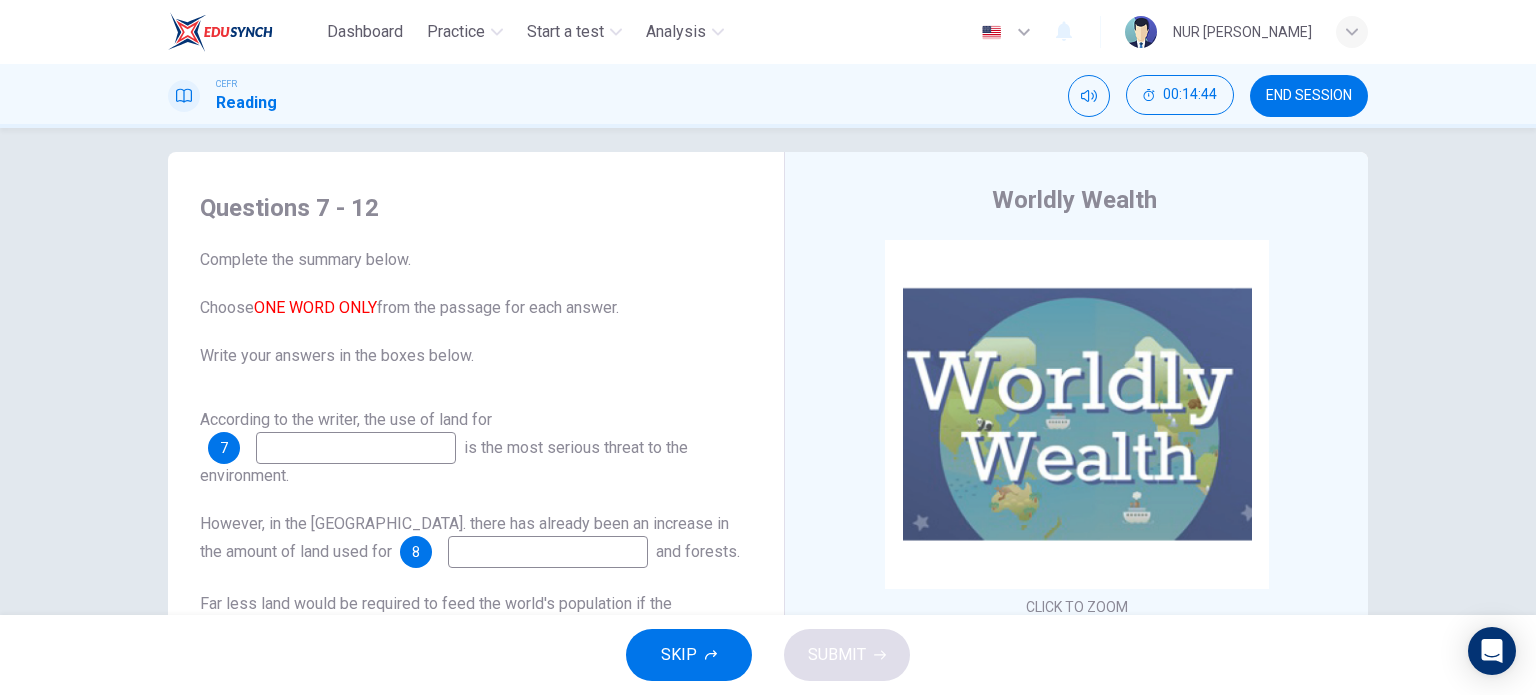 scroll, scrollTop: 0, scrollLeft: 0, axis: both 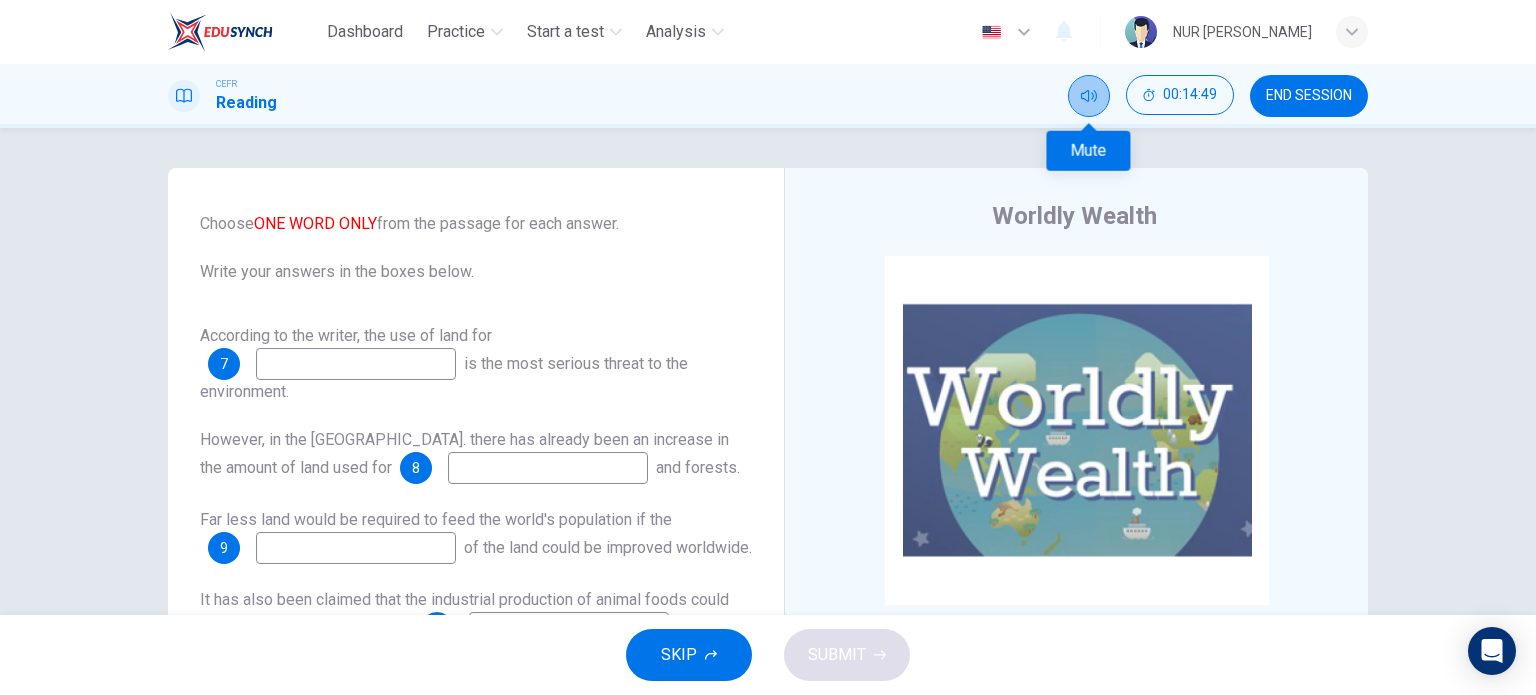 click at bounding box center [1089, 96] 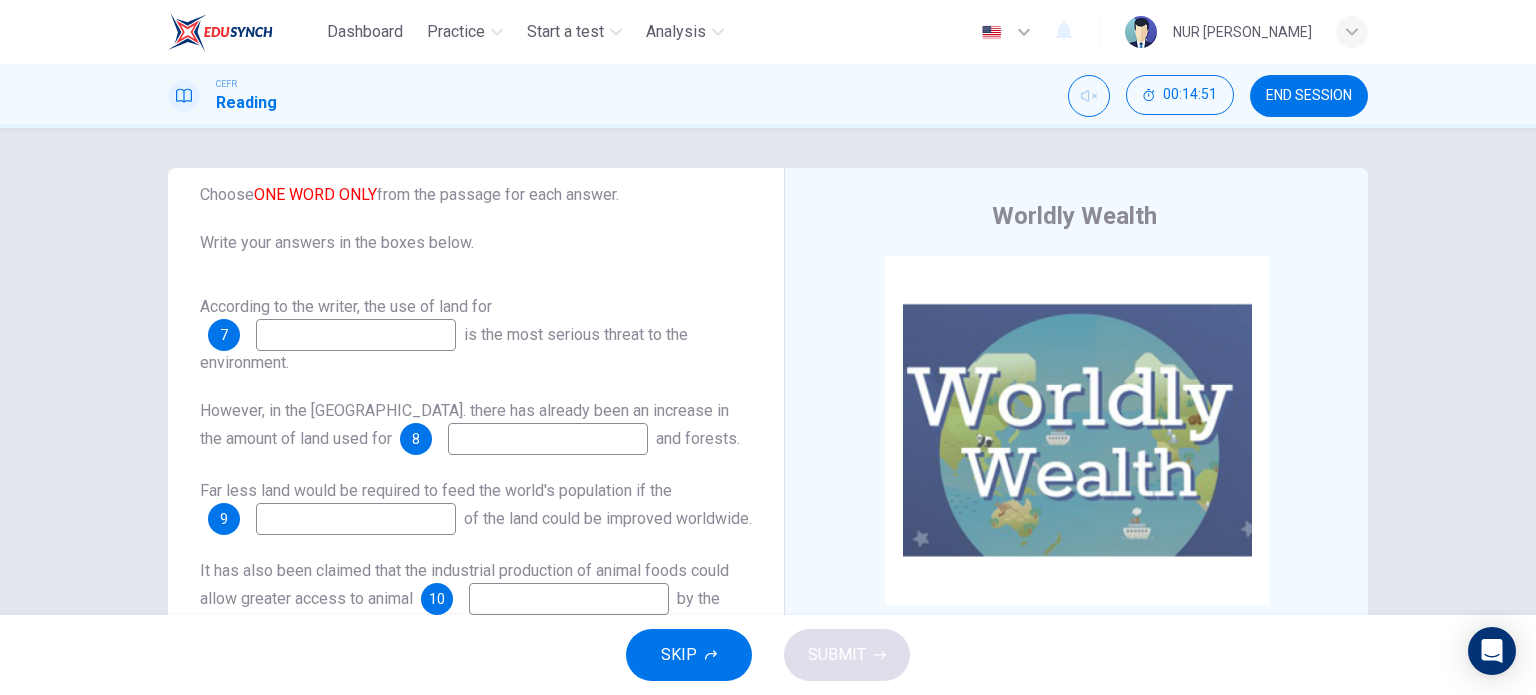 scroll, scrollTop: 152, scrollLeft: 0, axis: vertical 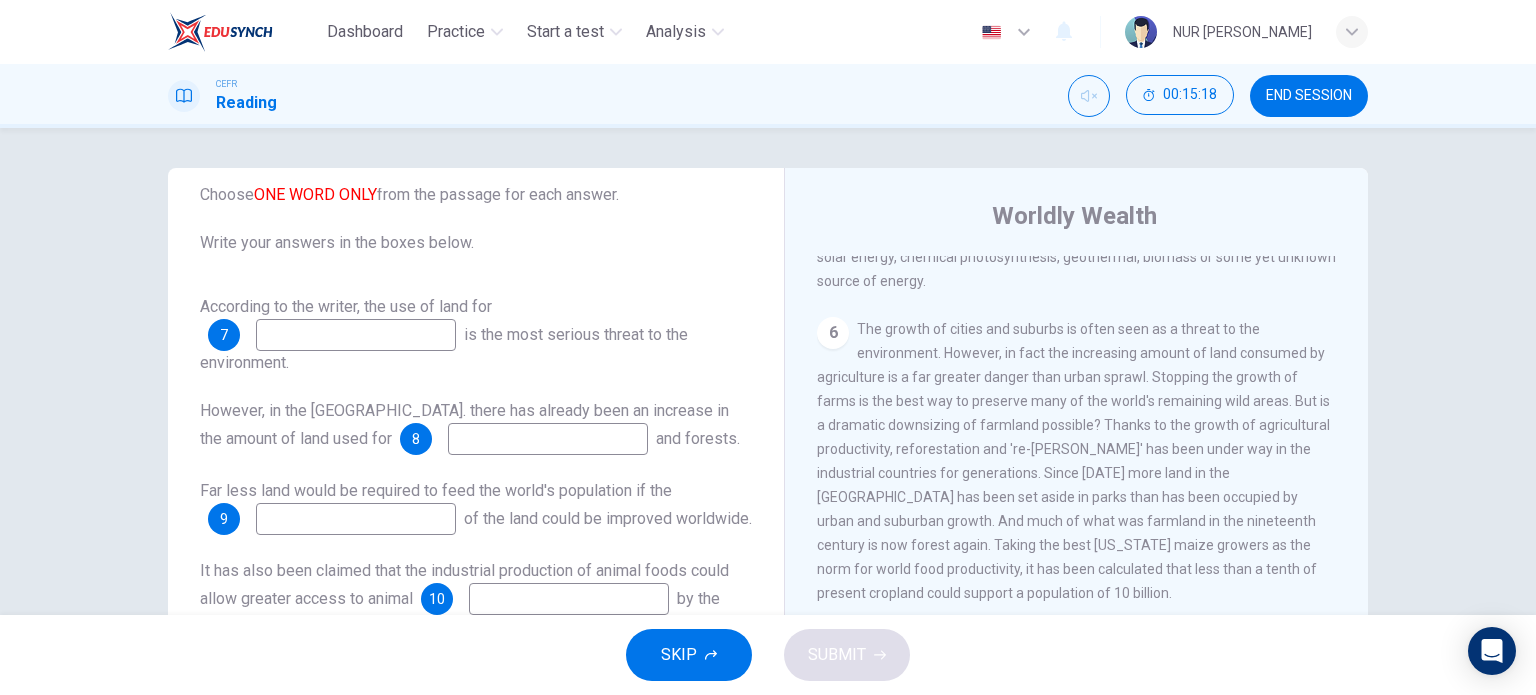 click at bounding box center [356, 335] 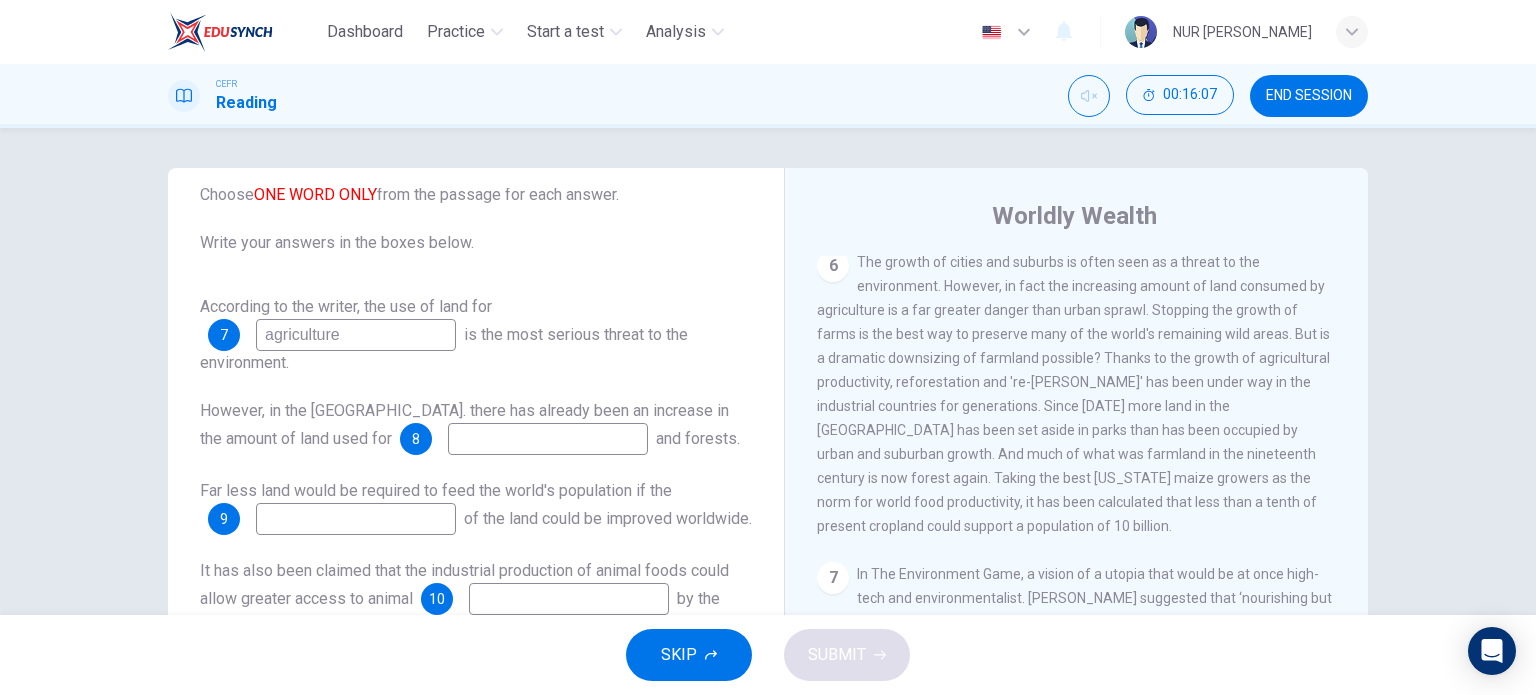 scroll, scrollTop: 1300, scrollLeft: 0, axis: vertical 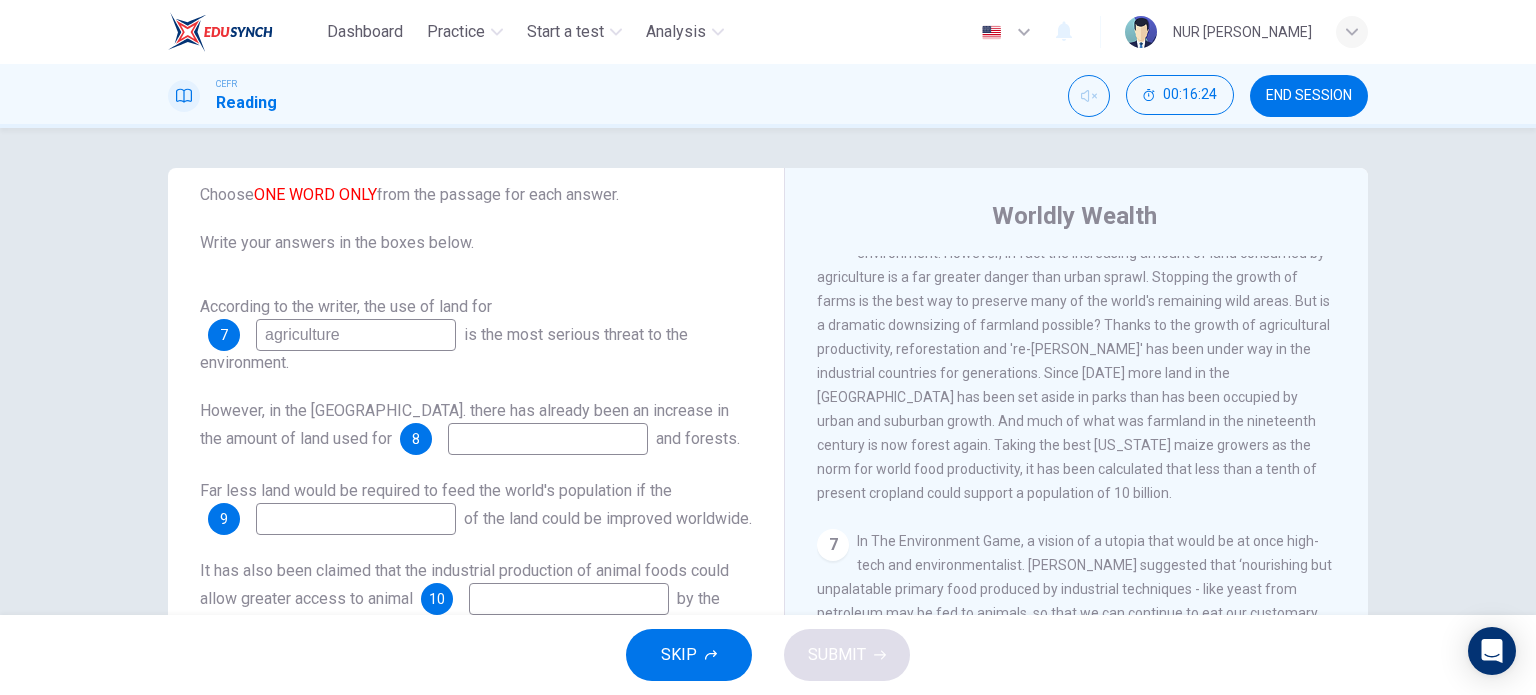 type on "agriculture" 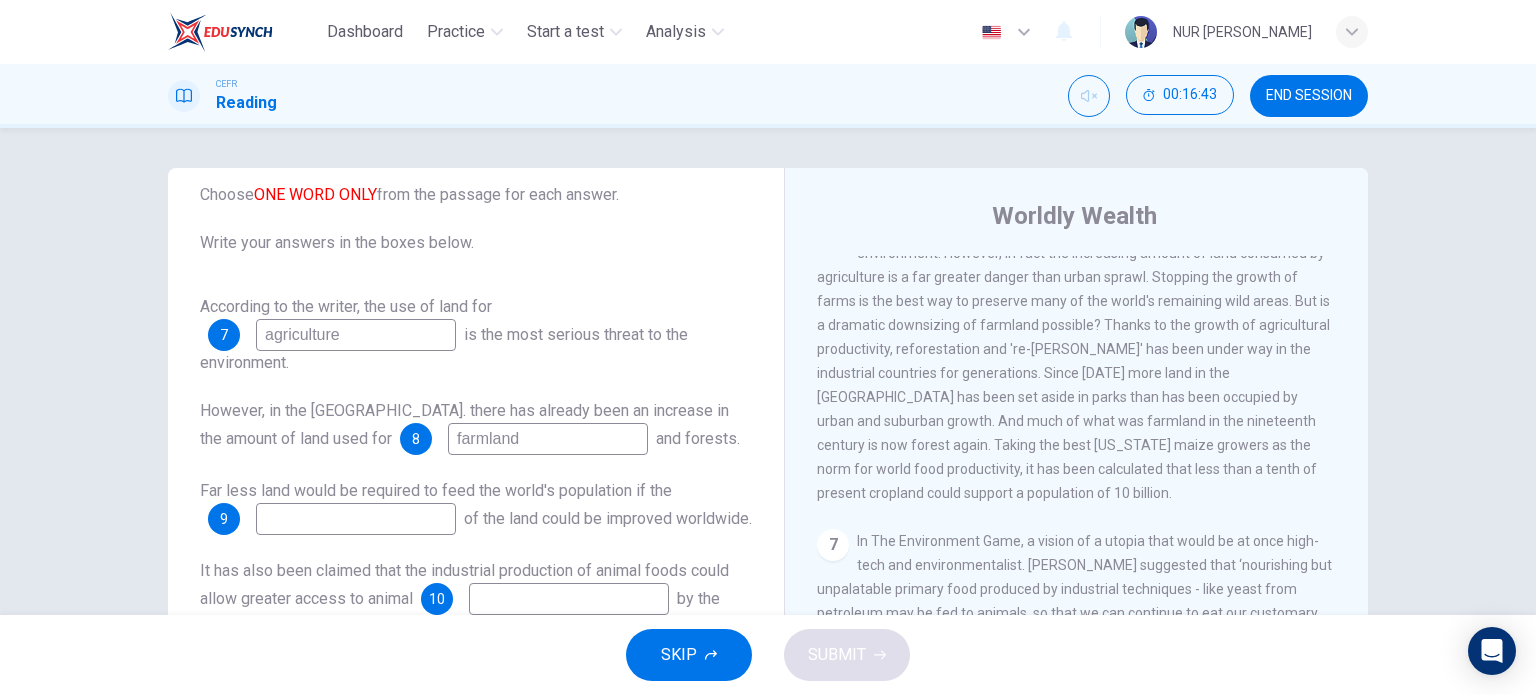 type on "farmland" 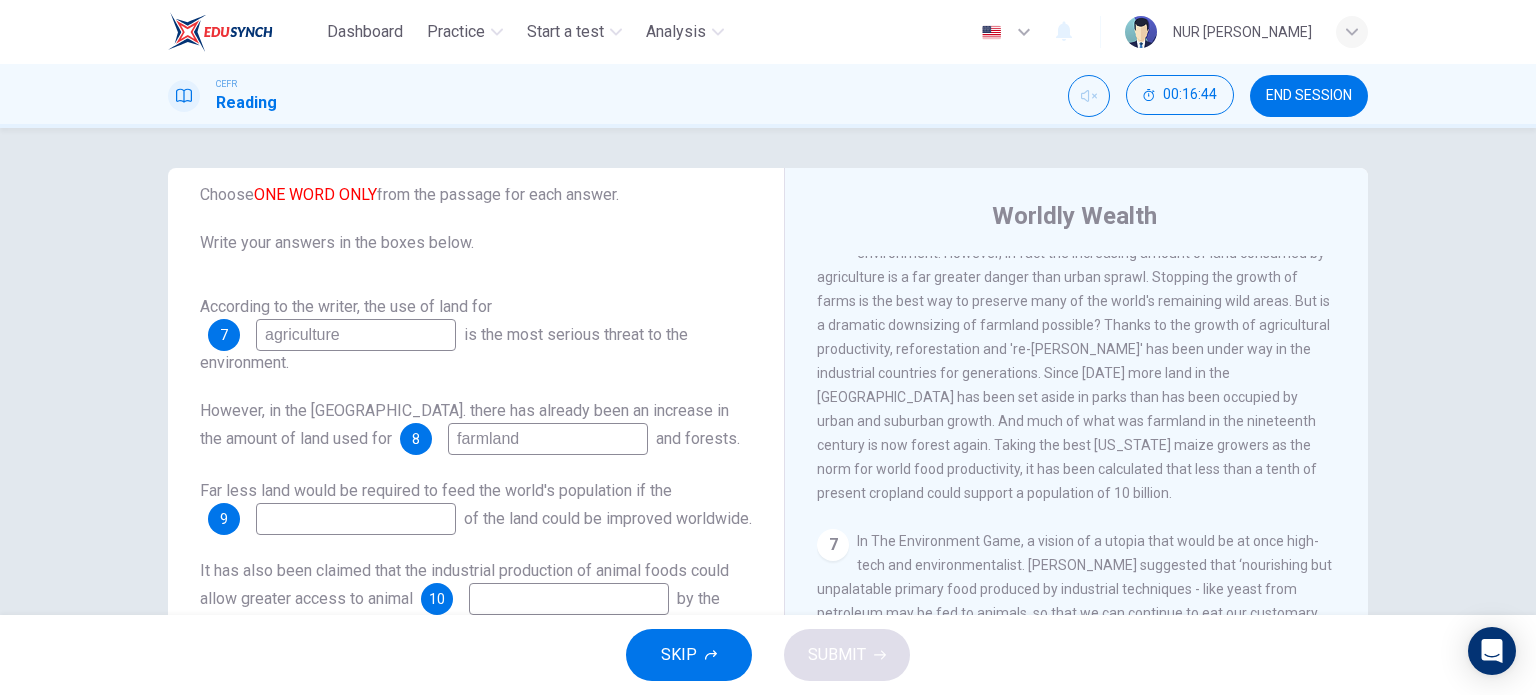 drag, startPoint x: 846, startPoint y: 476, endPoint x: 959, endPoint y: 476, distance: 113 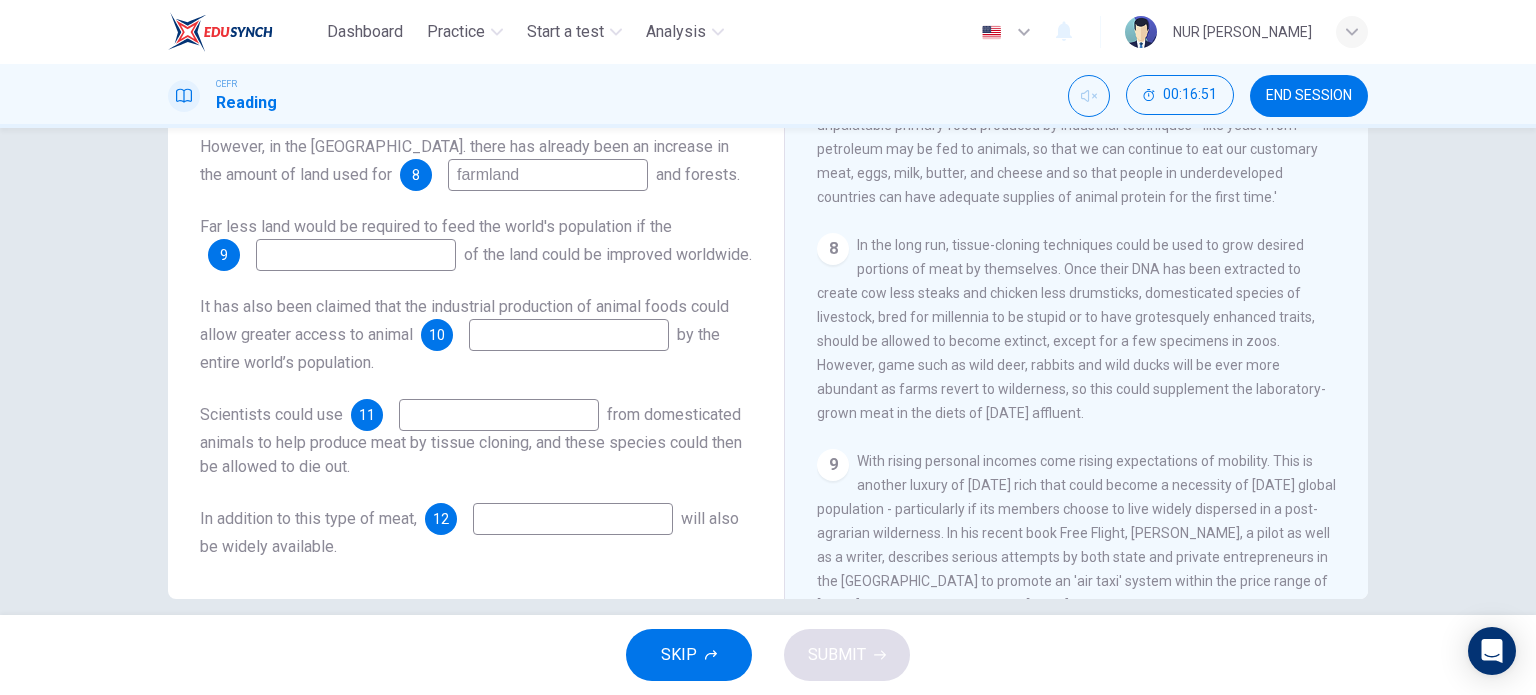 scroll, scrollTop: 288, scrollLeft: 0, axis: vertical 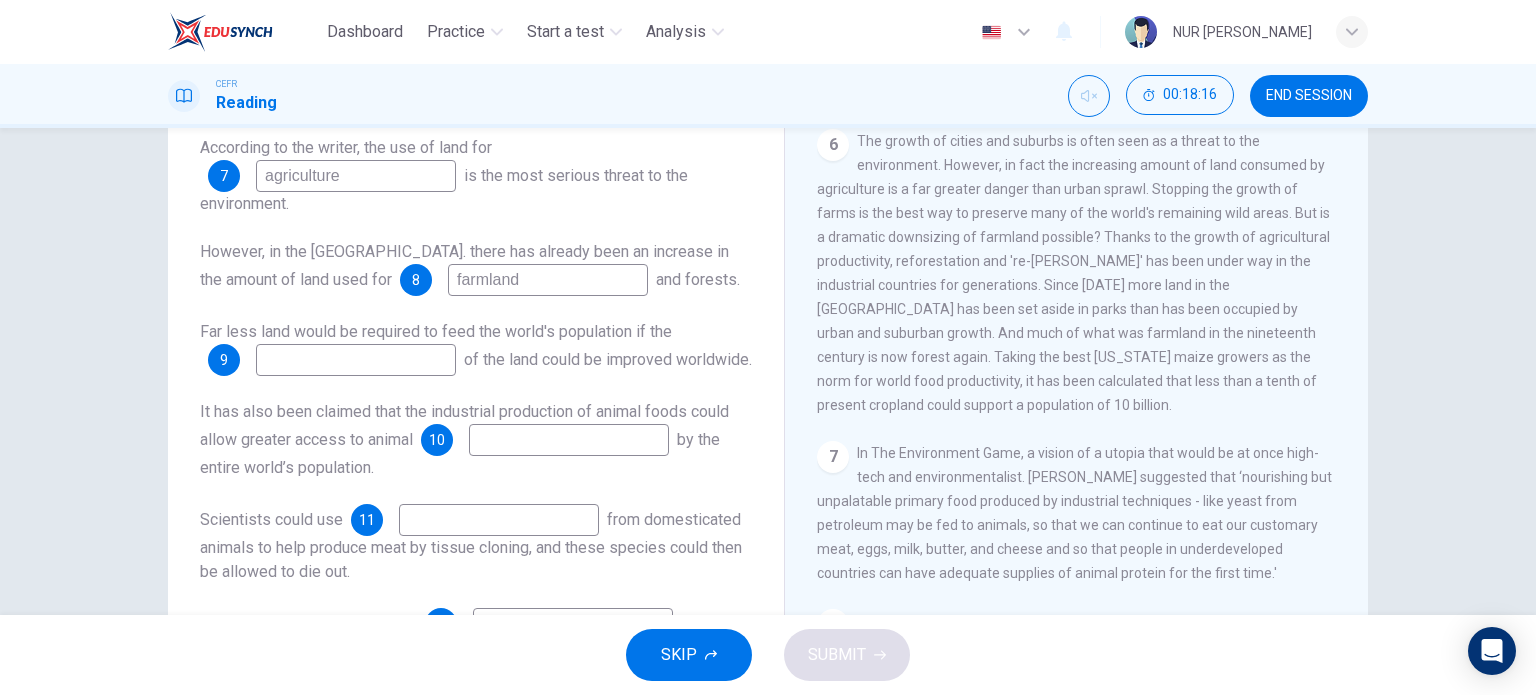 click at bounding box center (356, 360) 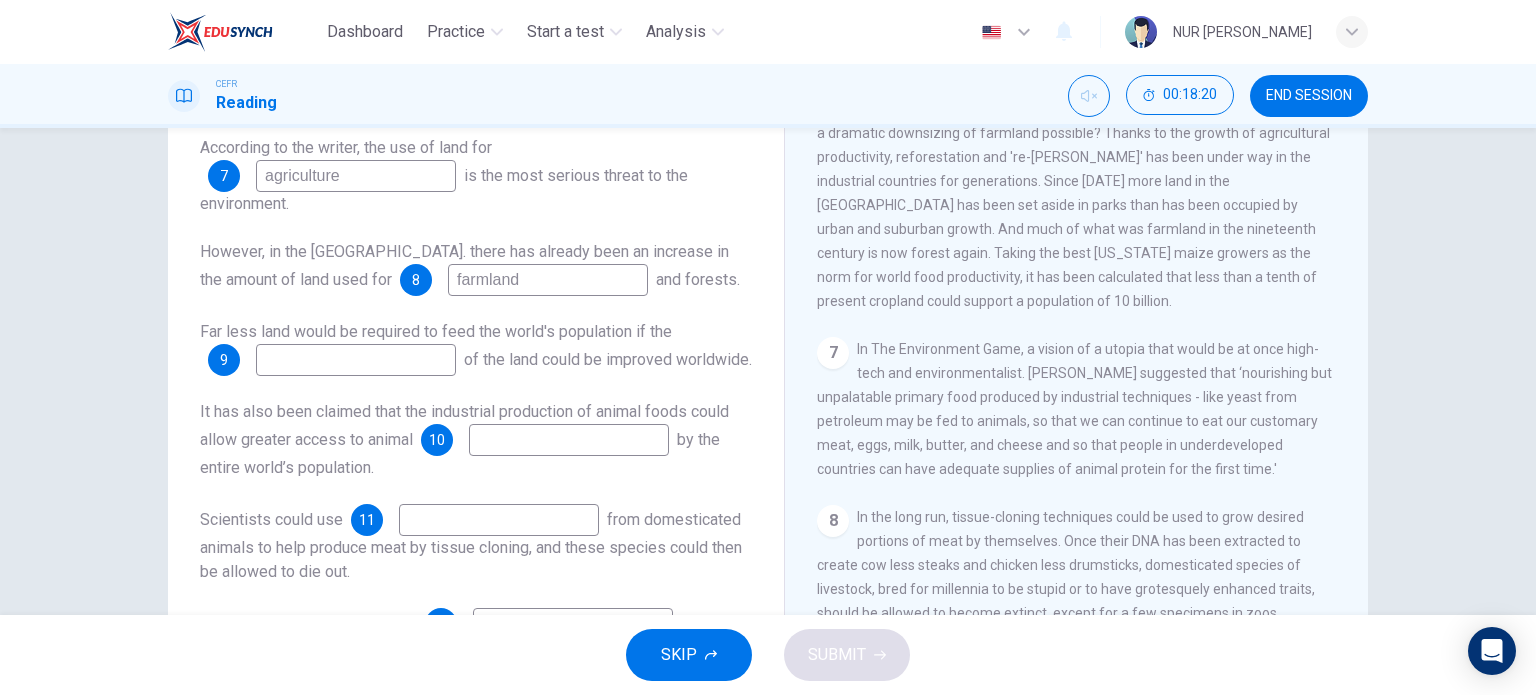 scroll, scrollTop: 1400, scrollLeft: 0, axis: vertical 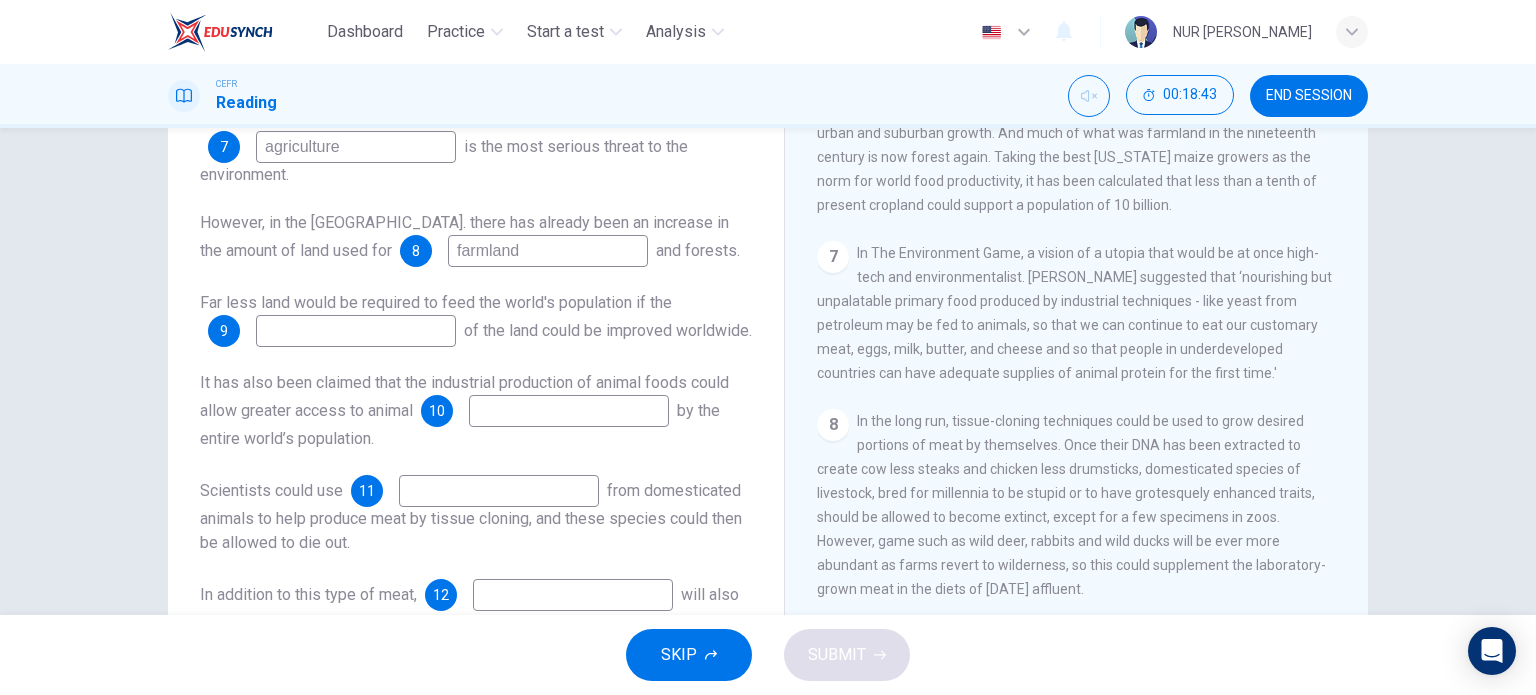 click at bounding box center (569, 411) 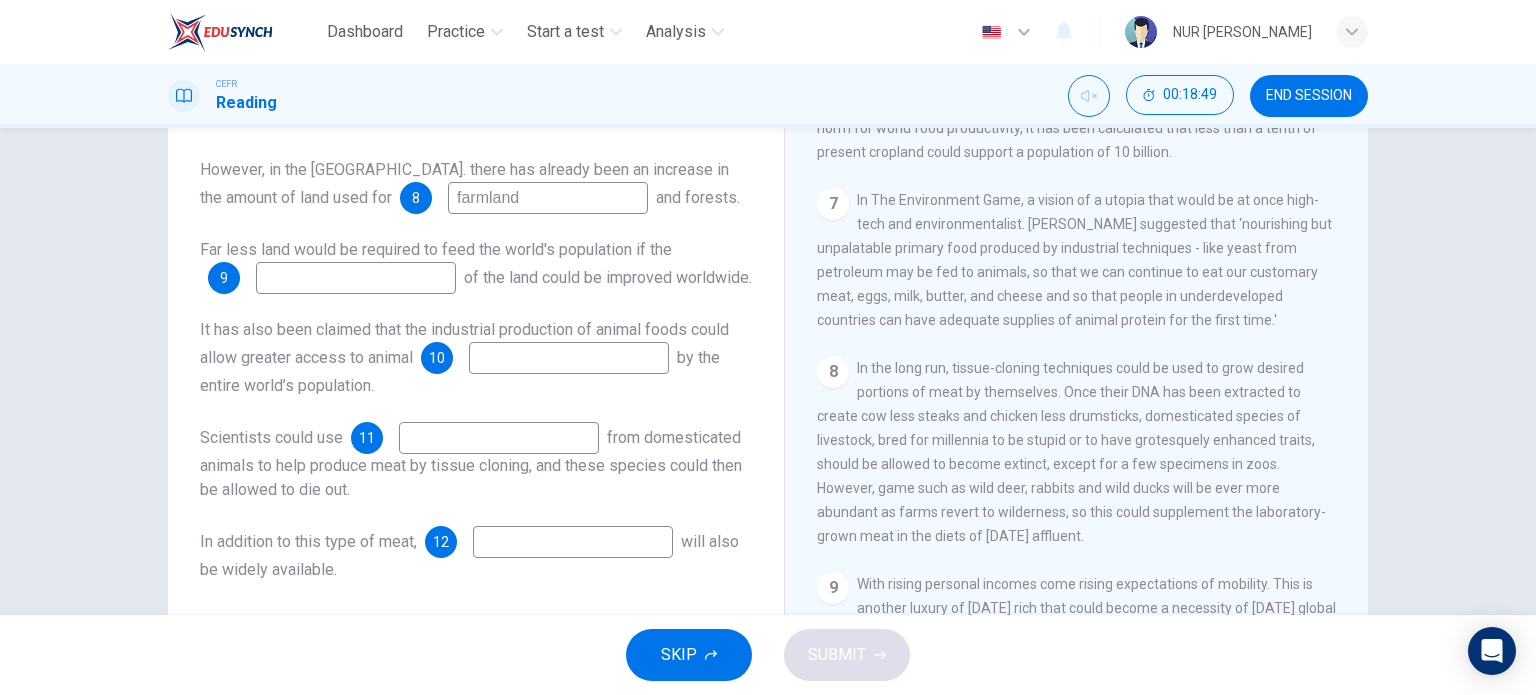 scroll, scrollTop: 288, scrollLeft: 0, axis: vertical 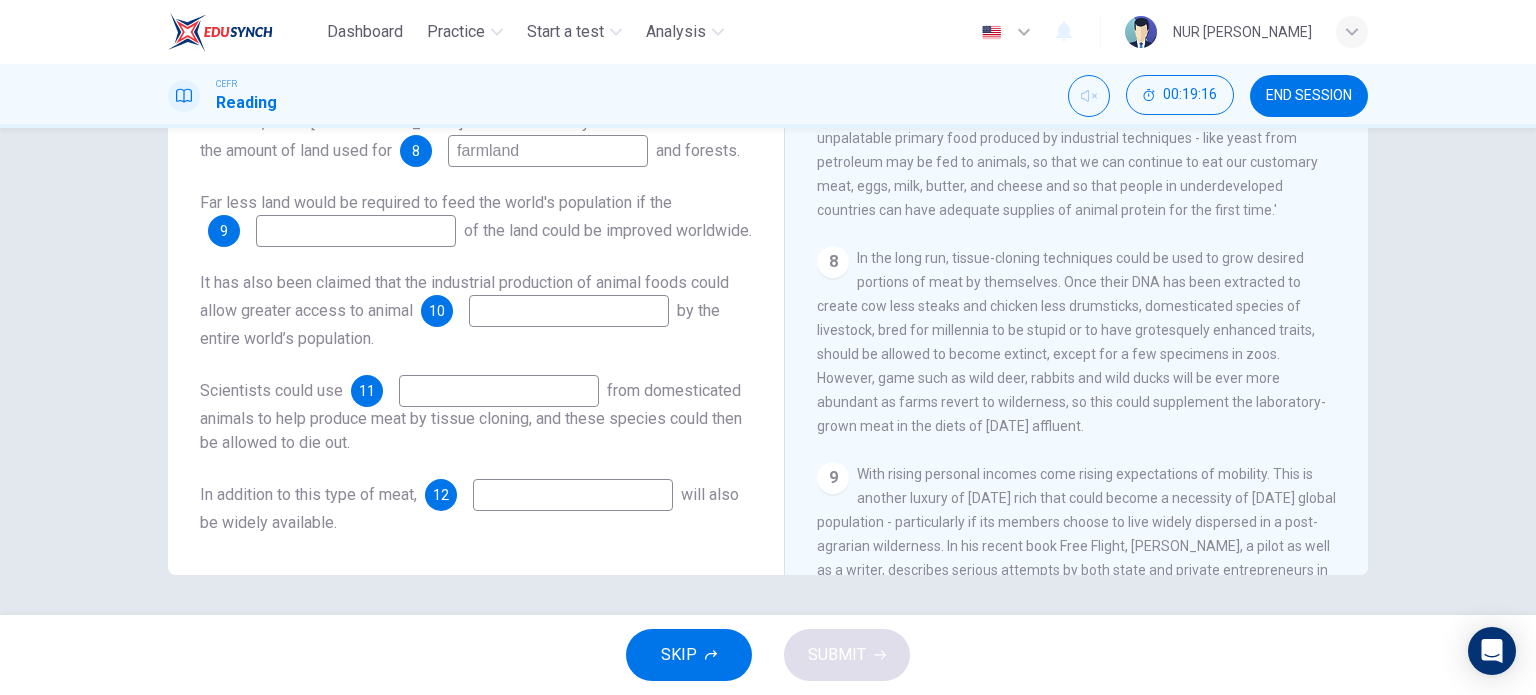 click at bounding box center (499, 391) 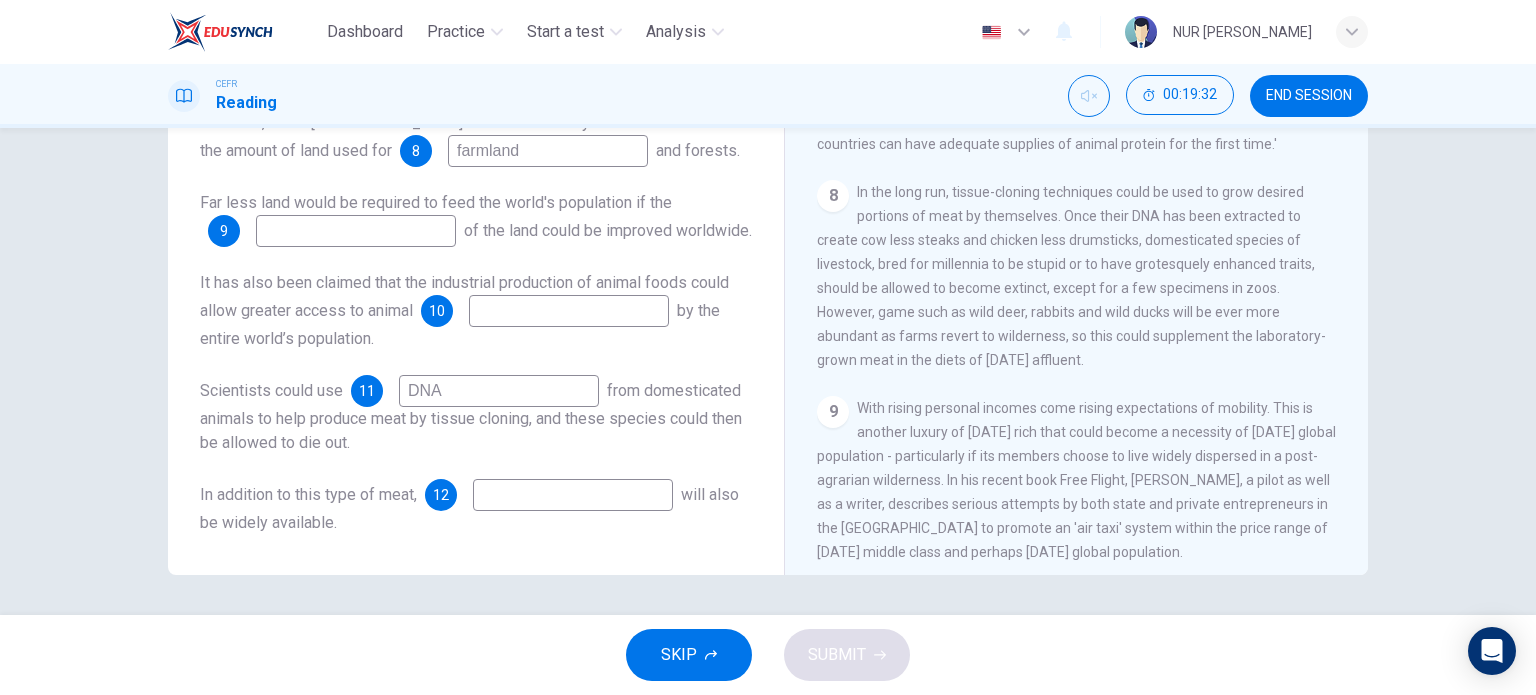 scroll, scrollTop: 1563, scrollLeft: 0, axis: vertical 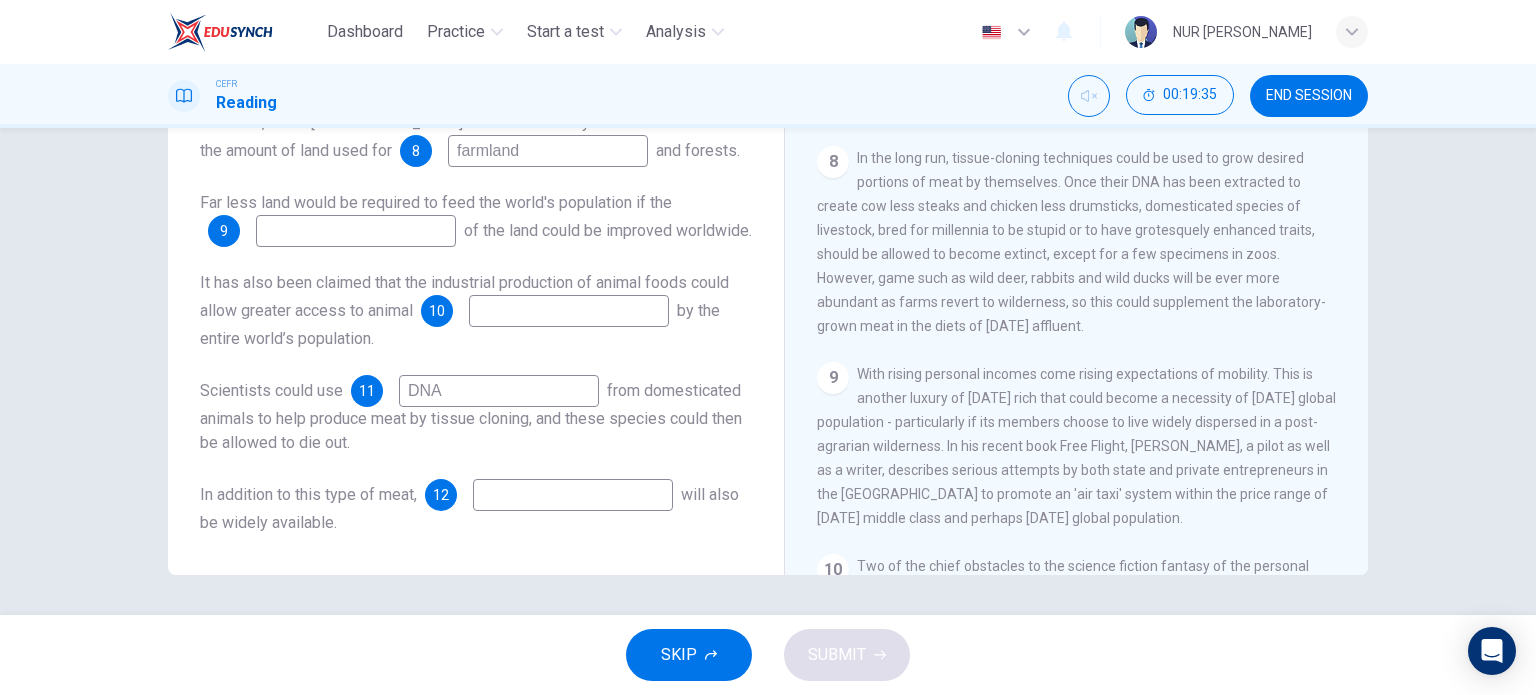 type on "DNA" 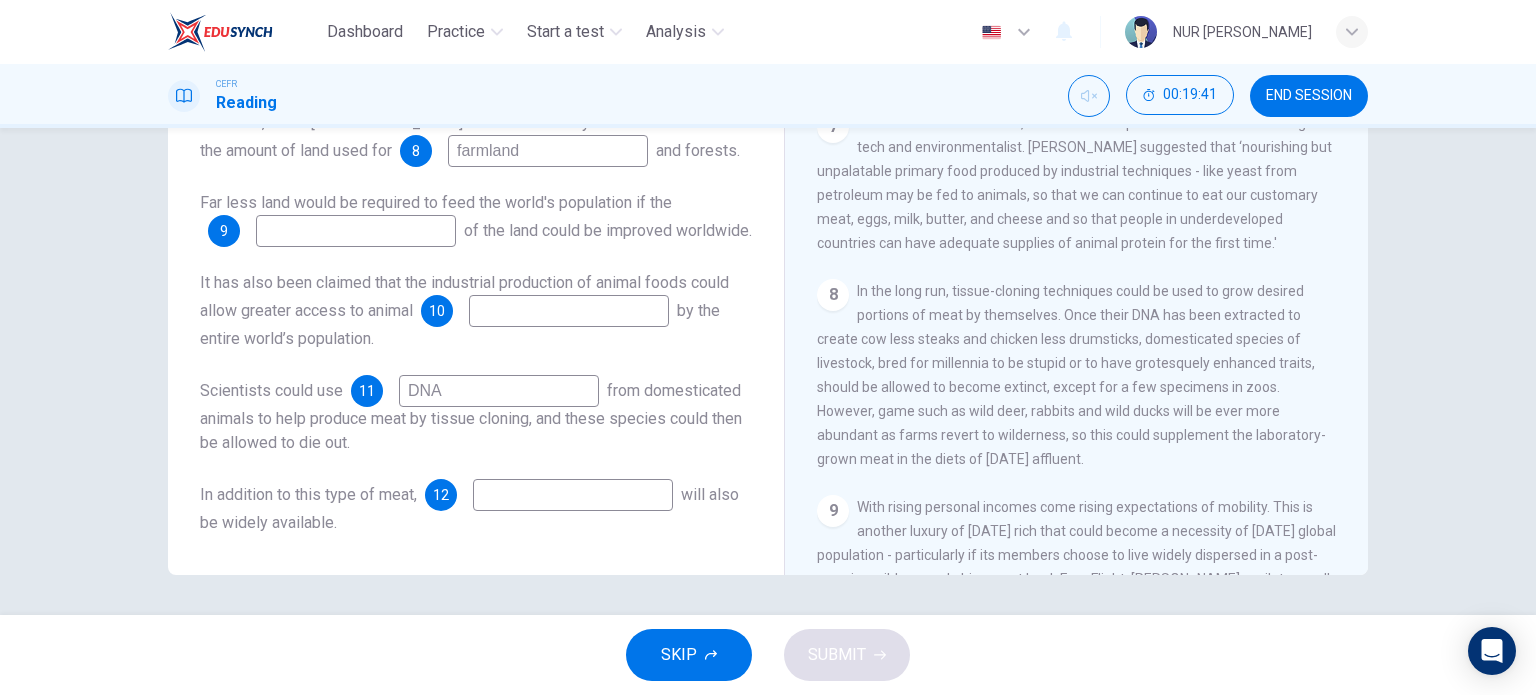 scroll, scrollTop: 1463, scrollLeft: 0, axis: vertical 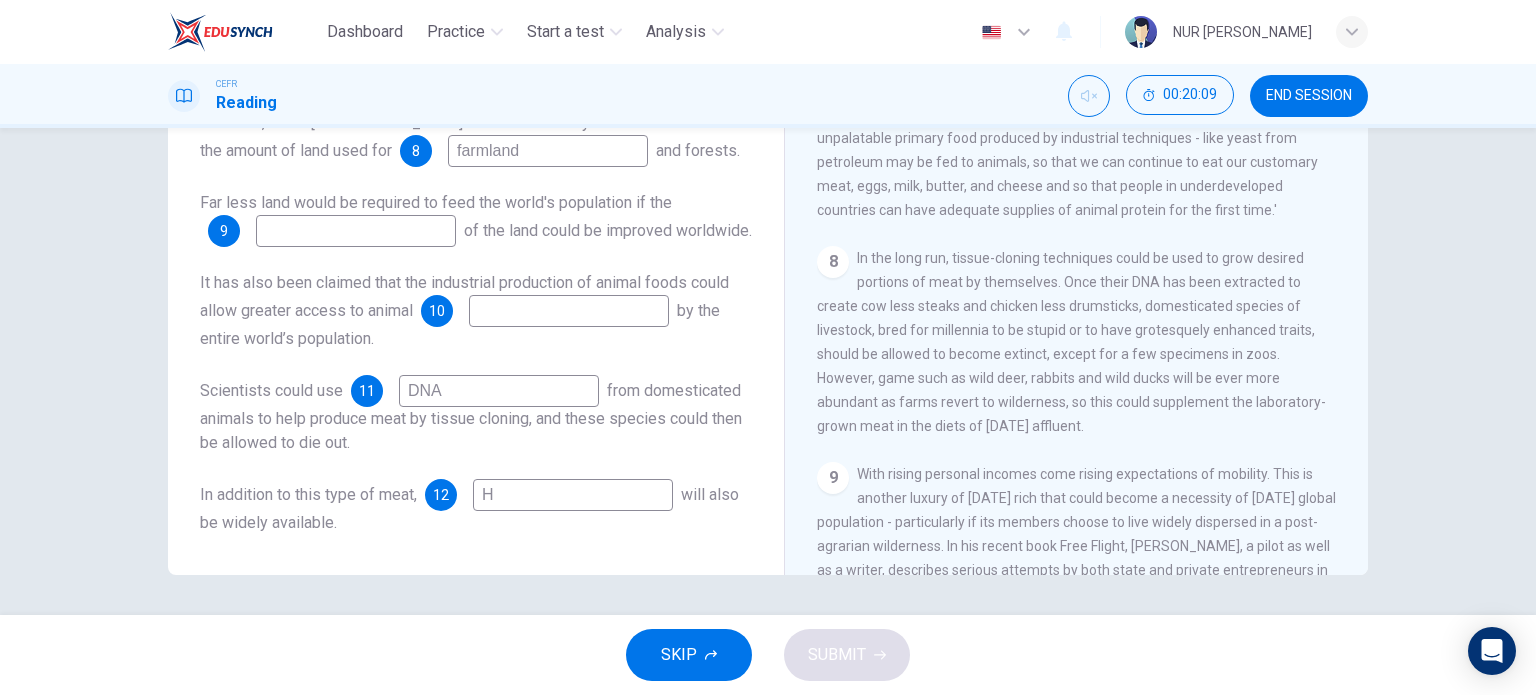 type on "H" 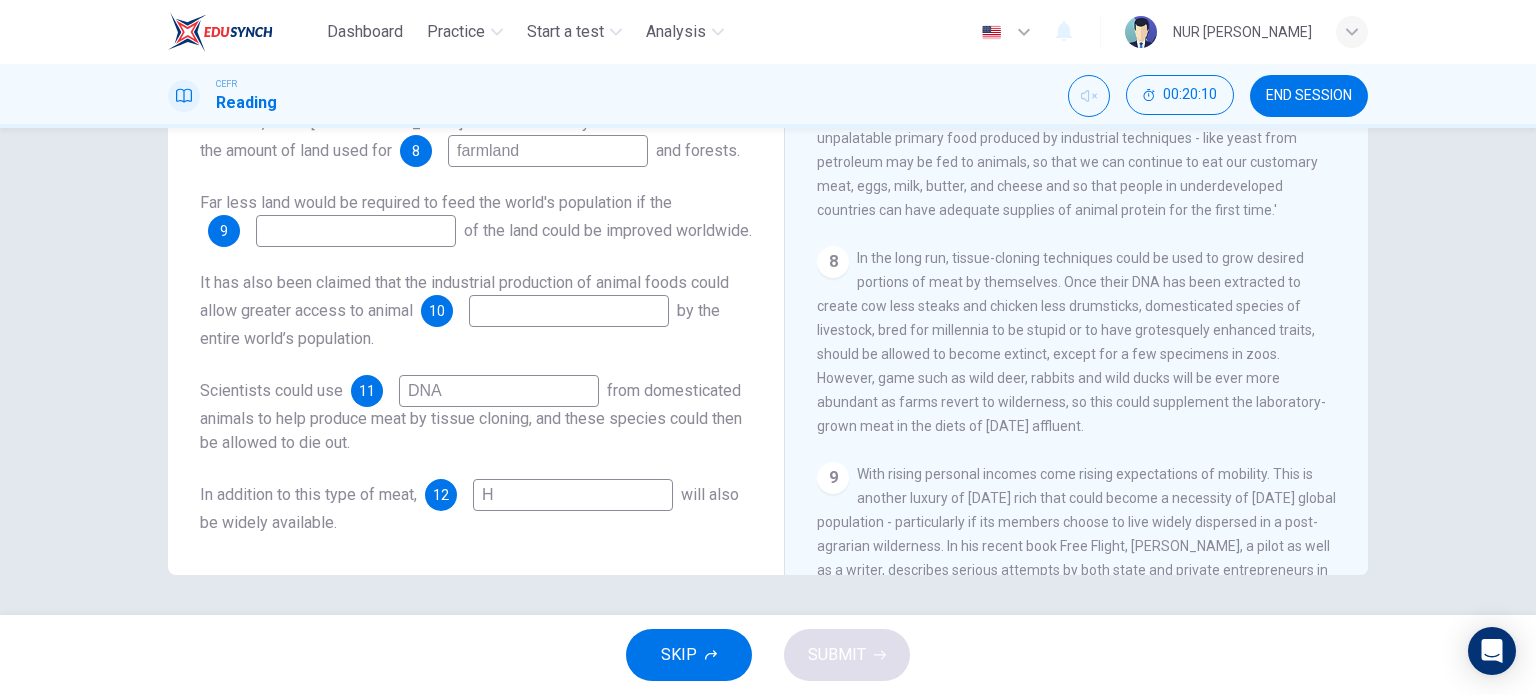 click at bounding box center (569, 311) 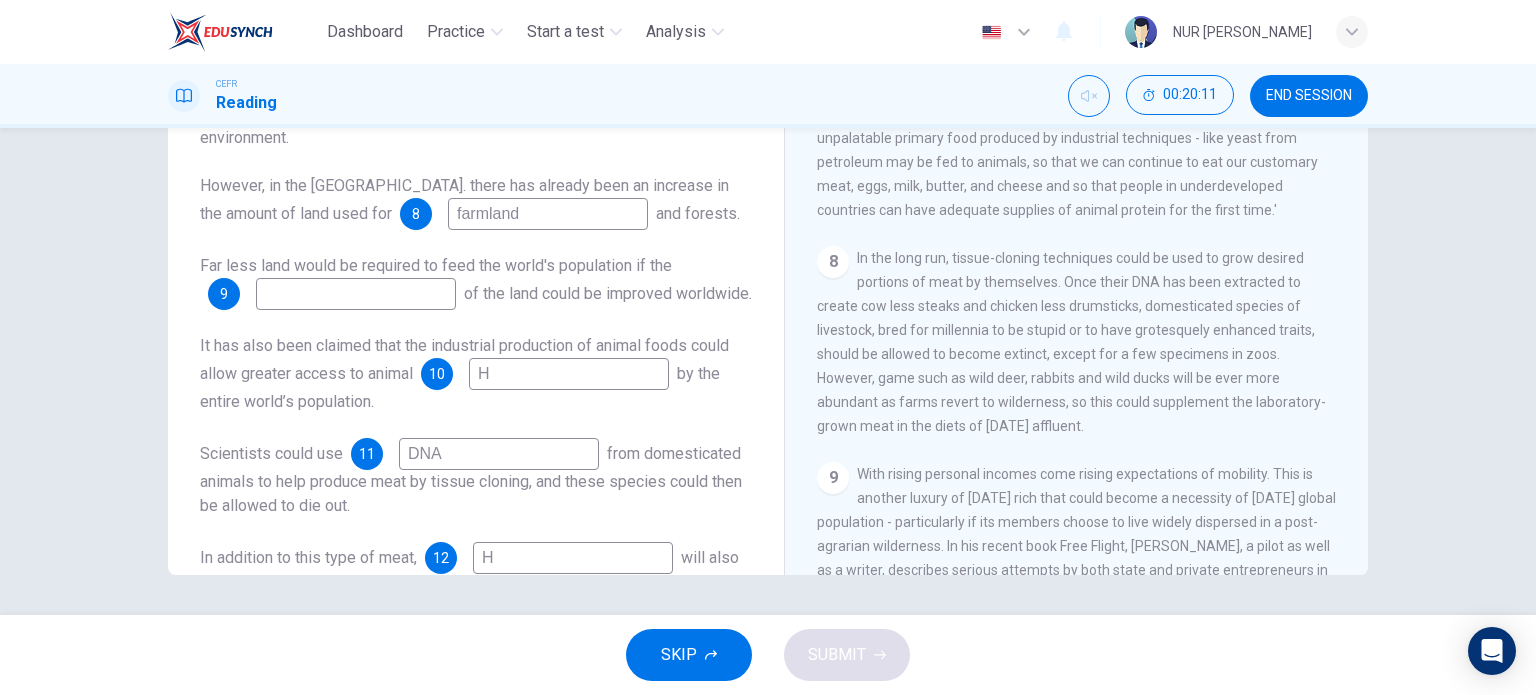 scroll, scrollTop: 0, scrollLeft: 0, axis: both 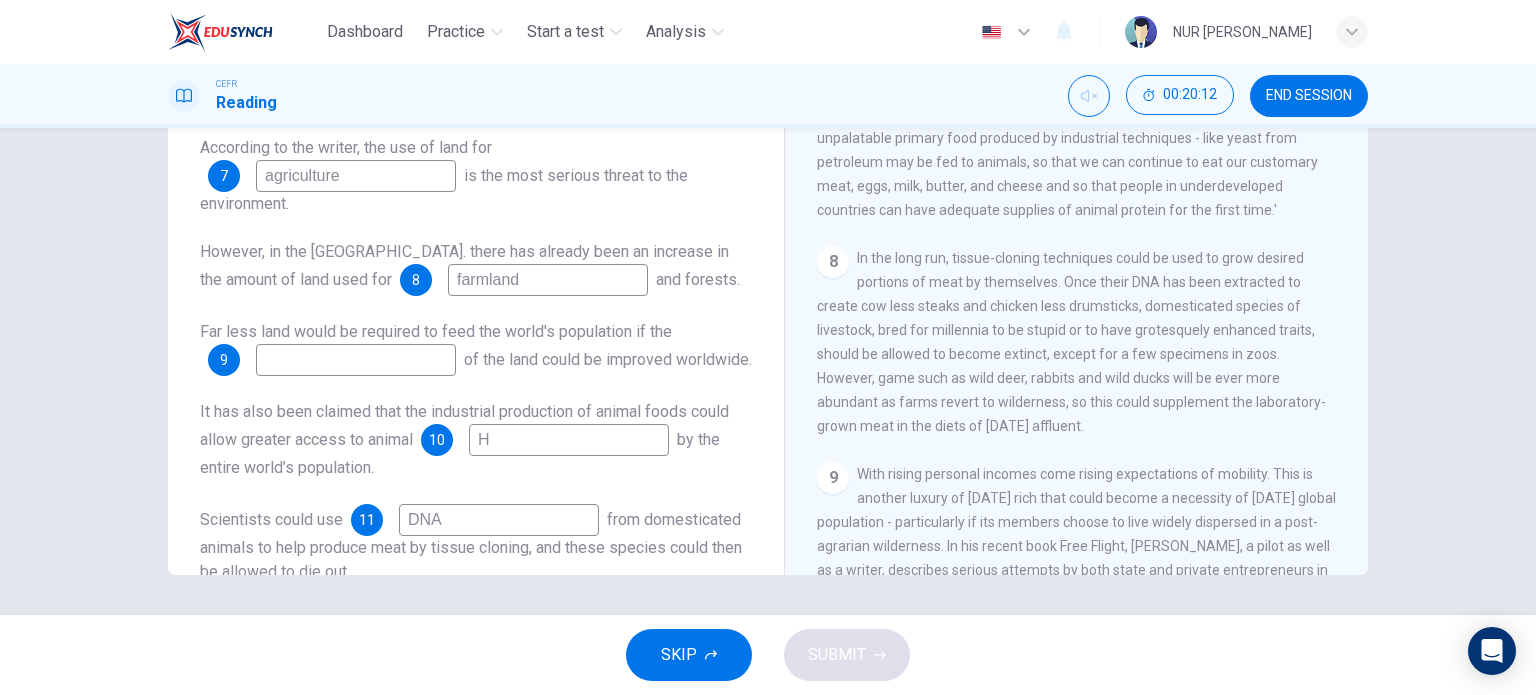 type on "H" 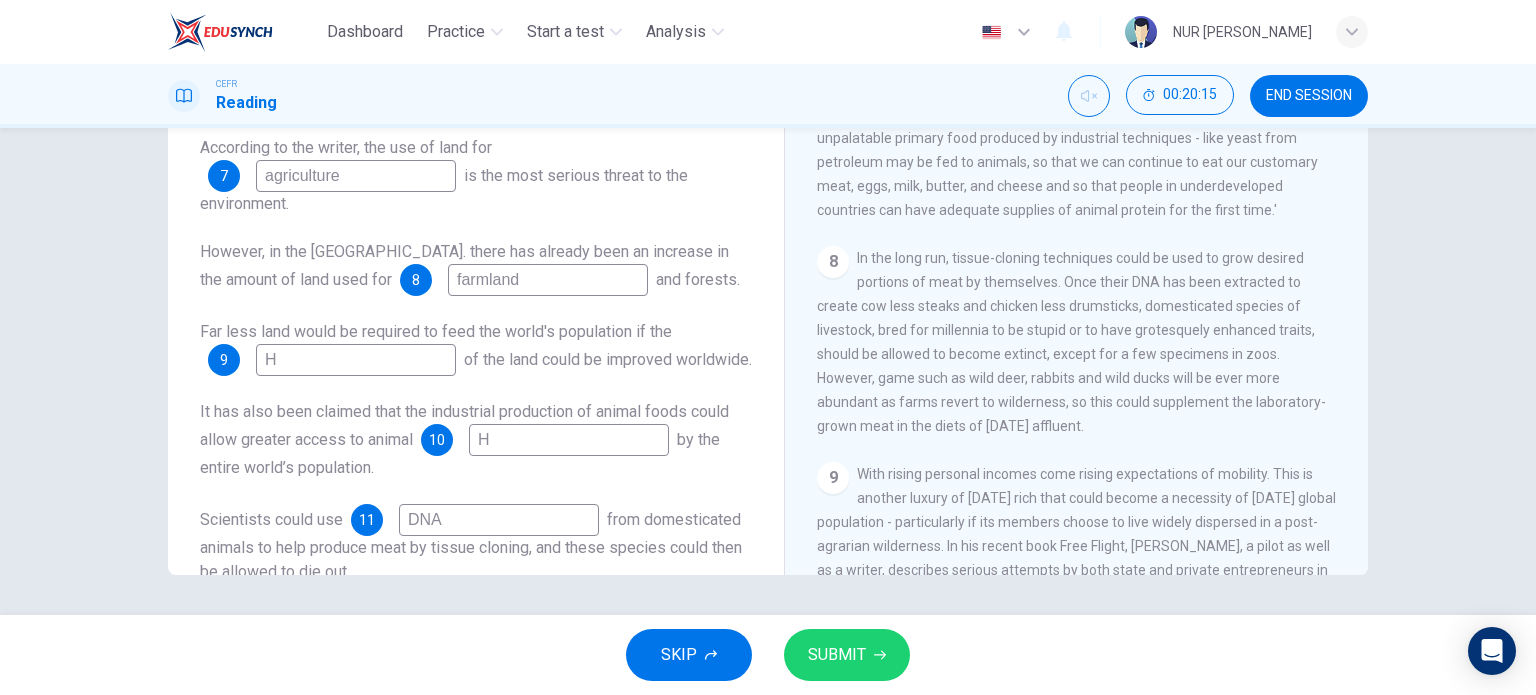 type on "H" 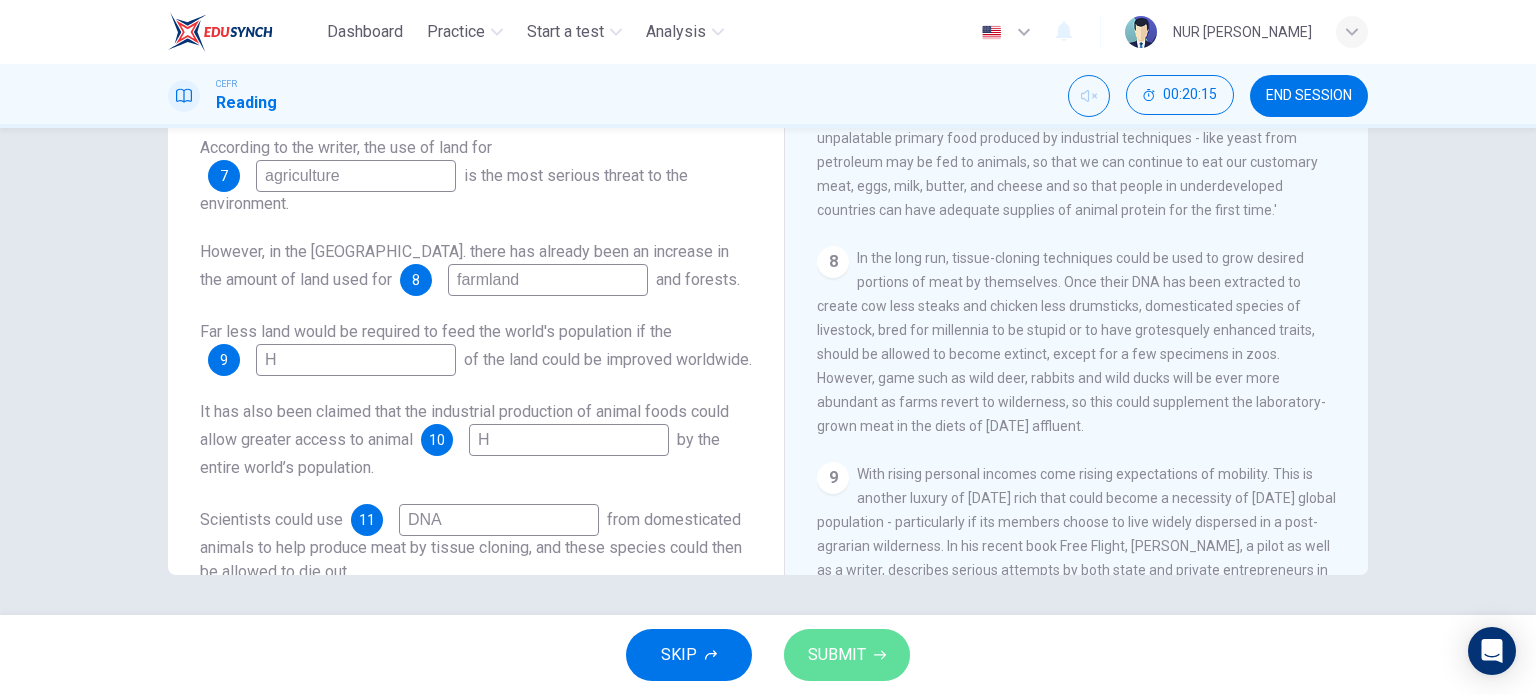 click on "SUBMIT" at bounding box center [837, 655] 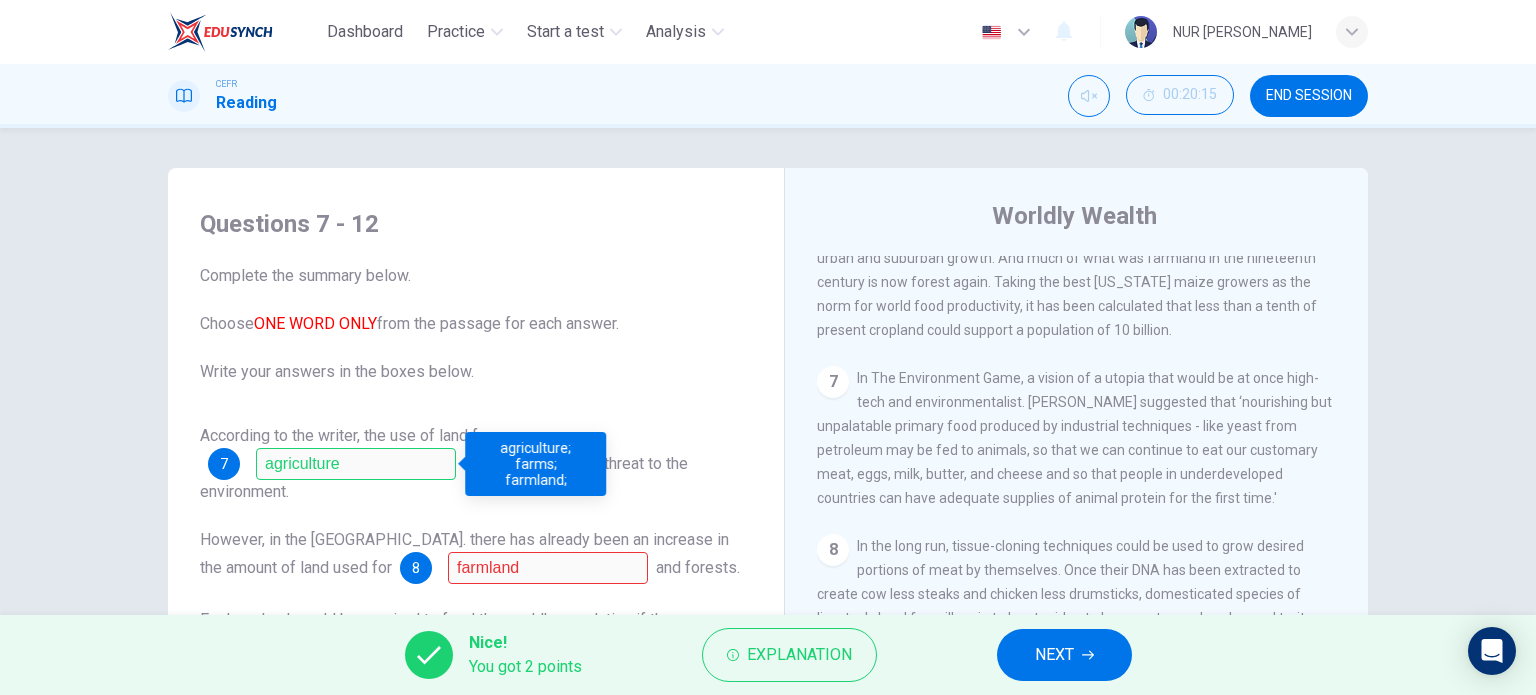 scroll, scrollTop: 288, scrollLeft: 0, axis: vertical 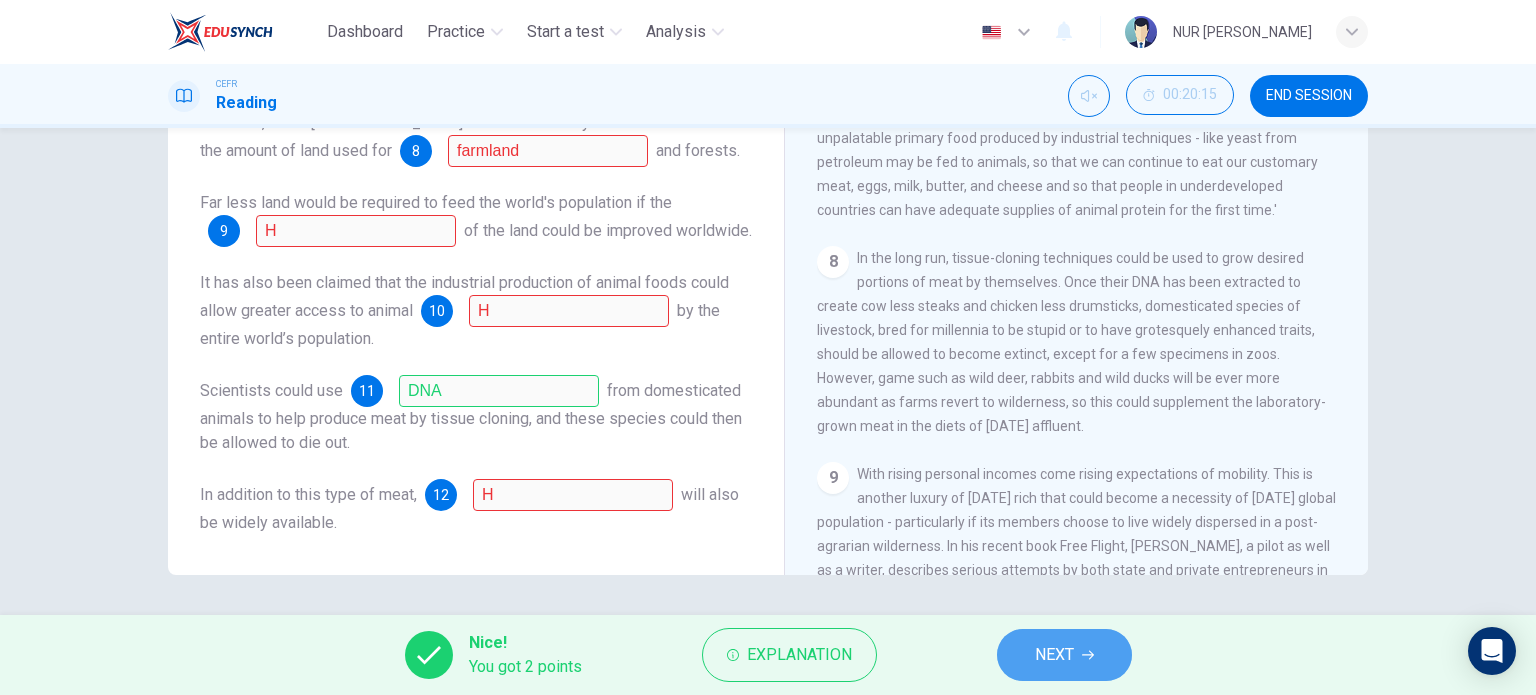 click on "NEXT" at bounding box center [1054, 655] 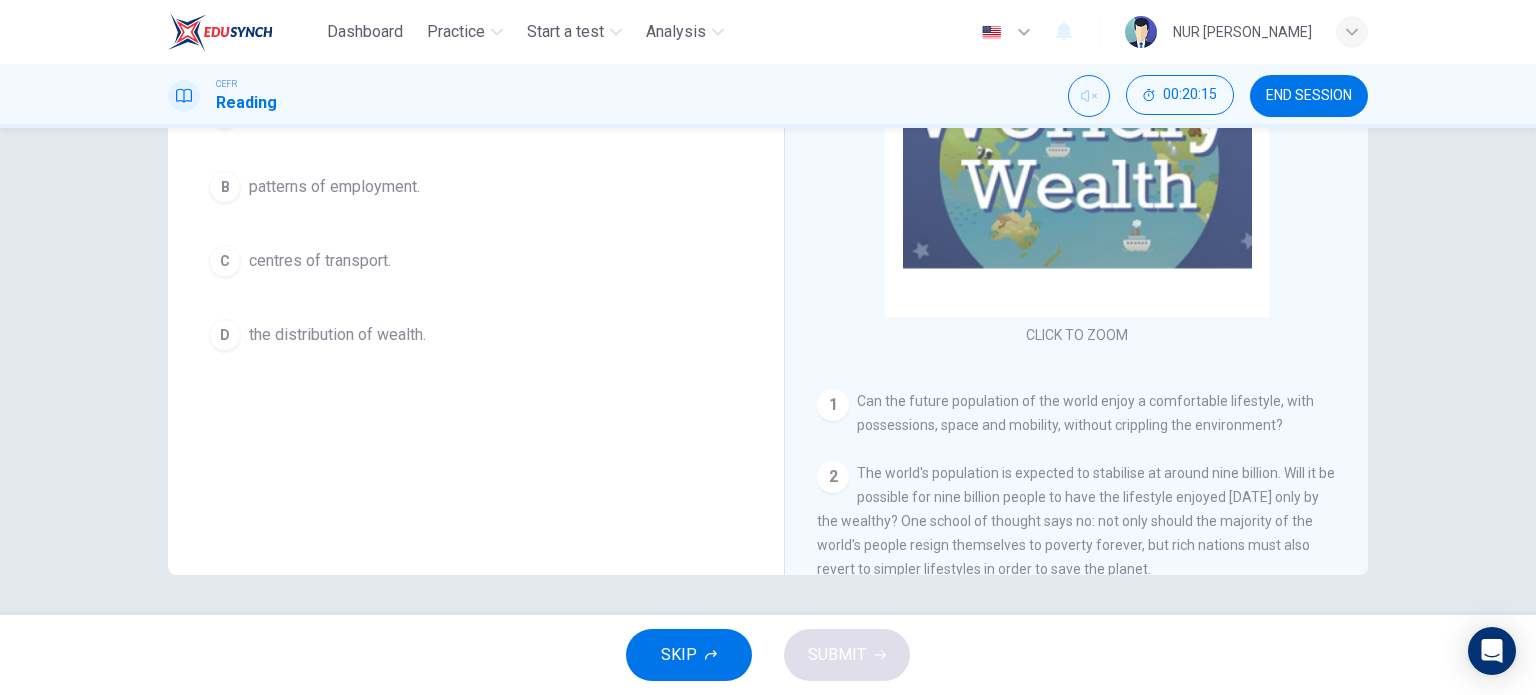 scroll, scrollTop: 0, scrollLeft: 0, axis: both 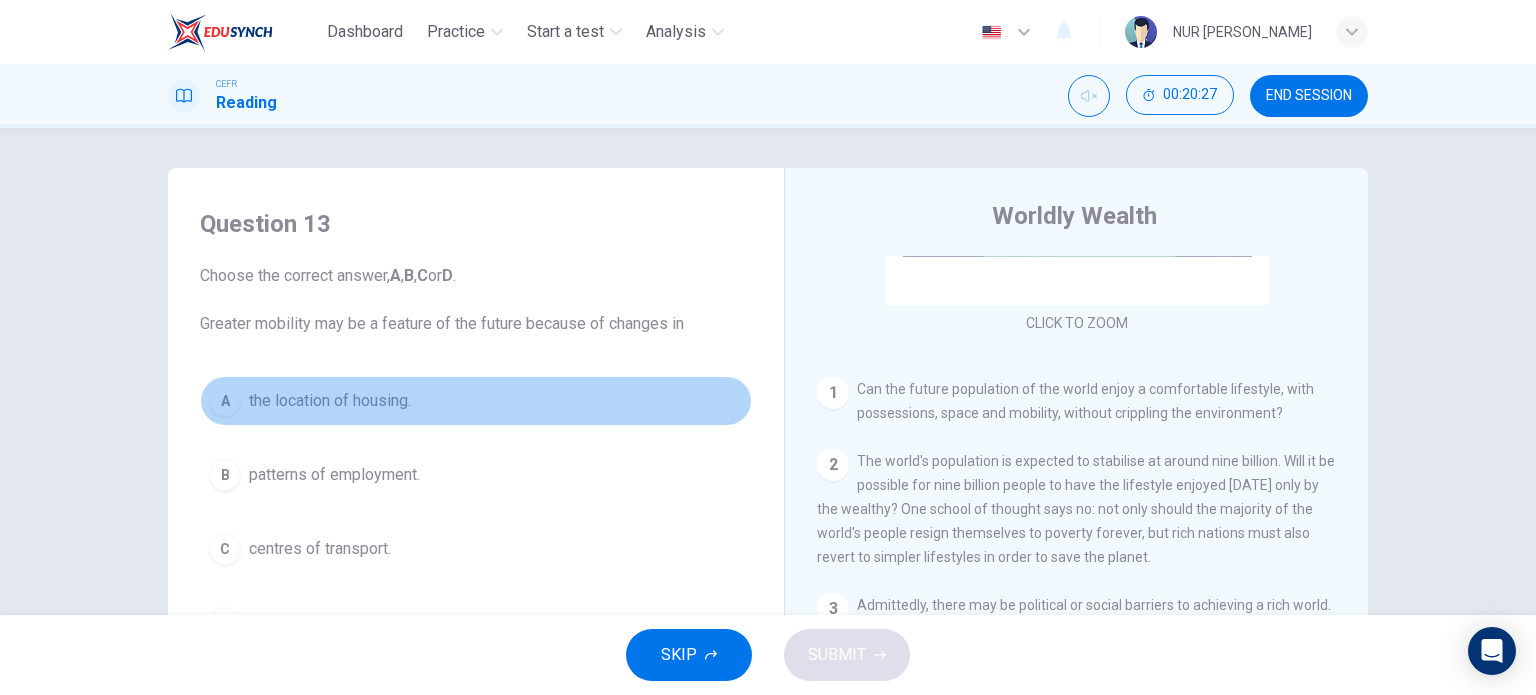 click on "A the location of housing." at bounding box center (476, 401) 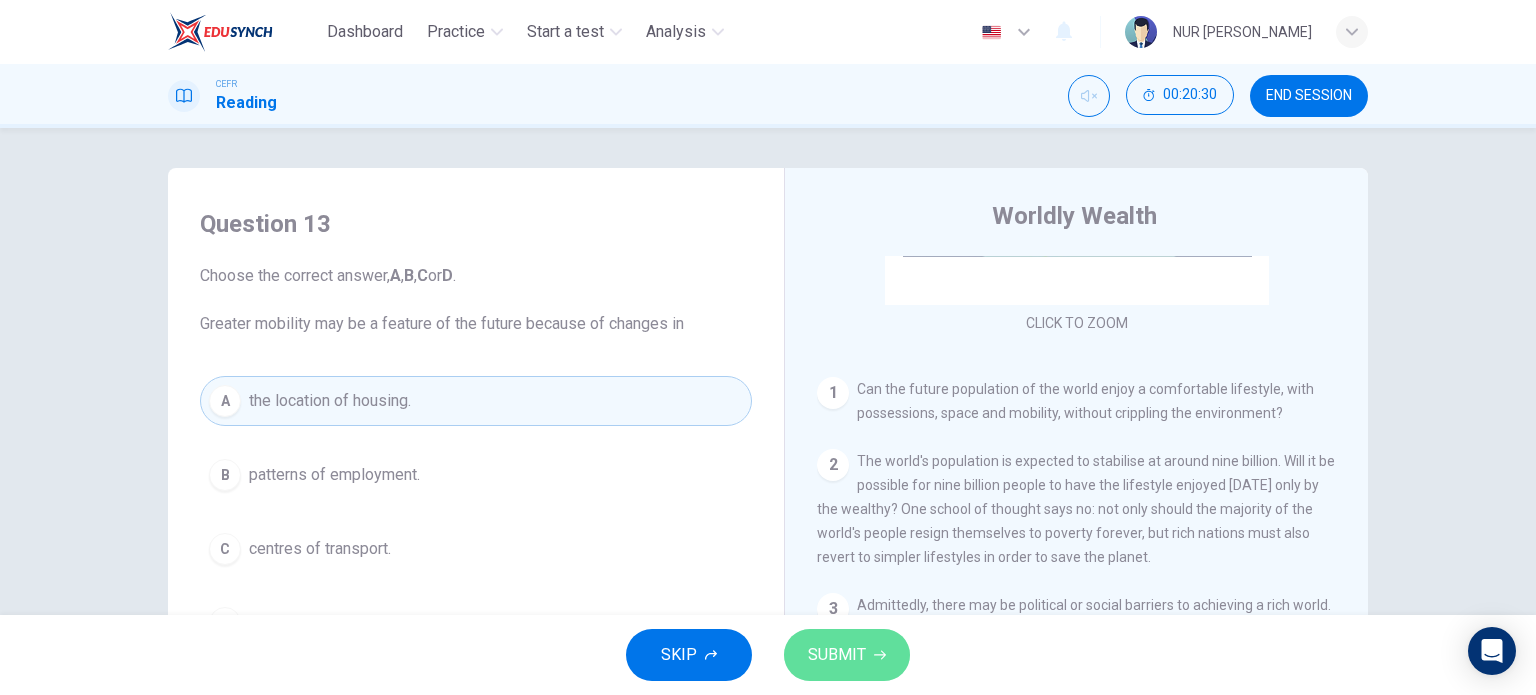 click on "SUBMIT" at bounding box center (837, 655) 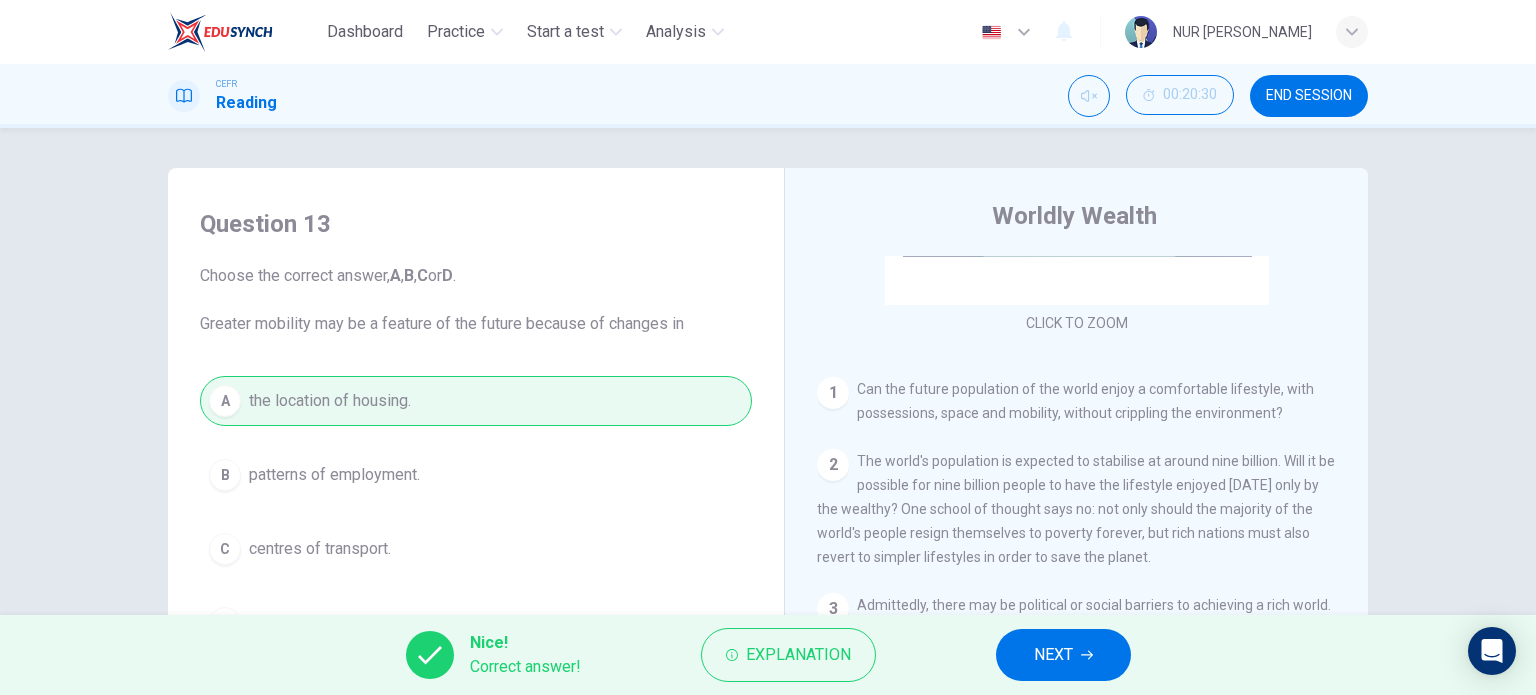 click on "NEXT" at bounding box center [1053, 655] 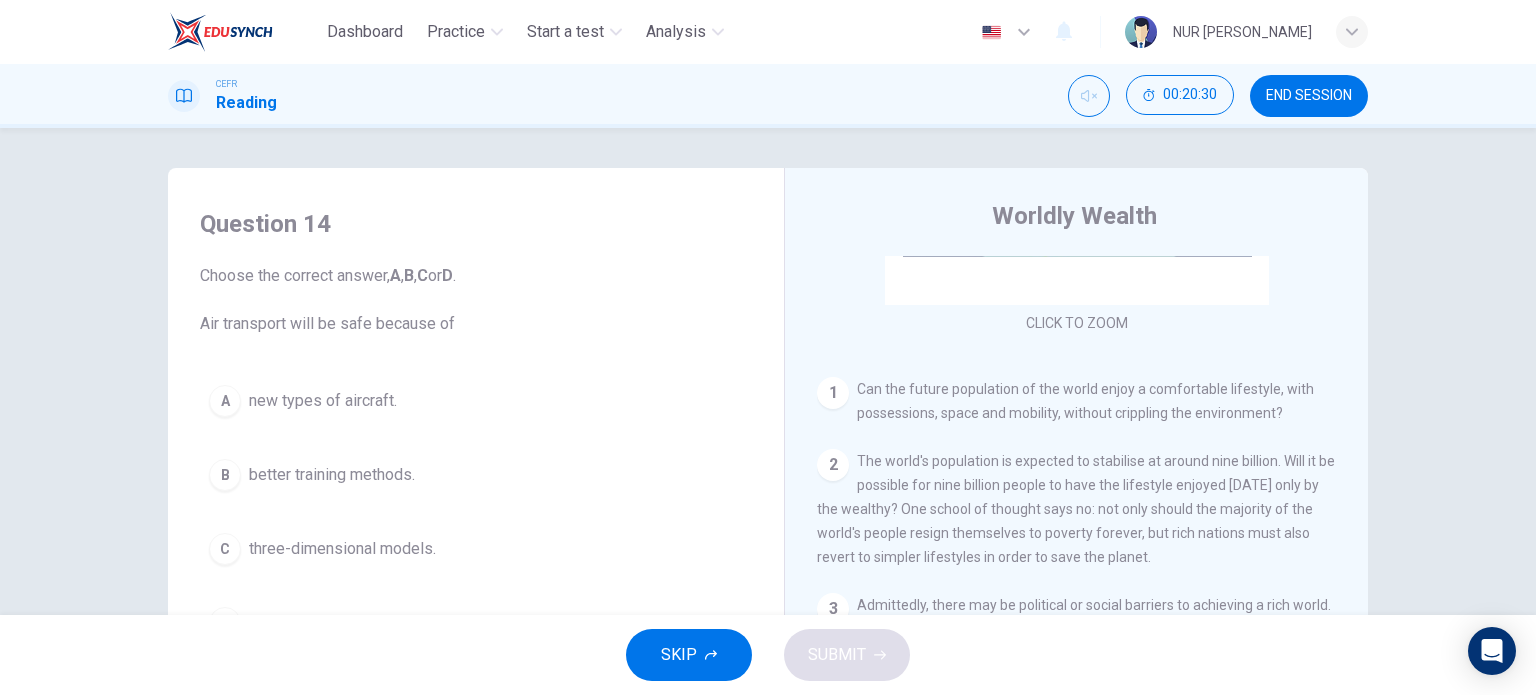 scroll, scrollTop: 100, scrollLeft: 0, axis: vertical 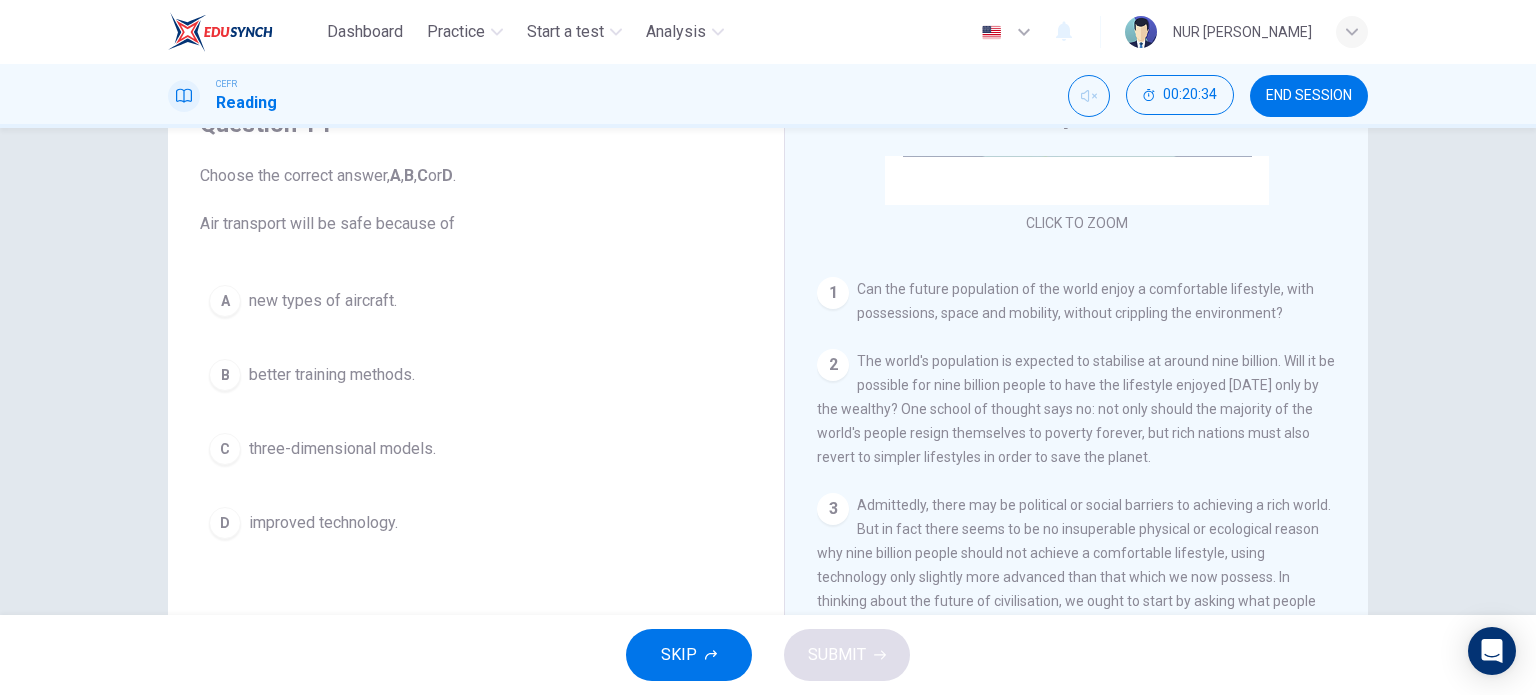 click on "three-dimensional models." at bounding box center [342, 449] 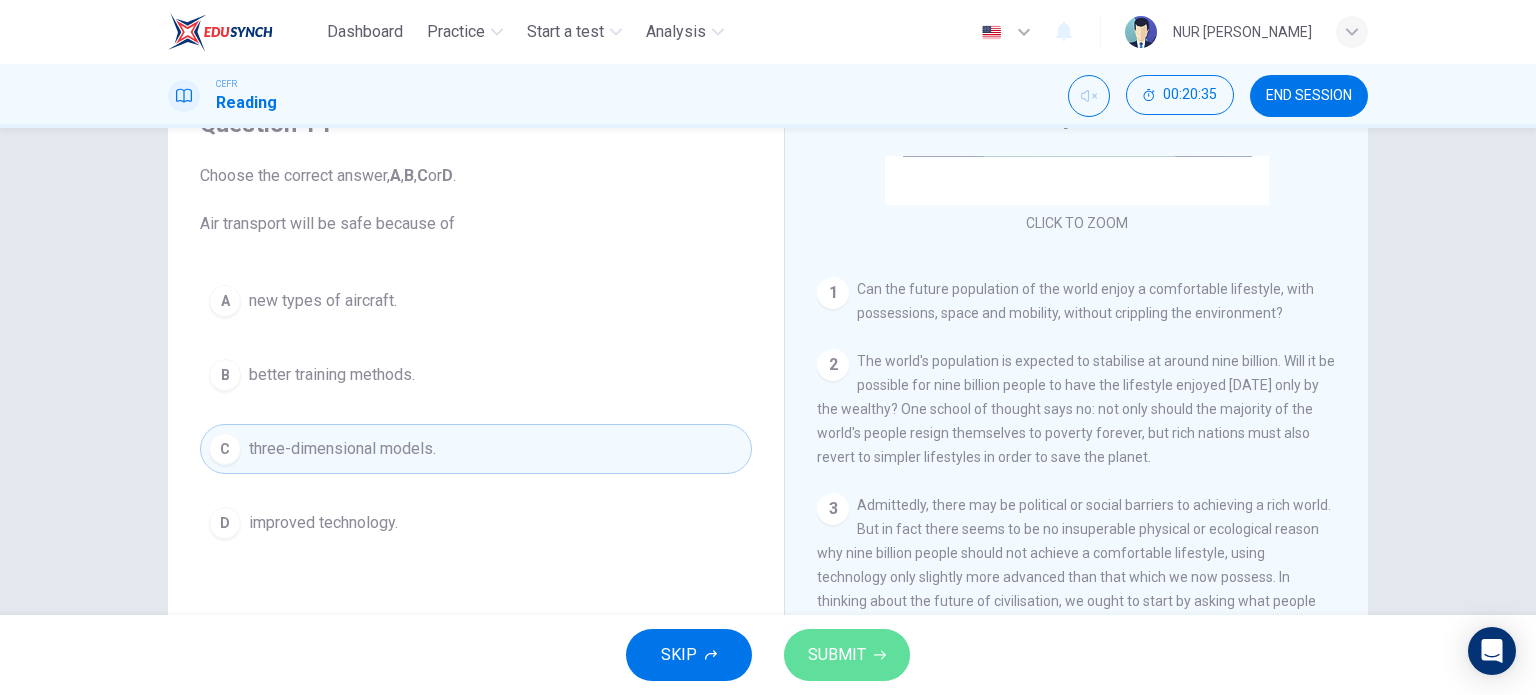 click on "SUBMIT" at bounding box center (837, 655) 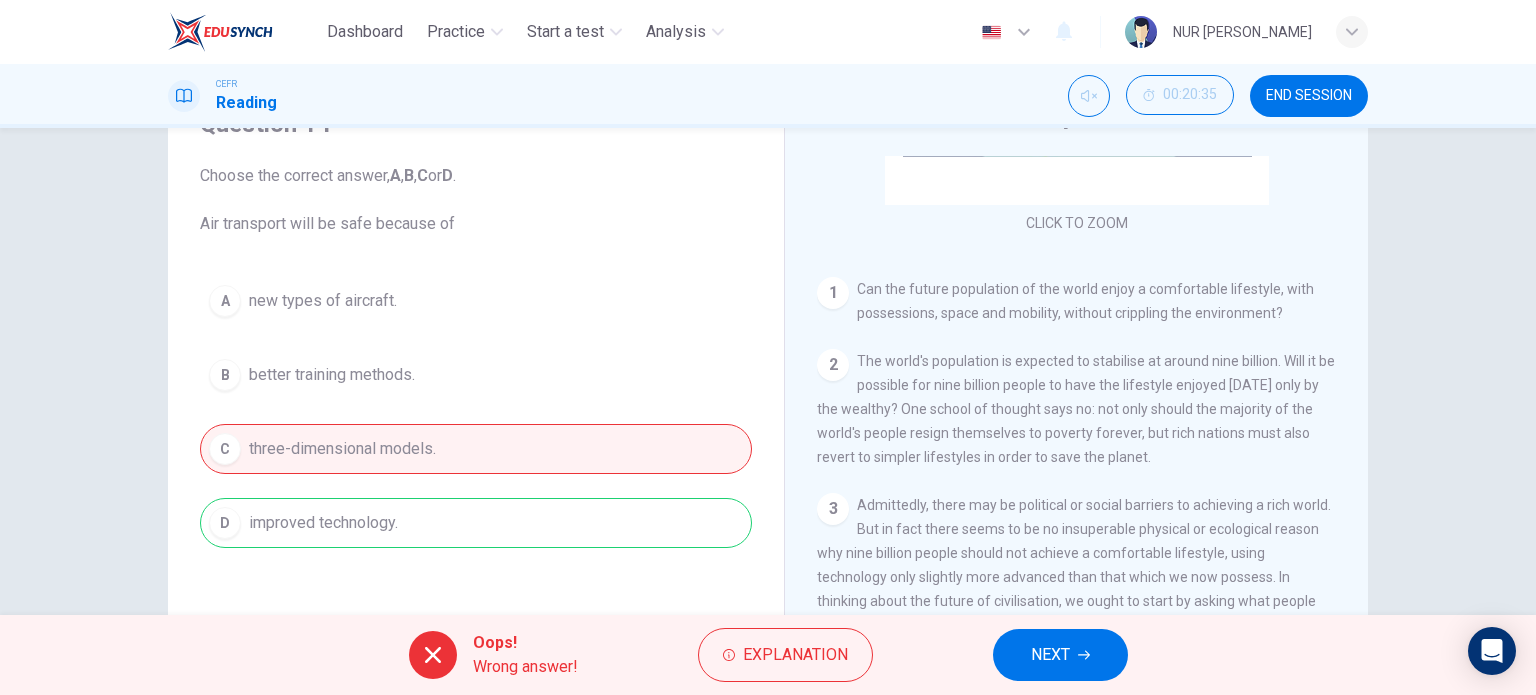 click on "NEXT" at bounding box center [1050, 655] 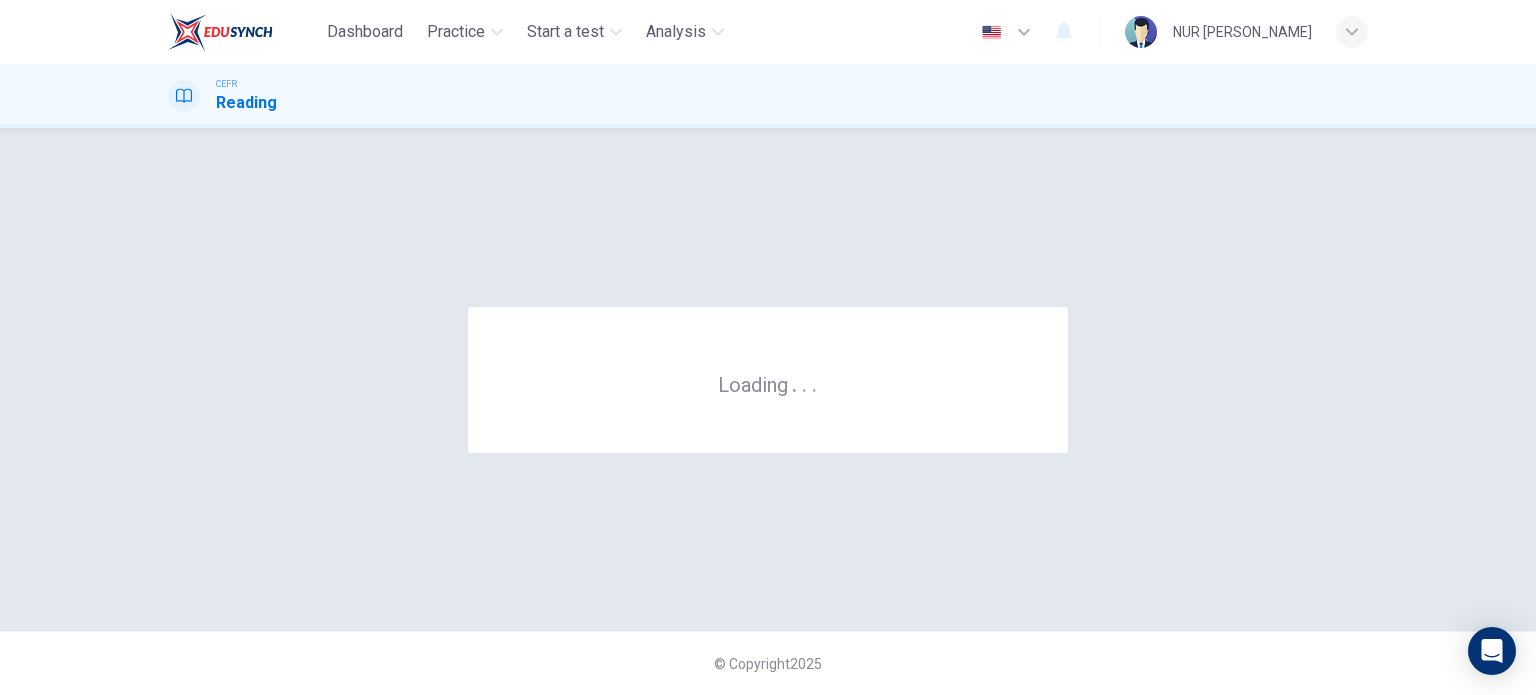 scroll, scrollTop: 0, scrollLeft: 0, axis: both 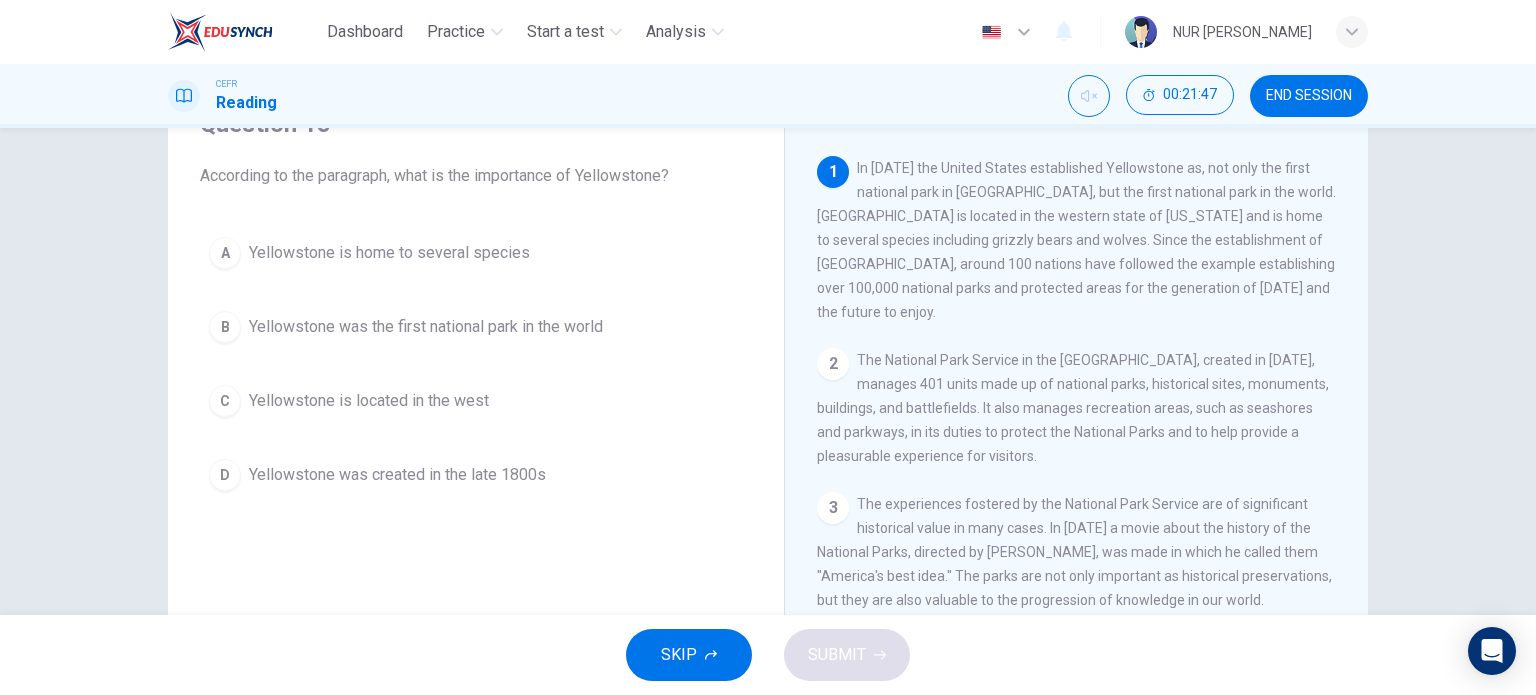 click on "Yellowstone was the first national park in the world" at bounding box center [426, 327] 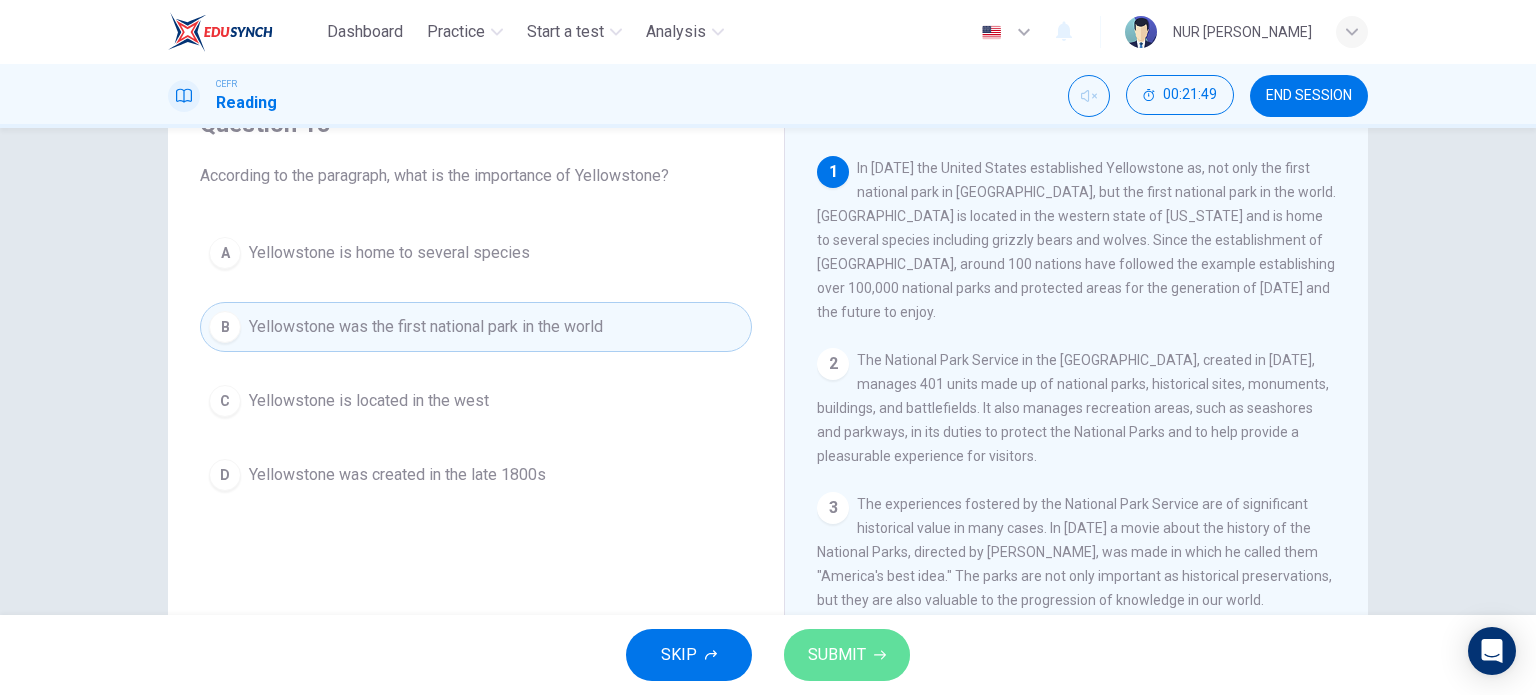 click on "SUBMIT" at bounding box center [837, 655] 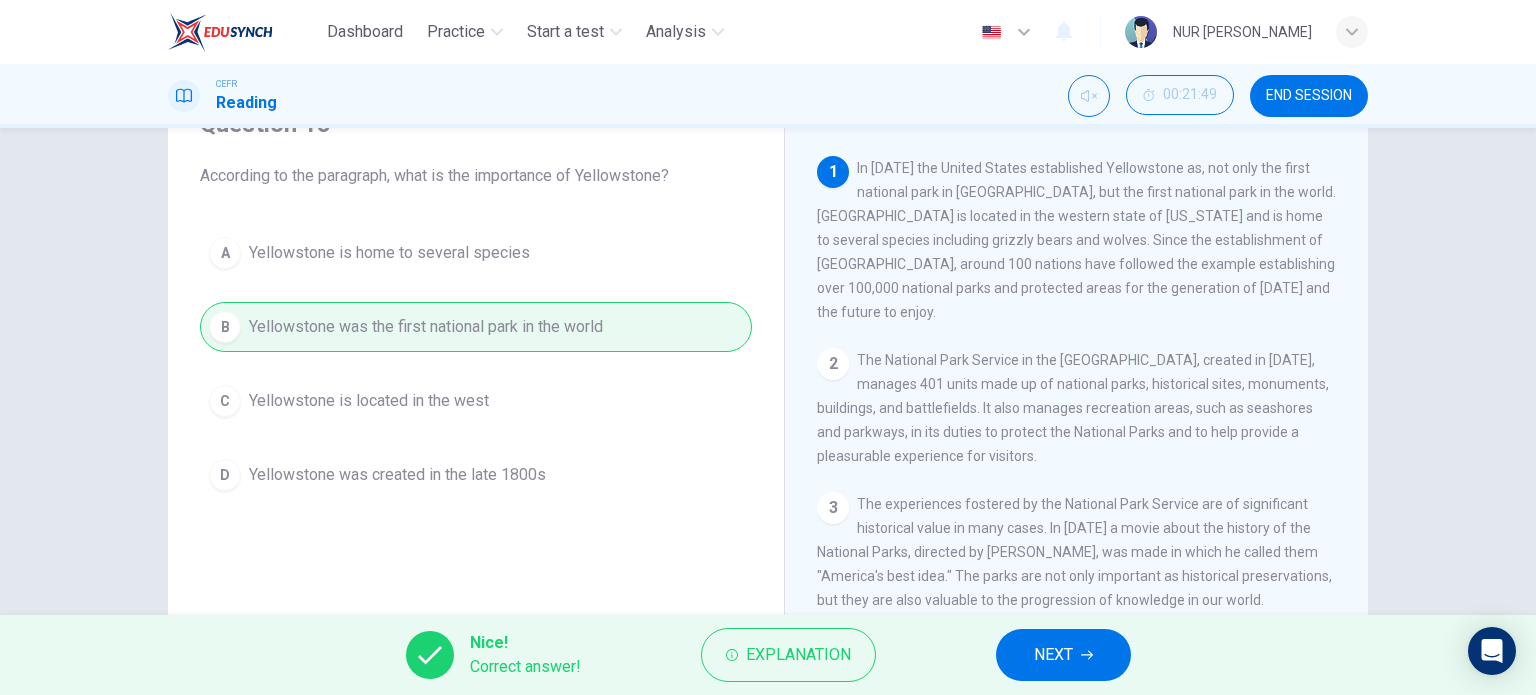 click on "NEXT" at bounding box center [1063, 655] 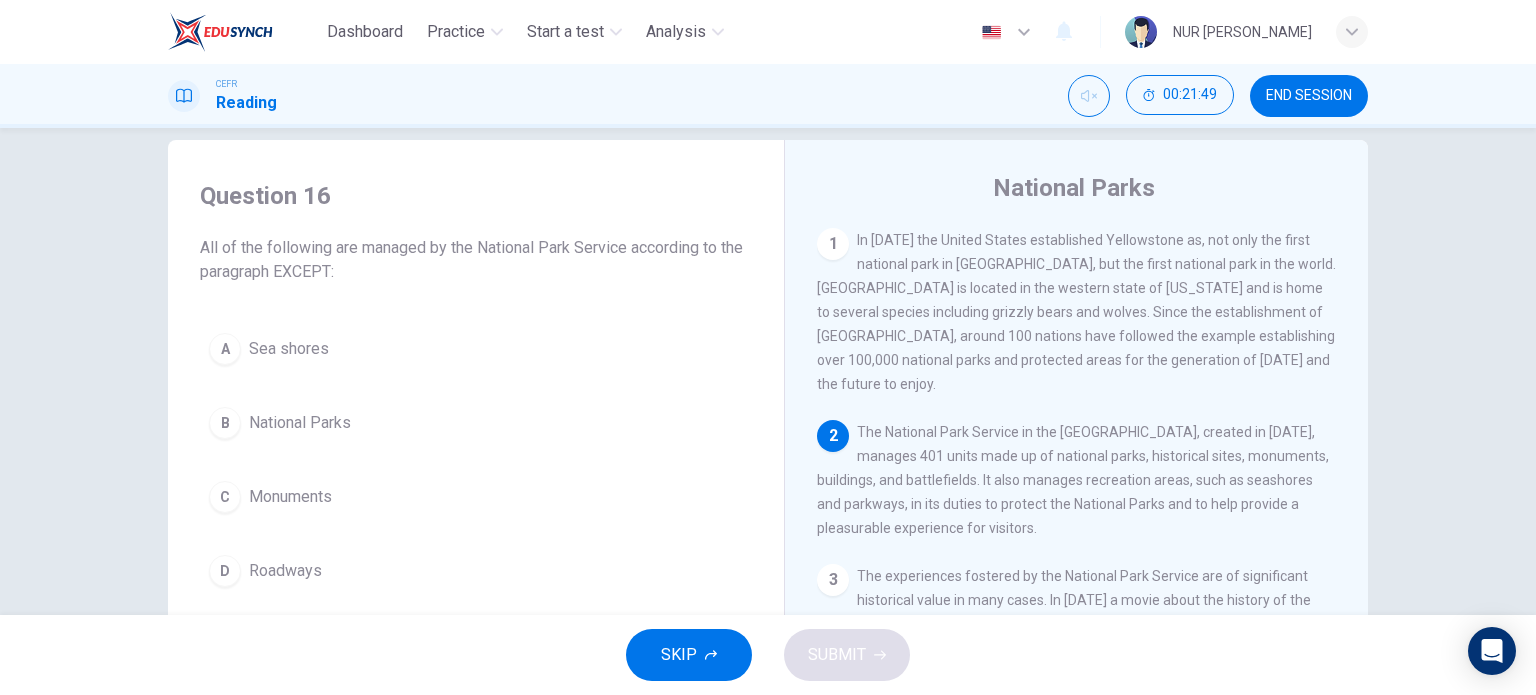 scroll, scrollTop: 0, scrollLeft: 0, axis: both 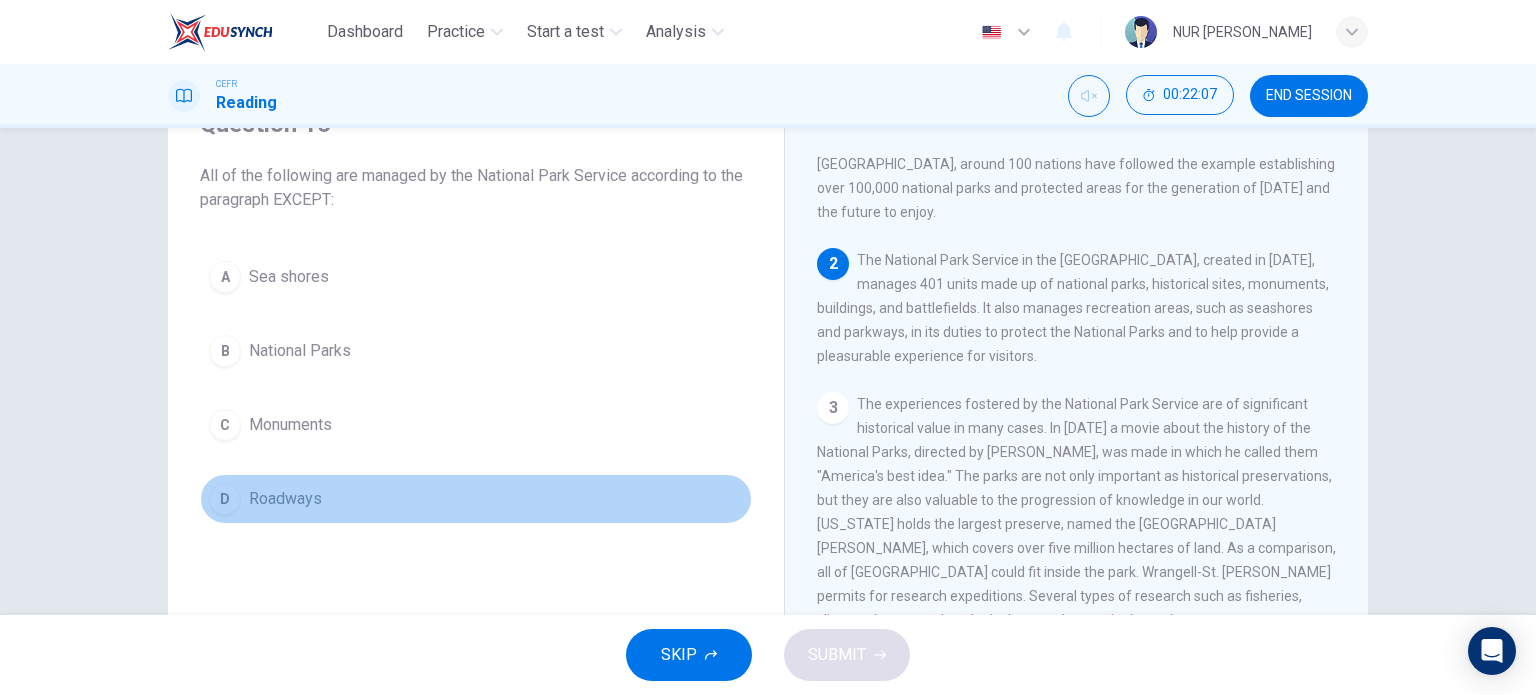 click on "Roadways" at bounding box center [285, 499] 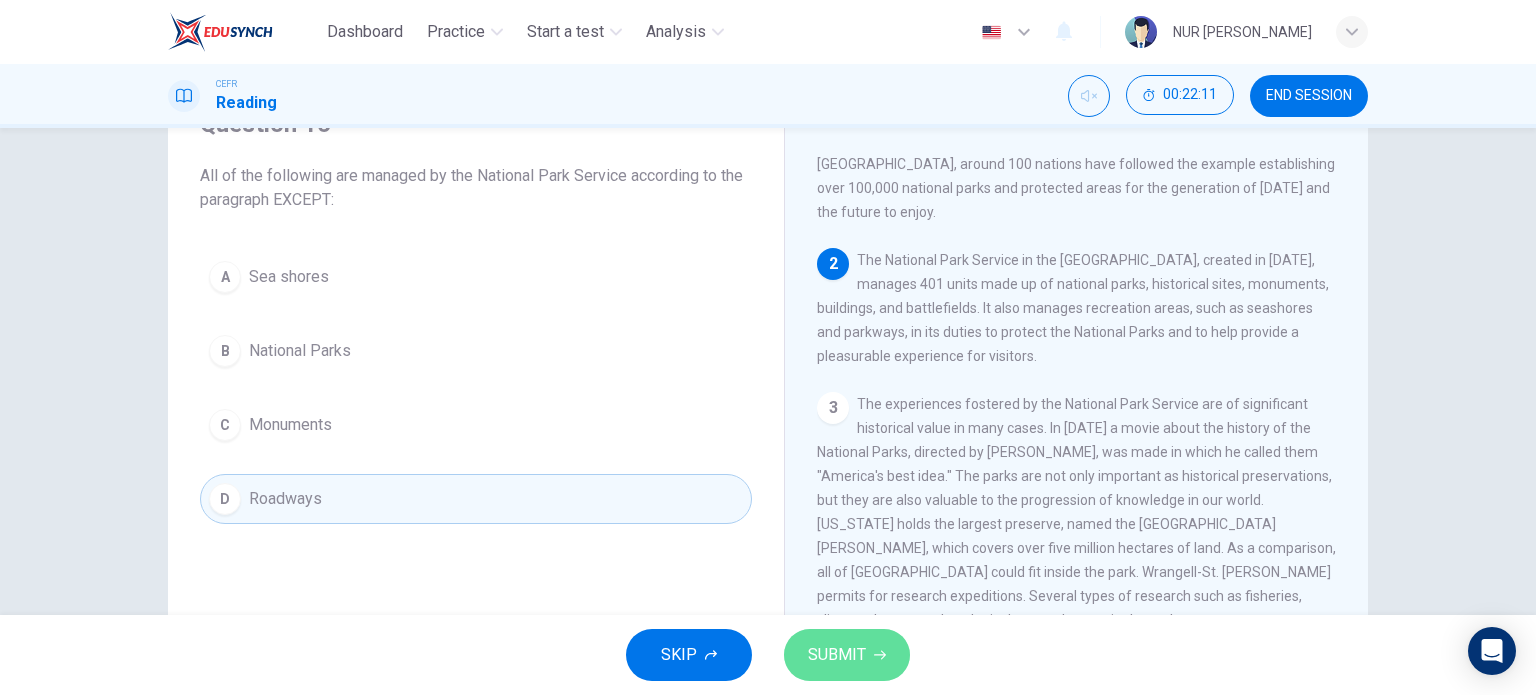 click on "SUBMIT" at bounding box center (847, 655) 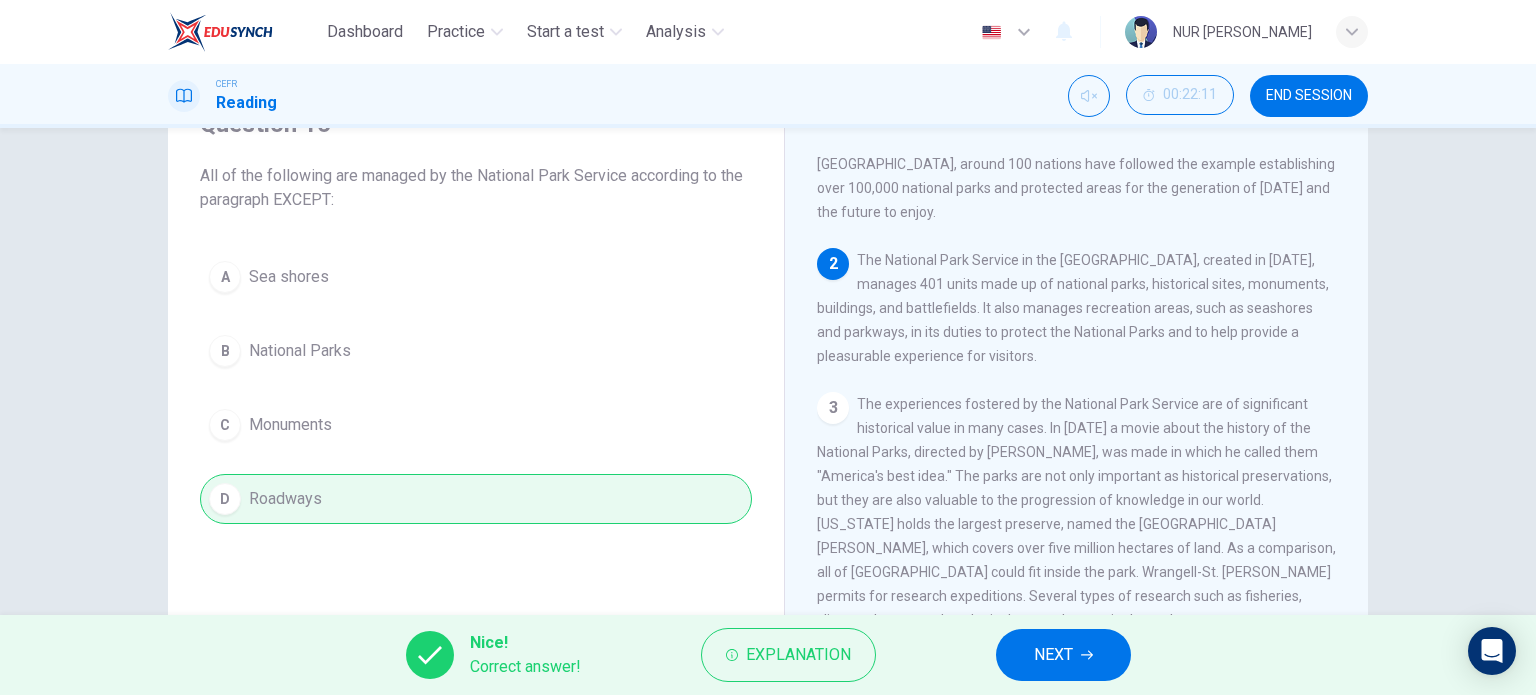 click on "NEXT" at bounding box center [1063, 655] 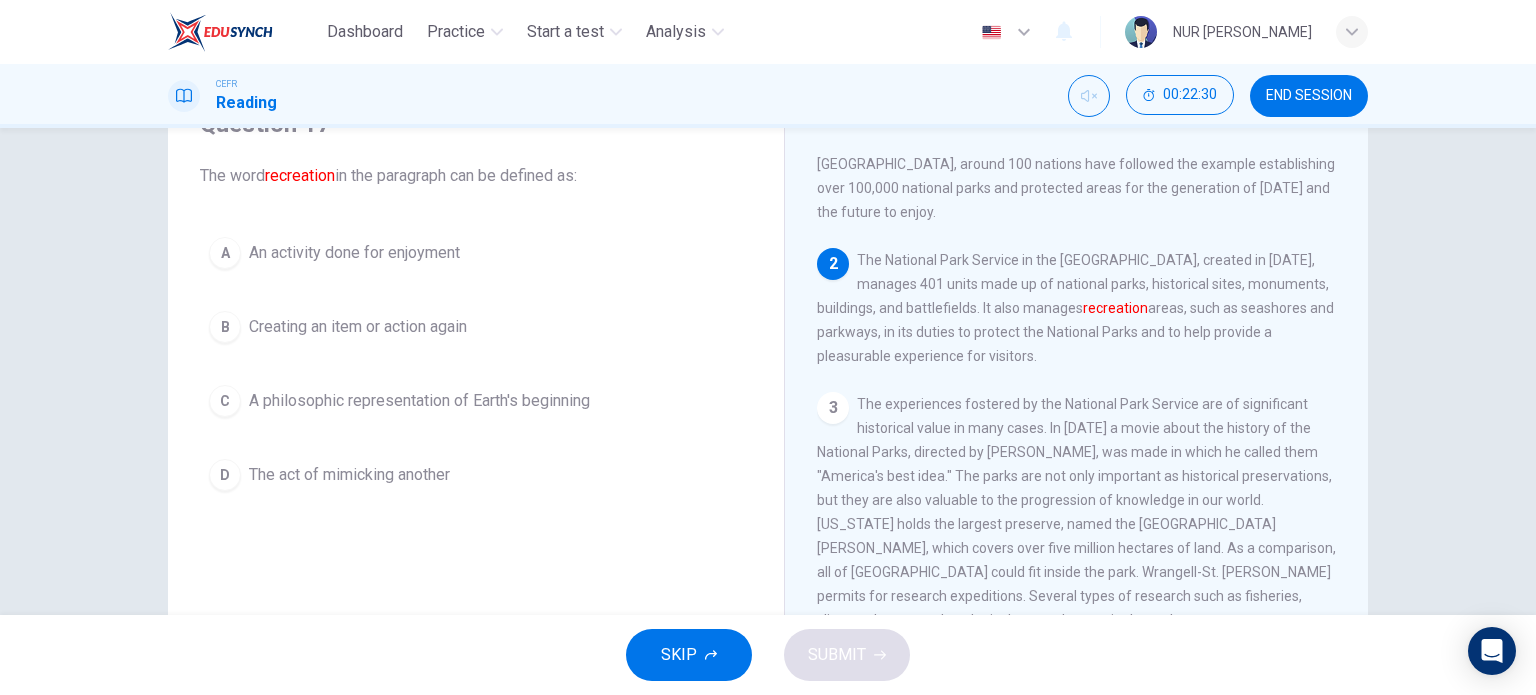 click on "An activity done for enjoyment" at bounding box center [354, 253] 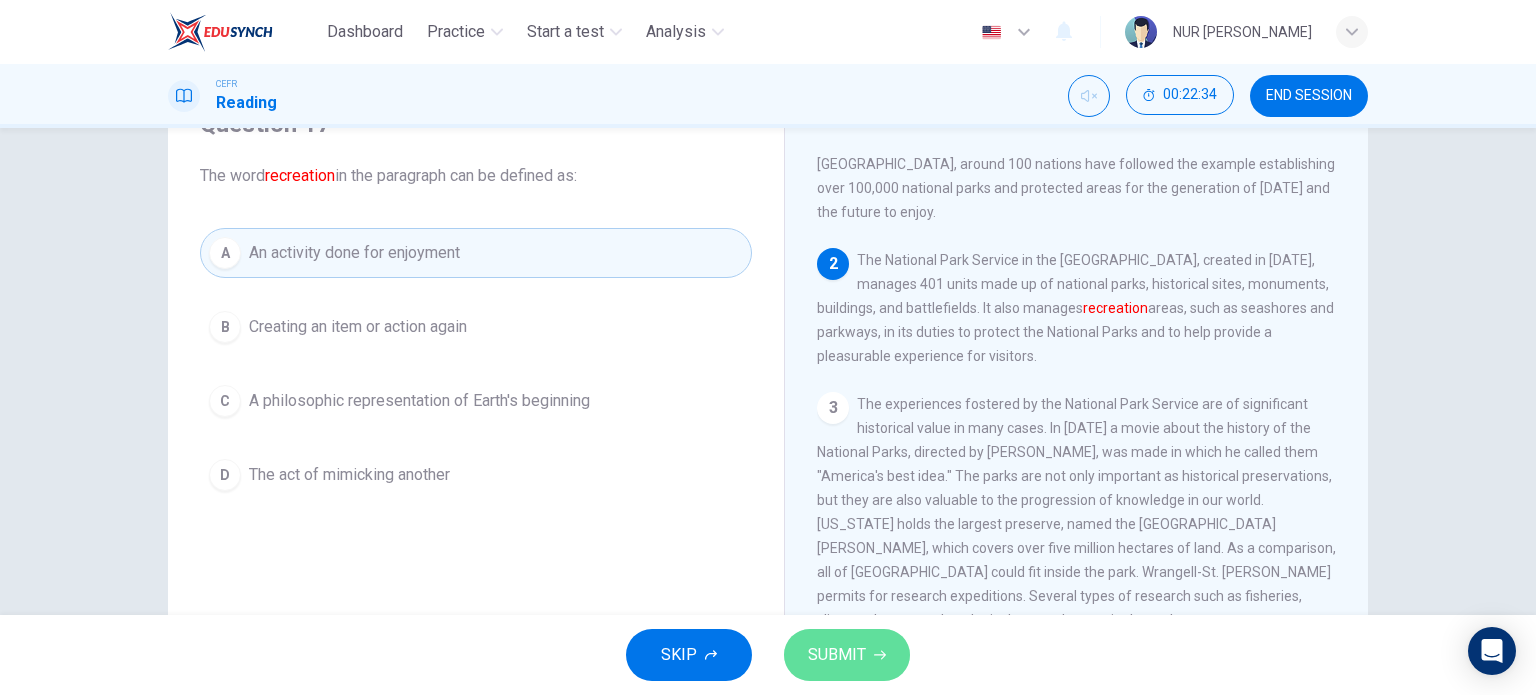 click on "SUBMIT" at bounding box center (847, 655) 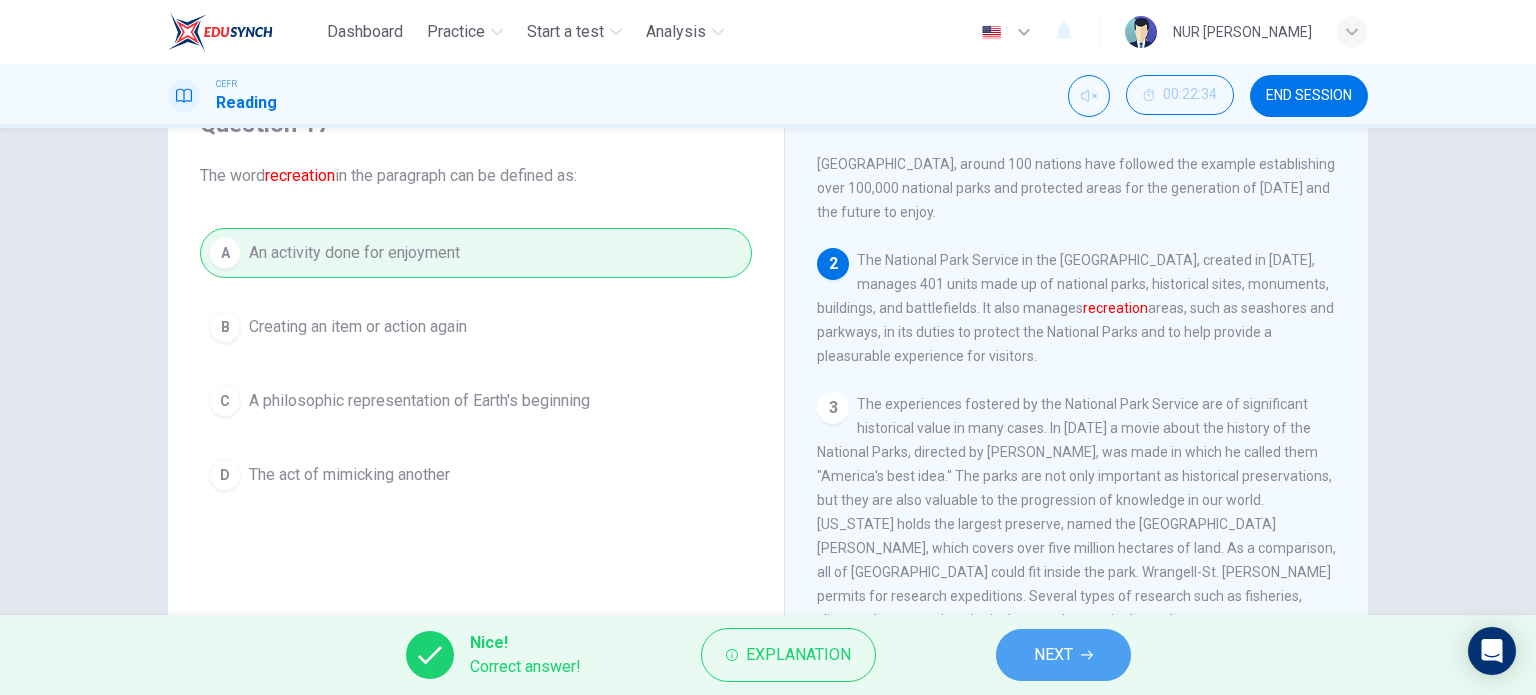 click on "NEXT" at bounding box center [1053, 655] 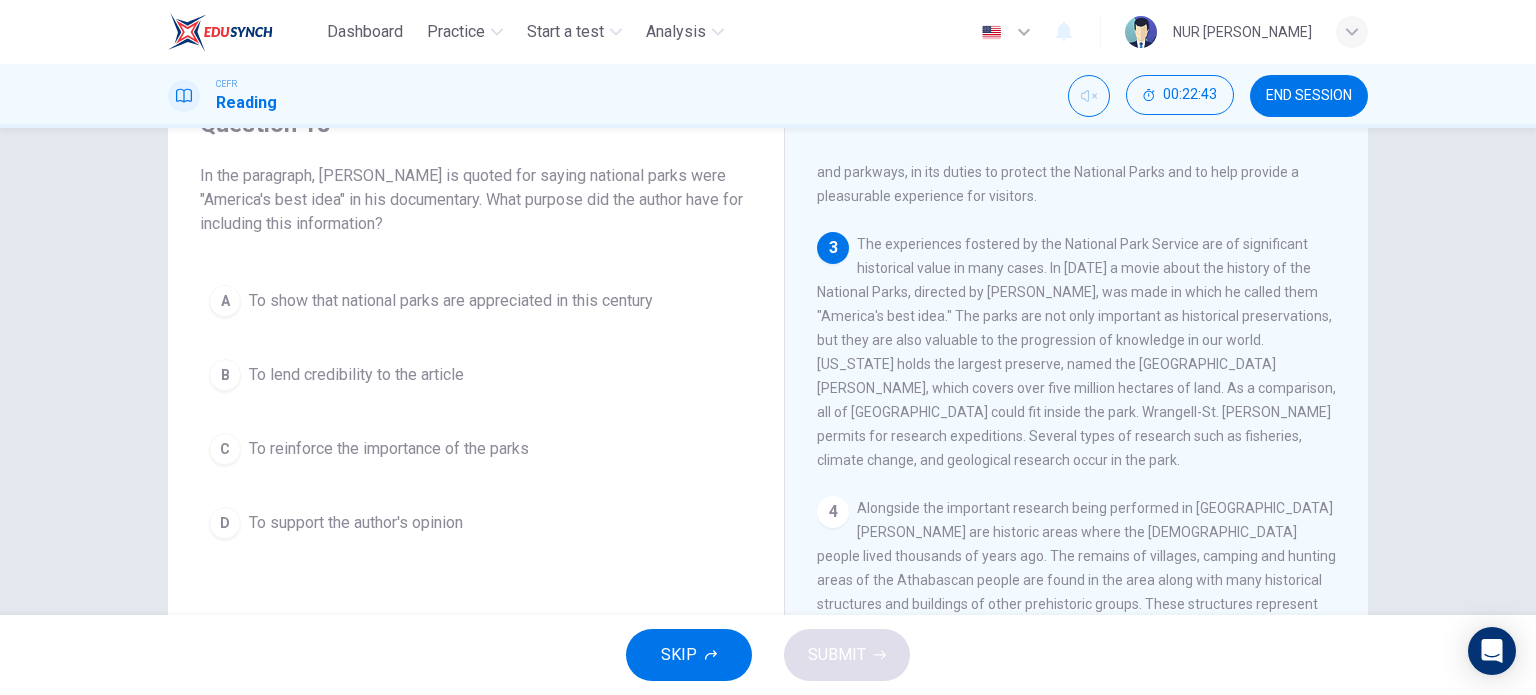 scroll, scrollTop: 300, scrollLeft: 0, axis: vertical 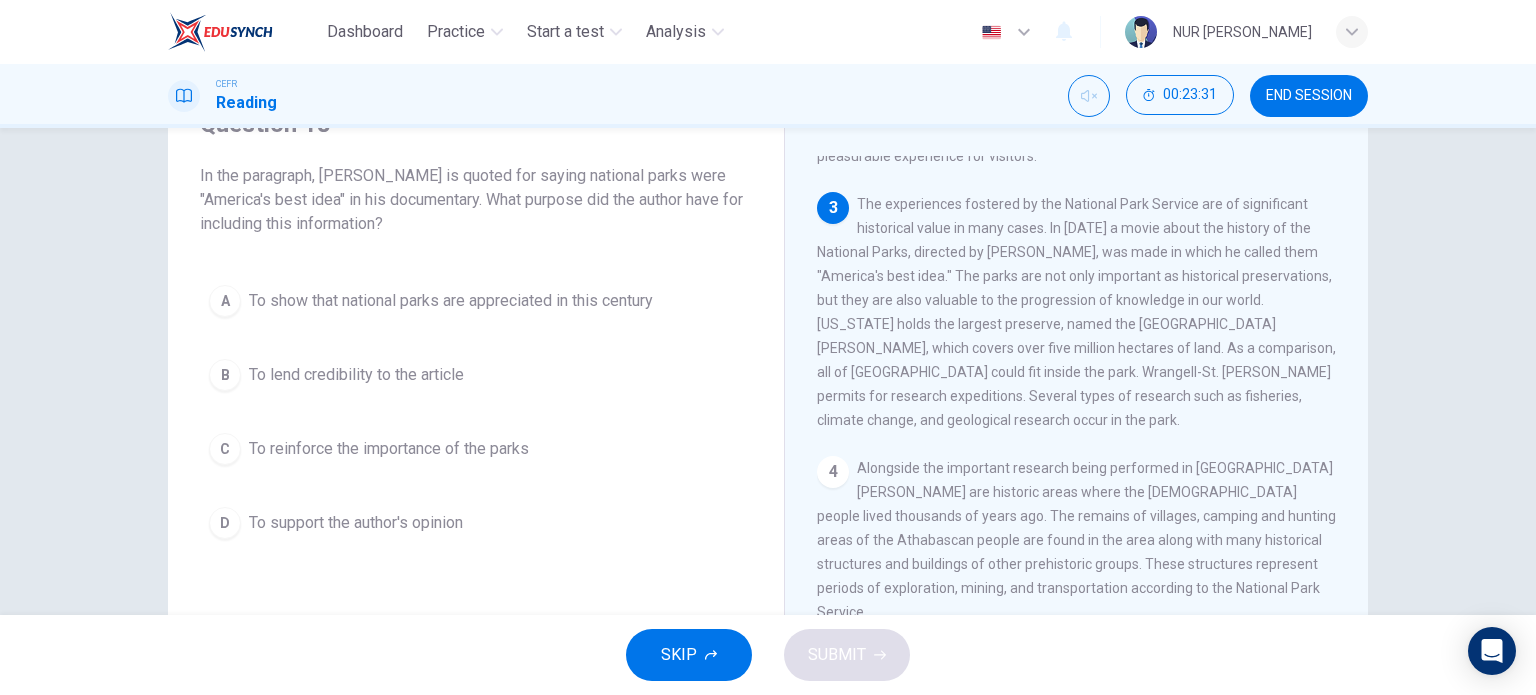 drag, startPoint x: 1004, startPoint y: 437, endPoint x: 868, endPoint y: 434, distance: 136.03308 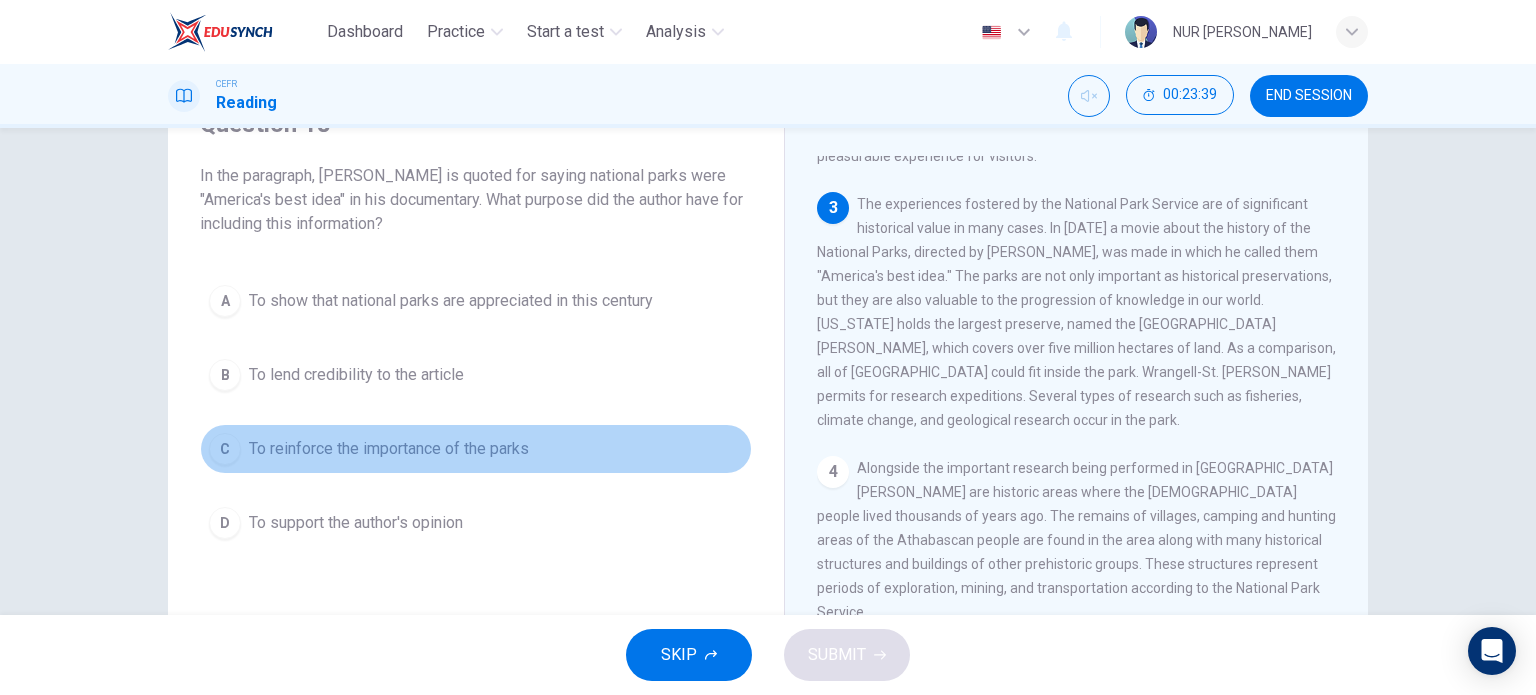 click on "To reinforce the importance of the parks" at bounding box center (389, 449) 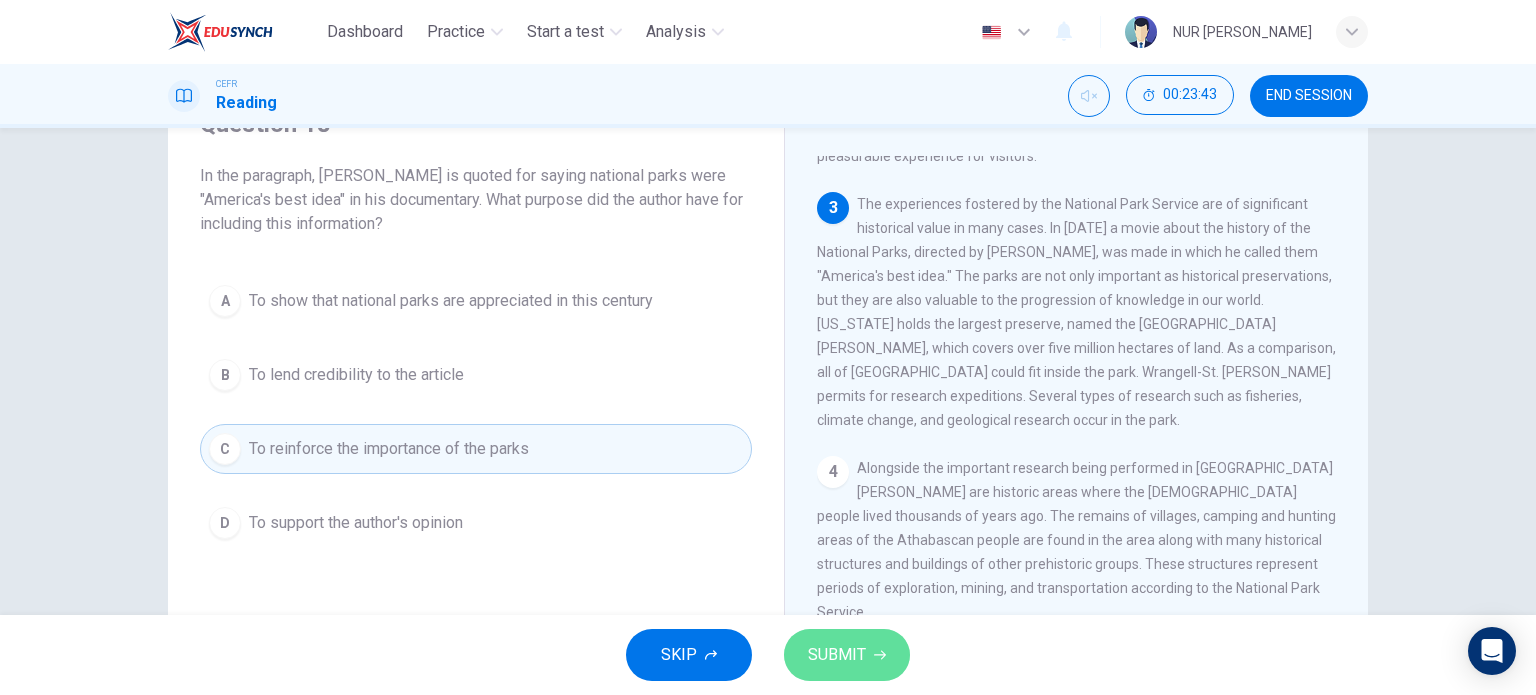 click on "SUBMIT" at bounding box center (837, 655) 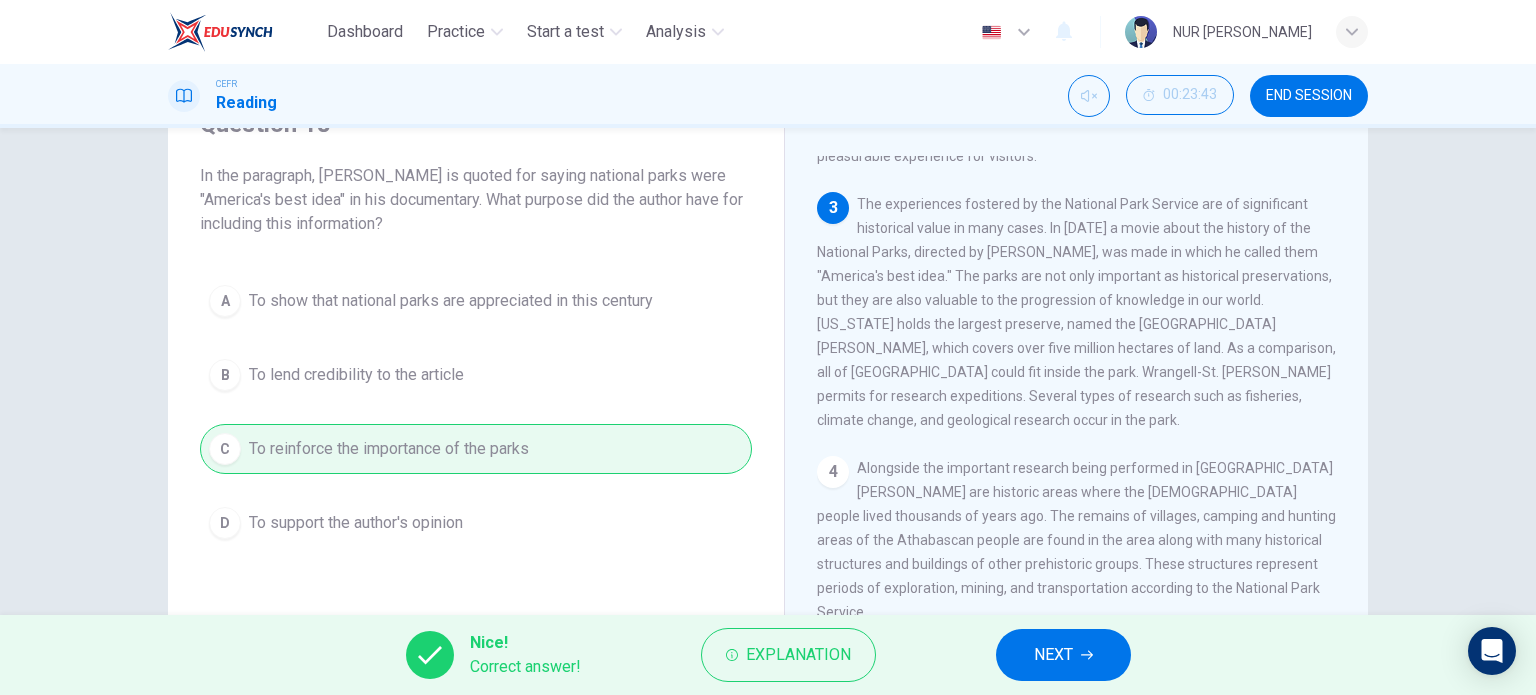 click on "NEXT" at bounding box center (1053, 655) 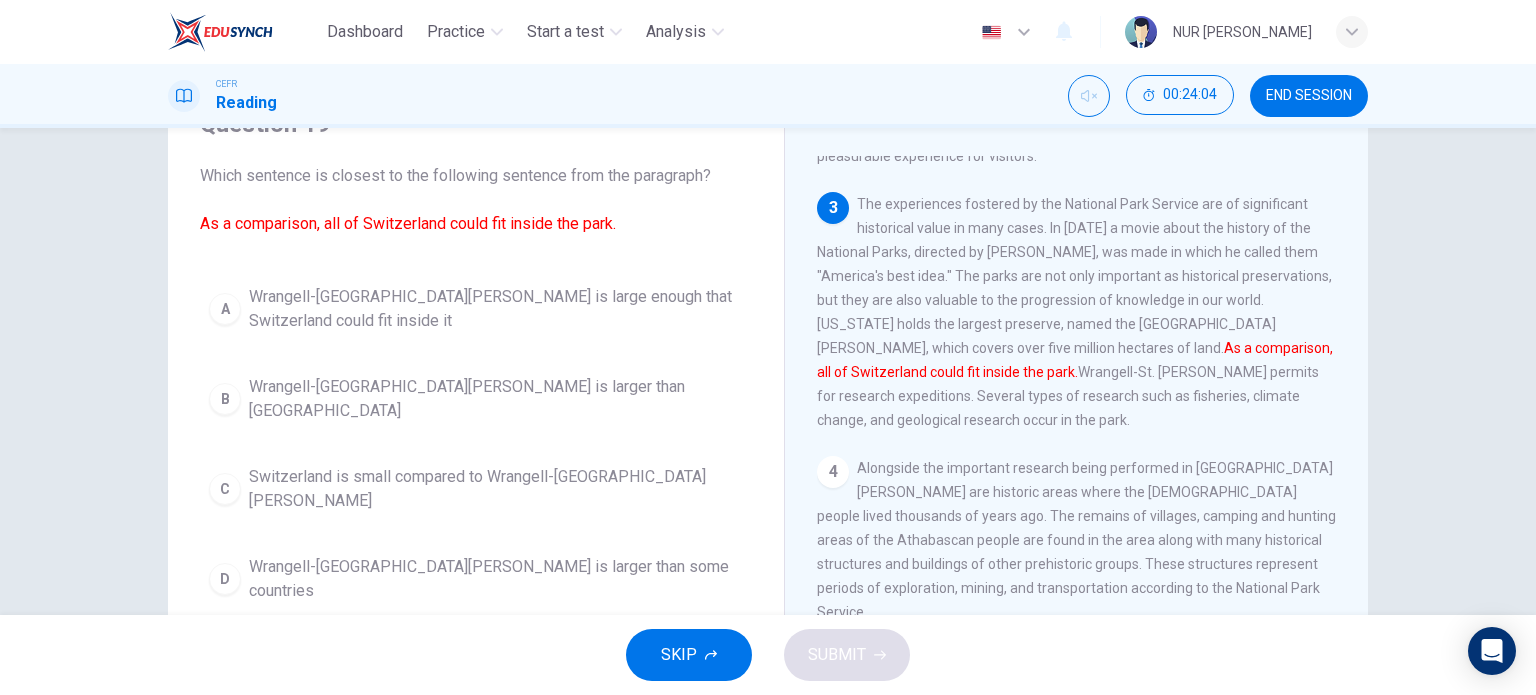 click on "Wrangell-[GEOGRAPHIC_DATA][PERSON_NAME] is large enough that Switzerland could fit inside it" at bounding box center [496, 309] 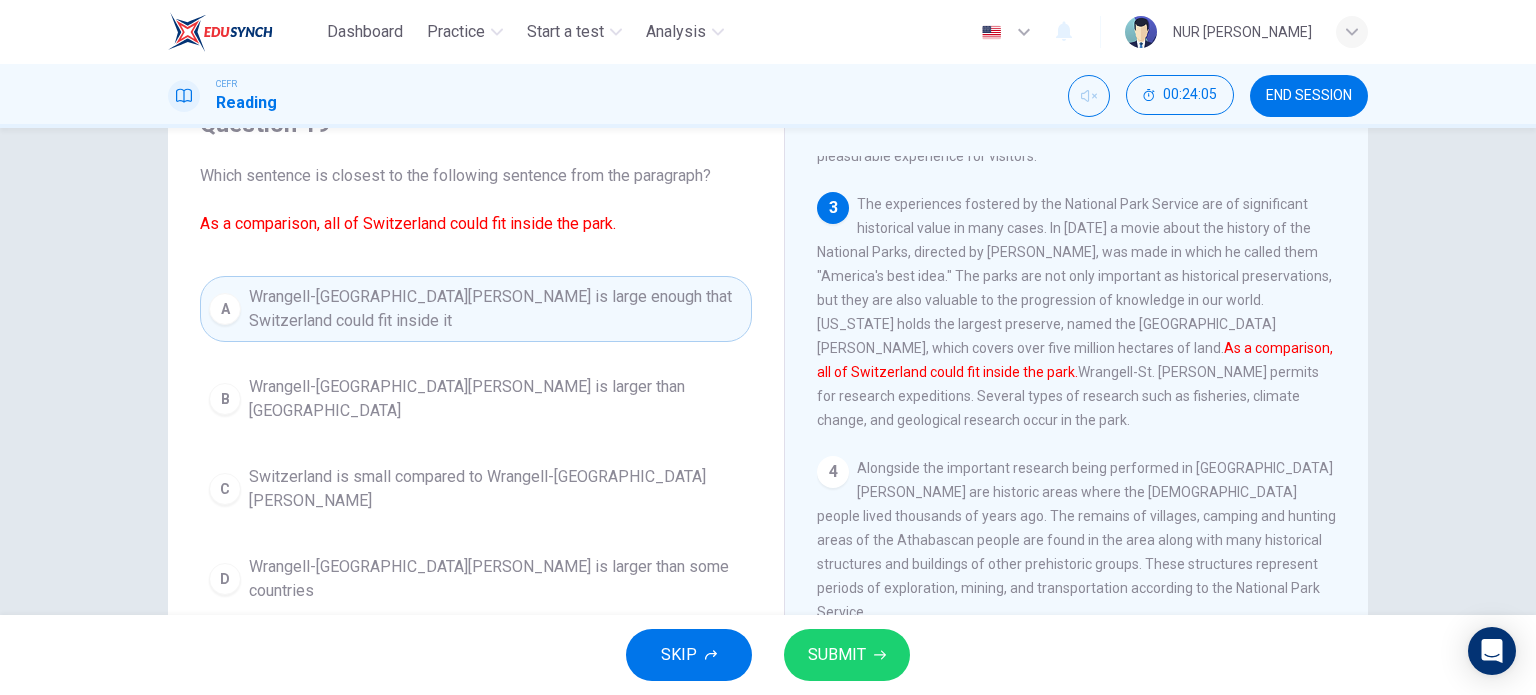 click on "SKIP SUBMIT" at bounding box center (768, 655) 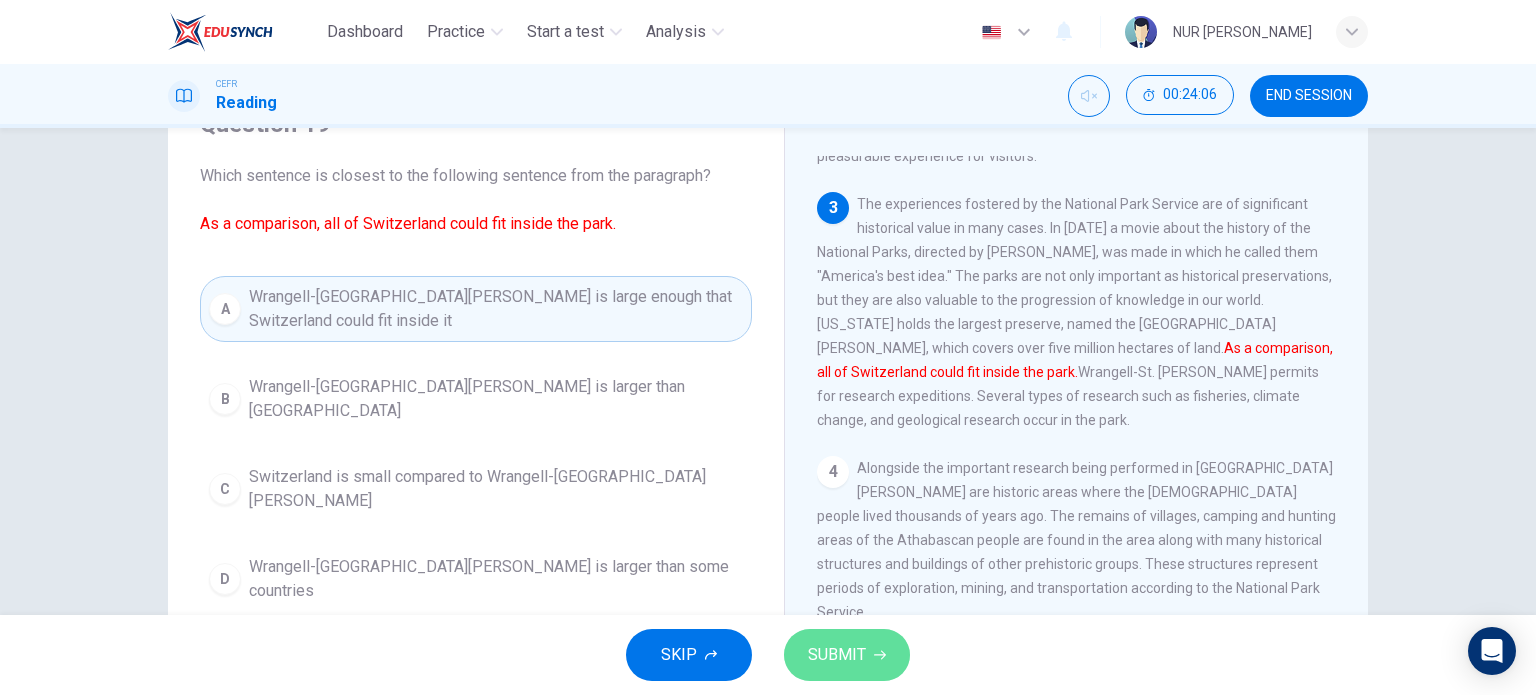 click on "SUBMIT" at bounding box center (847, 655) 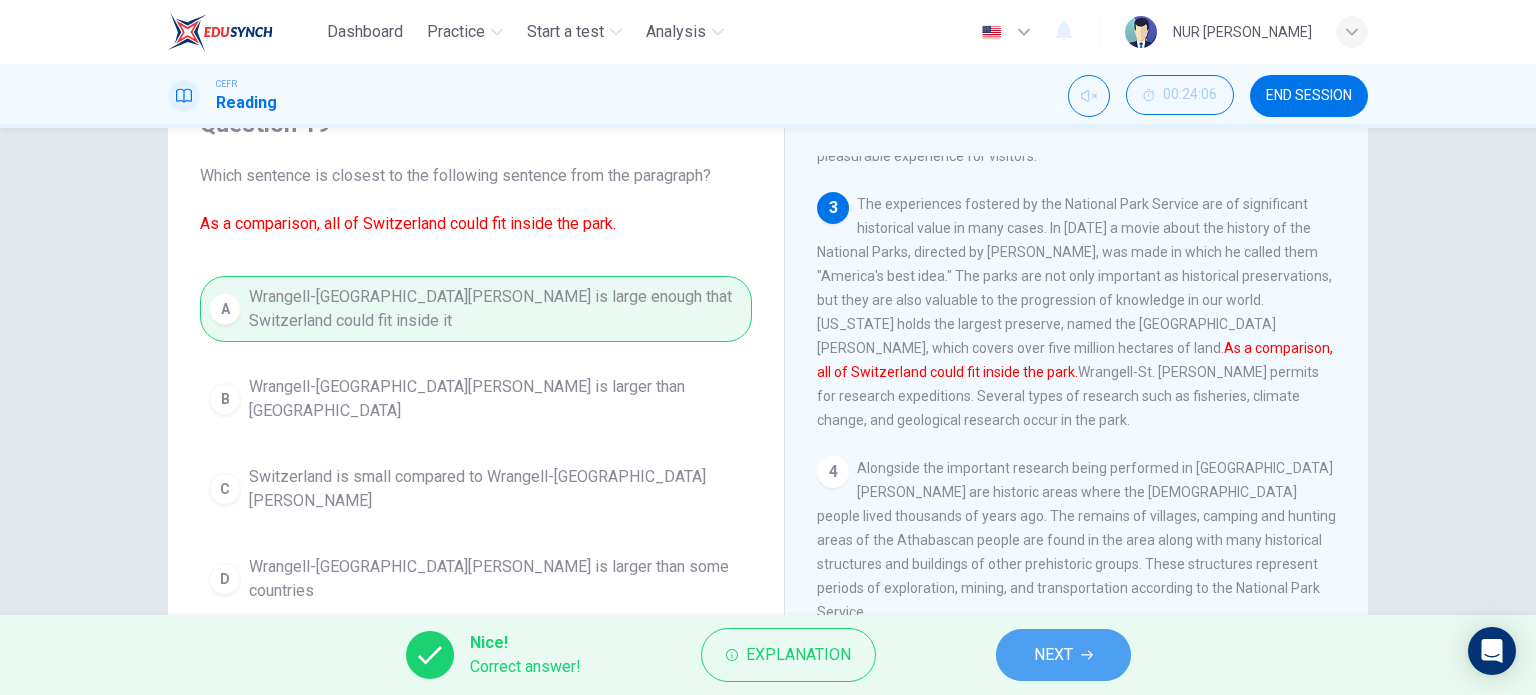 click on "NEXT" at bounding box center (1063, 655) 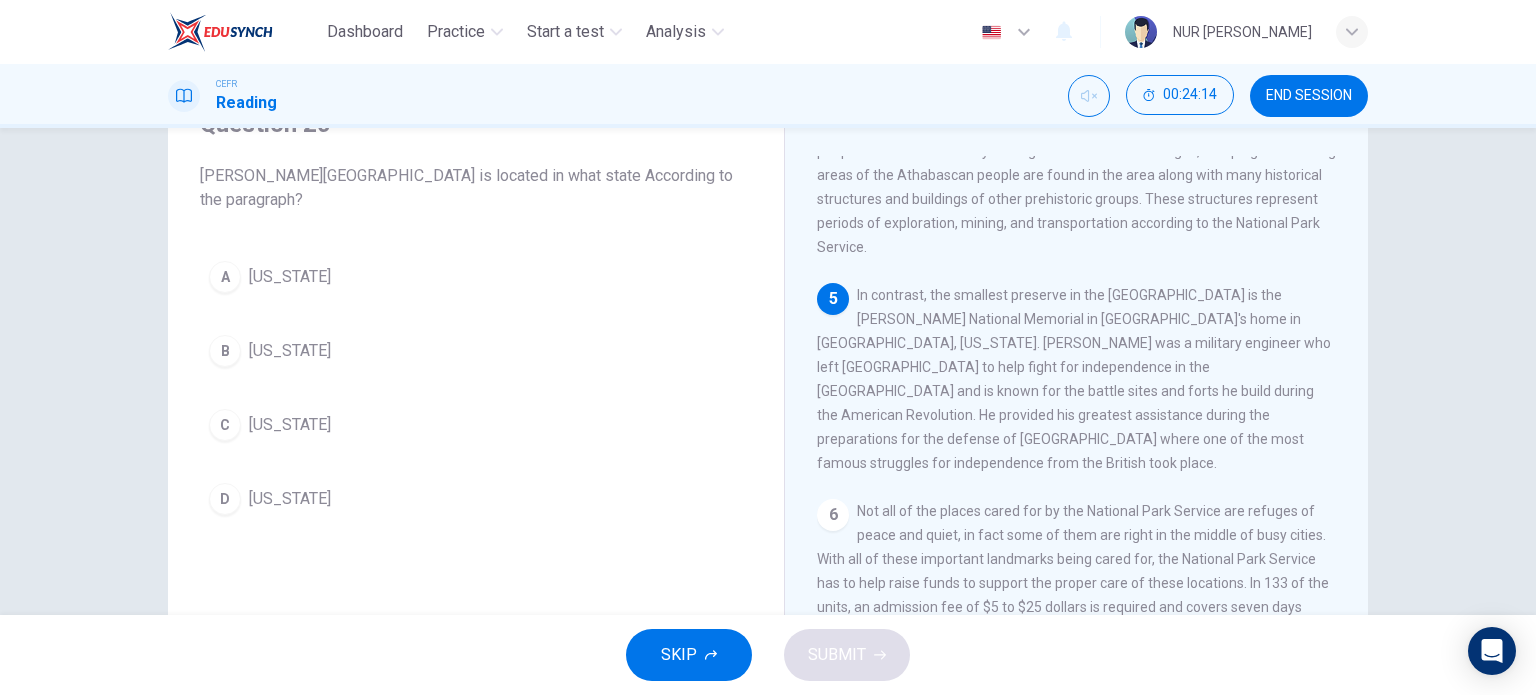 scroll, scrollTop: 700, scrollLeft: 0, axis: vertical 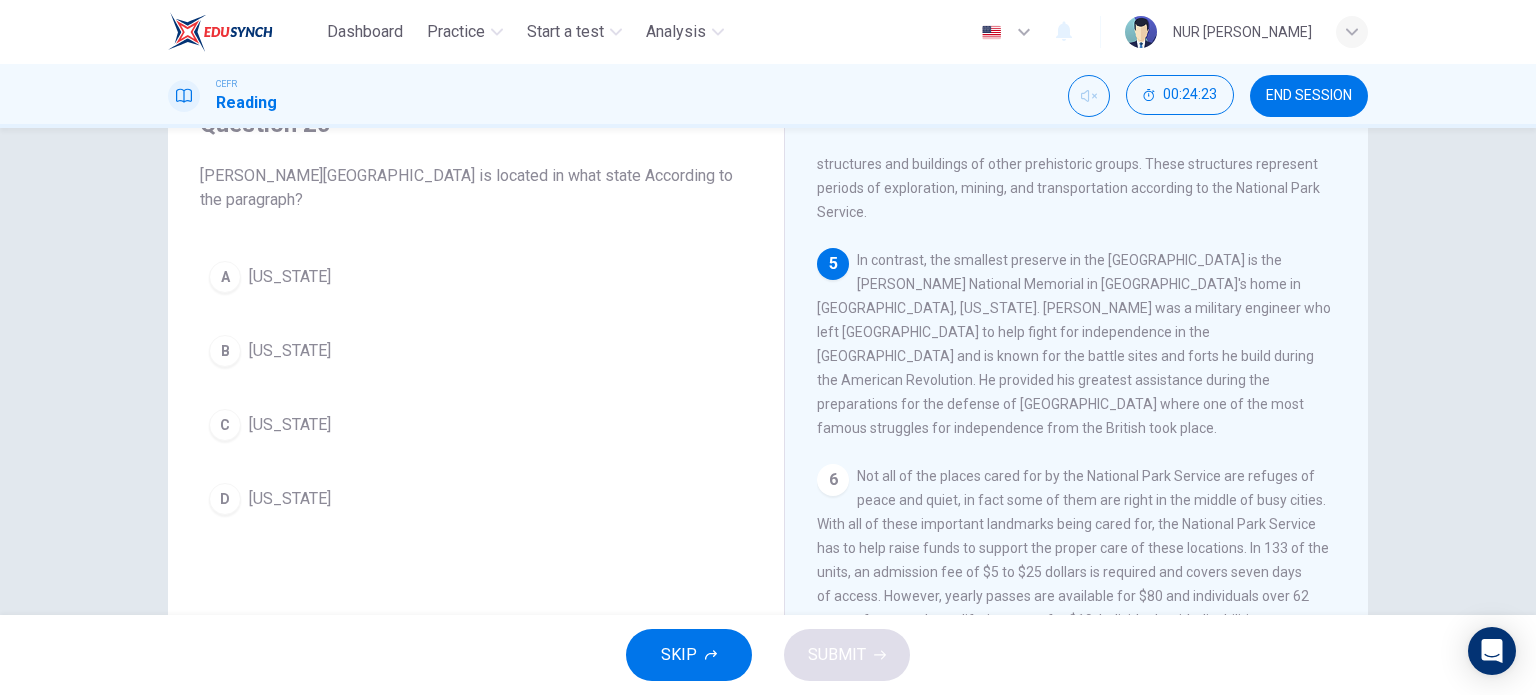 click on "A [US_STATE]" at bounding box center (476, 277) 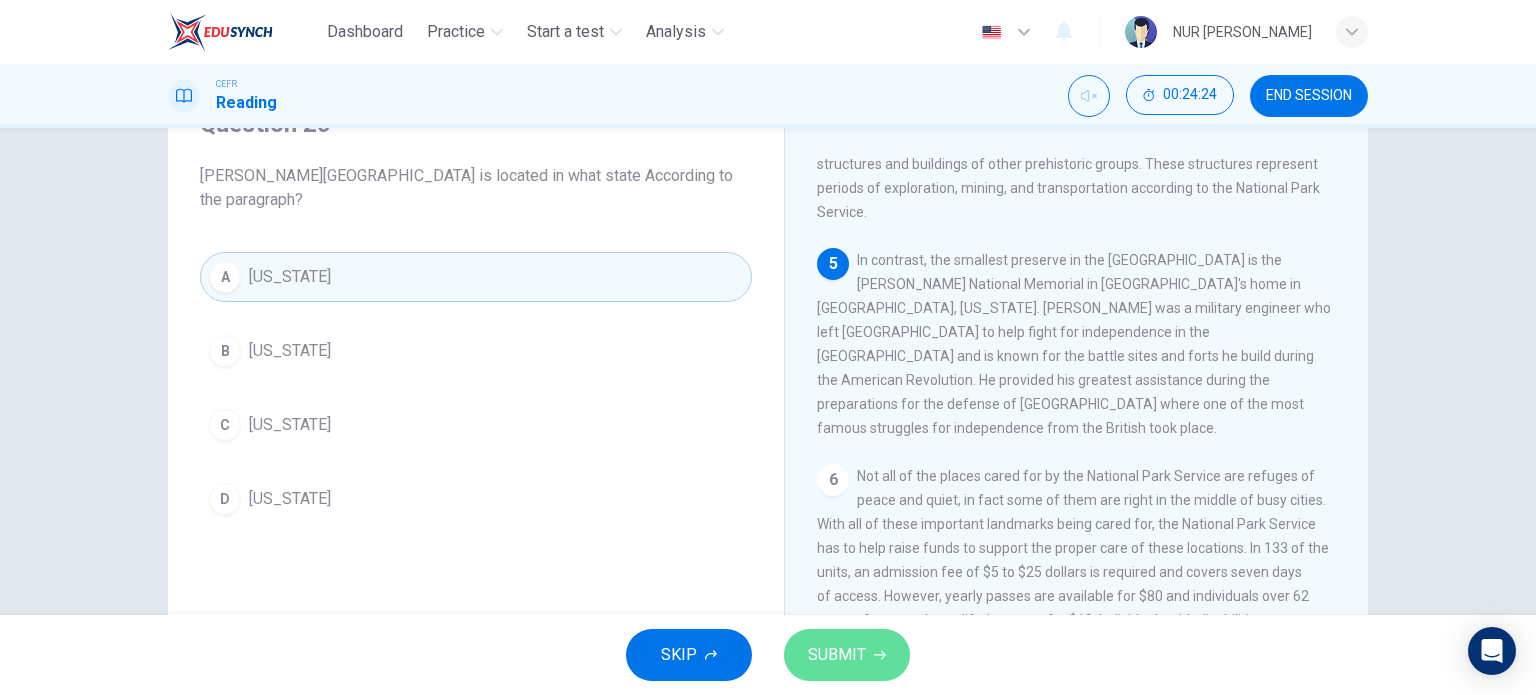 click on "SUBMIT" at bounding box center [847, 655] 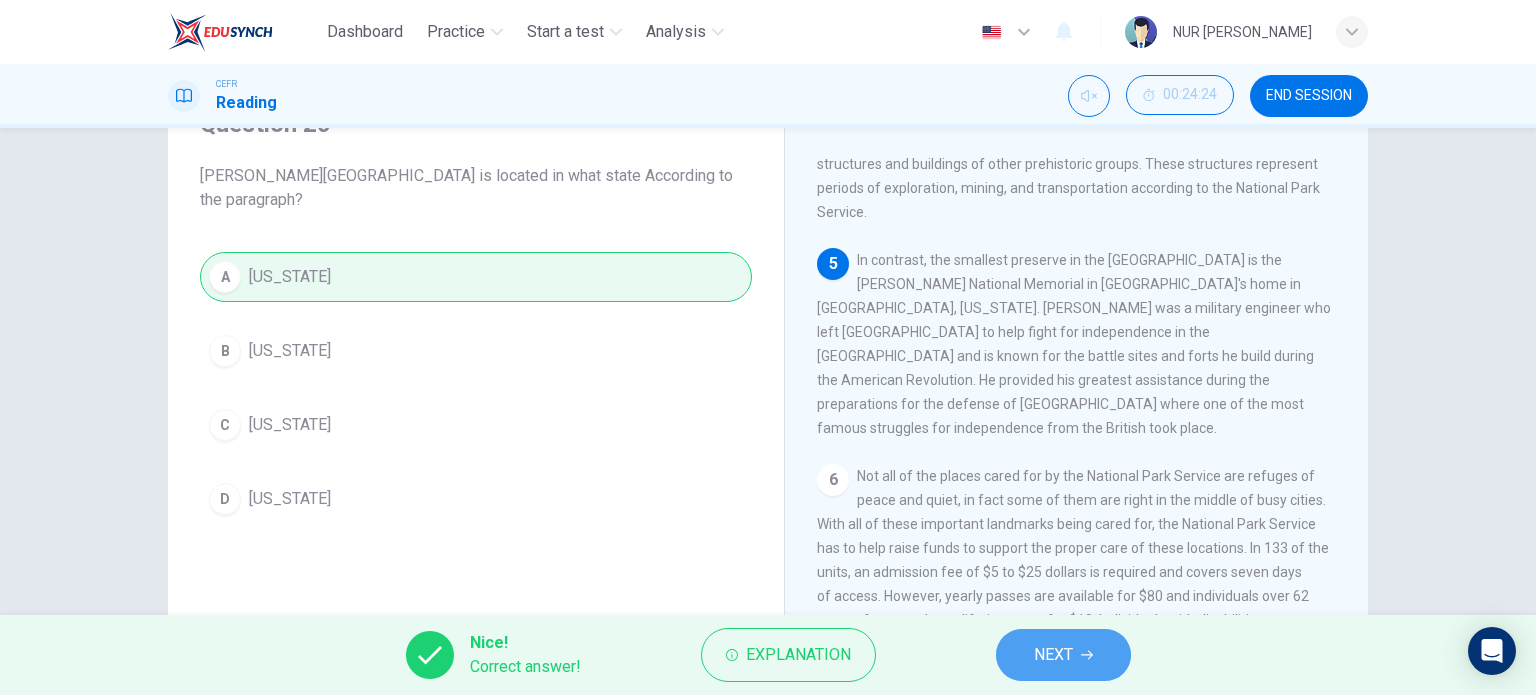 click on "NEXT" at bounding box center [1063, 655] 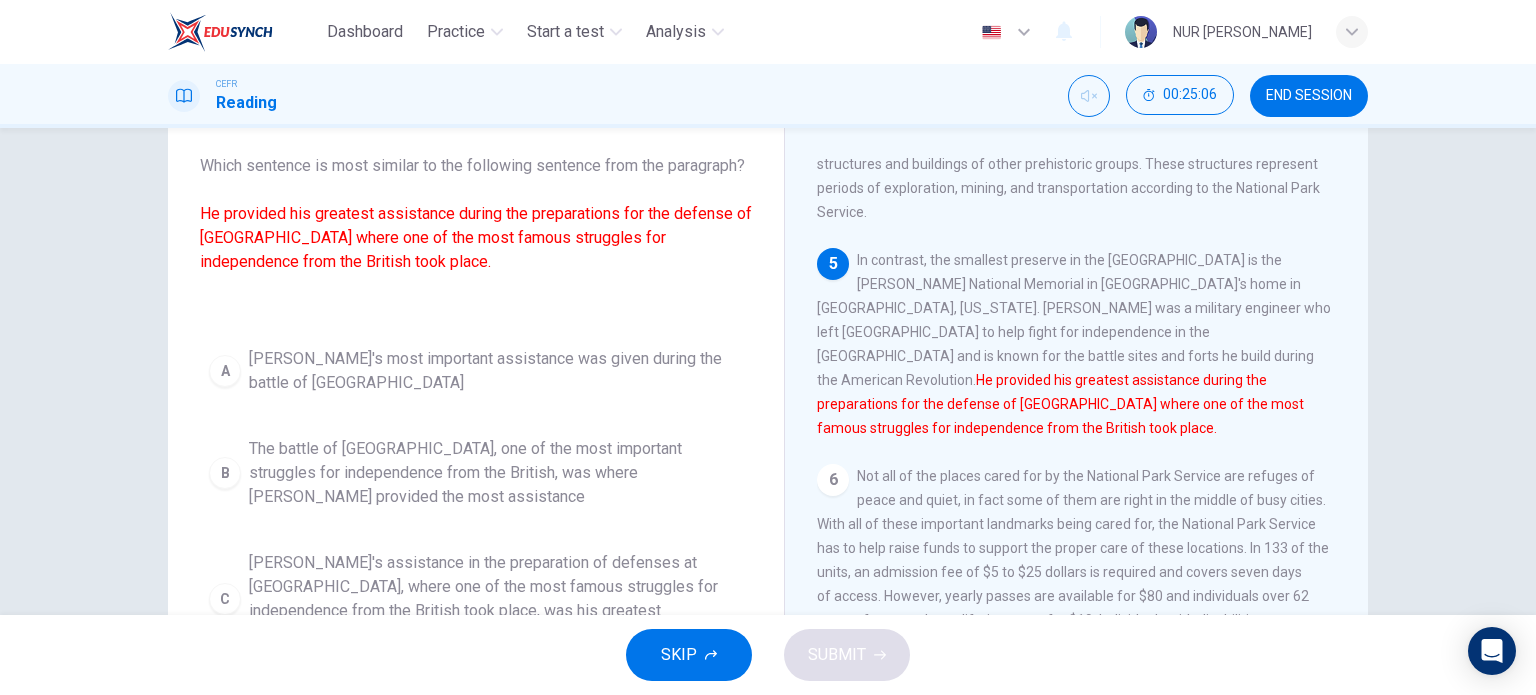 scroll, scrollTop: 15, scrollLeft: 0, axis: vertical 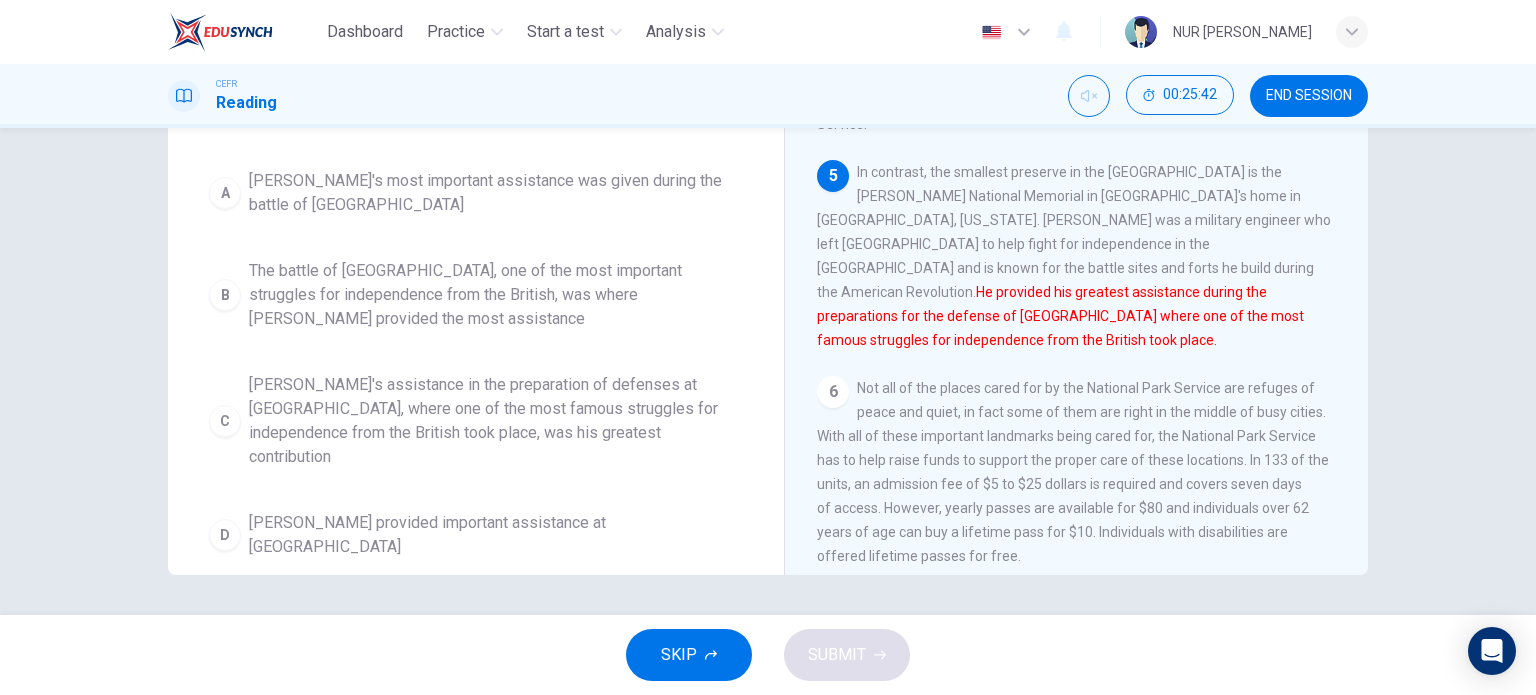 click on "The battle of [GEOGRAPHIC_DATA], one of the most important struggles for independence from the British, was where [PERSON_NAME] provided the most assistance" at bounding box center (496, 295) 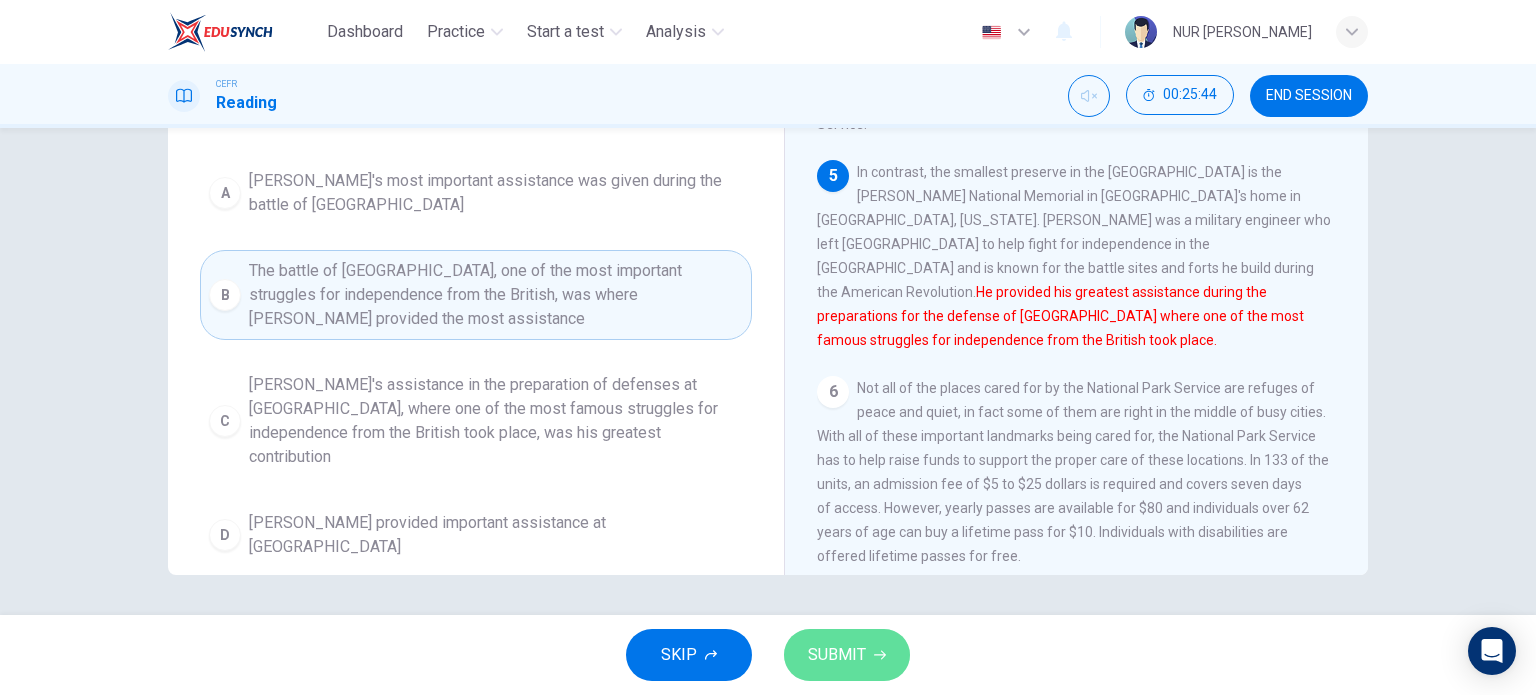 click on "SUBMIT" at bounding box center (837, 655) 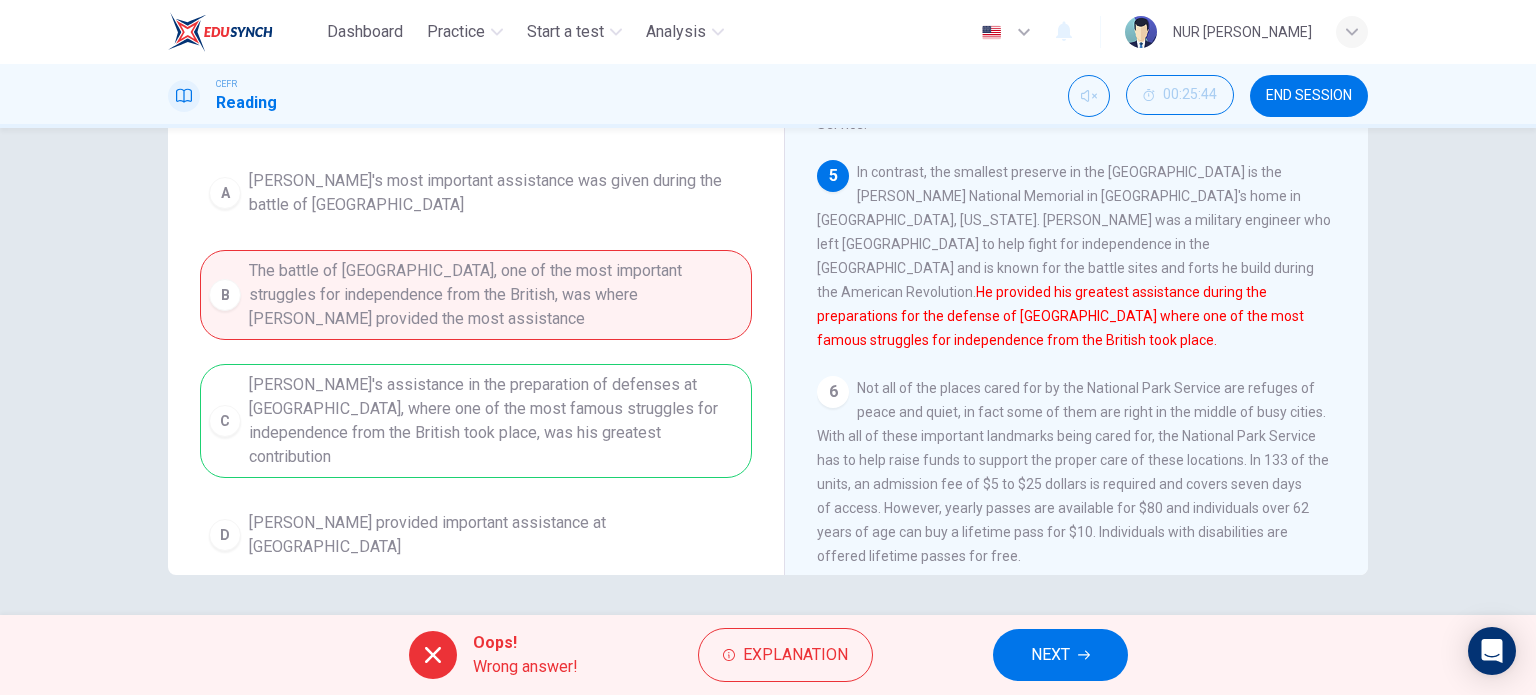 click on "NEXT" at bounding box center (1050, 655) 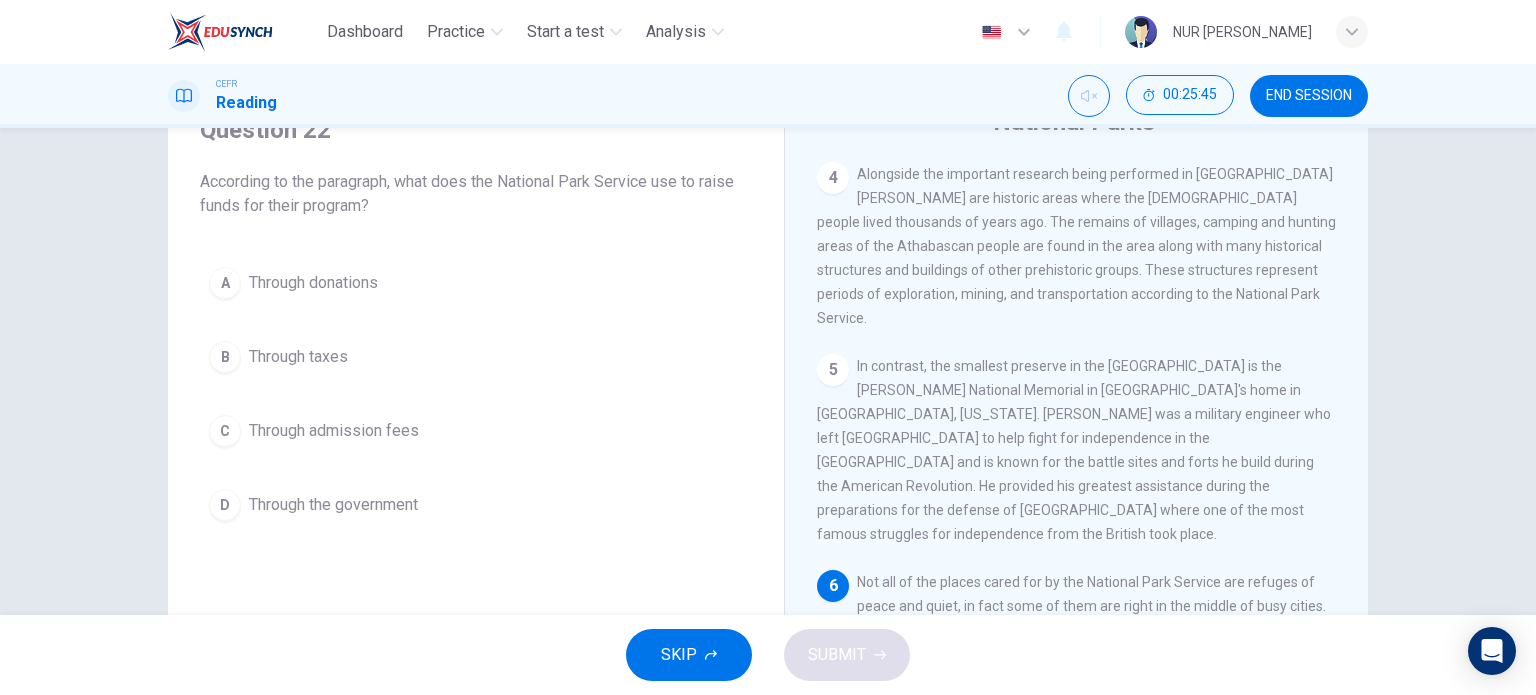 scroll, scrollTop: 0, scrollLeft: 0, axis: both 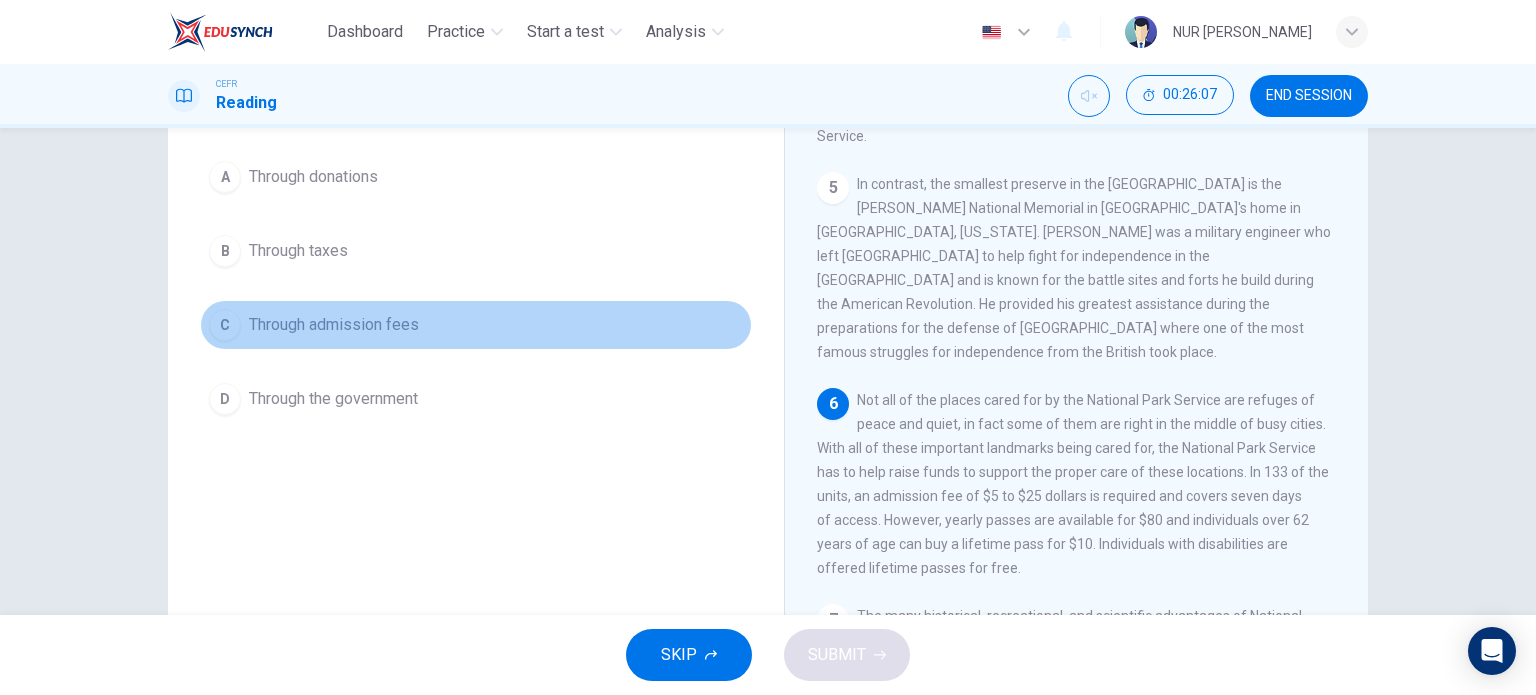 click on "Through admission fees" at bounding box center [334, 325] 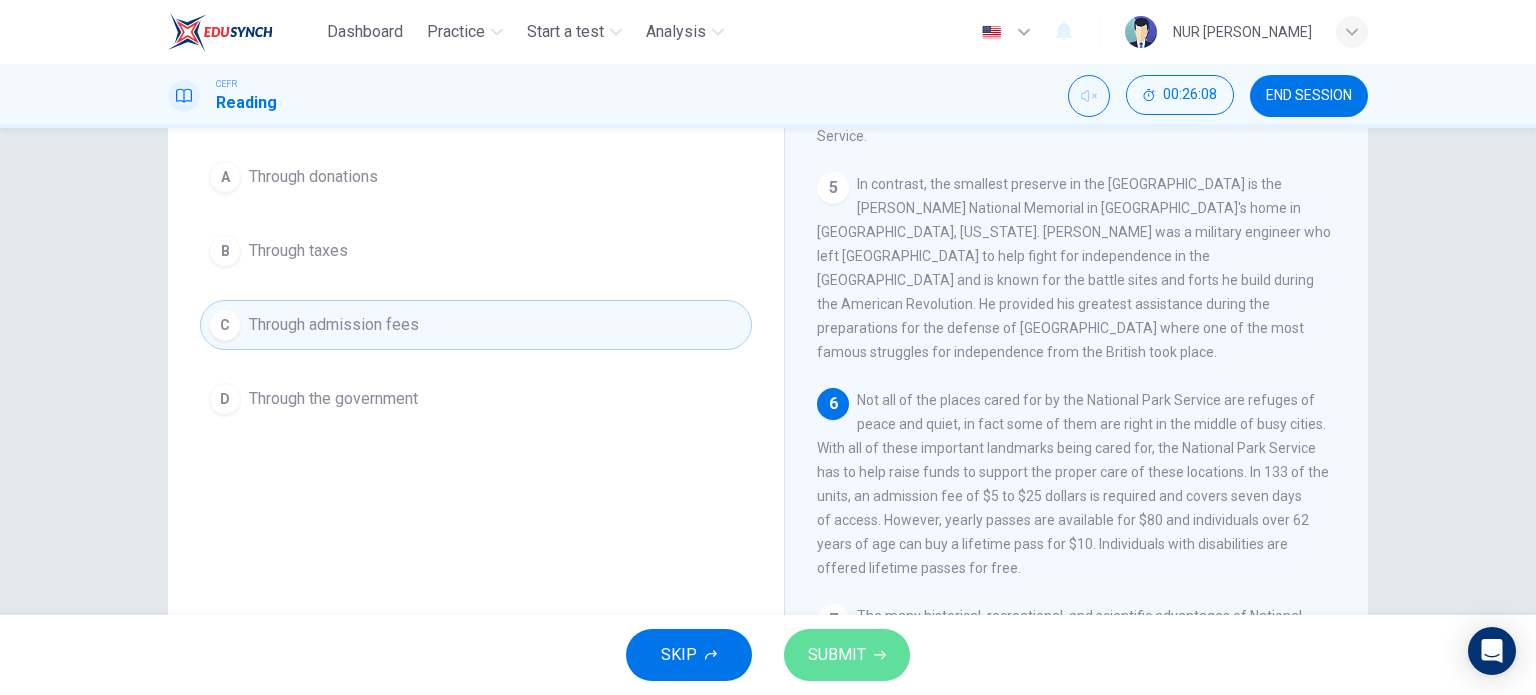 click on "SUBMIT" at bounding box center (837, 655) 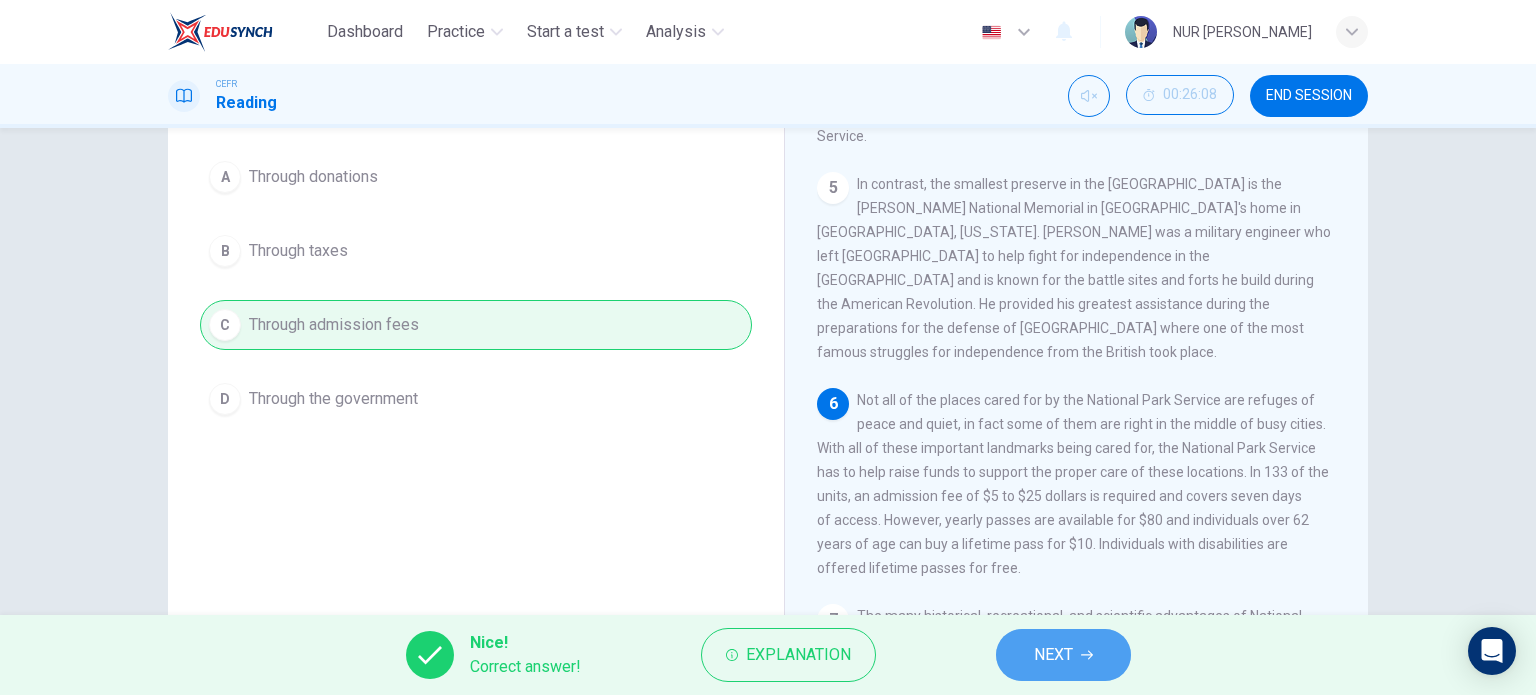 click on "NEXT" at bounding box center [1053, 655] 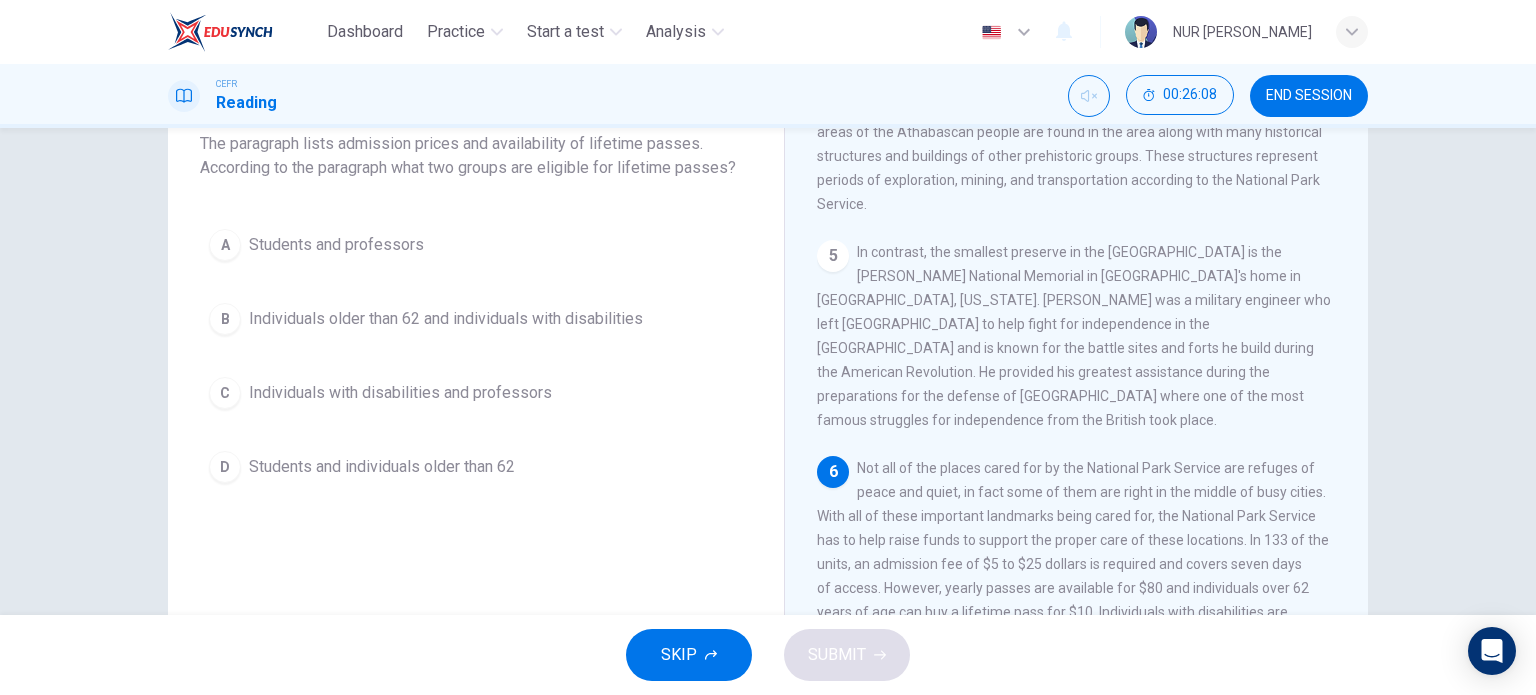 scroll, scrollTop: 0, scrollLeft: 0, axis: both 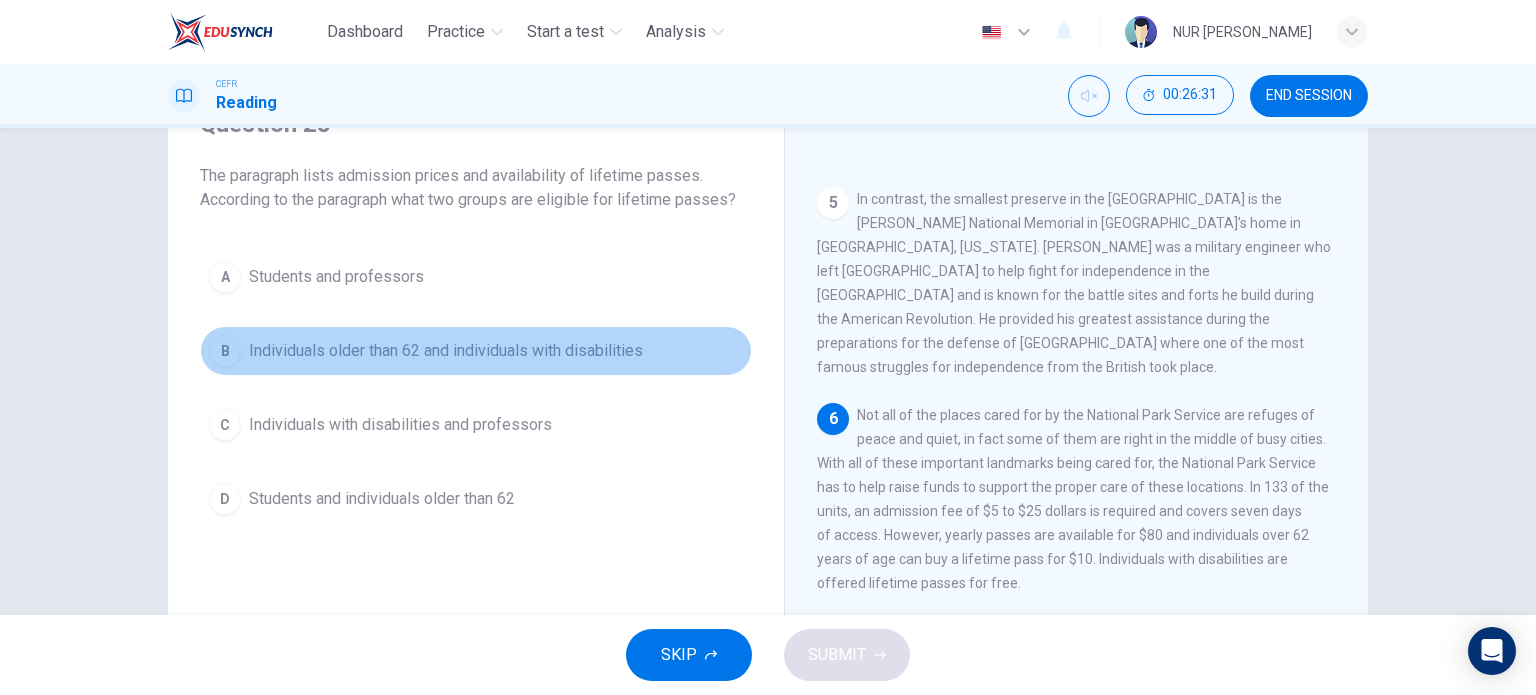 click on "Individuals older than 62 and individuals with disabilities" at bounding box center (446, 351) 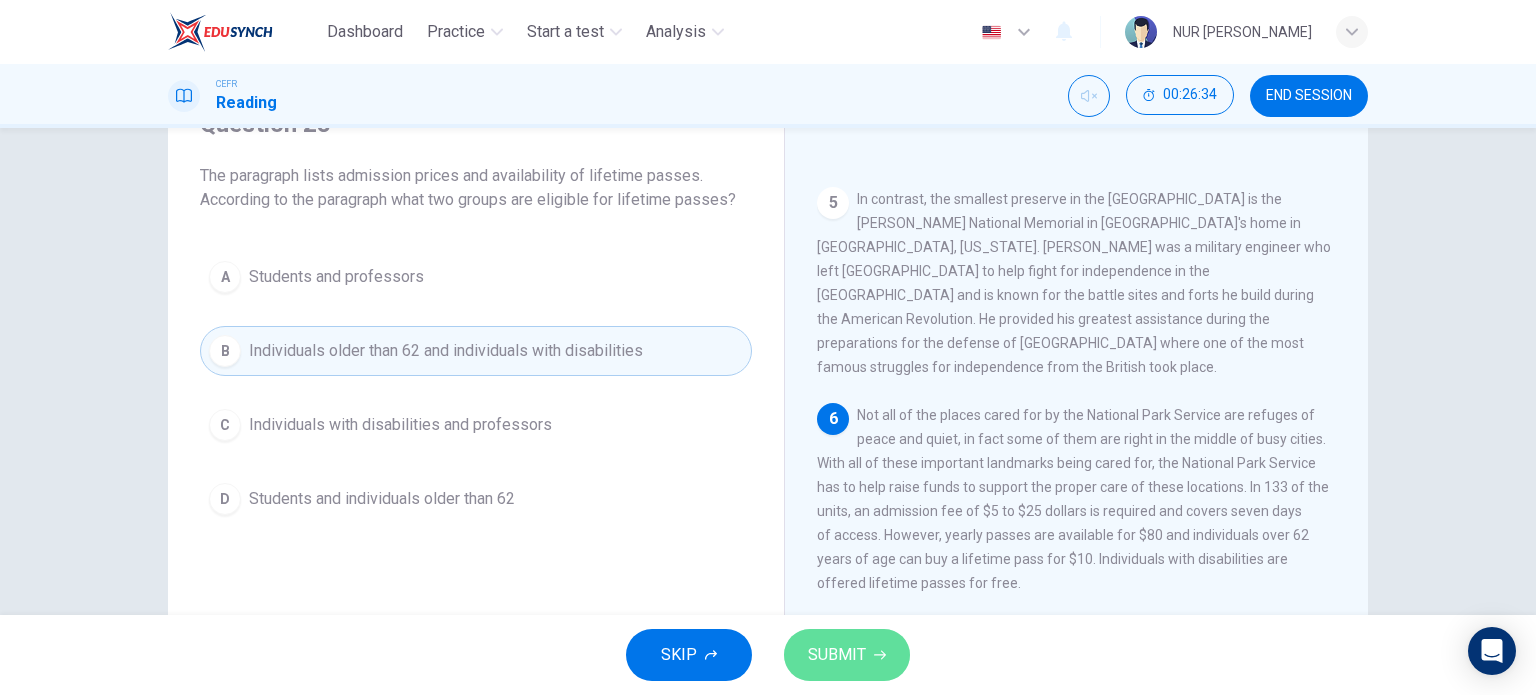 click on "SUBMIT" at bounding box center [837, 655] 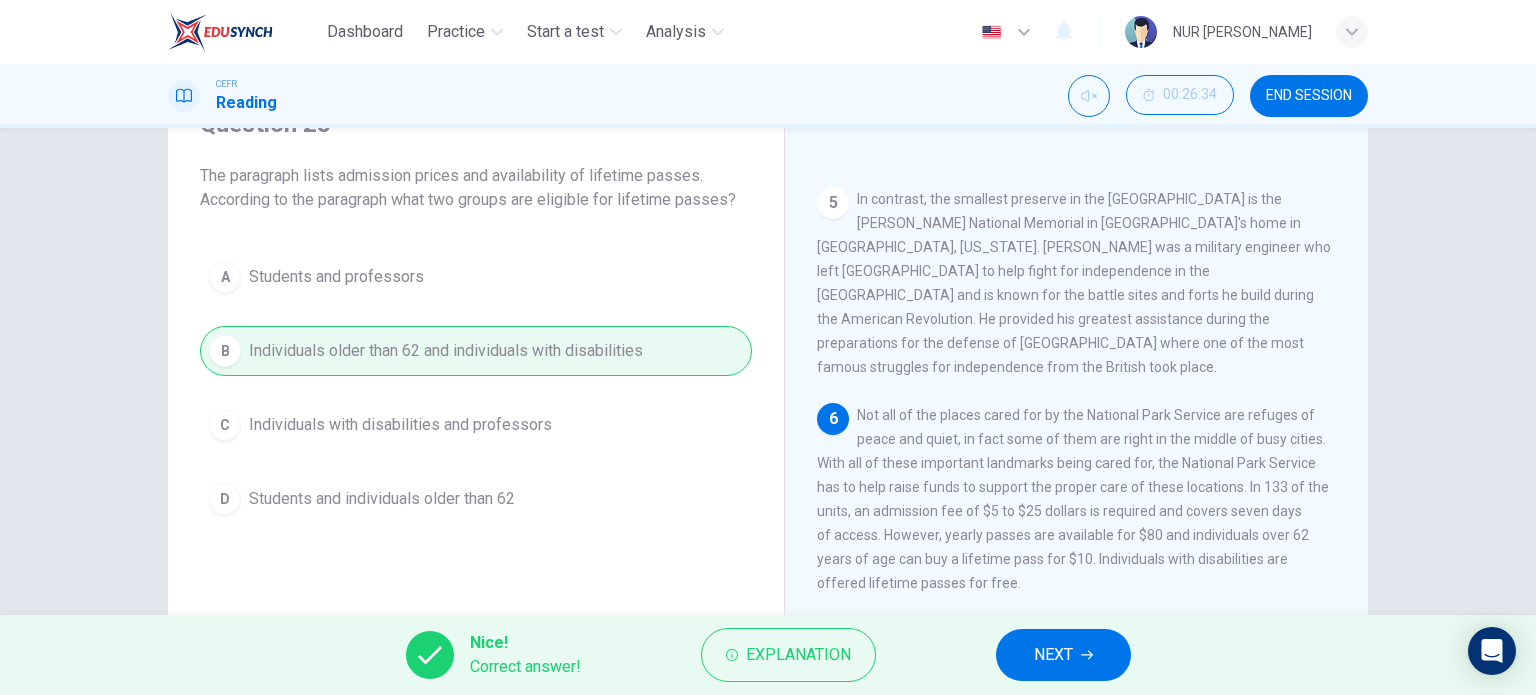 click on "NEXT" at bounding box center [1063, 655] 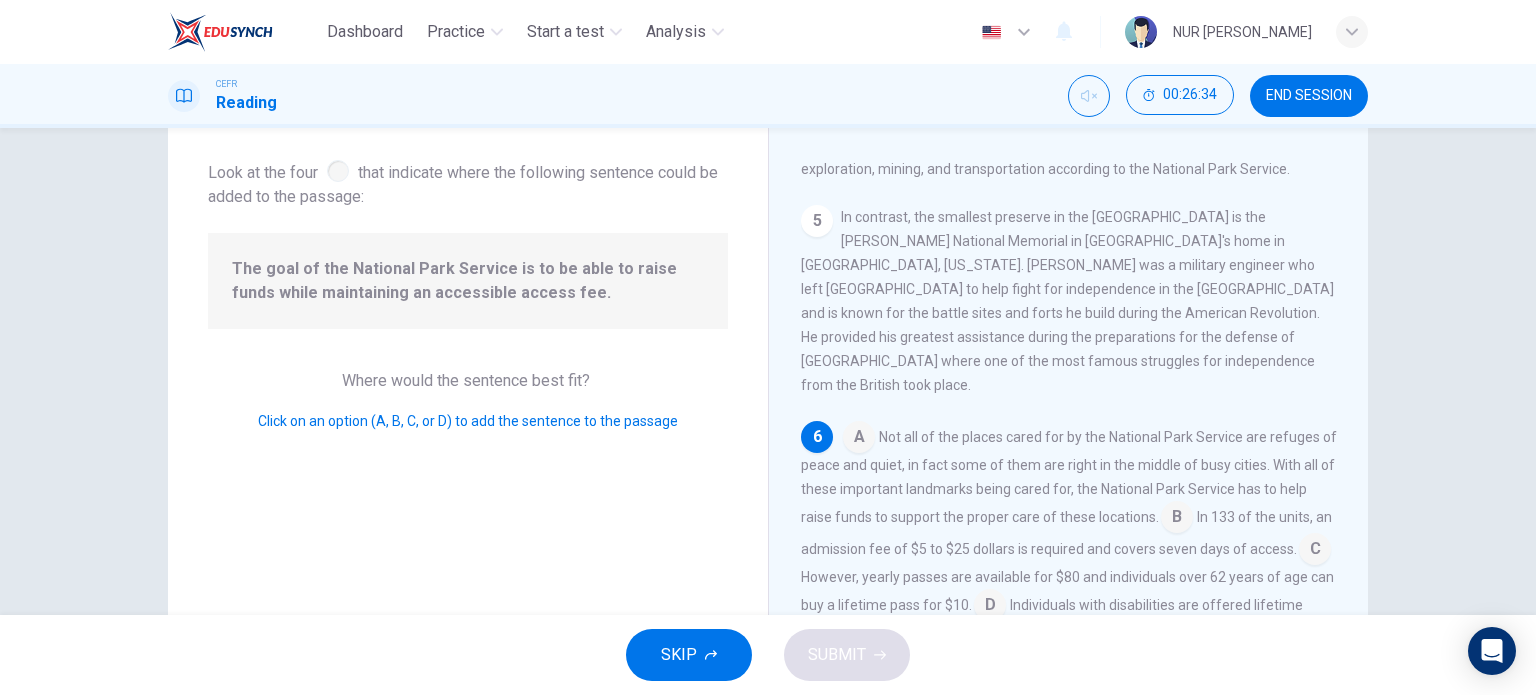 scroll, scrollTop: 784, scrollLeft: 0, axis: vertical 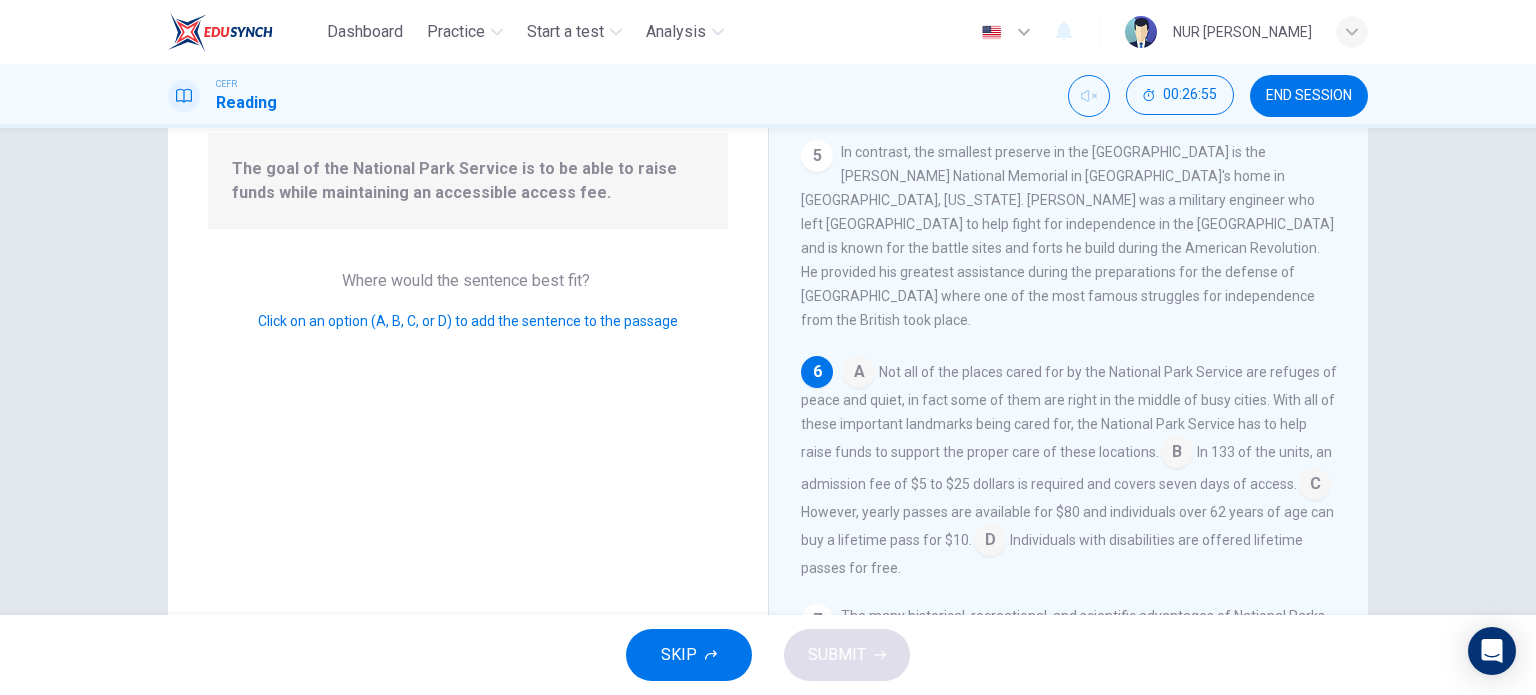 click at bounding box center (1177, 454) 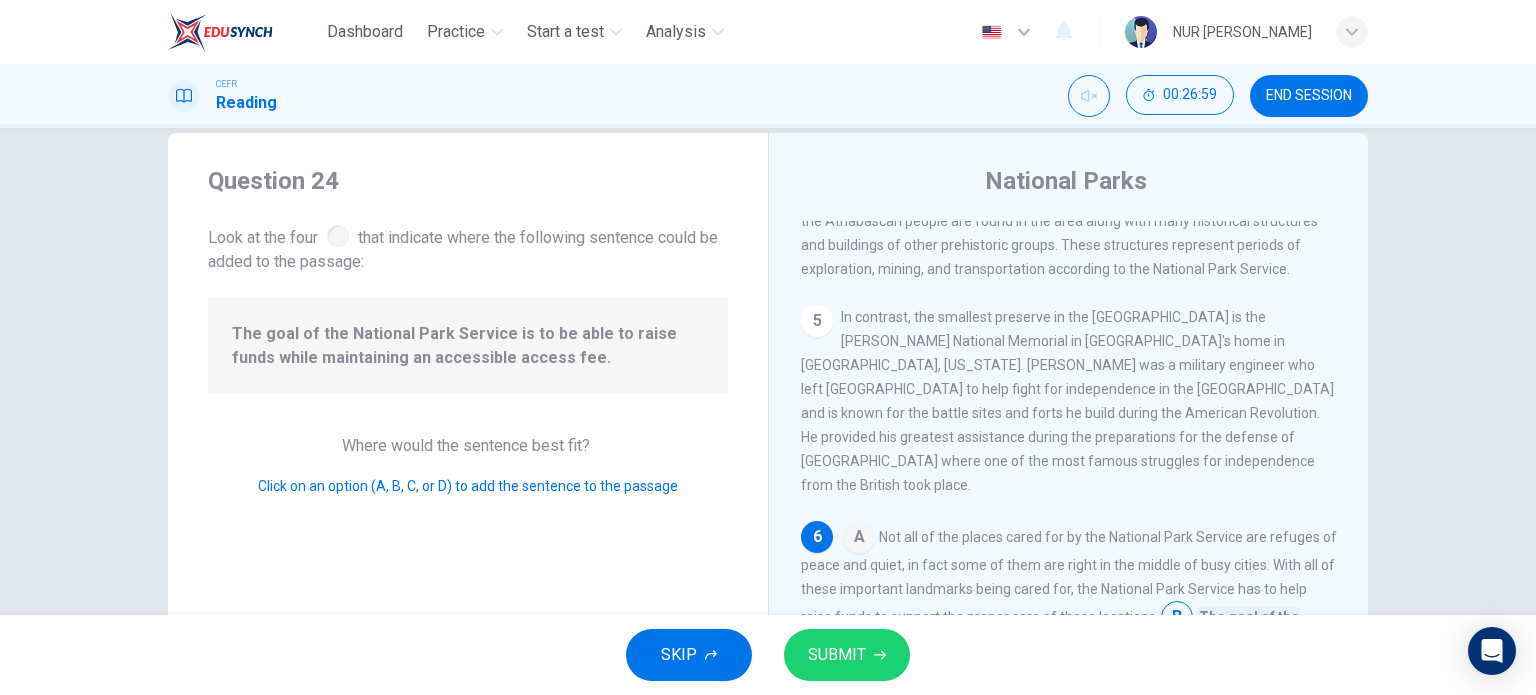 scroll, scrollTop: 0, scrollLeft: 0, axis: both 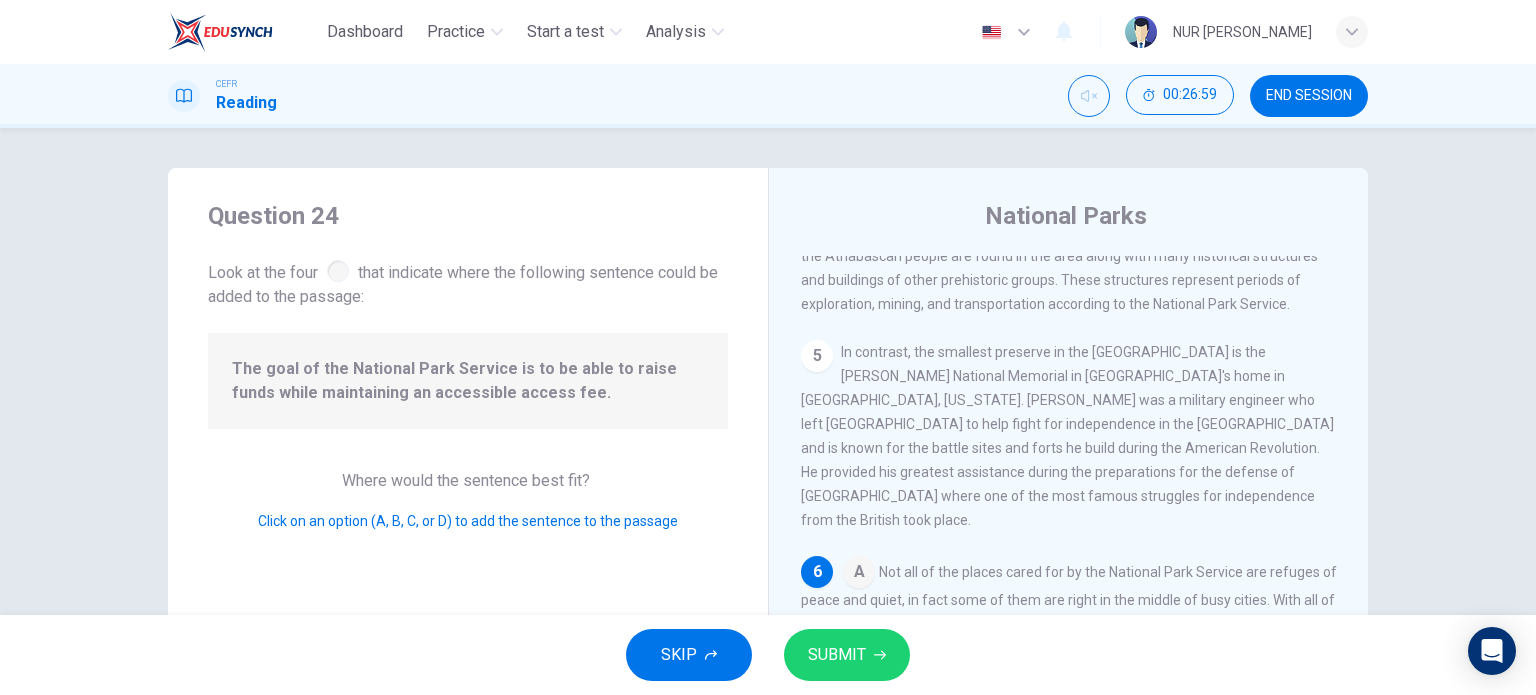 click on "SUBMIT" at bounding box center (847, 655) 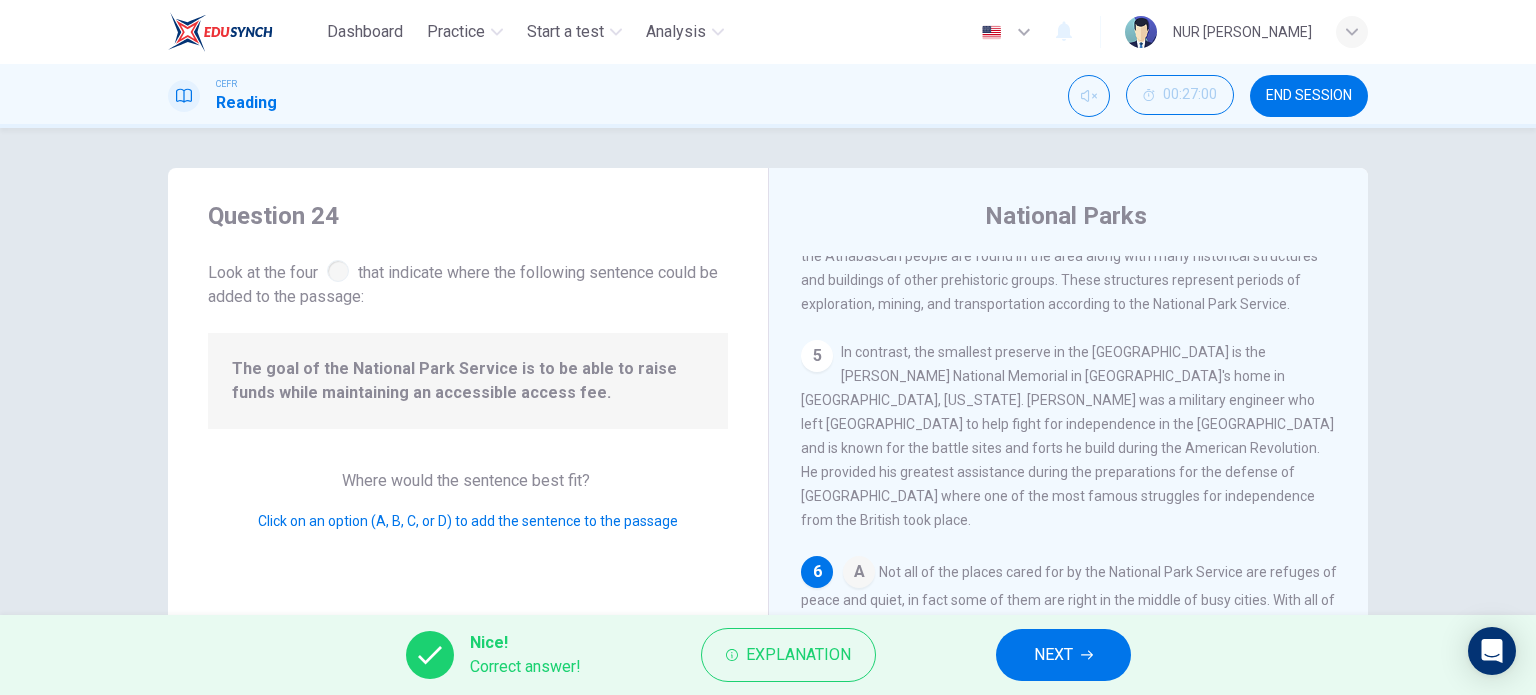 click on "NEXT" at bounding box center (1063, 655) 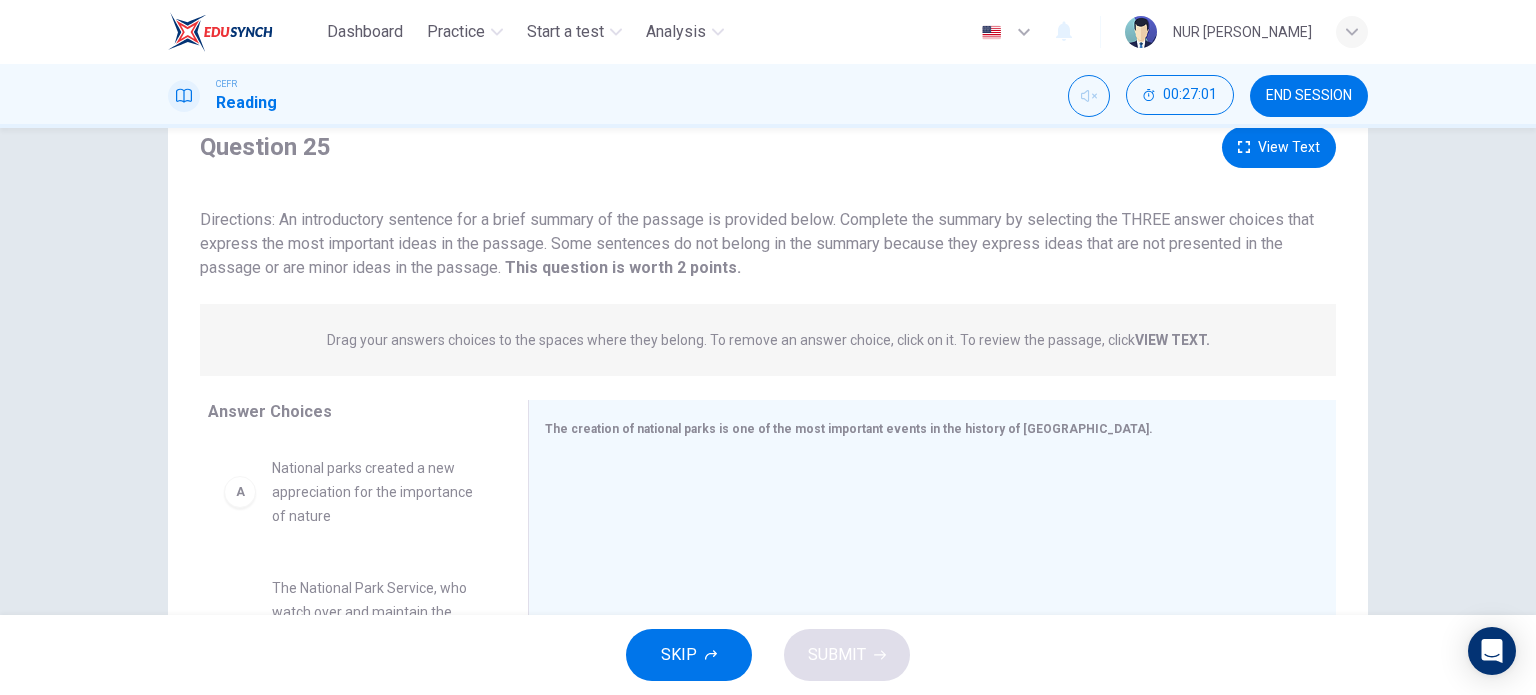 scroll, scrollTop: 200, scrollLeft: 0, axis: vertical 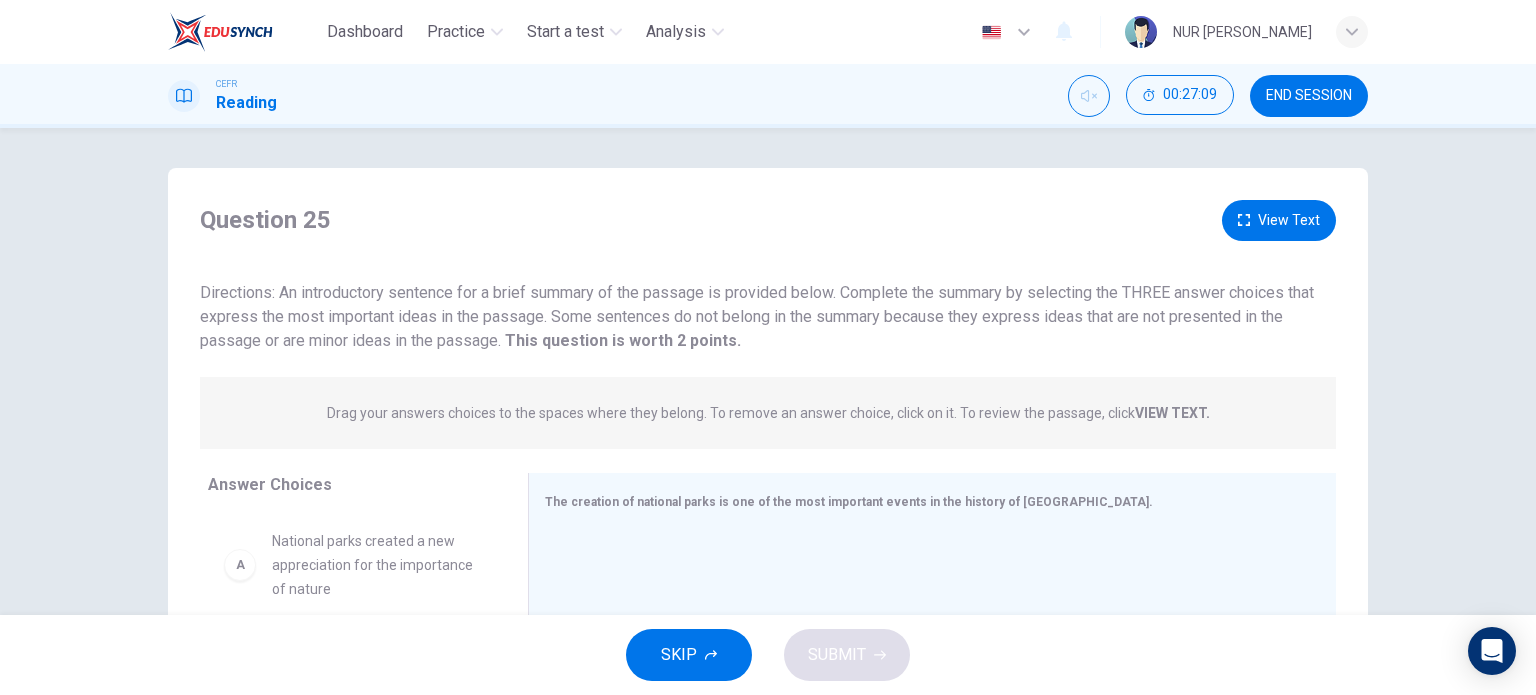 click on "View Text" at bounding box center [1279, 220] 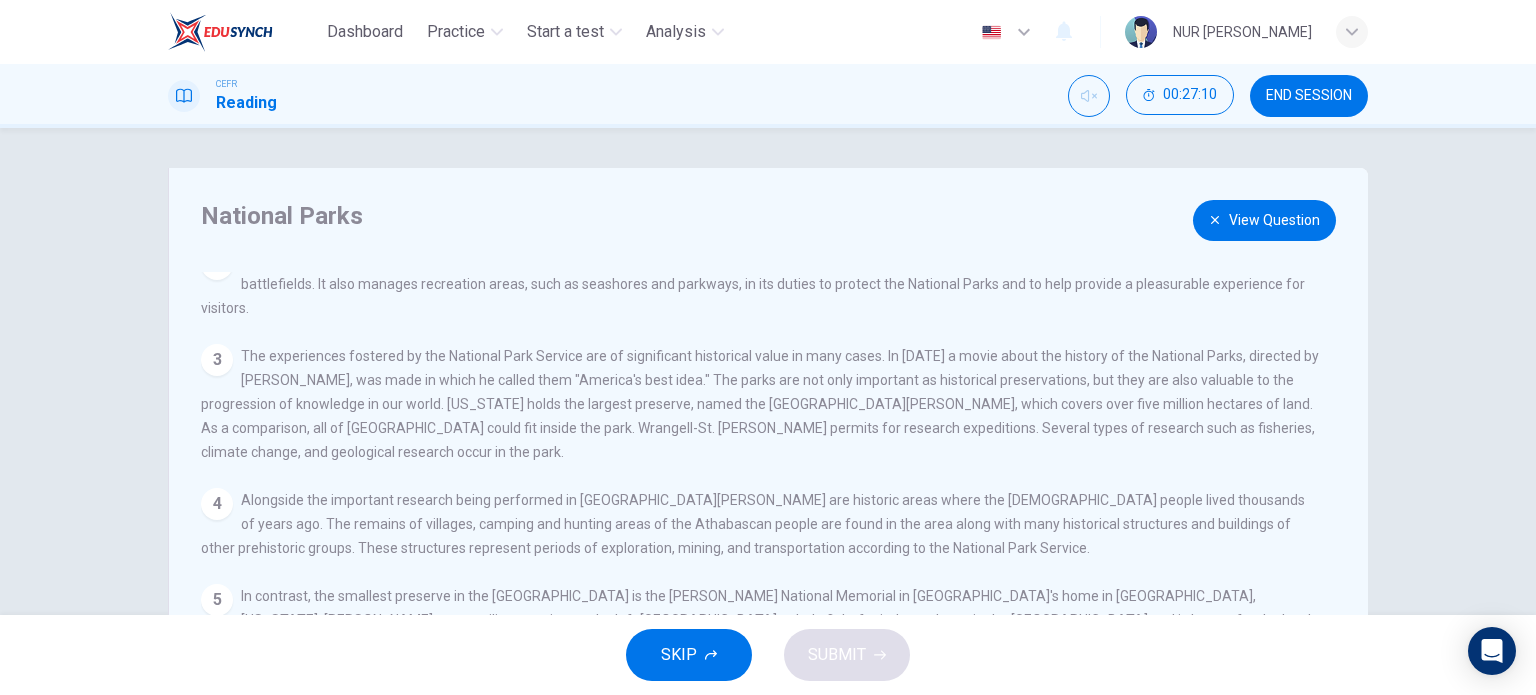 scroll, scrollTop: 163, scrollLeft: 0, axis: vertical 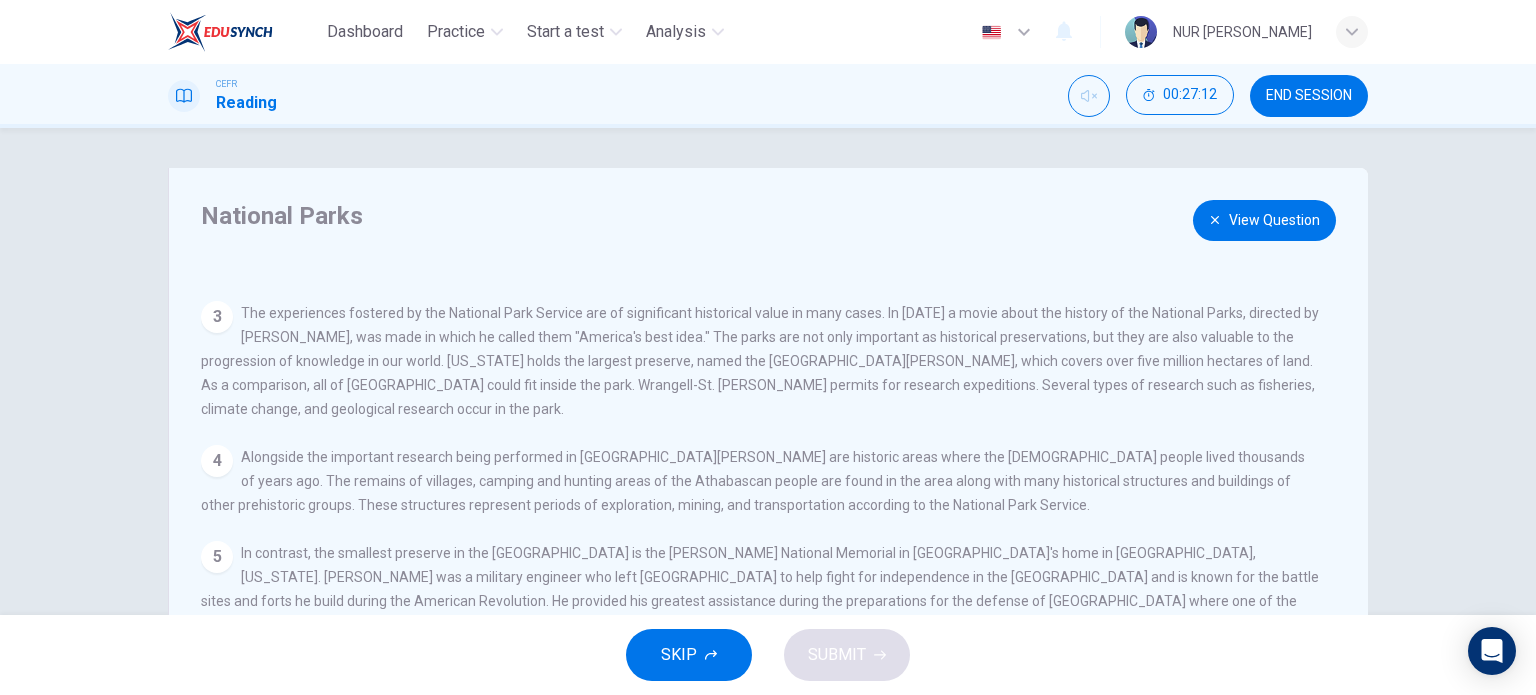 click on "View Question" at bounding box center (1264, 220) 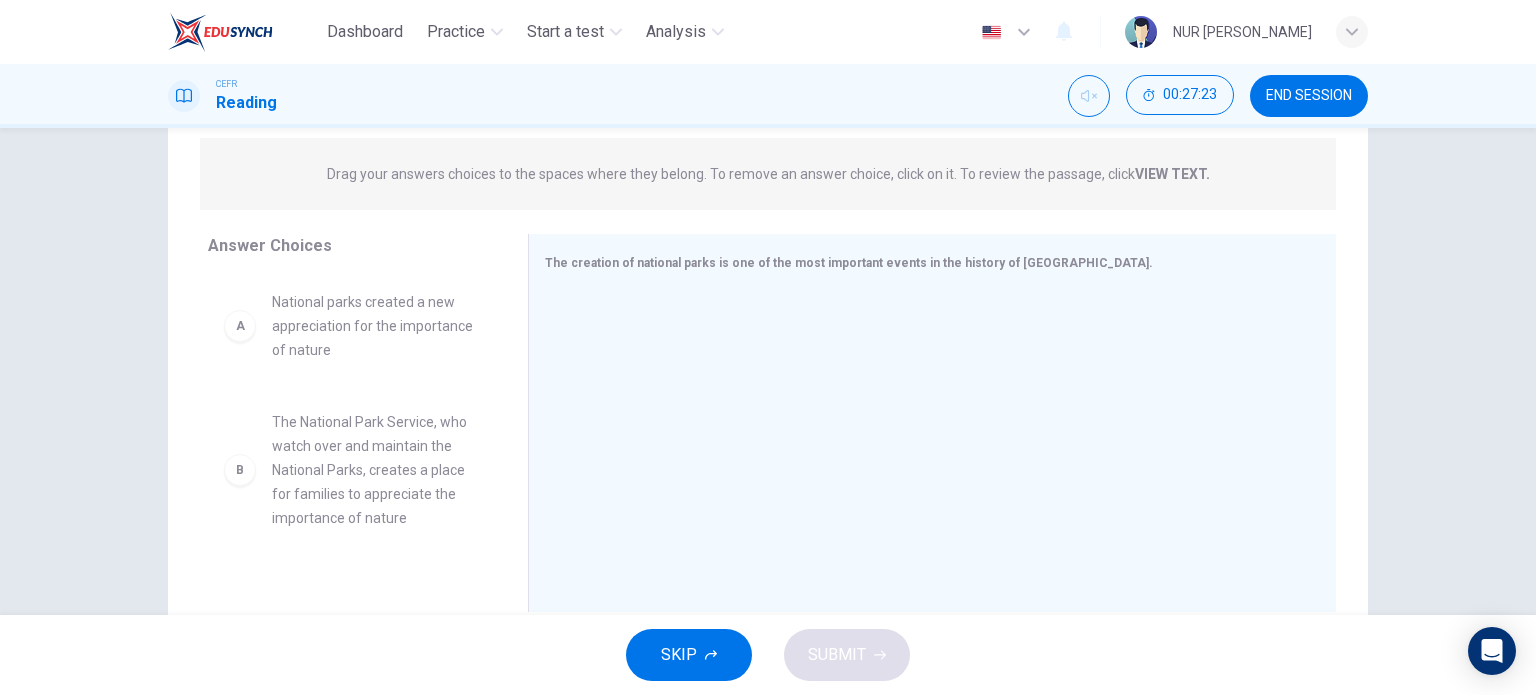 scroll, scrollTop: 288, scrollLeft: 0, axis: vertical 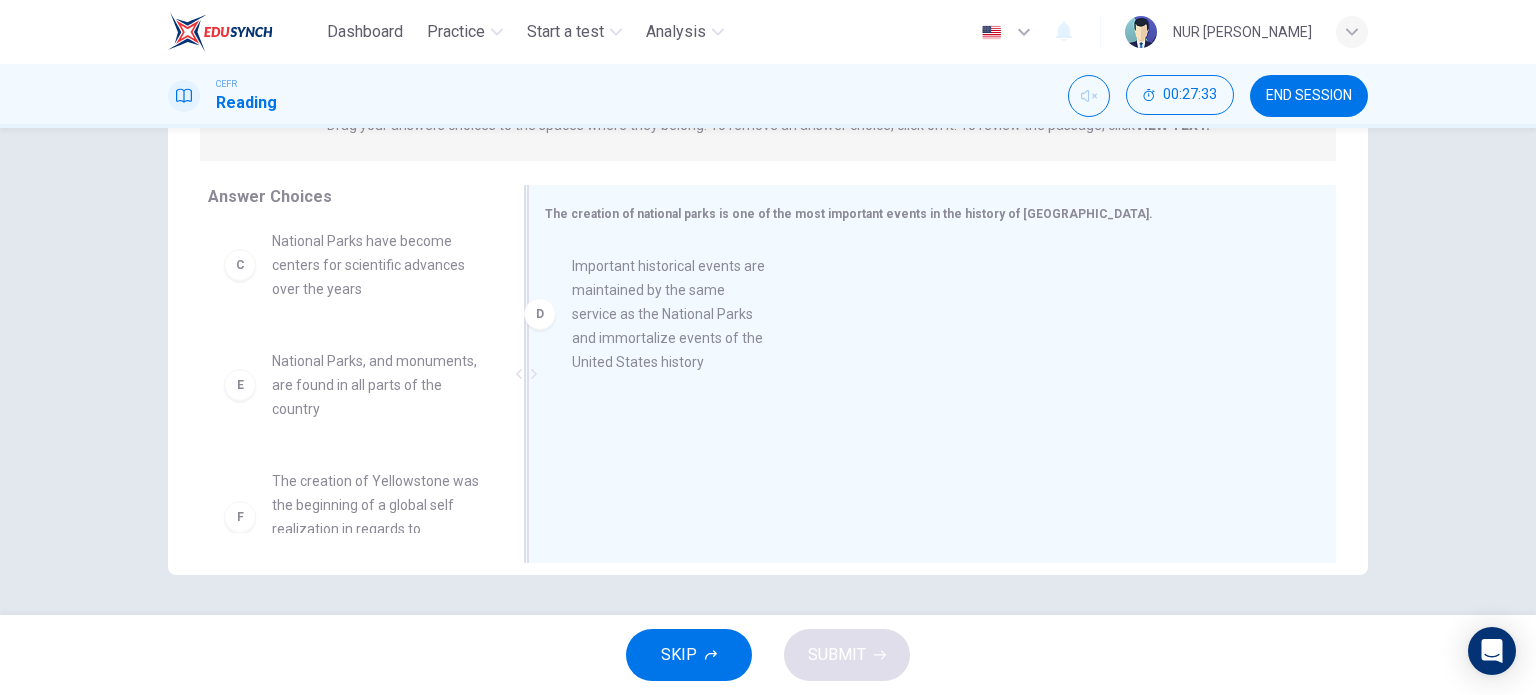 drag, startPoint x: 354, startPoint y: 383, endPoint x: 699, endPoint y: 276, distance: 361.21185 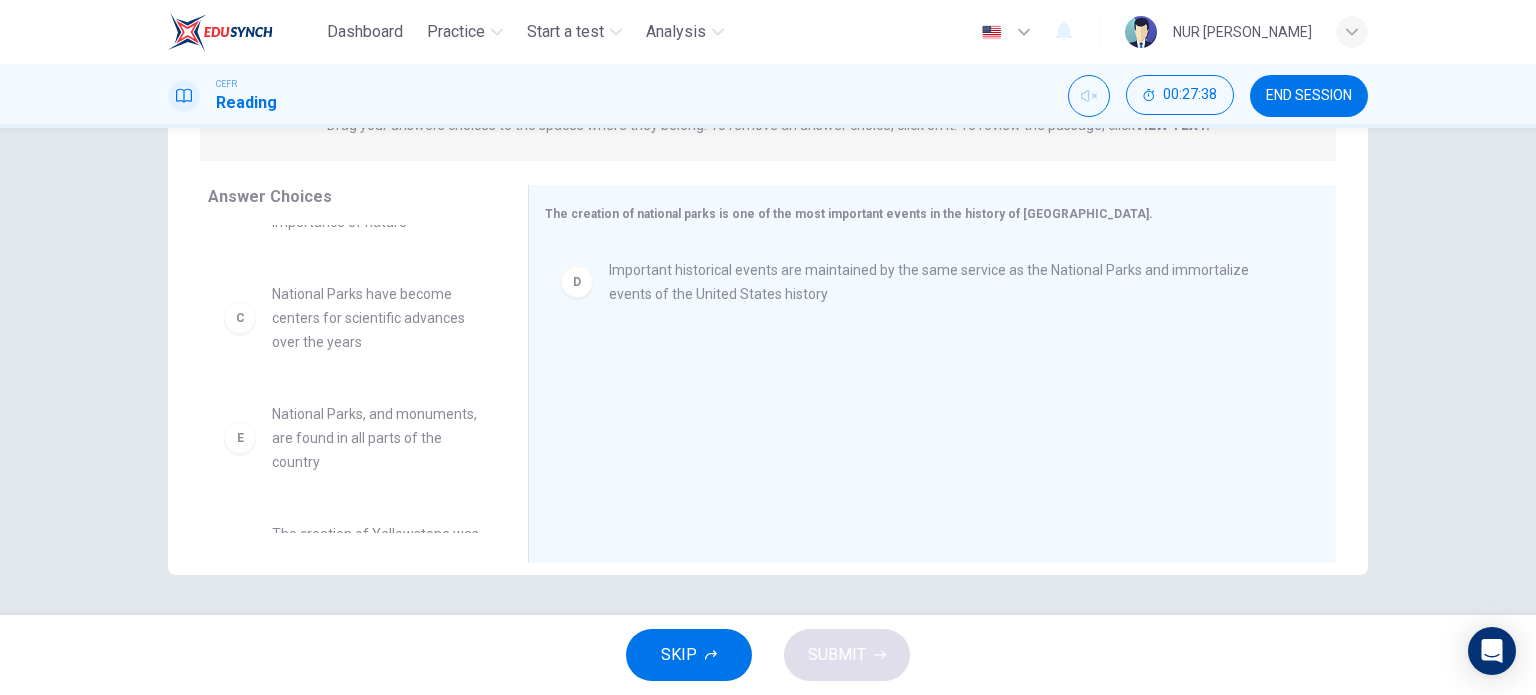scroll, scrollTop: 0, scrollLeft: 0, axis: both 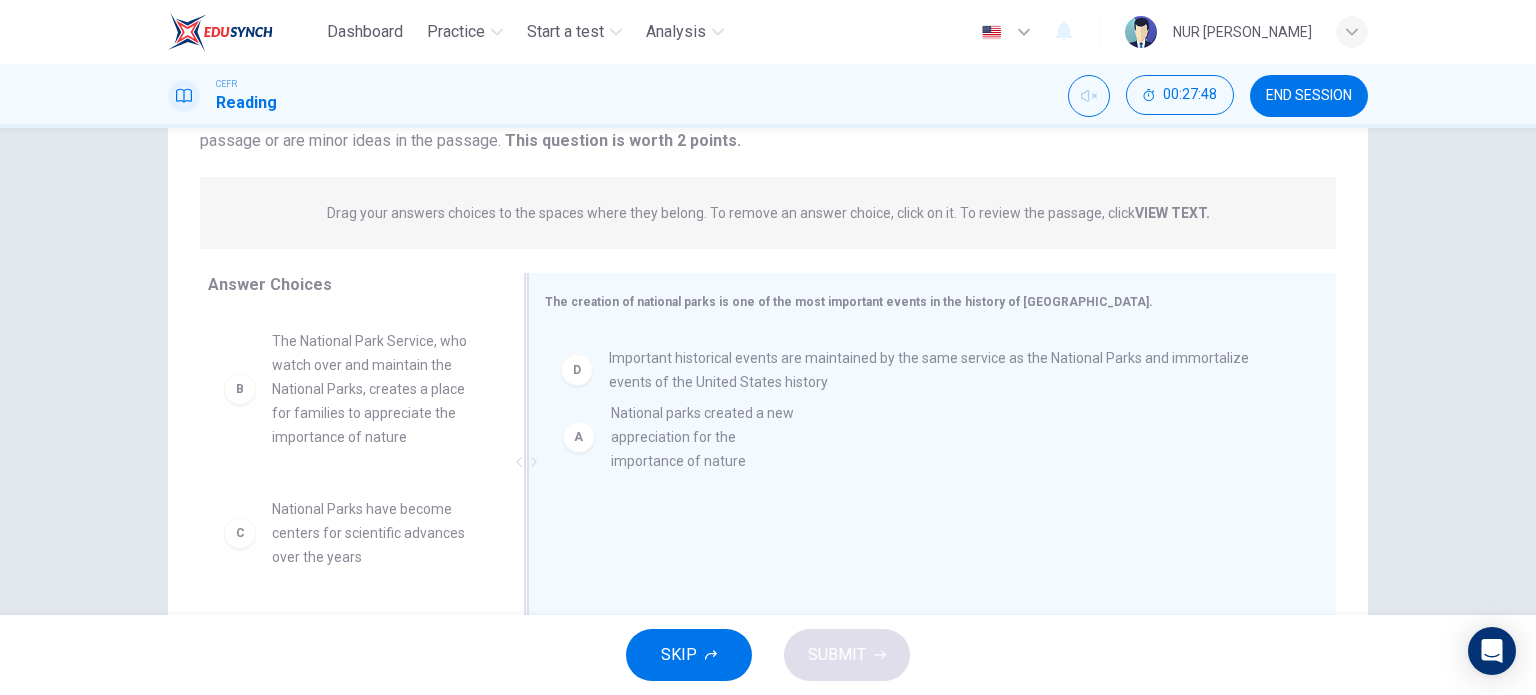 drag, startPoint x: 386, startPoint y: 379, endPoint x: 736, endPoint y: 451, distance: 357.32898 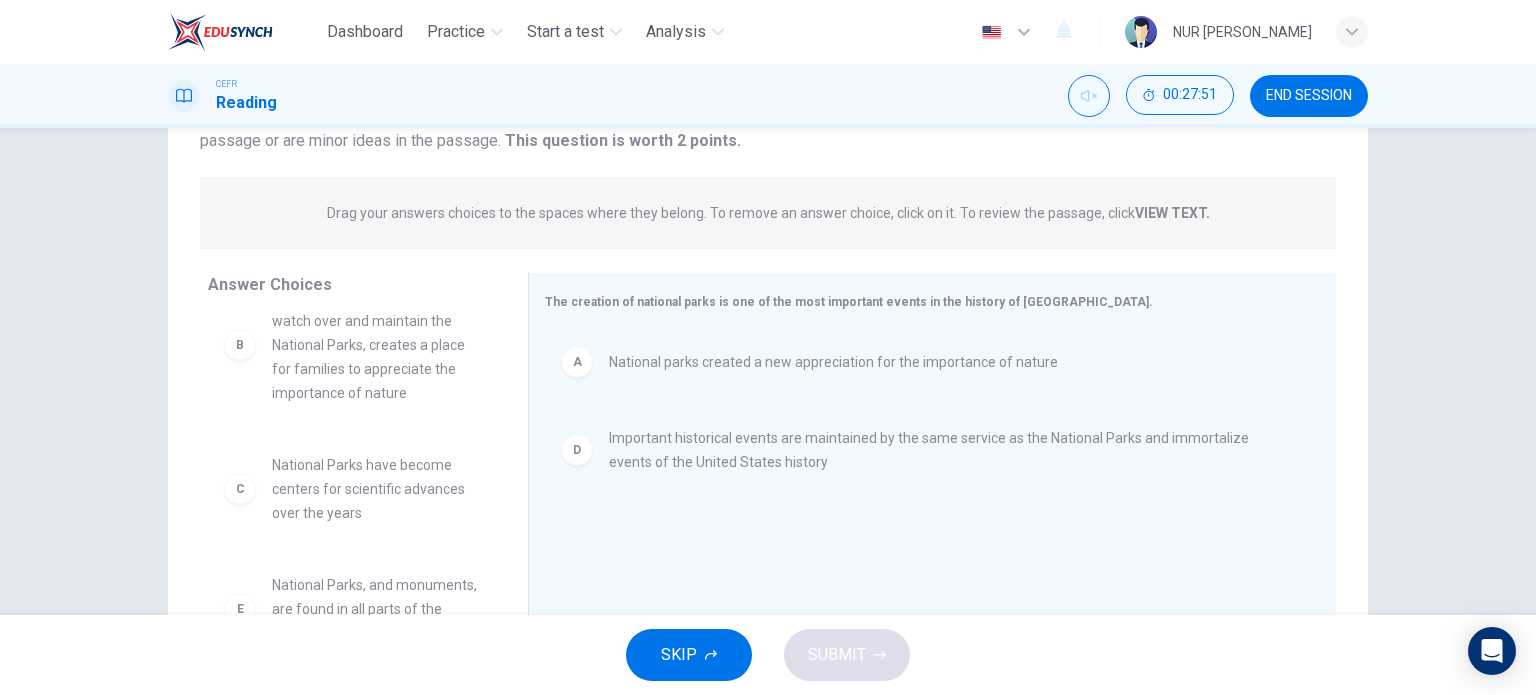 scroll, scrollTop: 0, scrollLeft: 0, axis: both 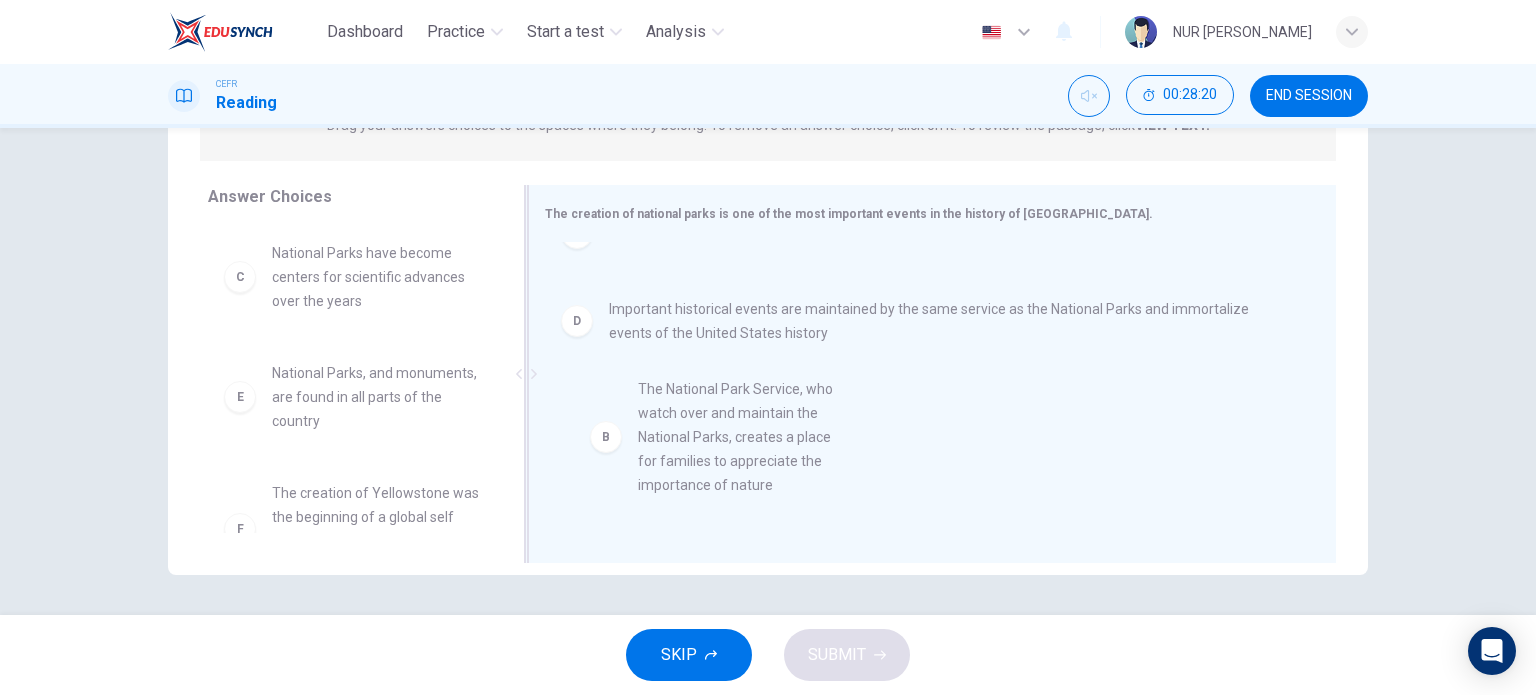 drag, startPoint x: 376, startPoint y: 353, endPoint x: 767, endPoint y: 487, distance: 413.32434 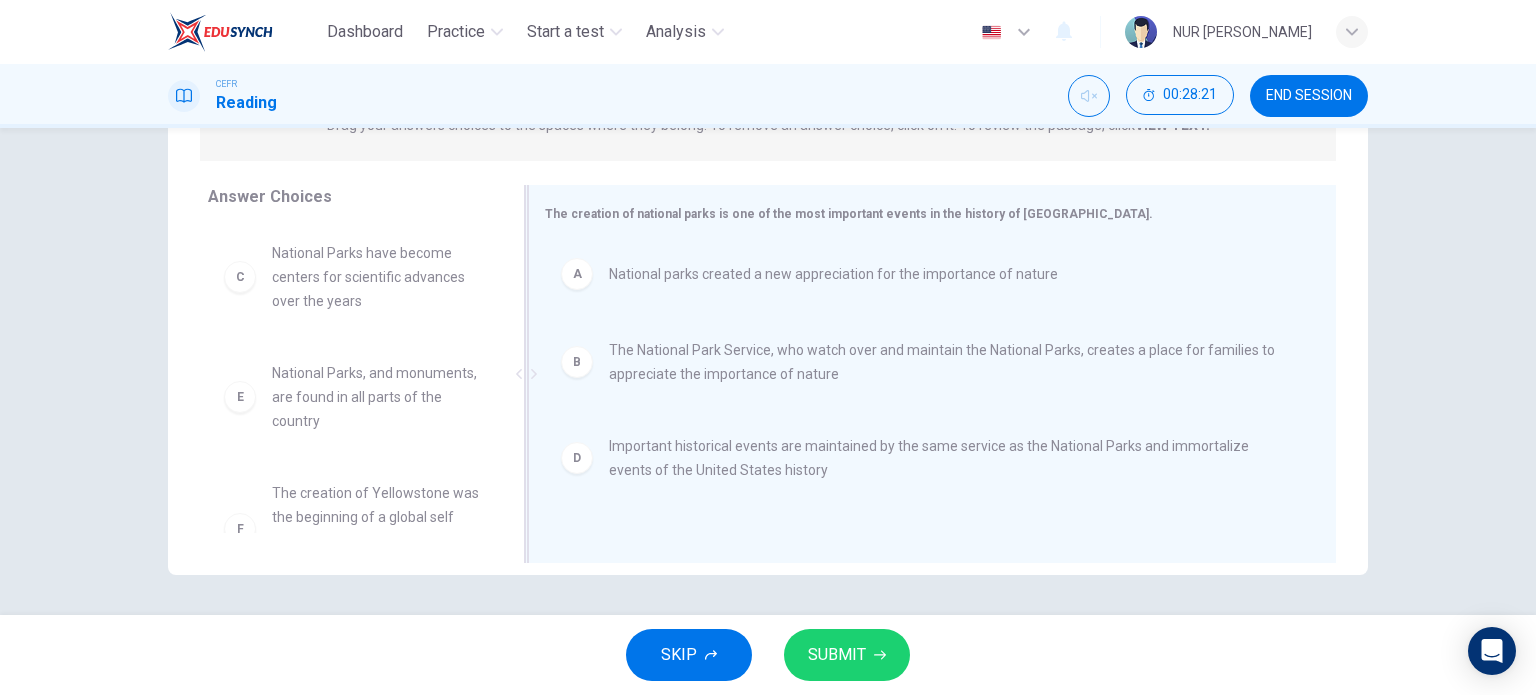 scroll, scrollTop: 0, scrollLeft: 0, axis: both 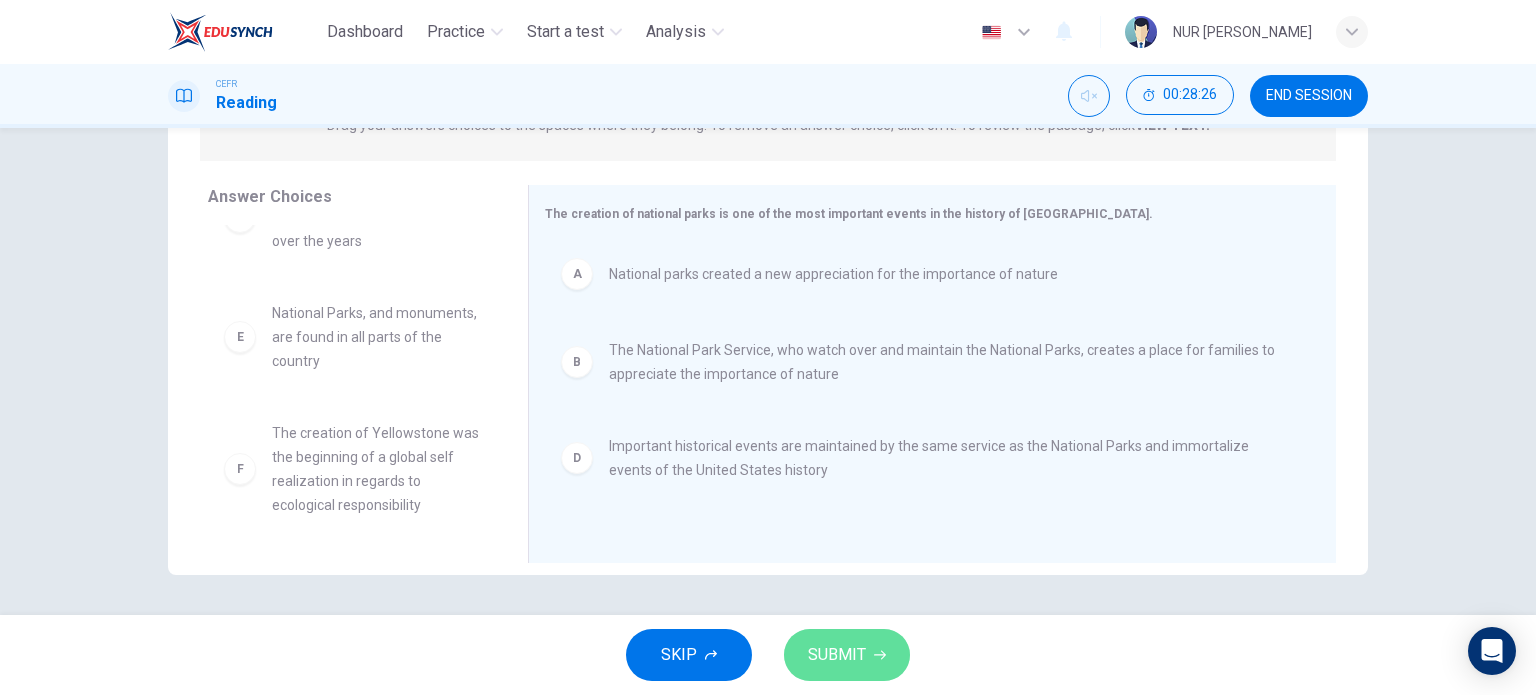 click on "SUBMIT" at bounding box center [847, 655] 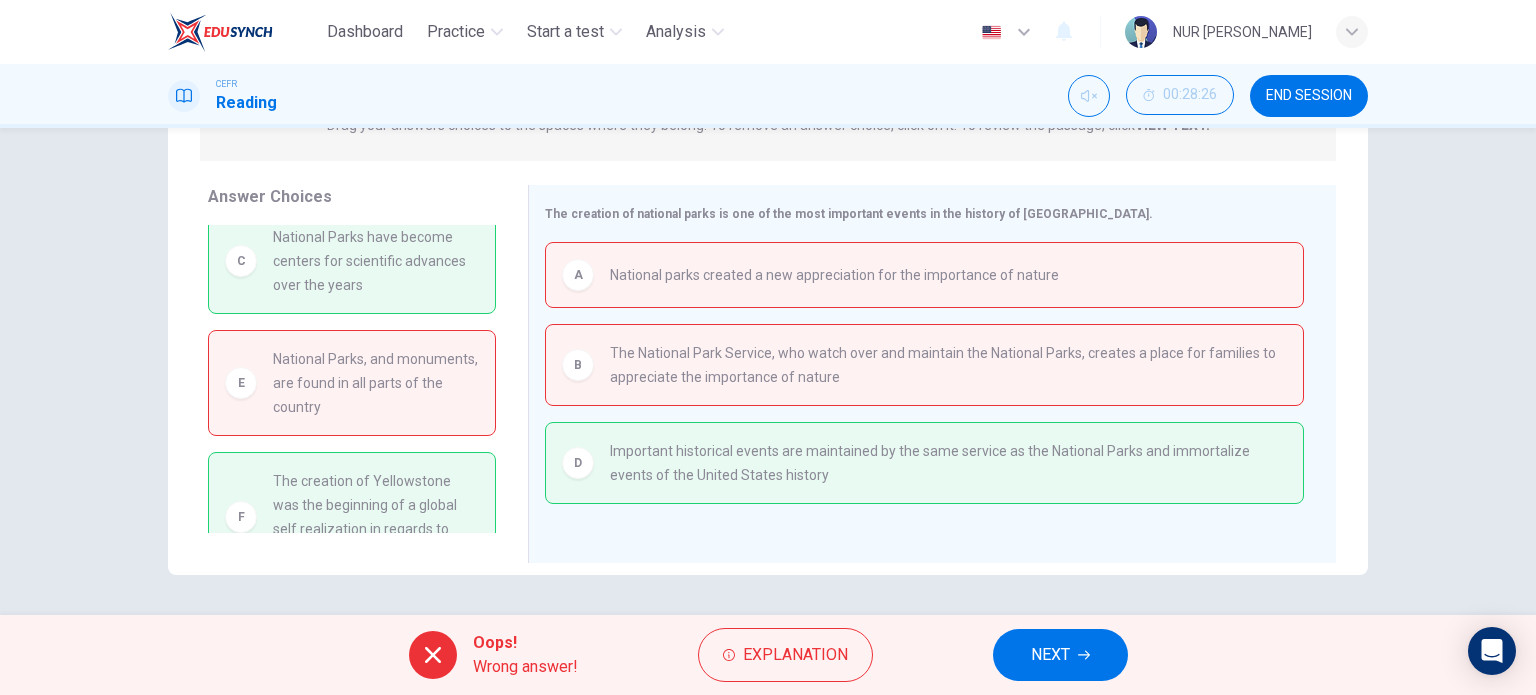 scroll, scrollTop: 0, scrollLeft: 0, axis: both 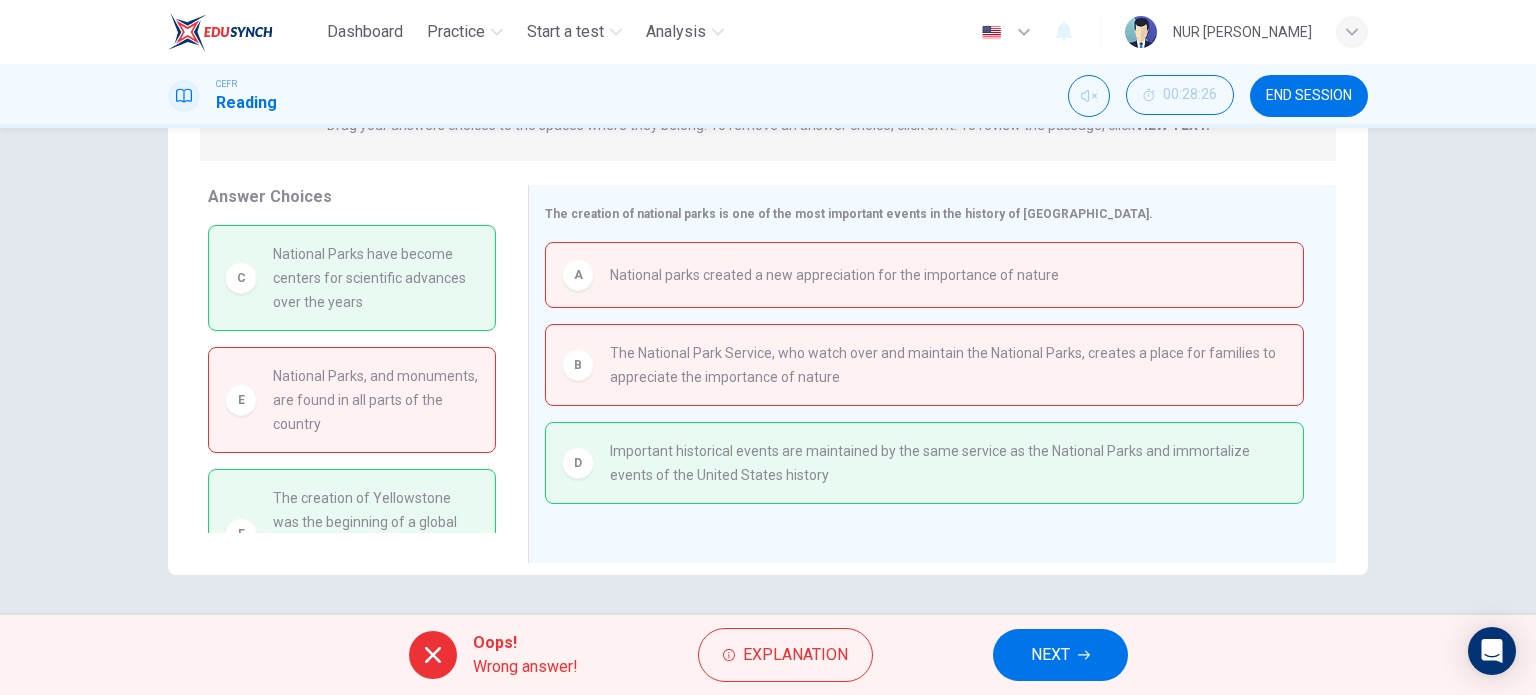 click on "NEXT" at bounding box center (1060, 655) 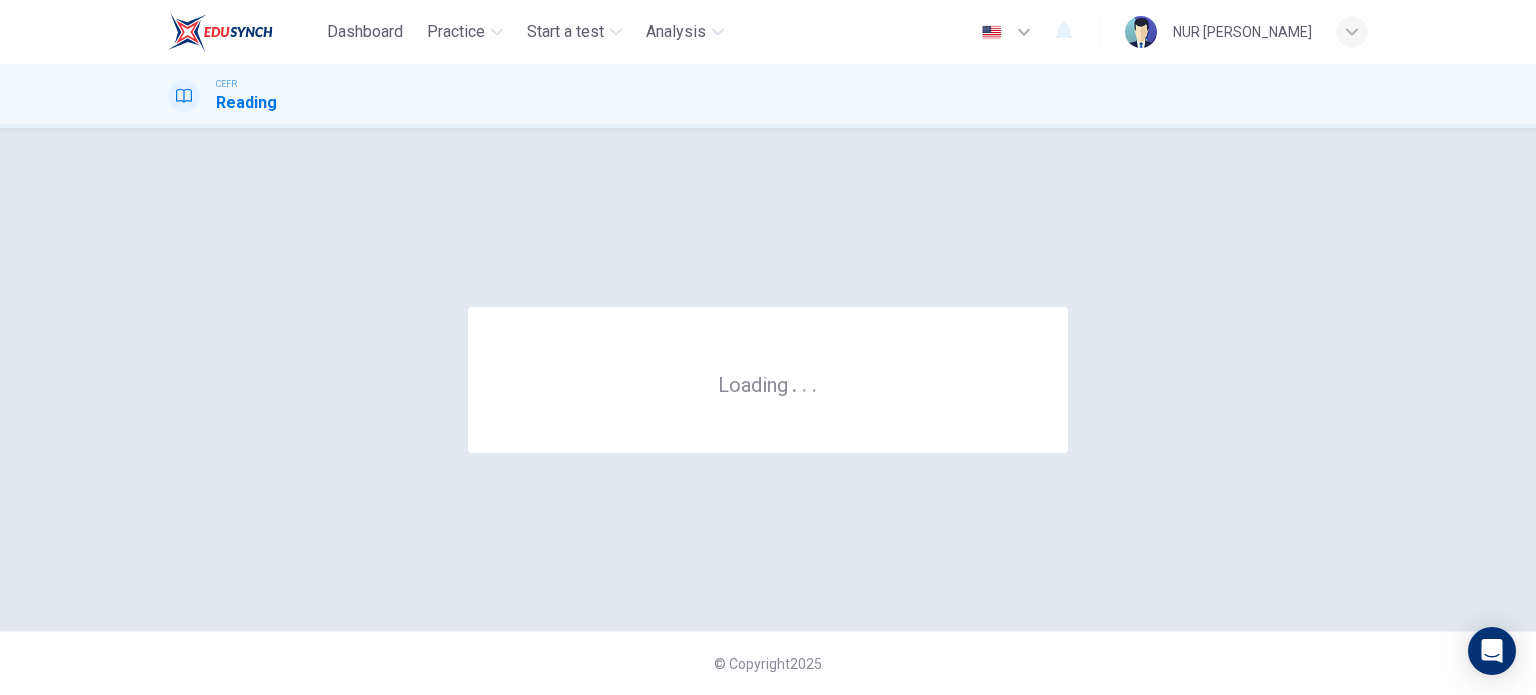 scroll, scrollTop: 0, scrollLeft: 0, axis: both 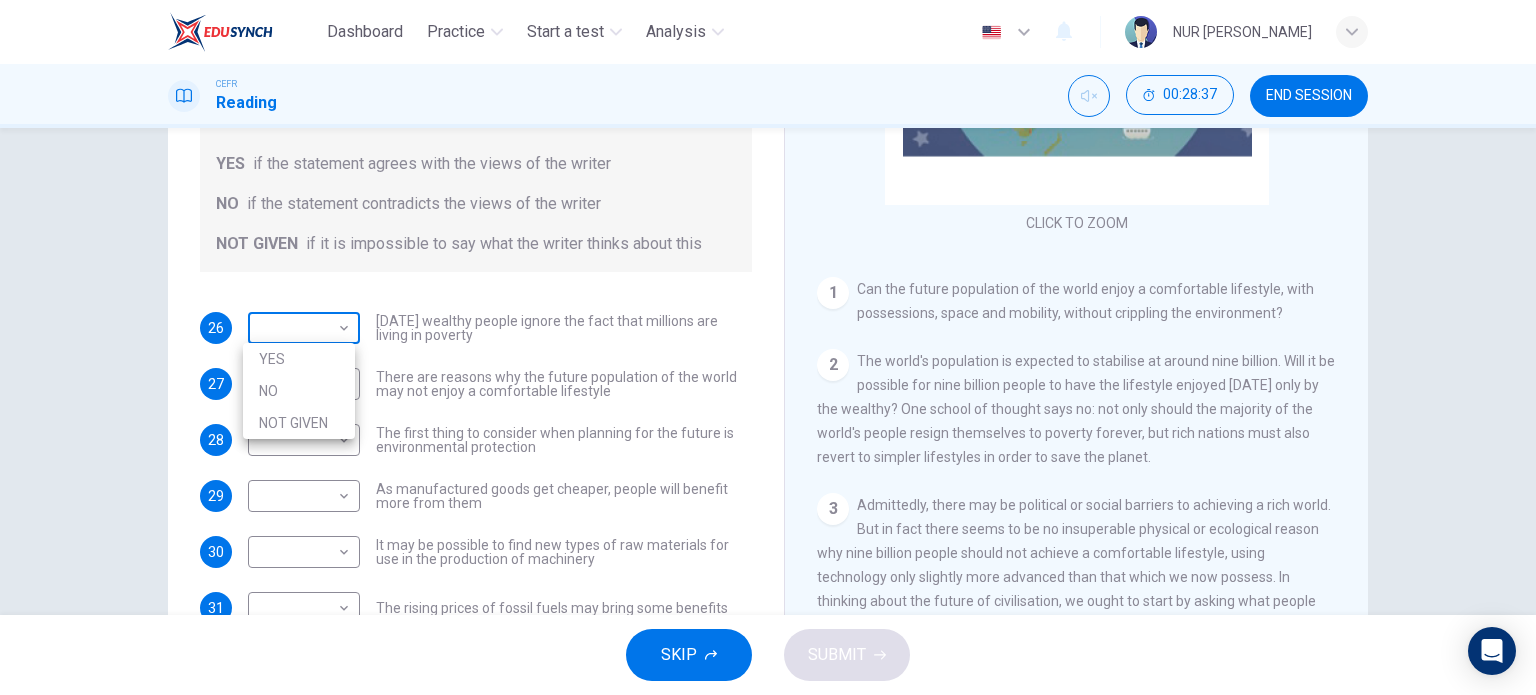 click on "Dashboard Practice Start a test Analysis English en ​ NUR [PERSON_NAME] Reading 00:28:37 END SESSION Questions 26 - 31 Do the following statements reflect the claims of the writer in the Reading Passage?
In the boxes below, write YES if the statement agrees with the views of the writer NO if the statement contradicts the views of the writer NOT GIVEN if it is impossible to say what the writer thinks about this 26 ​ ​ [DATE] wealthy people ignore the fact that millions are living in poverty 27 ​ ​ There are reasons why the future population of the world may not enjoy a comfortable lifestyle 28 ​ ​ The first thing to consider when planning for the future is environmental protection 29 ​ ​ As manufactured goods get cheaper, people will benefit more from them 30 ​ ​ It may be possible to find new types of raw materials for use in the production of machinery 31 ​ ​ The rising prices of fossil fuels may bring some benefits Worldly Wealth CLICK TO ZOOM Click to Zoom" at bounding box center [768, 347] 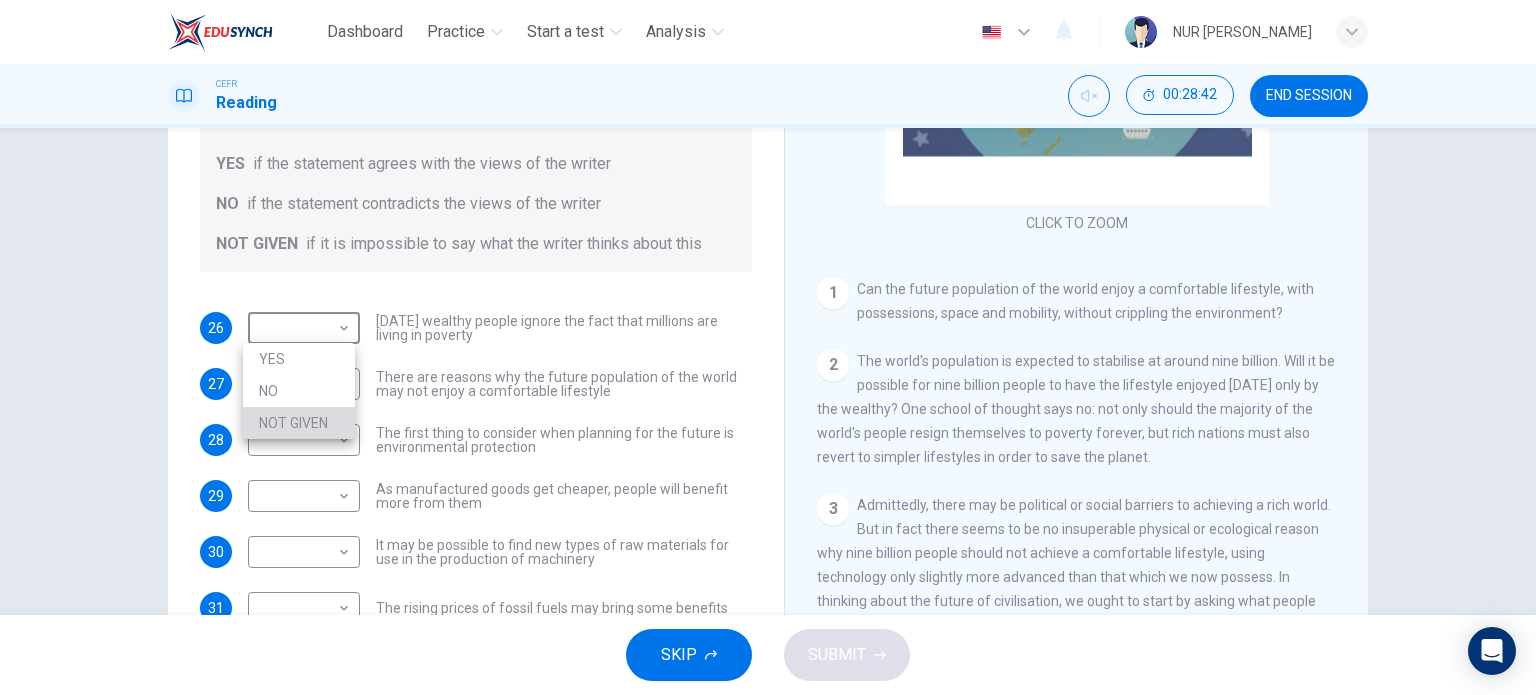 click on "NOT GIVEN" at bounding box center (299, 423) 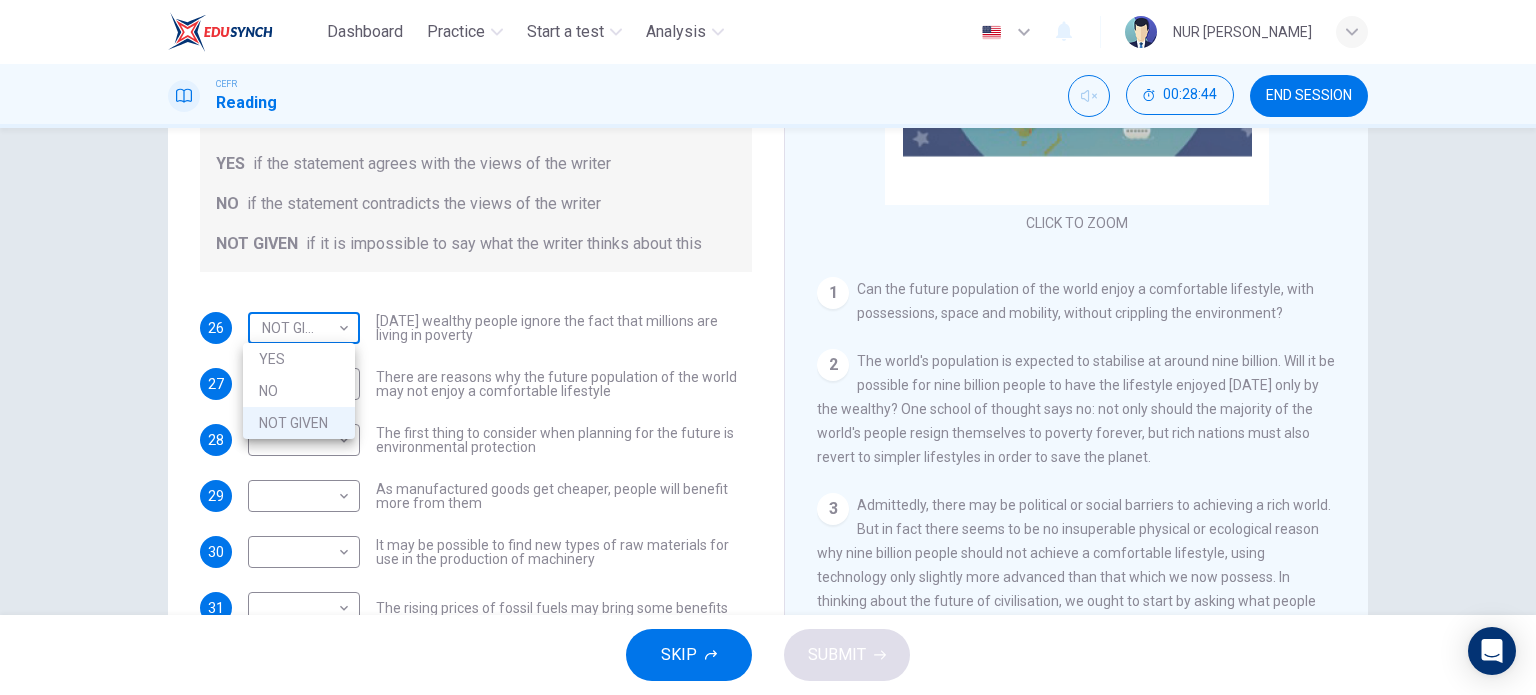 click on "Dashboard Practice Start a test Analysis English en ​ NUR [PERSON_NAME] Reading 00:28:44 END SESSION Questions 26 - 31 Do the following statements reflect the claims of the writer in the Reading Passage?
In the boxes below, write YES if the statement agrees with the views of the writer NO if the statement contradicts the views of the writer NOT GIVEN if it is impossible to say what the writer thinks about this 26 NOT GIVEN NOT GIVEN ​ [DATE] wealthy people ignore the fact that millions are living in poverty 27 ​ ​ There are reasons why the future population of the world may not enjoy a comfortable lifestyle 28 ​ ​ The first thing to consider when planning for the future is environmental protection 29 ​ ​ As manufactured goods get cheaper, people will benefit more from them 30 ​ ​ It may be possible to find new types of raw materials for use in the production of machinery 31 ​ ​ The rising prices of fossil fuels may bring some benefits Worldly Wealth 1 2 3 4 5 6" at bounding box center (768, 347) 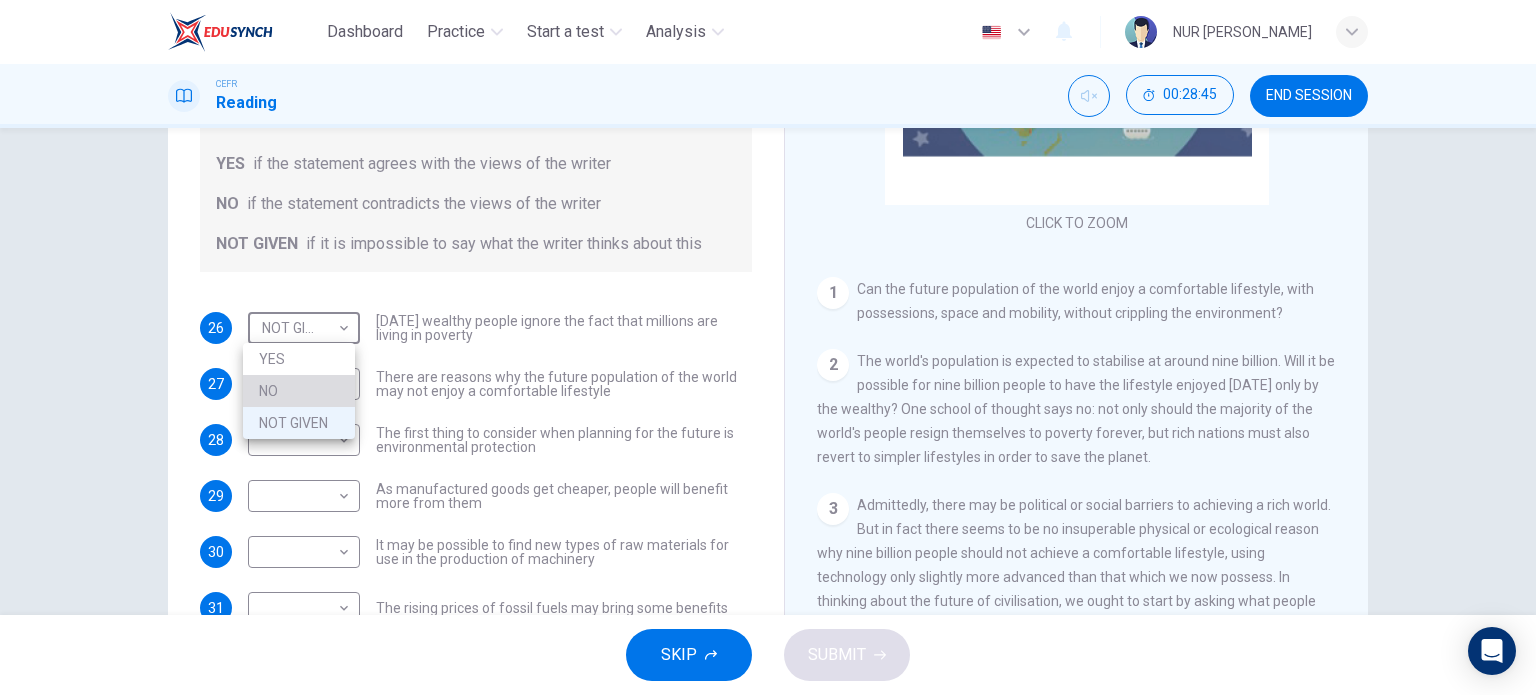 click on "NO" at bounding box center (299, 391) 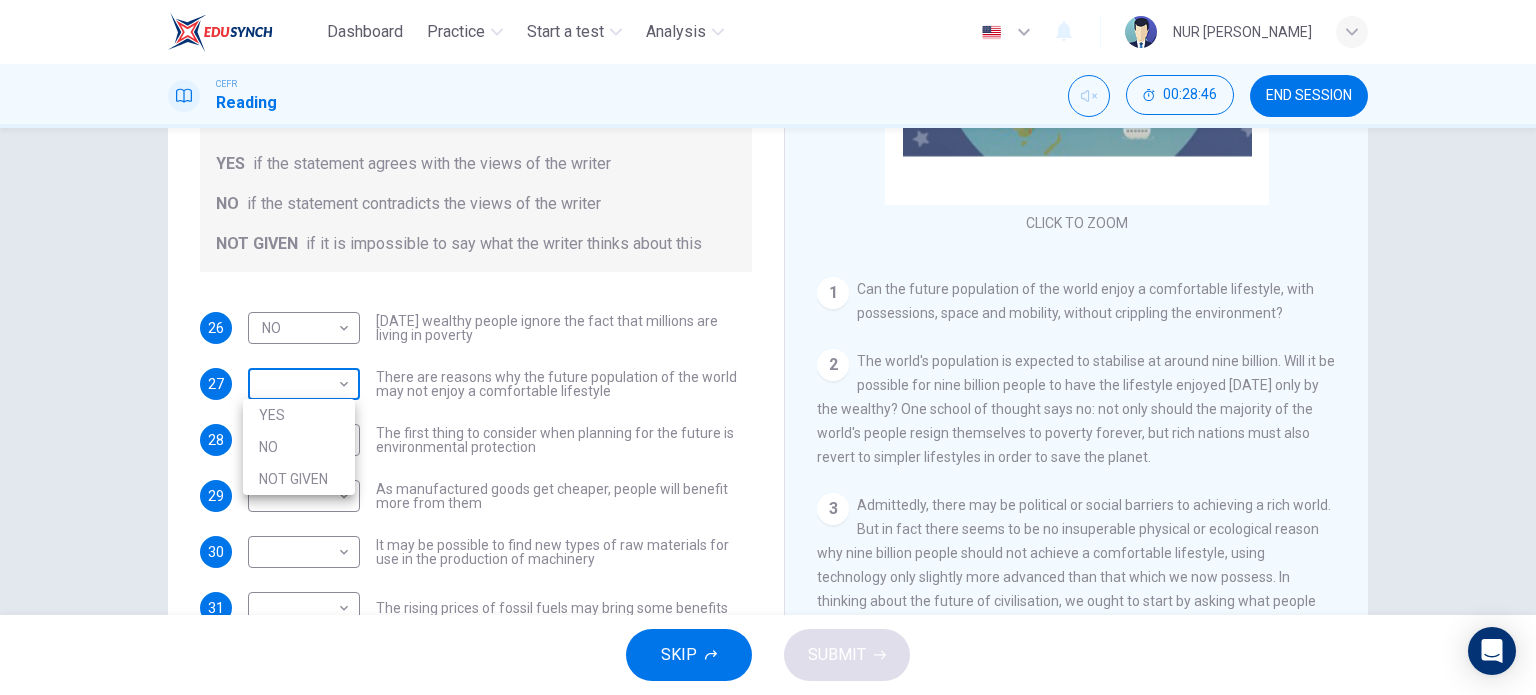 click on "Dashboard Practice Start a test Analysis English en ​ NUR [PERSON_NAME] Reading 00:28:46 END SESSION Questions 26 - 31 Do the following statements reflect the claims of the writer in the Reading Passage?
In the boxes below, write YES if the statement agrees with the views of the writer NO if the statement contradicts the views of the writer NOT GIVEN if it is impossible to say what the writer thinks about this 26 NO NO ​ [DATE] wealthy people ignore the fact that millions are living in poverty 27 ​ ​ There are reasons why the future population of the world may not enjoy a comfortable lifestyle 28 ​ ​ The first thing to consider when planning for the future is environmental protection 29 ​ ​ As manufactured goods get cheaper, people will benefit more from them 30 ​ ​ It may be possible to find new types of raw materials for use in the production of machinery 31 ​ ​ The rising prices of fossil fuels may bring some benefits Worldly Wealth CLICK TO ZOOM 1 2 3 4 5 6" at bounding box center [768, 347] 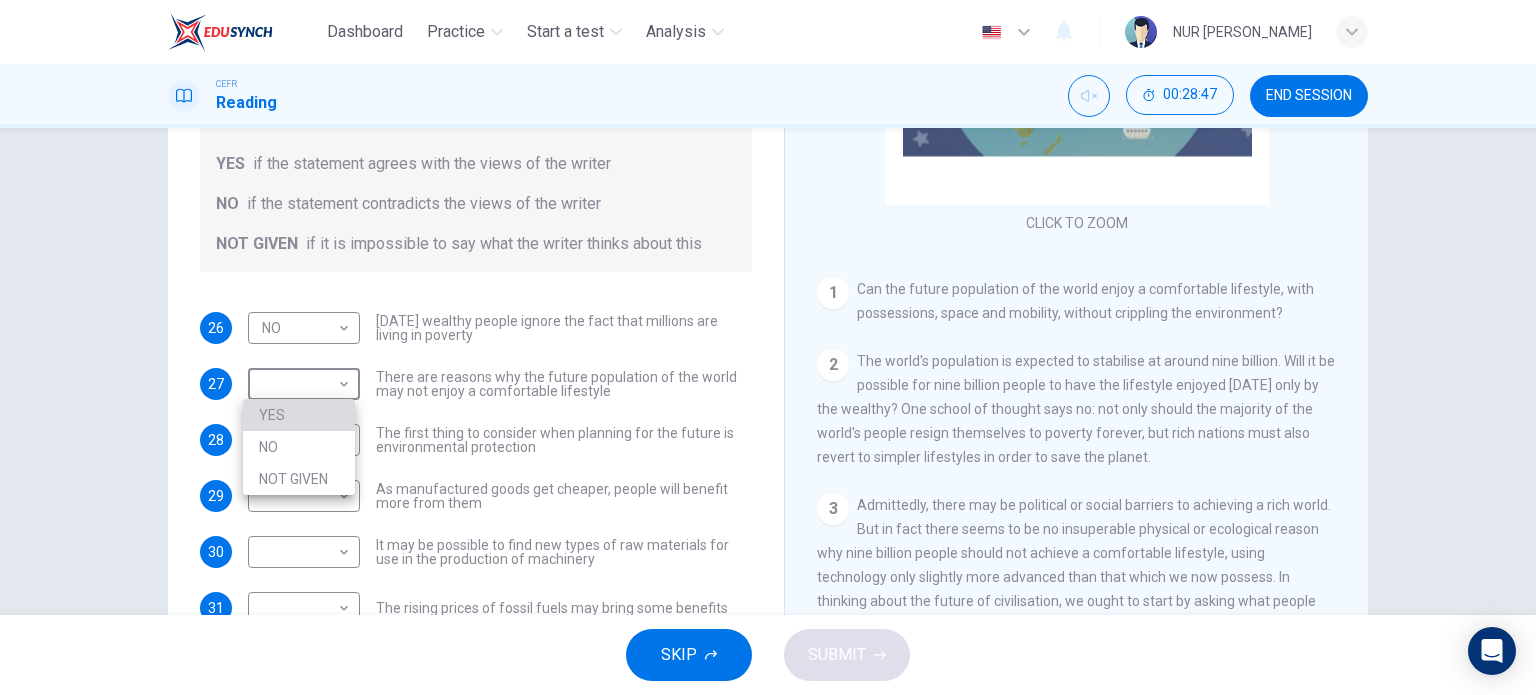 click on "YES" at bounding box center [299, 415] 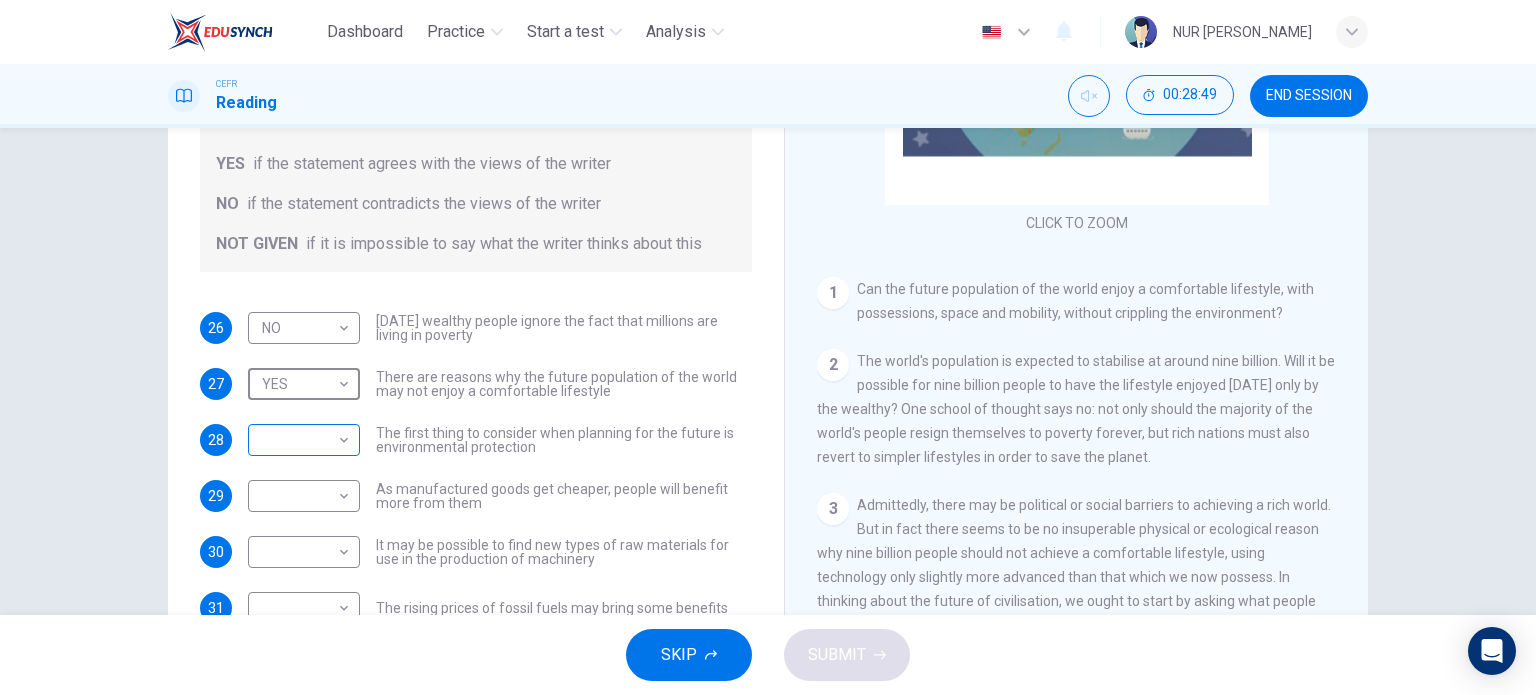 click on "Dashboard Practice Start a test Analysis English en ​ NUR [PERSON_NAME] Reading 00:28:49 END SESSION Questions 26 - 31 Do the following statements reflect the claims of the writer in the Reading Passage?
In the boxes below, write YES if the statement agrees with the views of the writer NO if the statement contradicts the views of the writer NOT GIVEN if it is impossible to say what the writer thinks about this 26 NO NO ​ [DATE] wealthy people ignore the fact that millions are living in poverty 27 YES YES ​ There are reasons why the future population of the world may not enjoy a comfortable lifestyle 28 ​ ​ The first thing to consider when planning for the future is environmental protection 29 ​ ​ As manufactured goods get cheaper, people will benefit more from them 30 ​ ​ It may be possible to find new types of raw materials for use in the production of machinery 31 ​ ​ The rising prices of fossil fuels may bring some benefits Worldly Wealth CLICK TO ZOOM 1 2 3 4" at bounding box center [768, 347] 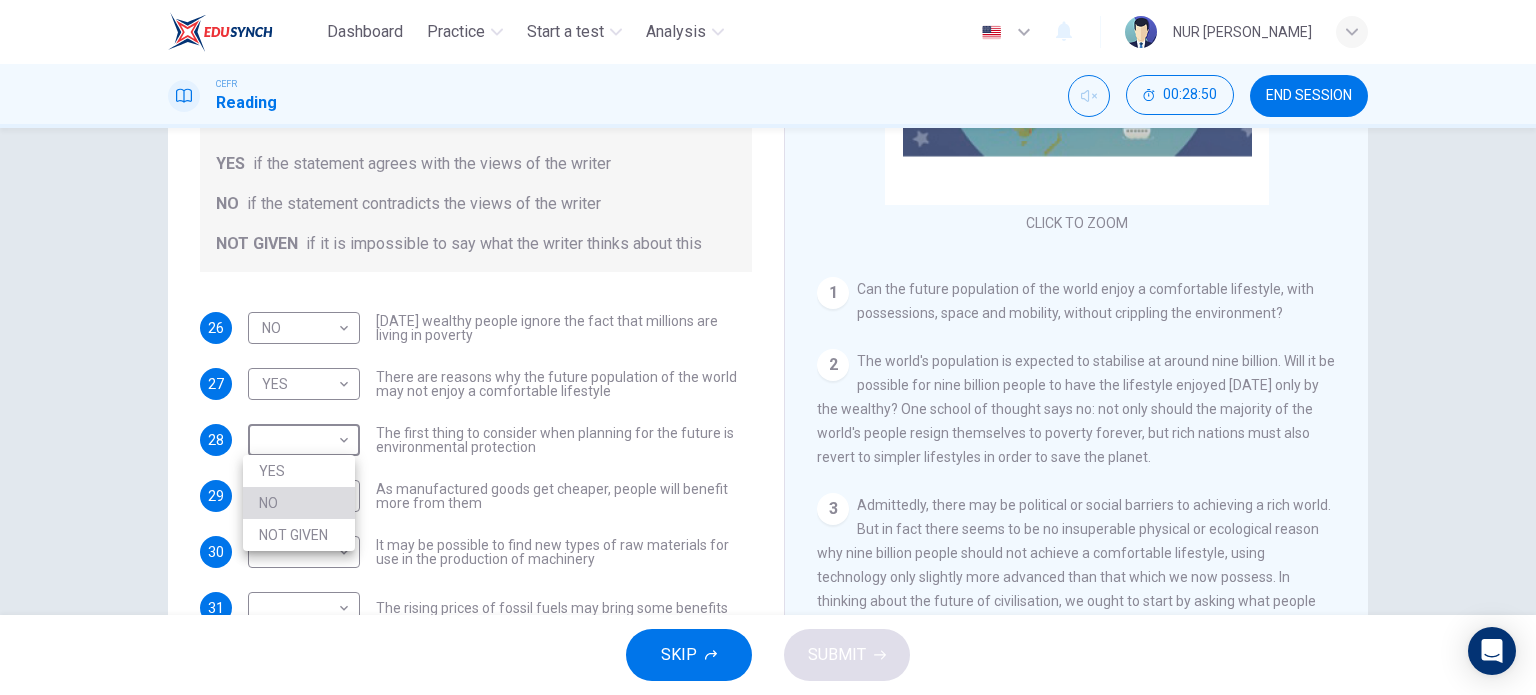 click on "NO" at bounding box center [299, 503] 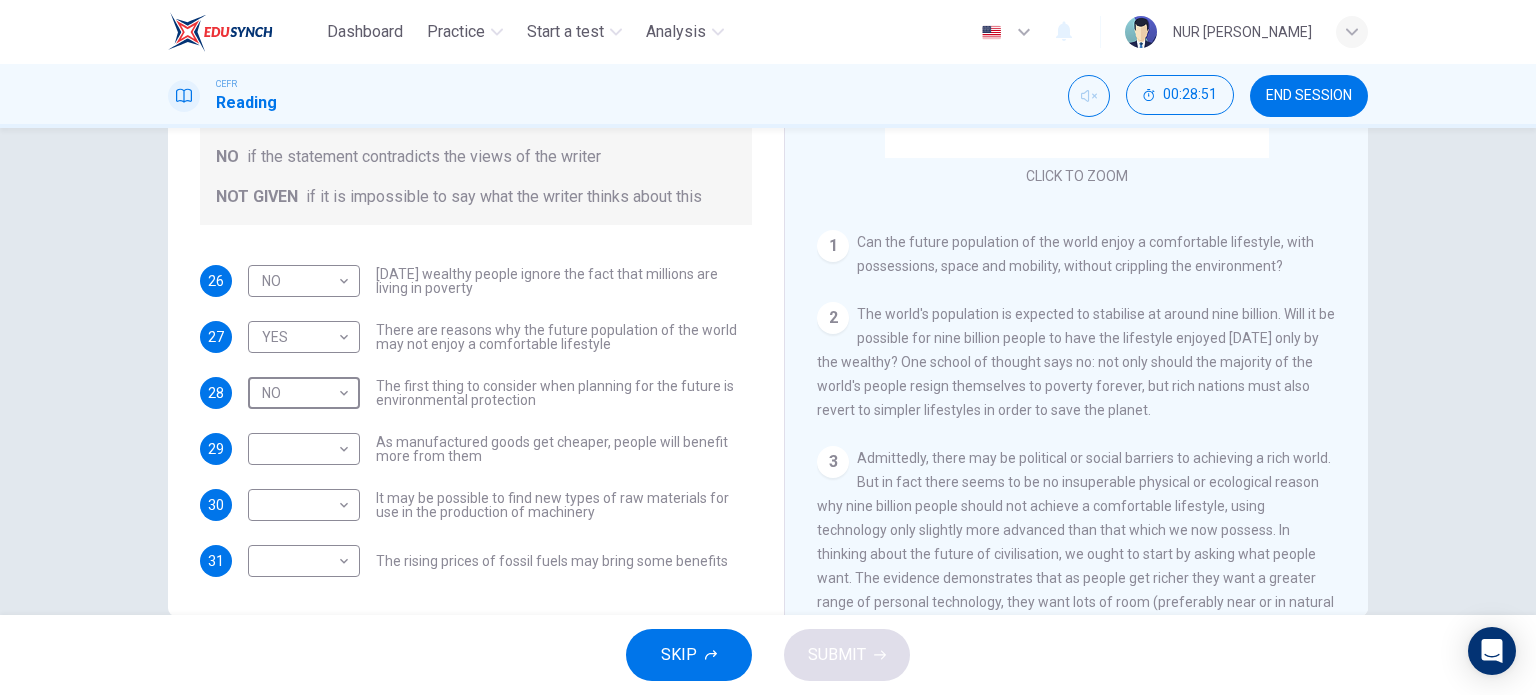 scroll, scrollTop: 288, scrollLeft: 0, axis: vertical 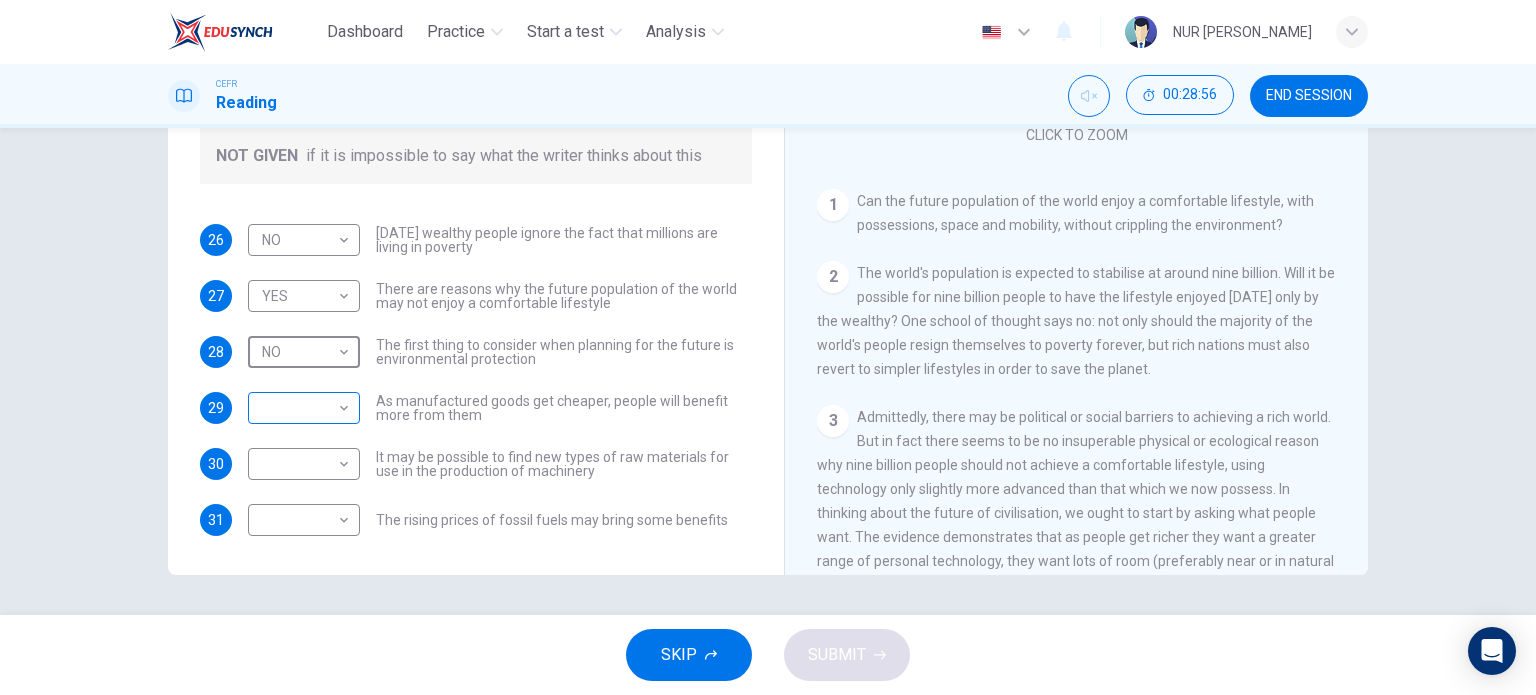 click on "Dashboard Practice Start a test Analysis English en ​ NUR [PERSON_NAME] Reading 00:28:56 END SESSION Questions 26 - 31 Do the following statements reflect the claims of the writer in the Reading Passage?
In the boxes below, write YES if the statement agrees with the views of the writer NO if the statement contradicts the views of the writer NOT GIVEN if it is impossible to say what the writer thinks about this 26 NO NO ​ [DATE] wealthy people ignore the fact that millions are living in poverty 27 YES YES ​ There are reasons why the future population of the world may not enjoy a comfortable lifestyle 28 NO NO ​ The first thing to consider when planning for the future is environmental protection 29 ​ ​ As manufactured goods get cheaper, people will benefit more from them 30 ​ ​ It may be possible to find new types of raw materials for use in the production of machinery 31 ​ ​ The rising prices of fossil fuels may bring some benefits Worldly Wealth CLICK TO ZOOM 1 2 3" at bounding box center (768, 347) 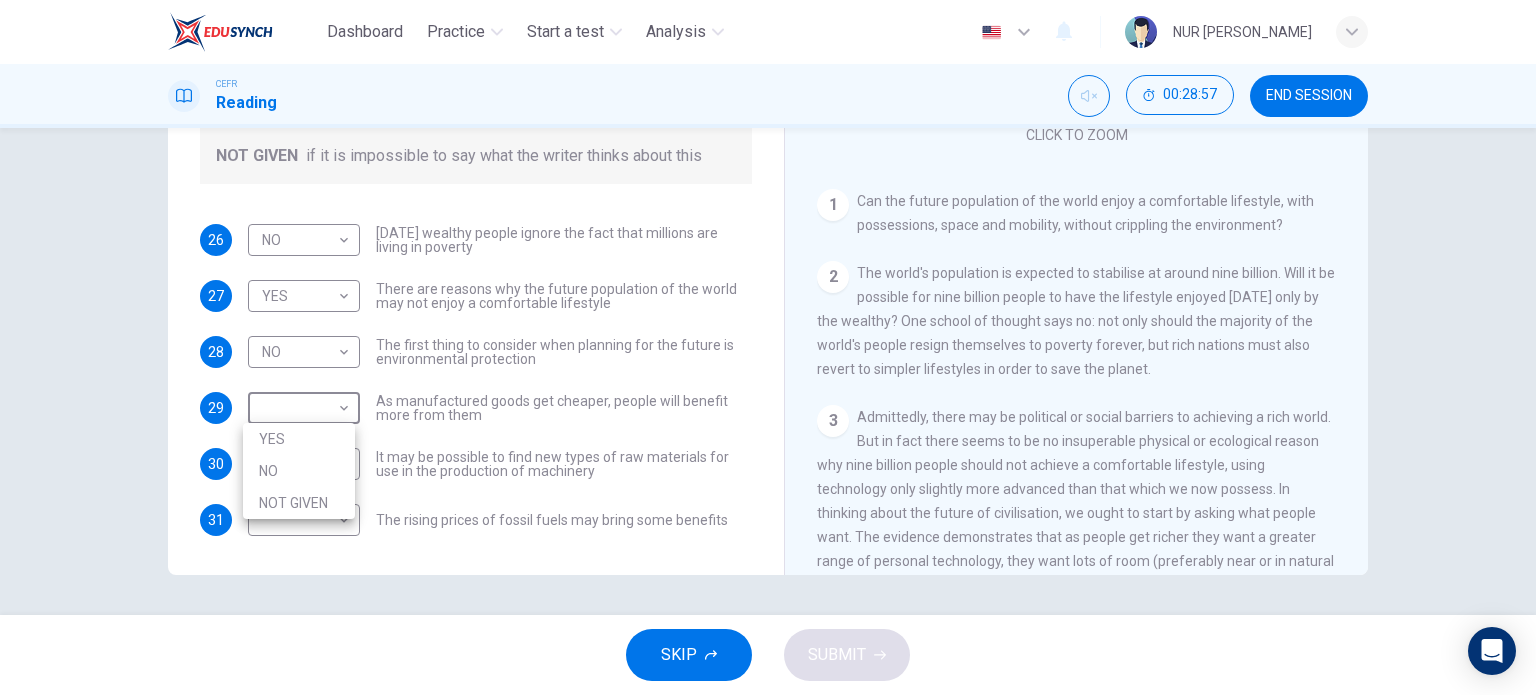click on "YES" at bounding box center [299, 439] 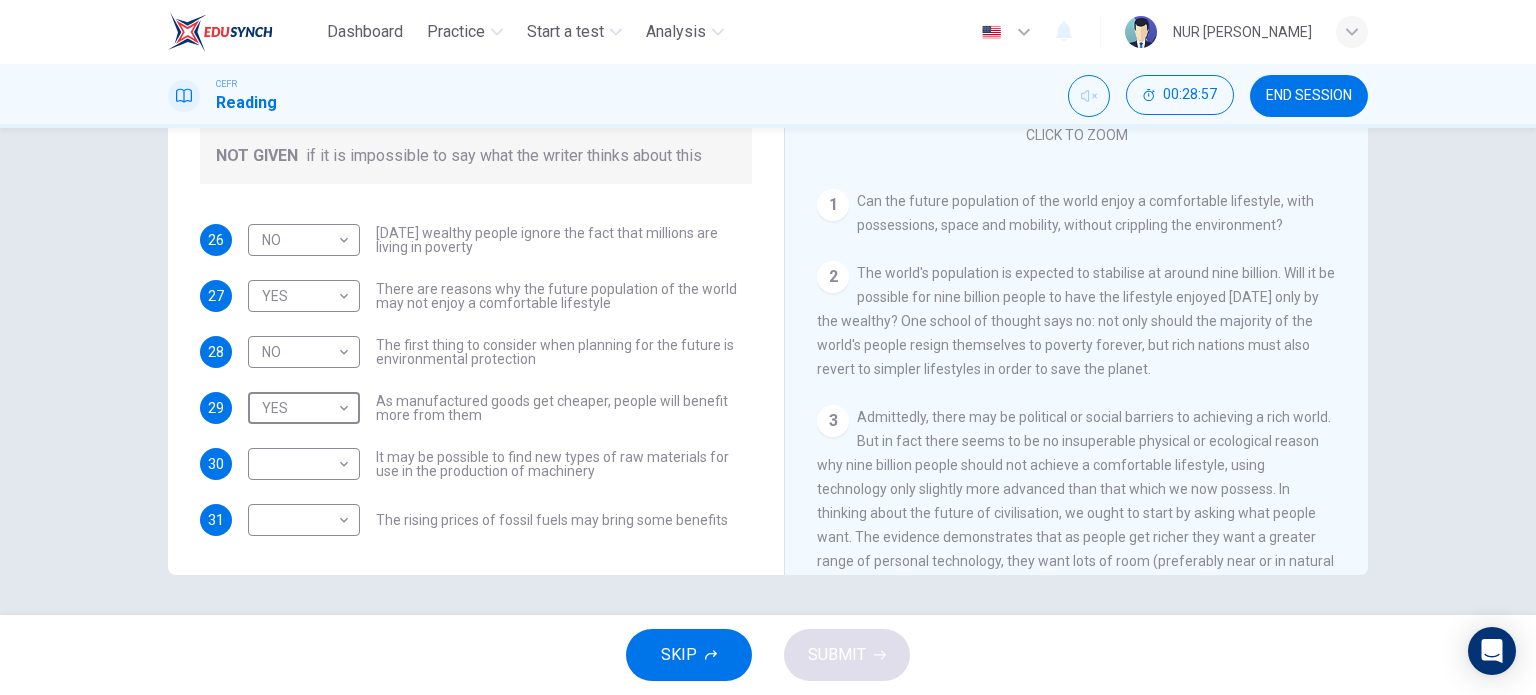 type on "YES" 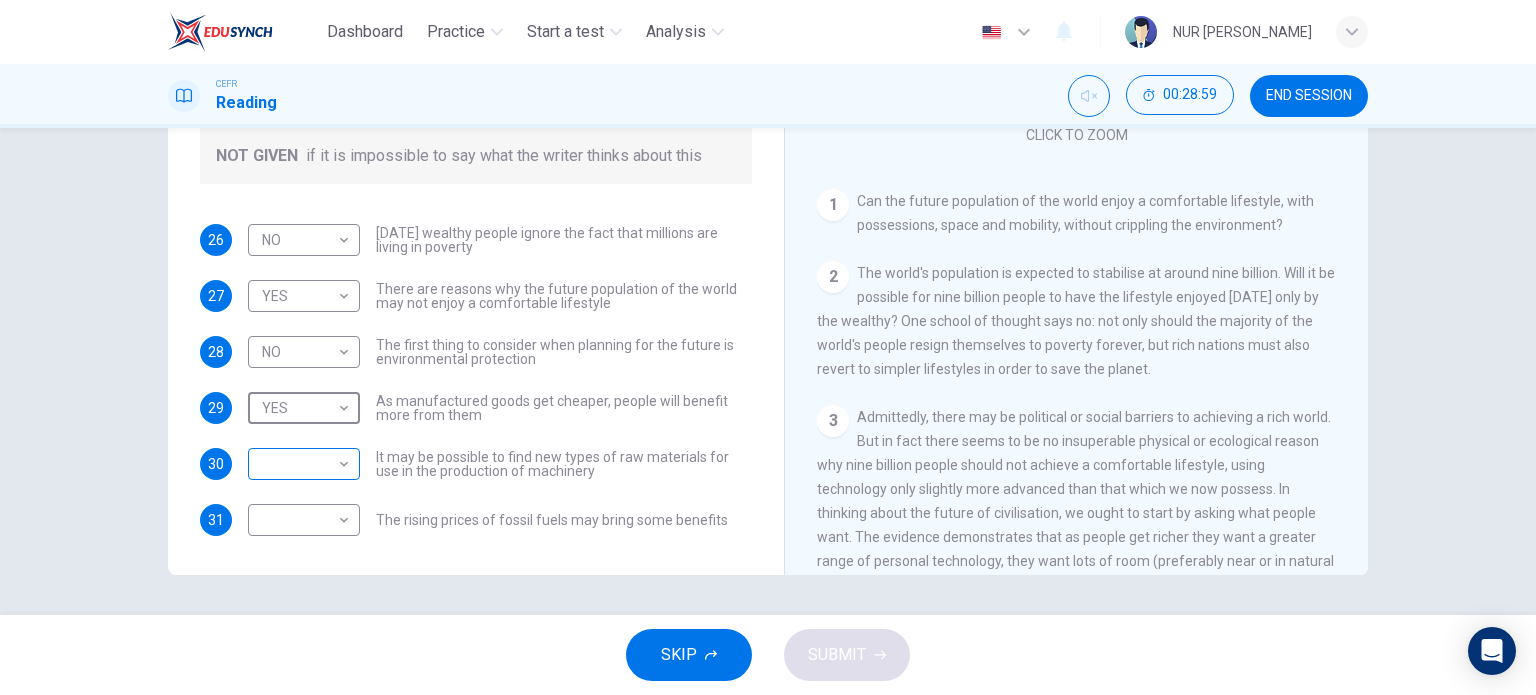 click on "Dashboard Practice Start a test Analysis English en ​ NUR [PERSON_NAME] Reading 00:28:59 END SESSION Questions 26 - 31 Do the following statements reflect the claims of the writer in the Reading Passage?
In the boxes below, write YES if the statement agrees with the views of the writer NO if the statement contradicts the views of the writer NOT GIVEN if it is impossible to say what the writer thinks about this 26 NO NO ​ [DATE] wealthy people ignore the fact that millions are living in poverty 27 YES YES ​ There are reasons why the future population of the world may not enjoy a comfortable lifestyle 28 NO NO ​ The first thing to consider when planning for the future is environmental protection 29 YES YES ​ As manufactured goods get cheaper, people will benefit more from them 30 ​ ​ It may be possible to find new types of raw materials for use in the production of machinery 31 ​ ​ The rising prices of fossil fuels may bring some benefits Worldly Wealth CLICK TO ZOOM 1" at bounding box center (768, 347) 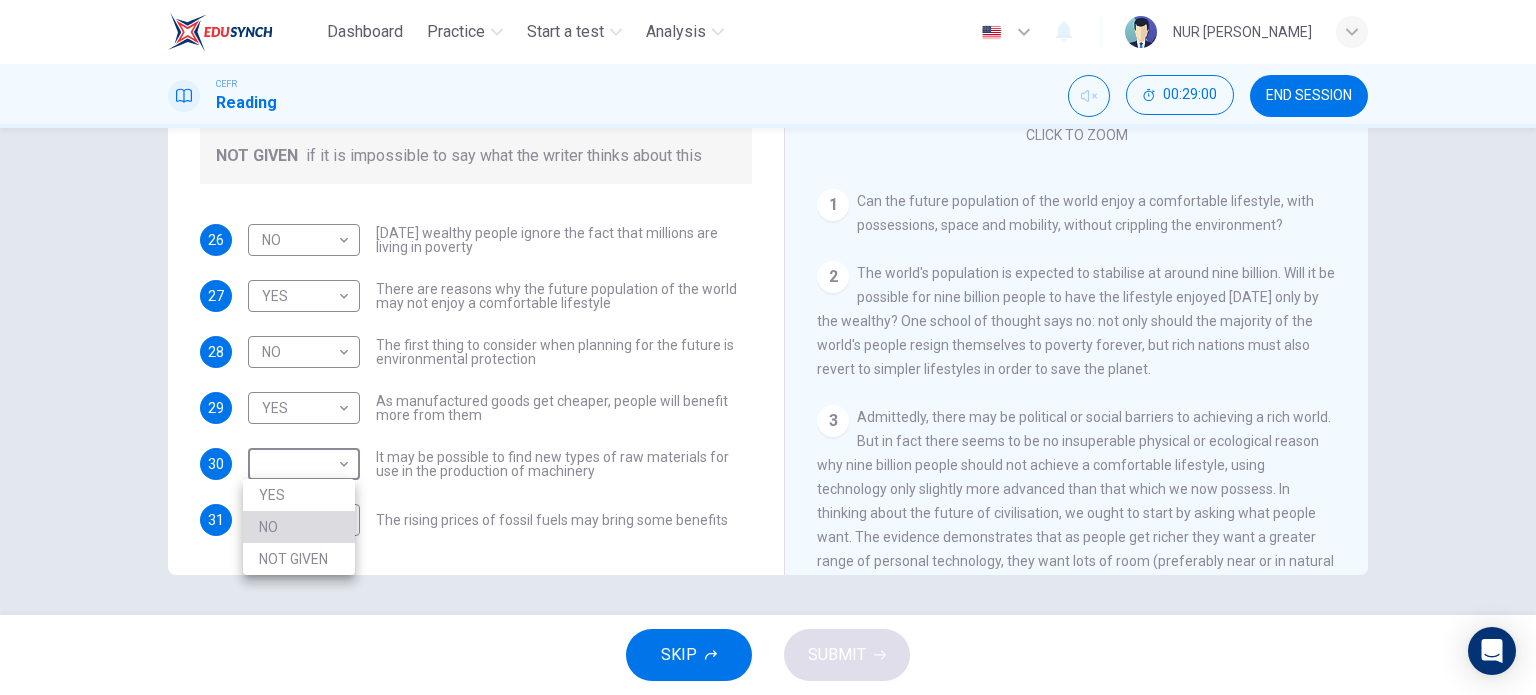 click on "NO" at bounding box center [299, 527] 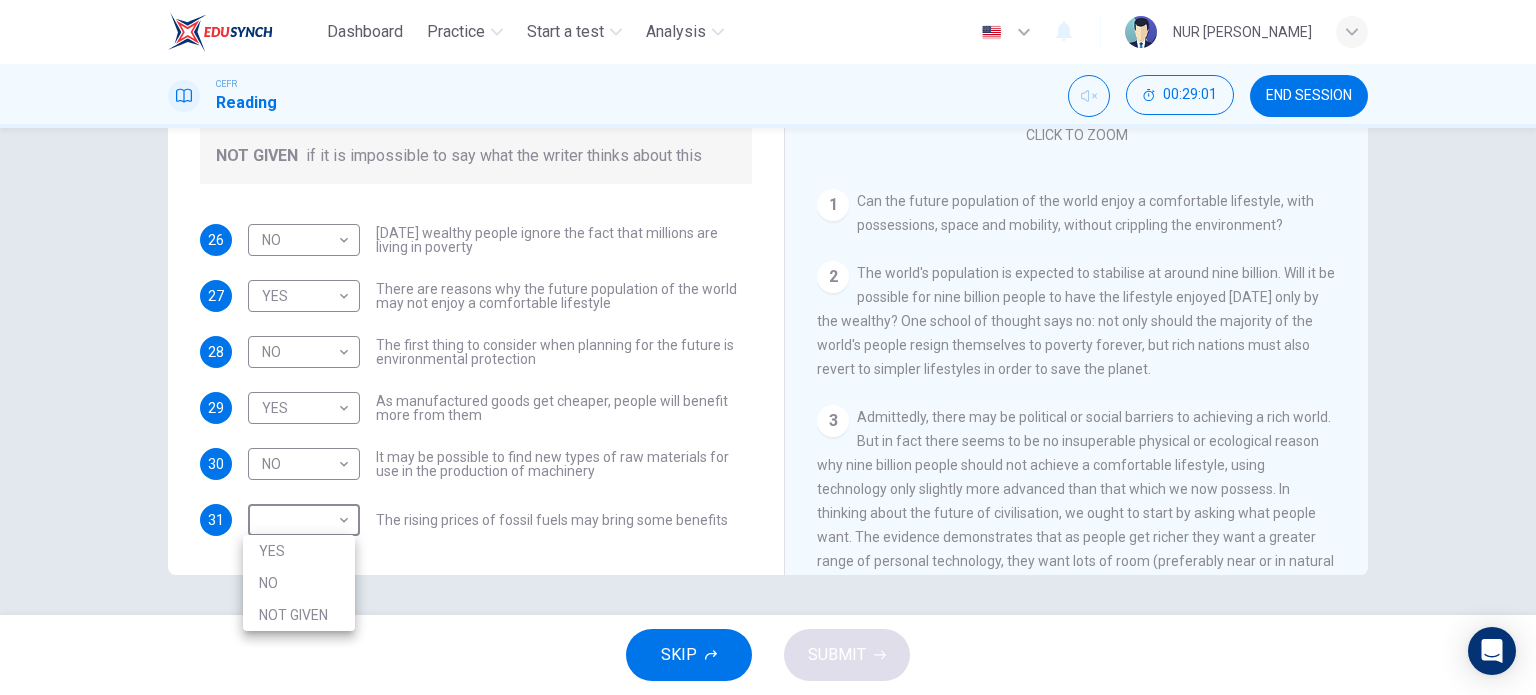 click on "Dashboard Practice Start a test Analysis English en ​ NUR [PERSON_NAME] Reading 00:29:01 END SESSION Questions 26 - 31 Do the following statements reflect the claims of the writer in the Reading Passage?
In the boxes below, write YES if the statement agrees with the views of the writer NO if the statement contradicts the views of the writer NOT GIVEN if it is impossible to say what the writer thinks about this 26 NO NO ​ [DATE] wealthy people ignore the fact that millions are living in poverty 27 YES YES ​ There are reasons why the future population of the world may not enjoy a comfortable lifestyle 28 NO NO ​ The first thing to consider when planning for the future is environmental protection 29 YES YES ​ As manufactured goods get cheaper, people will benefit more from them 30 NO NO ​ It may be possible to find new types of raw materials for use in the production of machinery 31 ​ ​ The rising prices of fossil fuels may bring some benefits Worldly Wealth CLICK TO ZOOM" at bounding box center (768, 347) 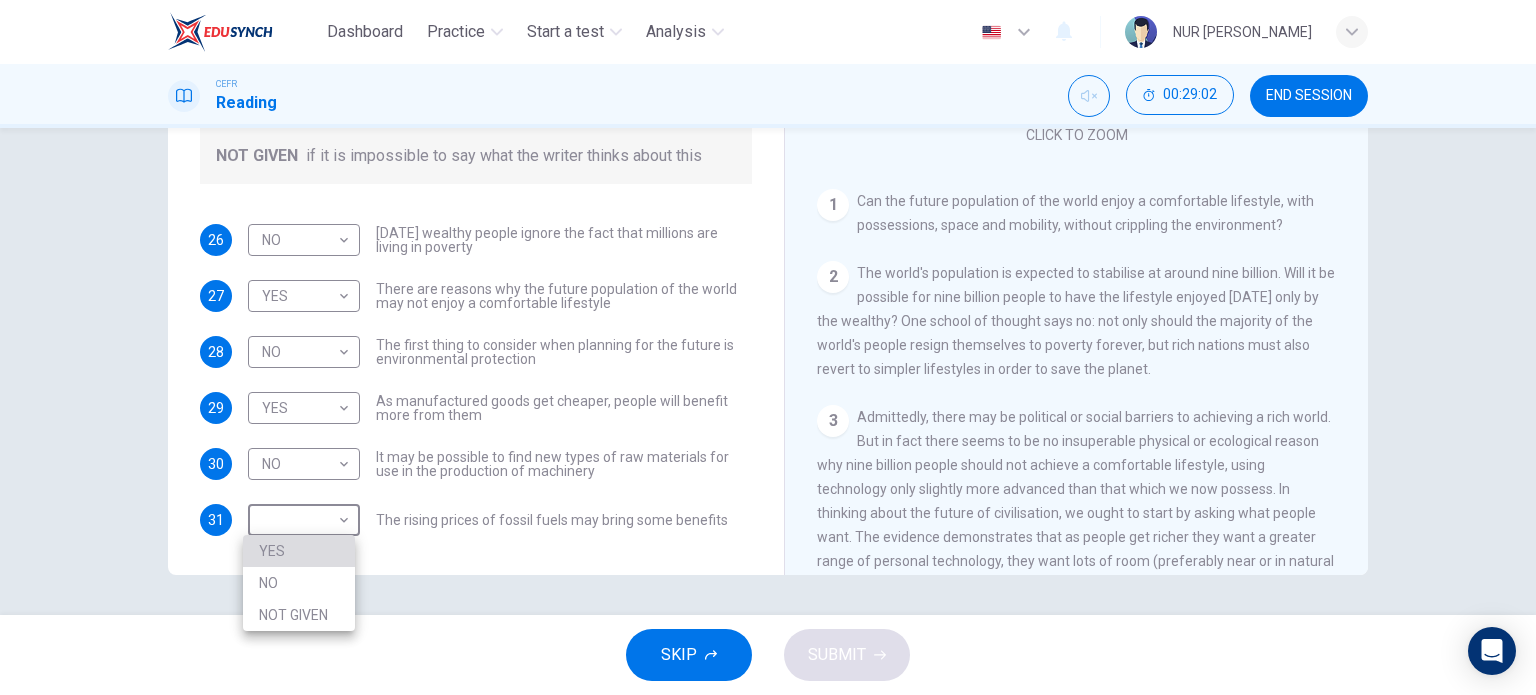 click on "YES" at bounding box center [299, 551] 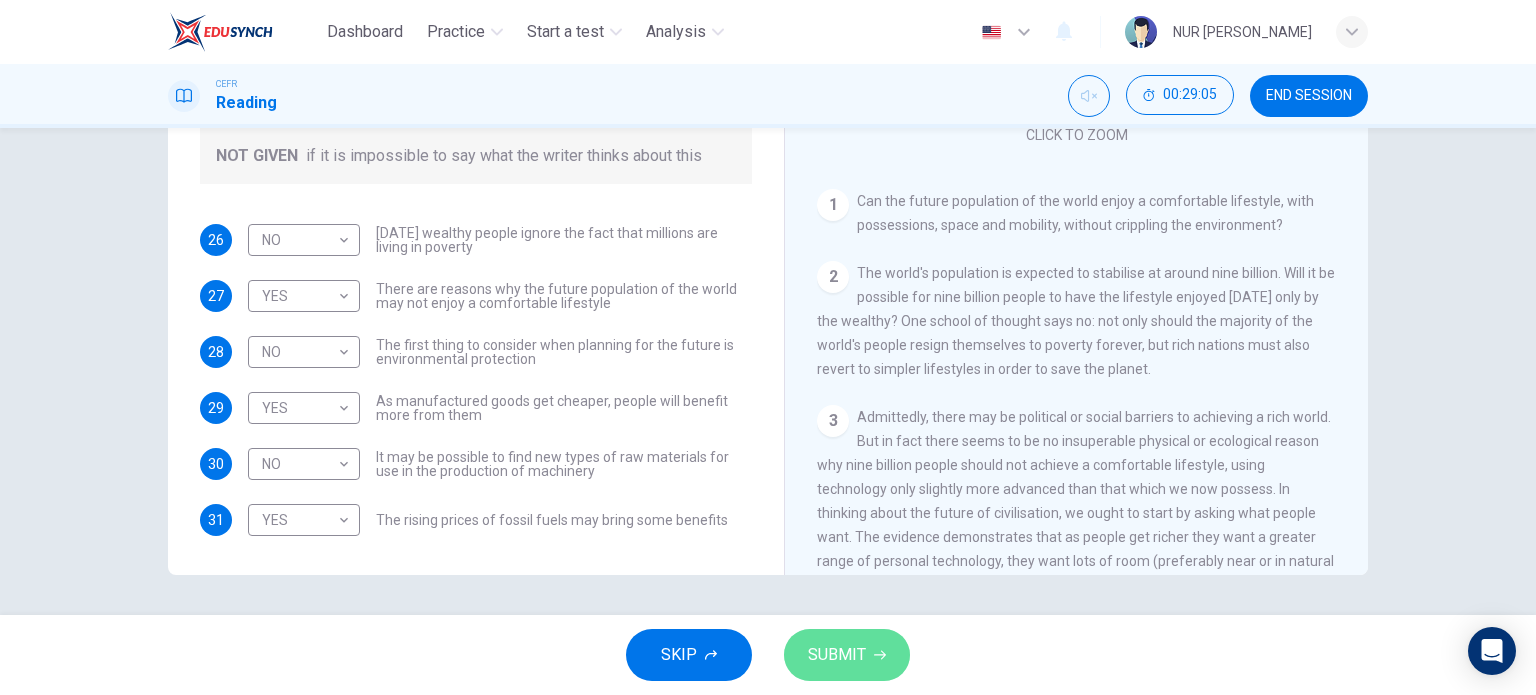 click on "SUBMIT" at bounding box center (837, 655) 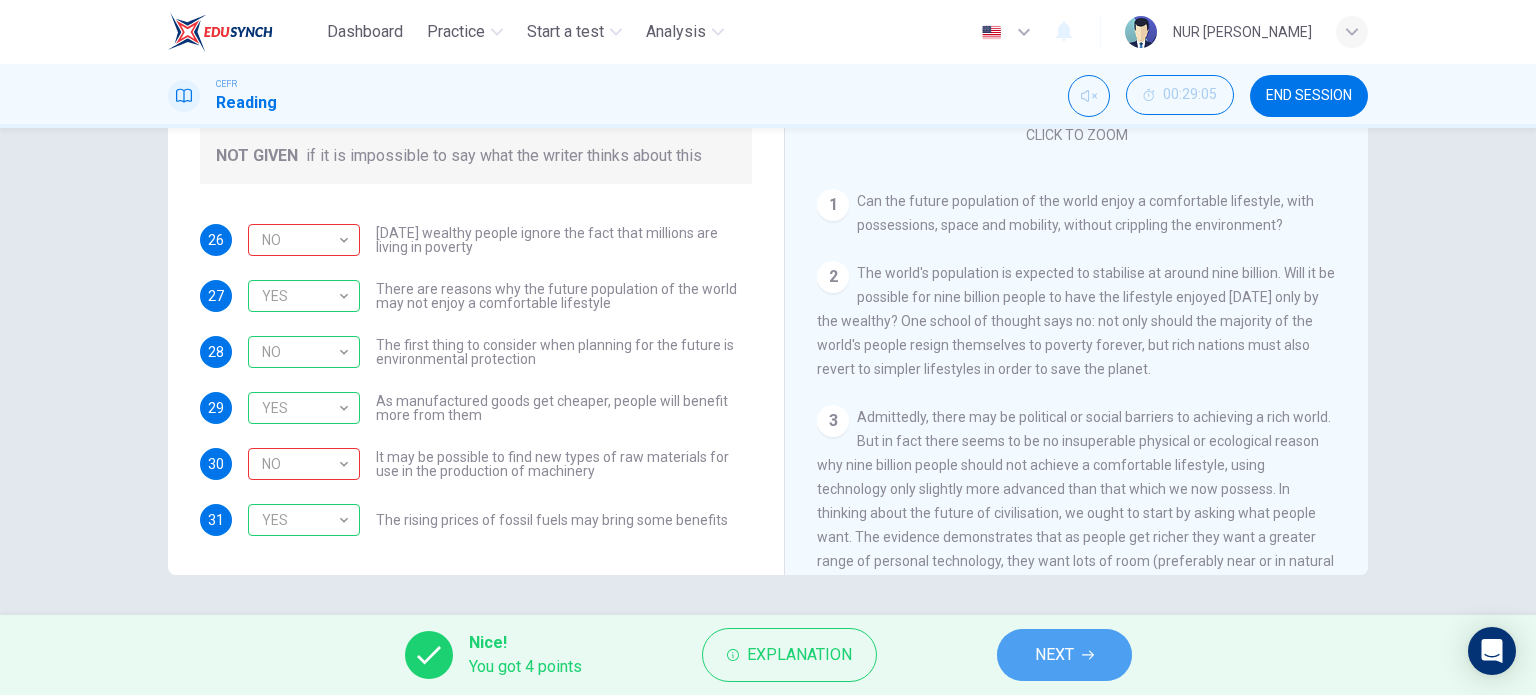 click on "NEXT" at bounding box center [1054, 655] 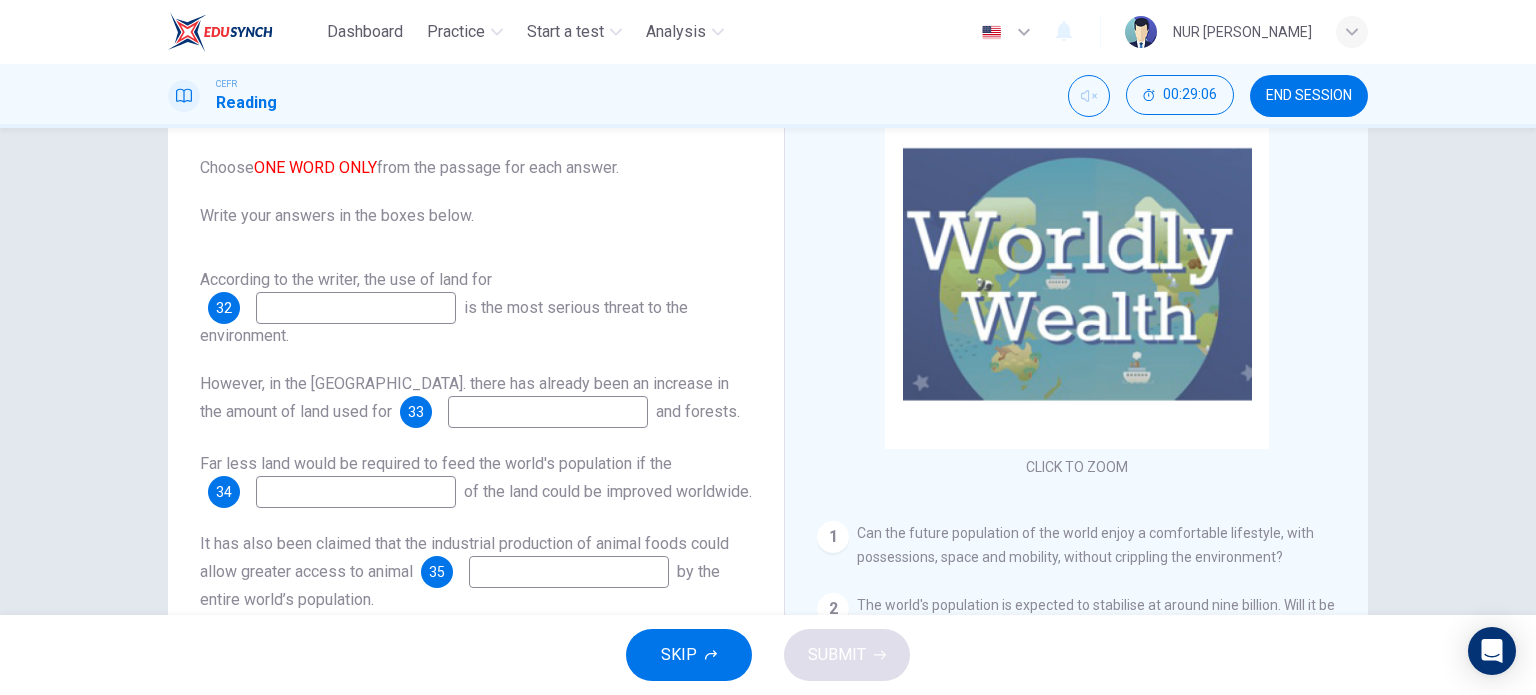 scroll, scrollTop: 188, scrollLeft: 0, axis: vertical 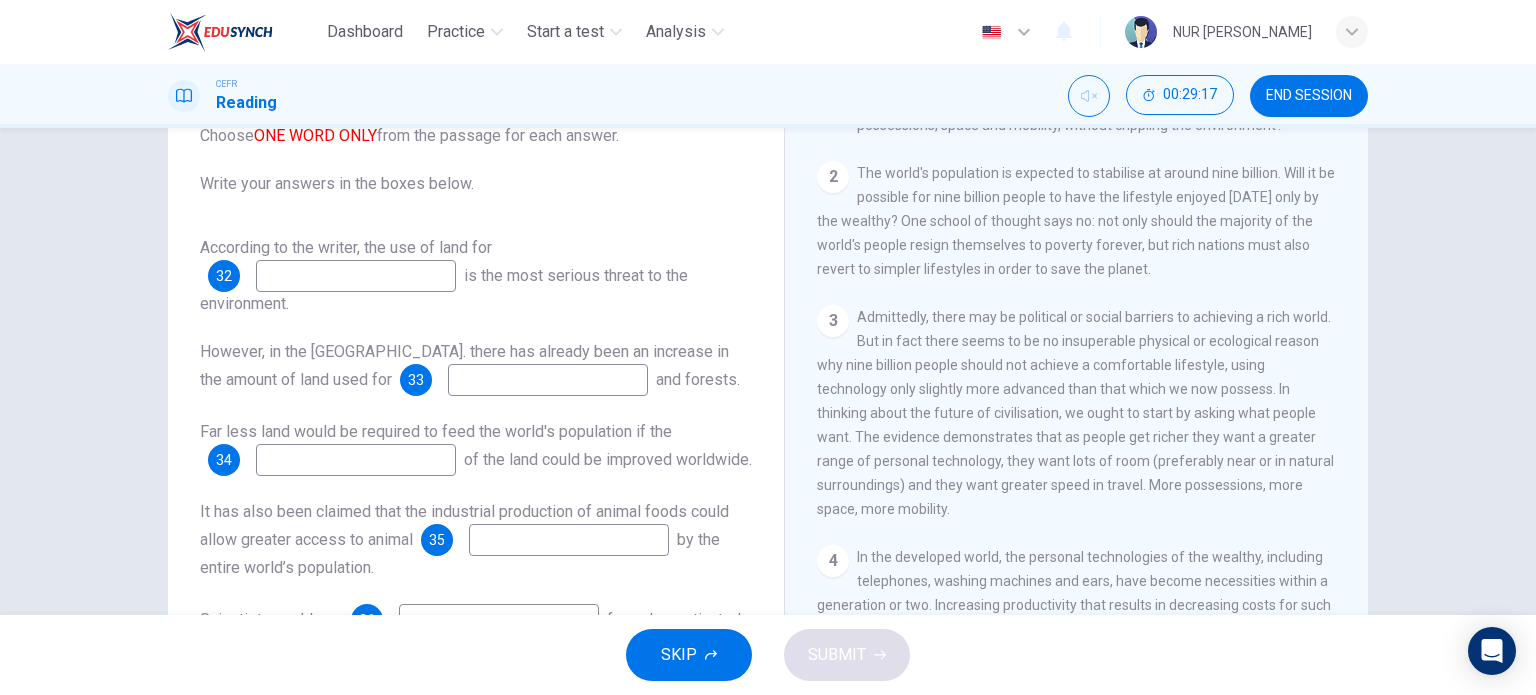 click at bounding box center [356, 276] 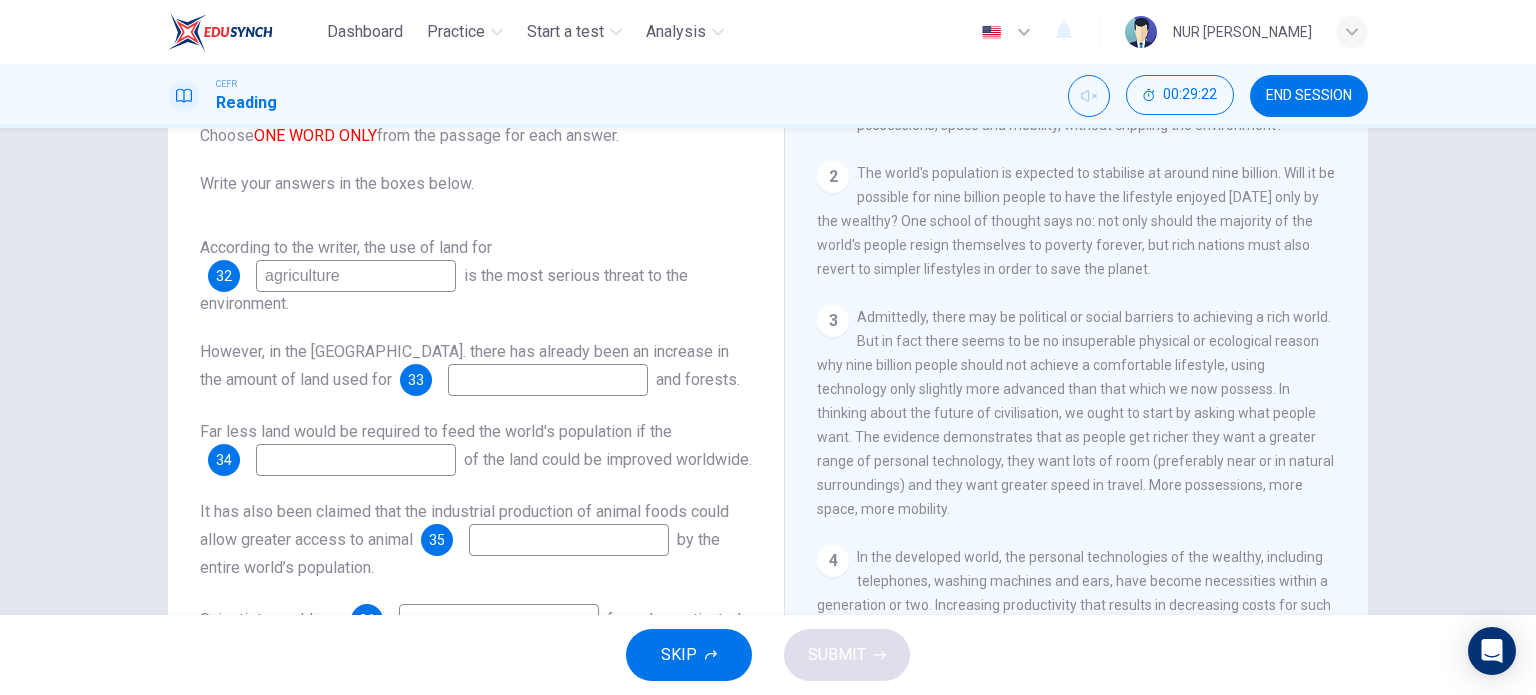 type on "agriculture" 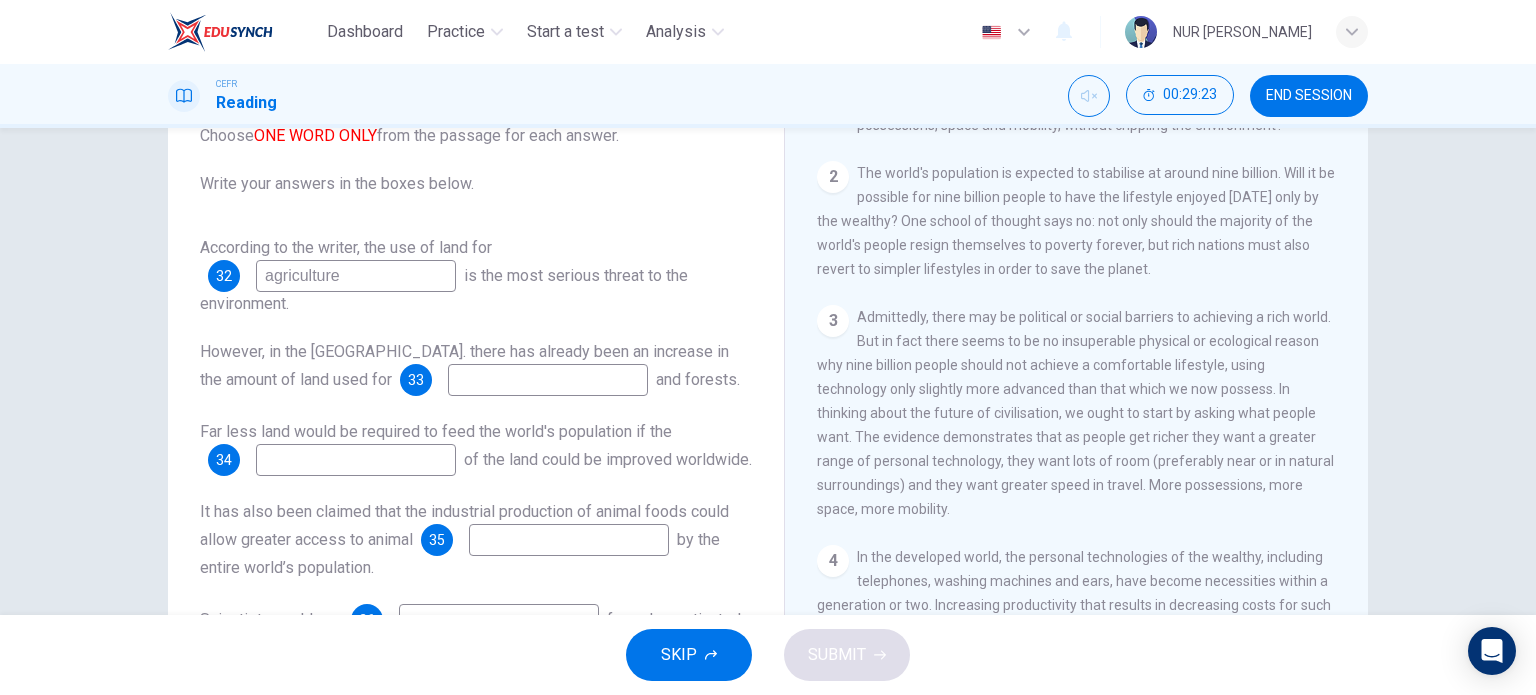 click at bounding box center (548, 380) 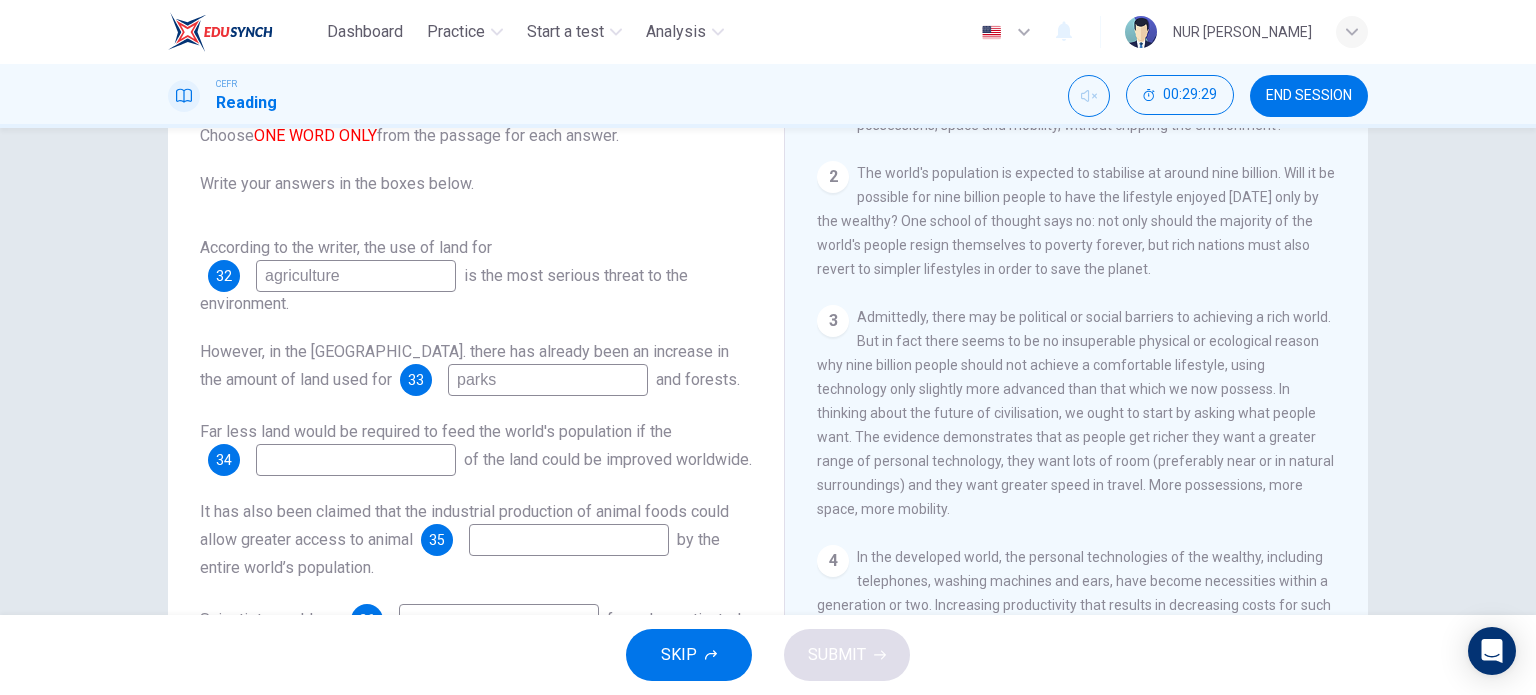 type on "parks" 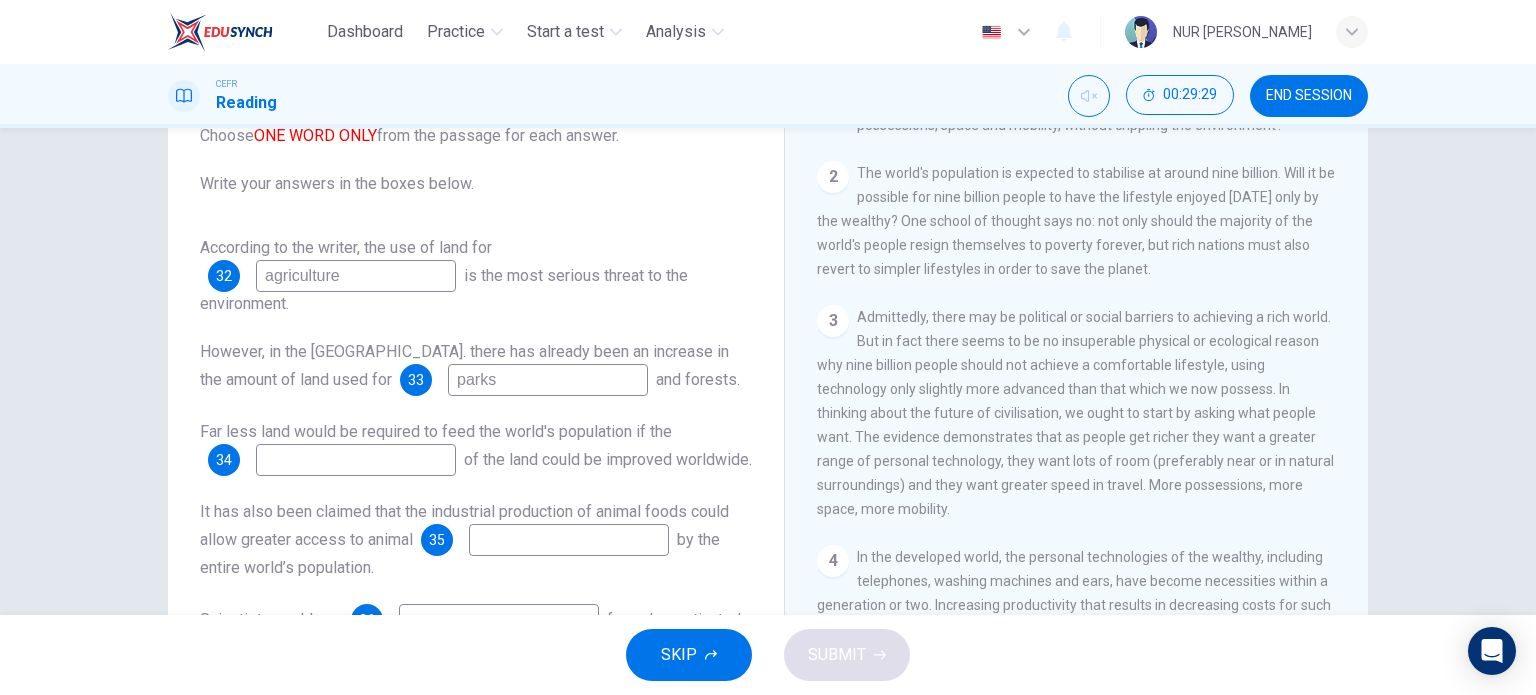 click at bounding box center [356, 460] 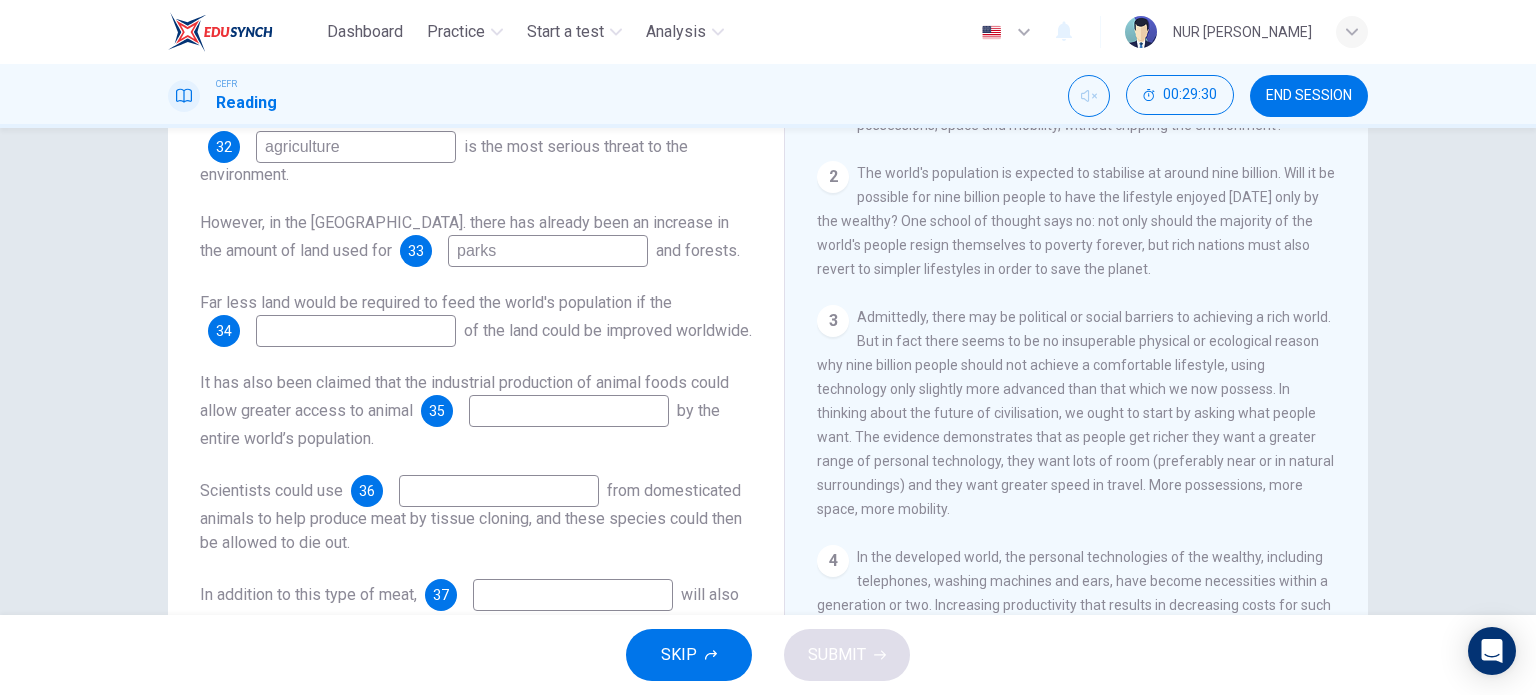 scroll, scrollTop: 152, scrollLeft: 0, axis: vertical 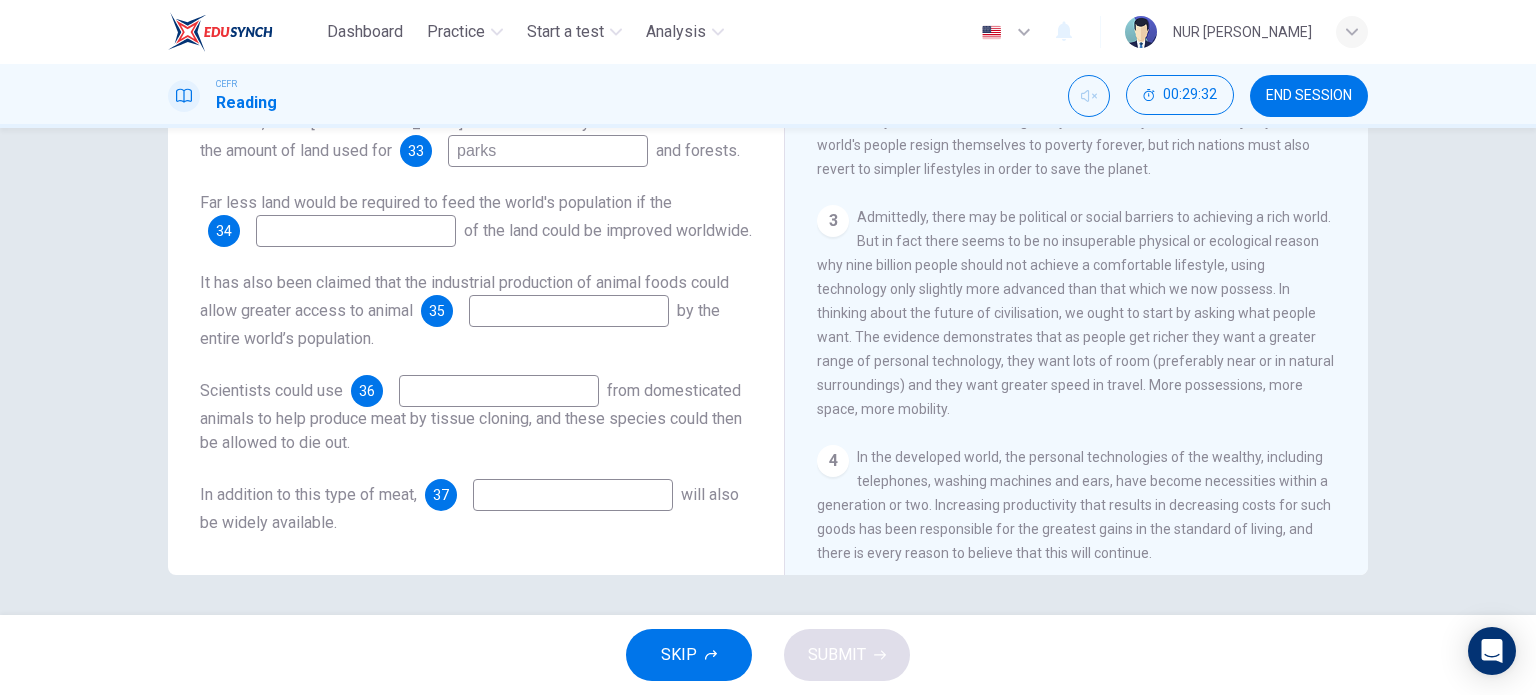 click at bounding box center (573, 495) 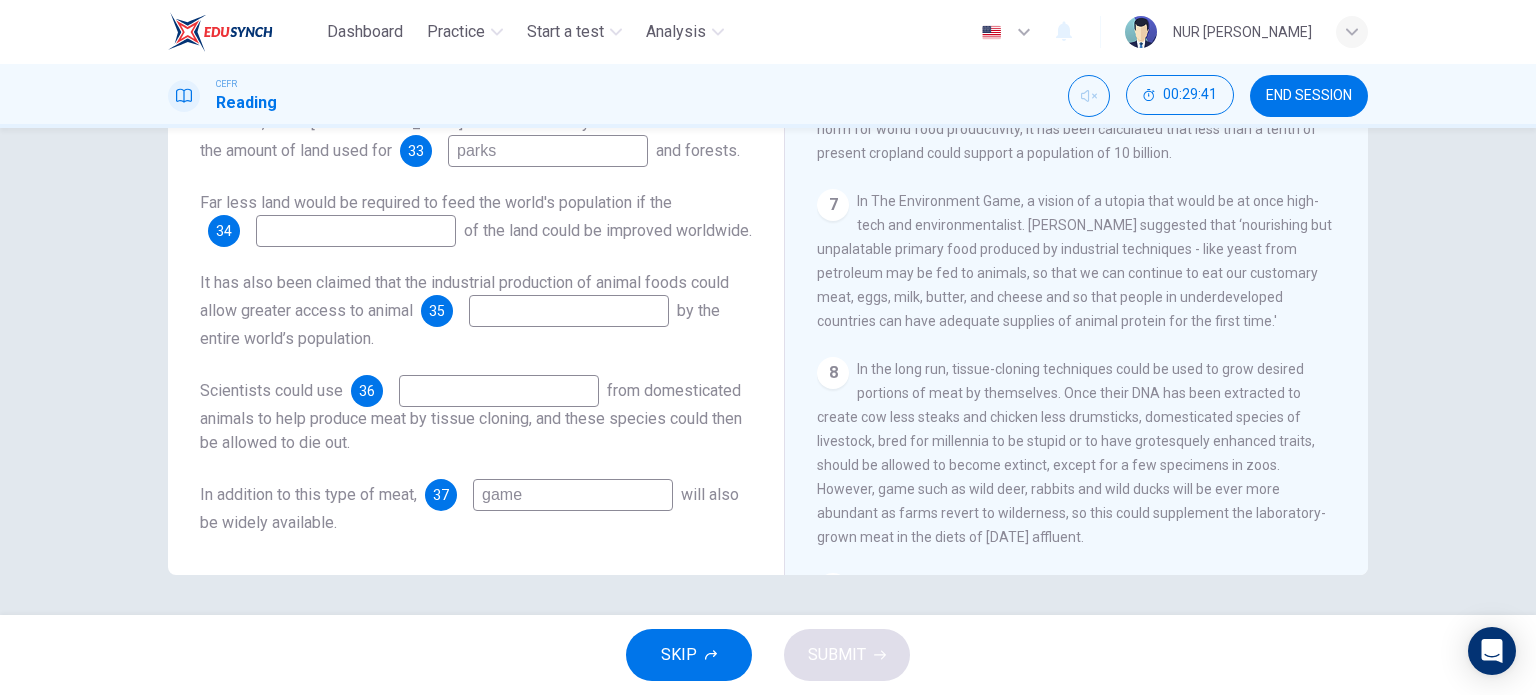 scroll, scrollTop: 1400, scrollLeft: 0, axis: vertical 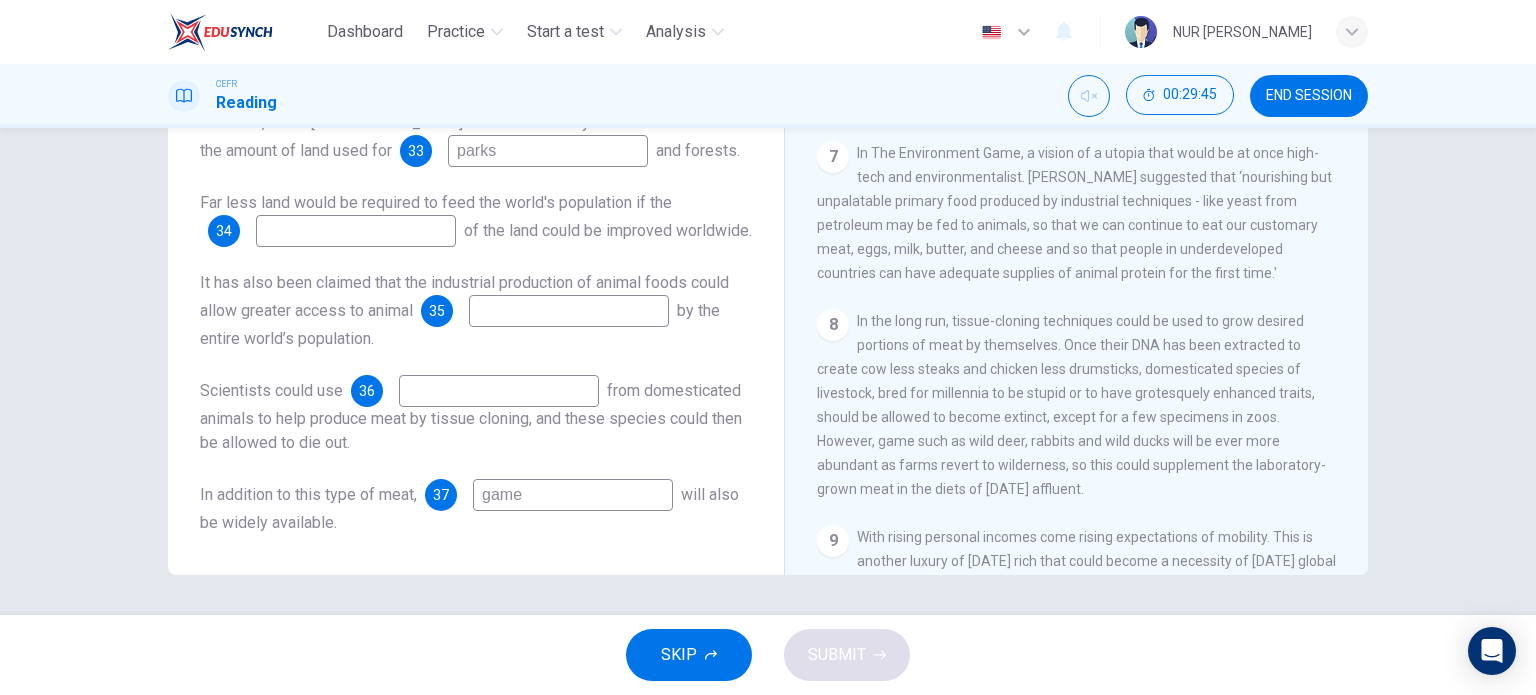 type on "game" 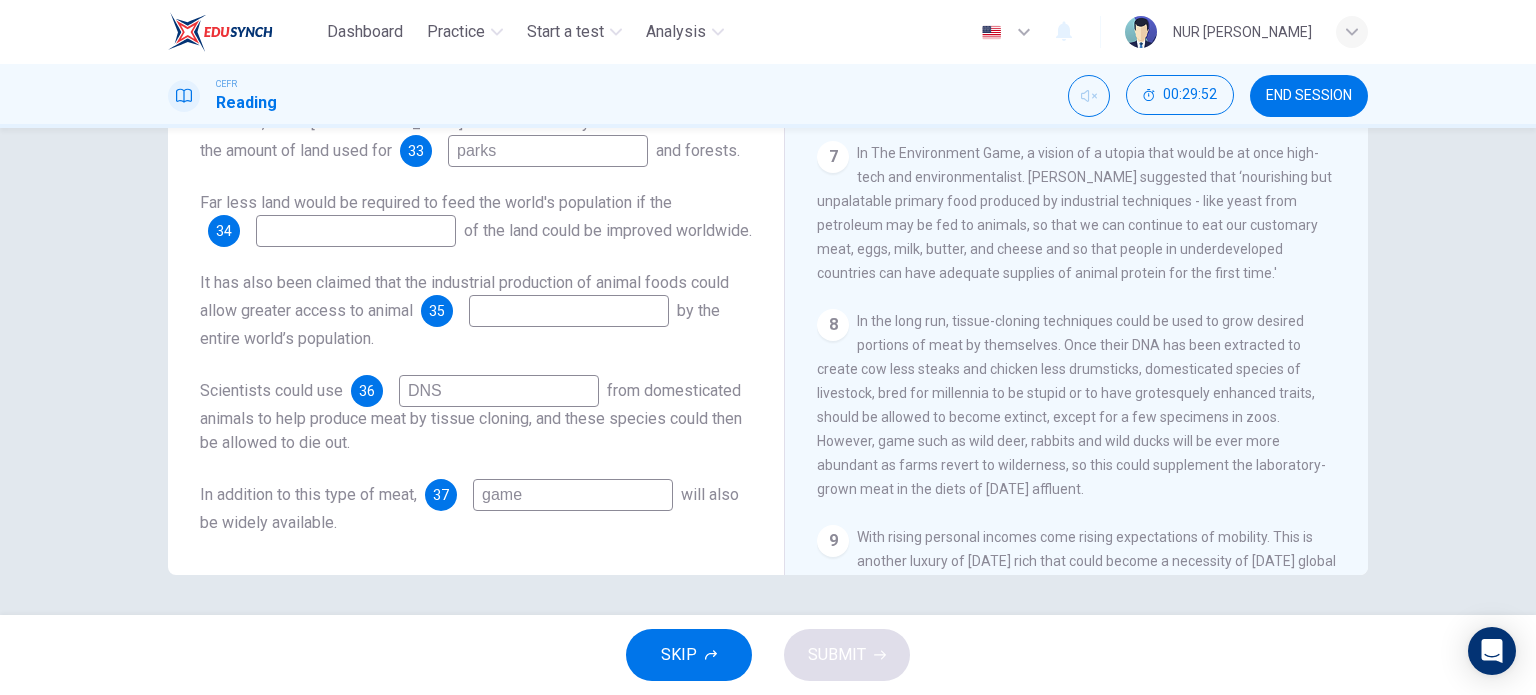 type on "DNS" 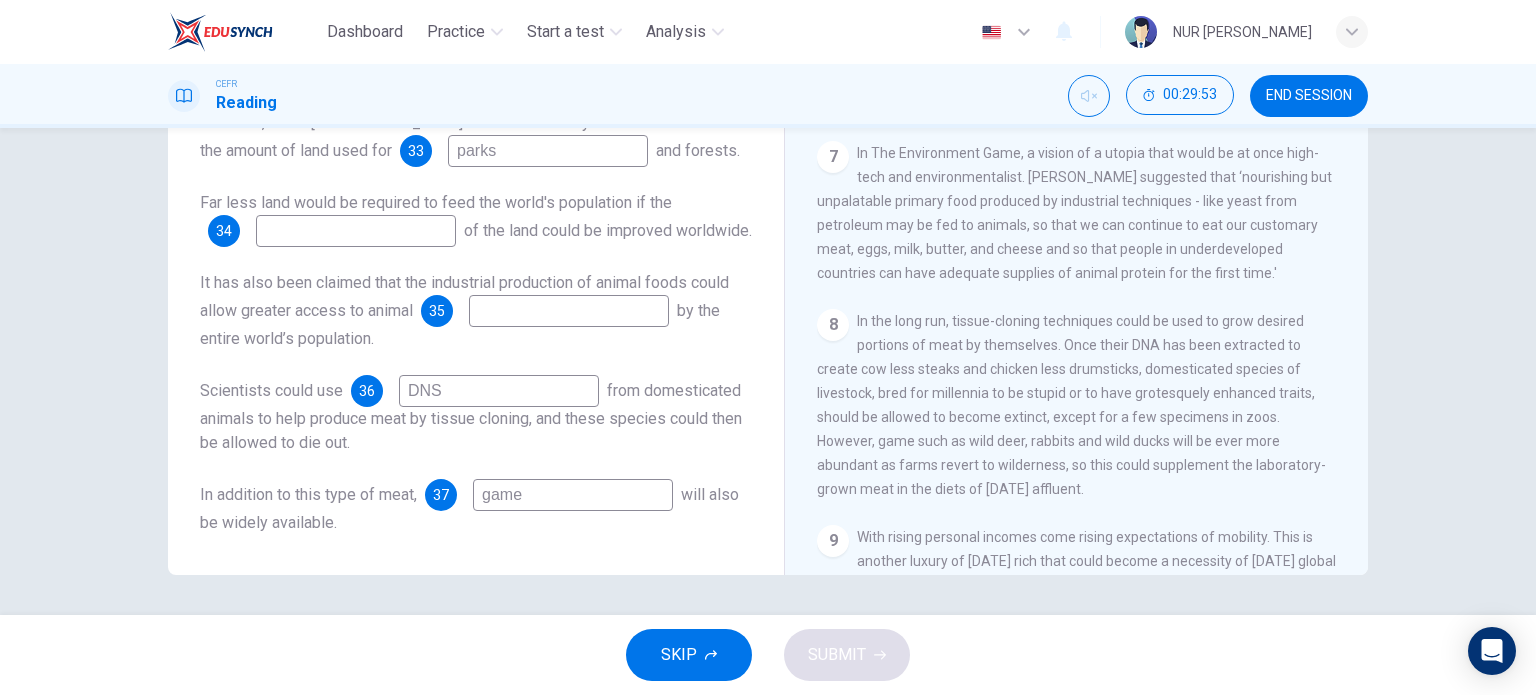 click at bounding box center (569, 311) 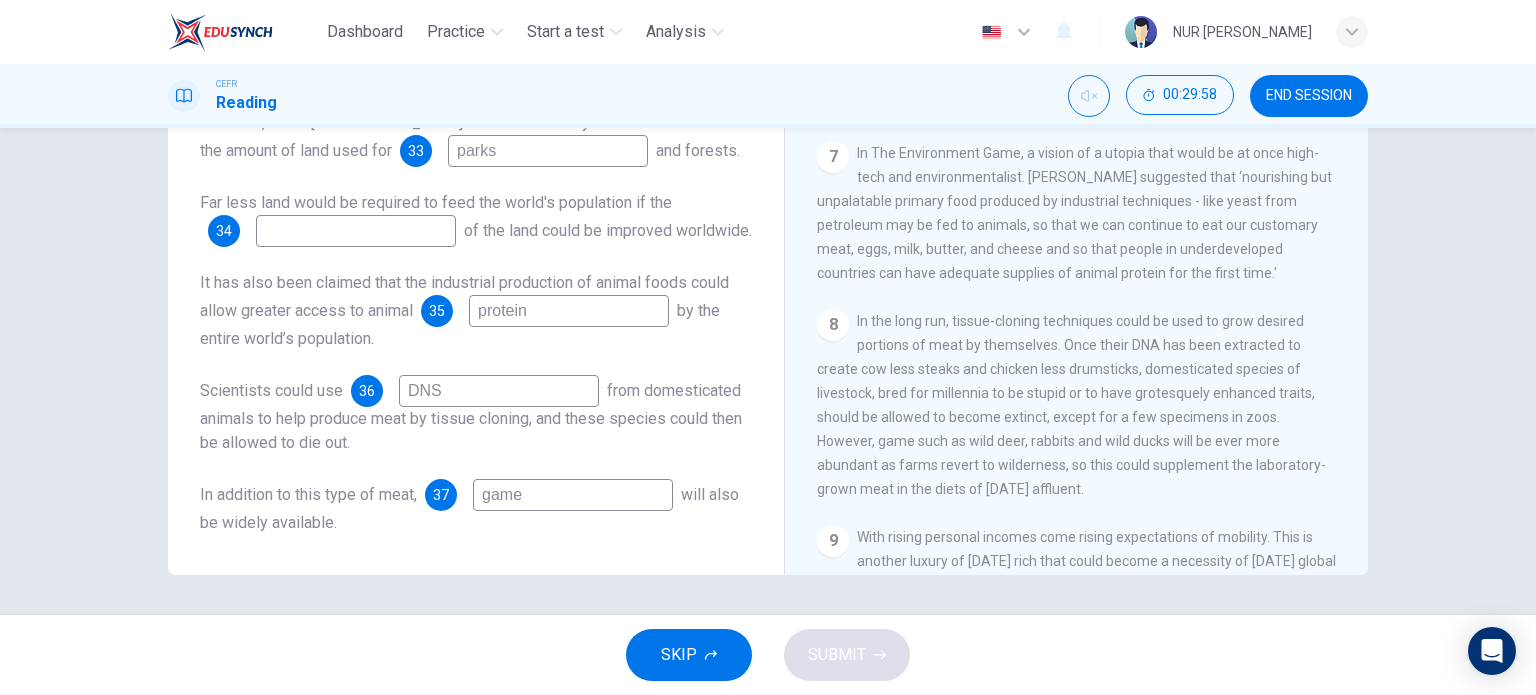type on "protein" 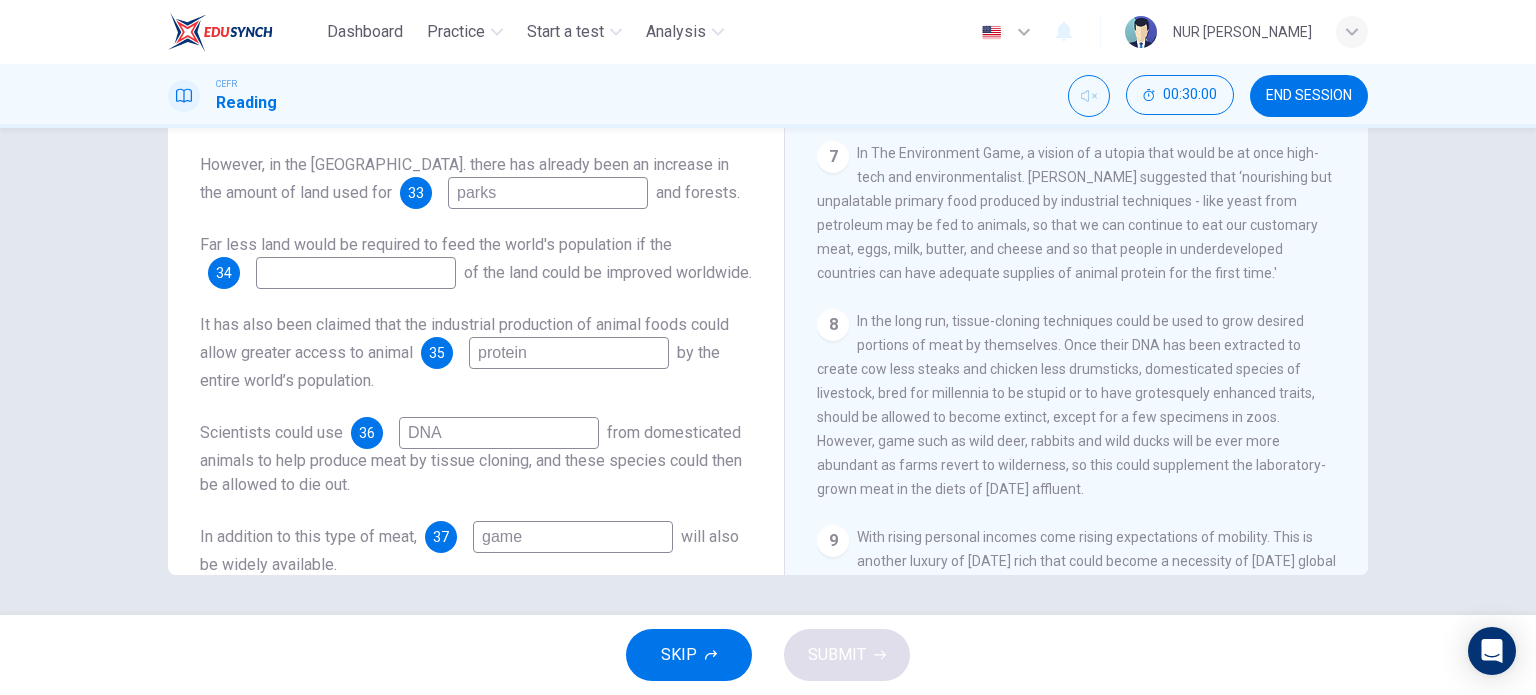 scroll, scrollTop: 52, scrollLeft: 0, axis: vertical 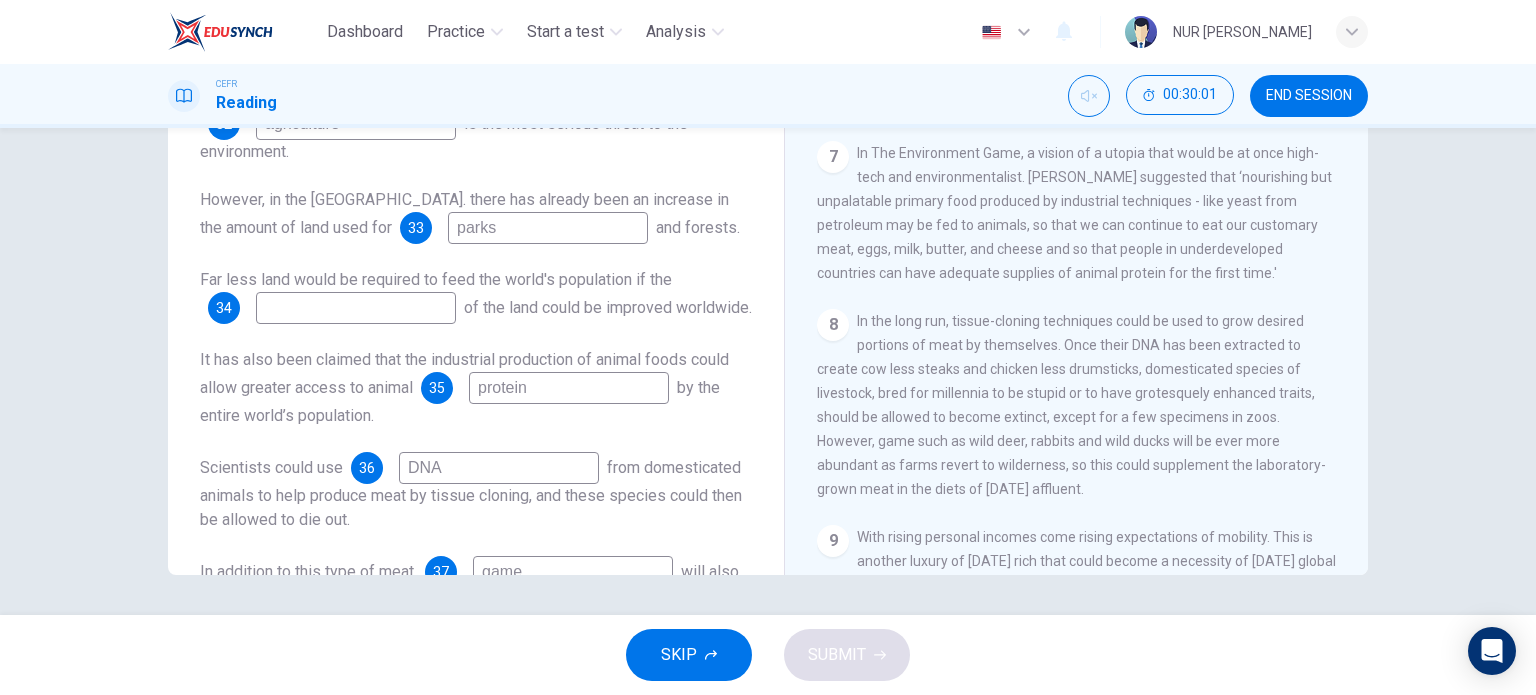 type on "DNA" 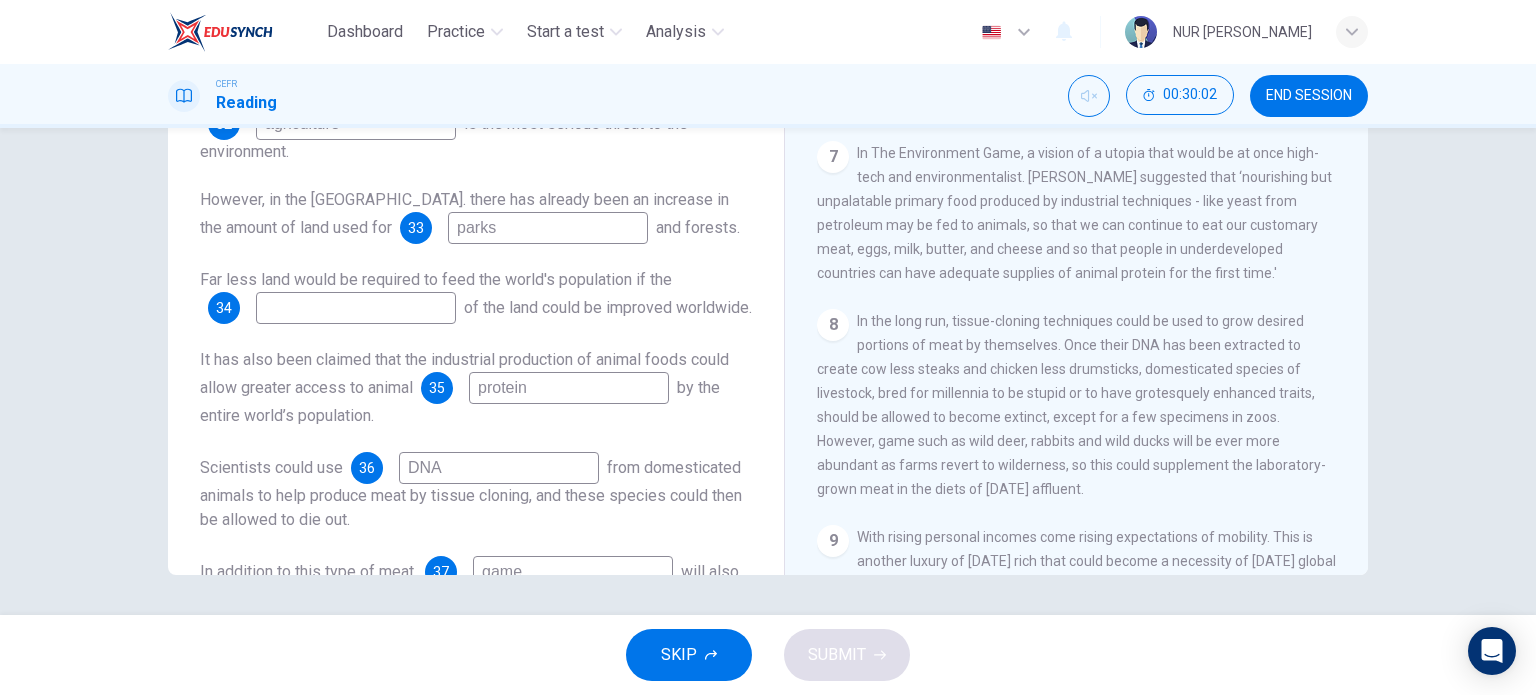 click at bounding box center [356, 308] 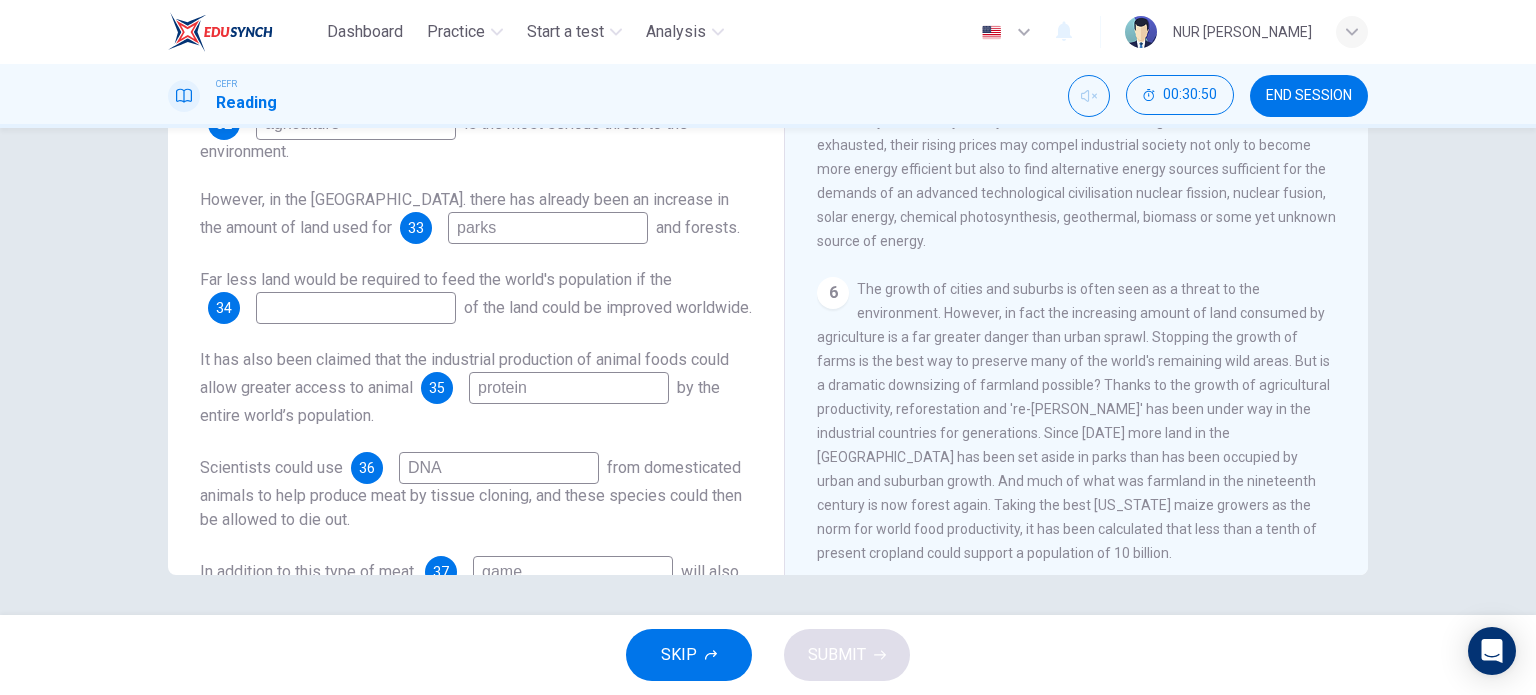 scroll, scrollTop: 1000, scrollLeft: 0, axis: vertical 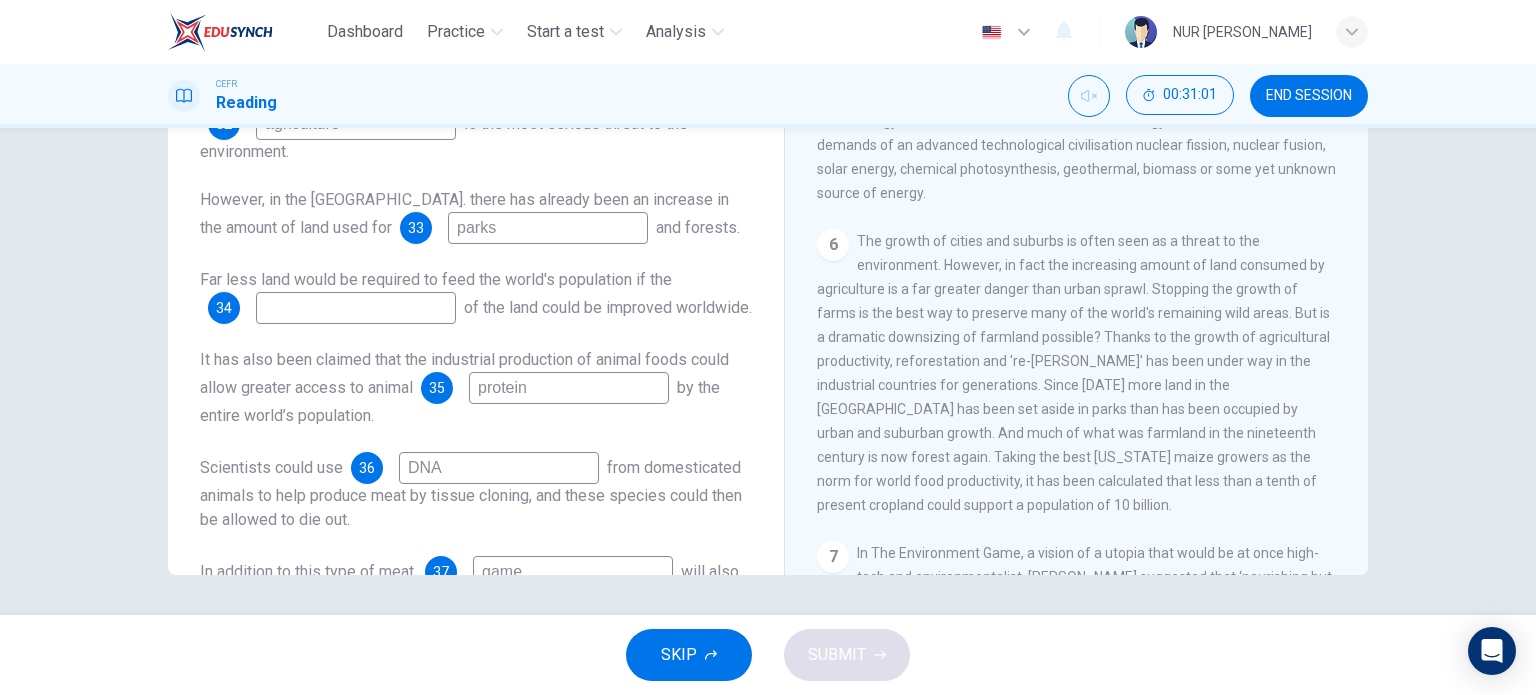 click at bounding box center (356, 308) 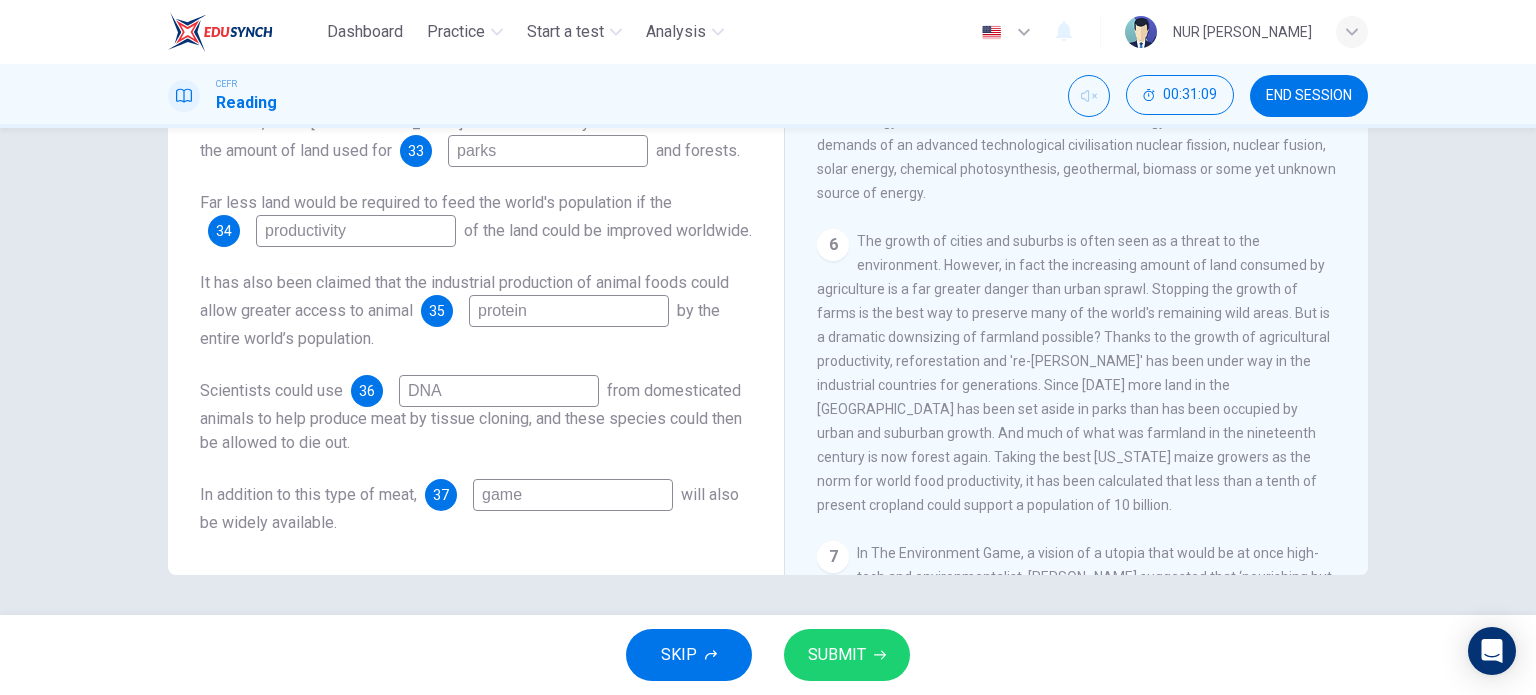 scroll, scrollTop: 0, scrollLeft: 0, axis: both 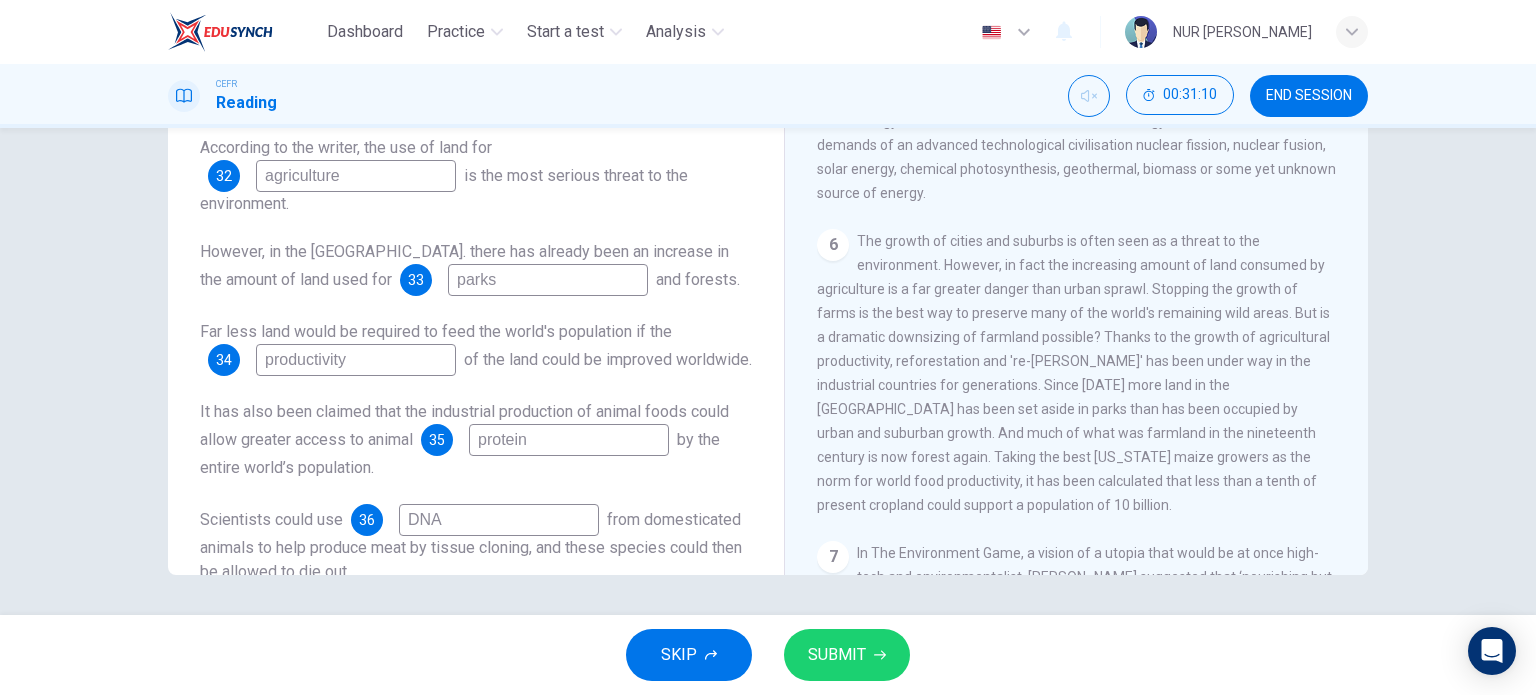 type on "productivity" 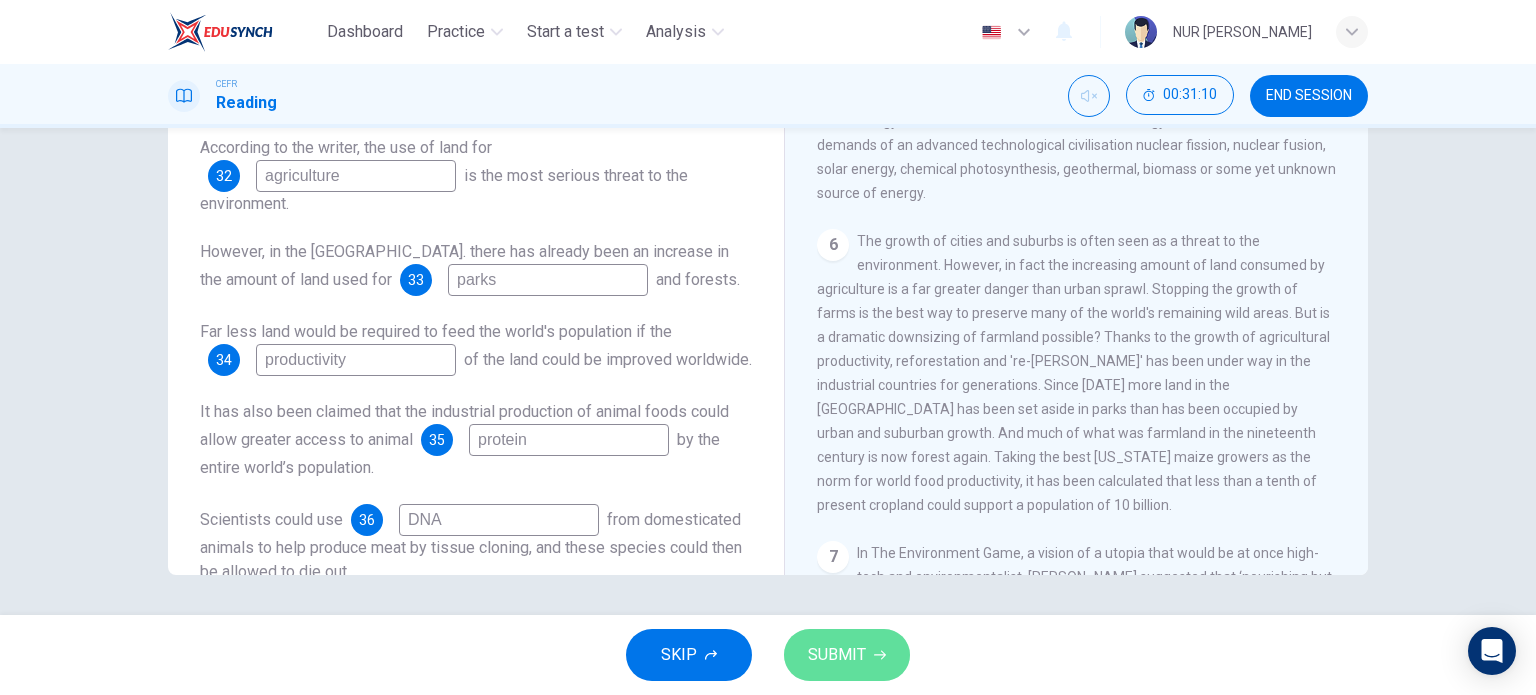 click on "SUBMIT" at bounding box center [837, 655] 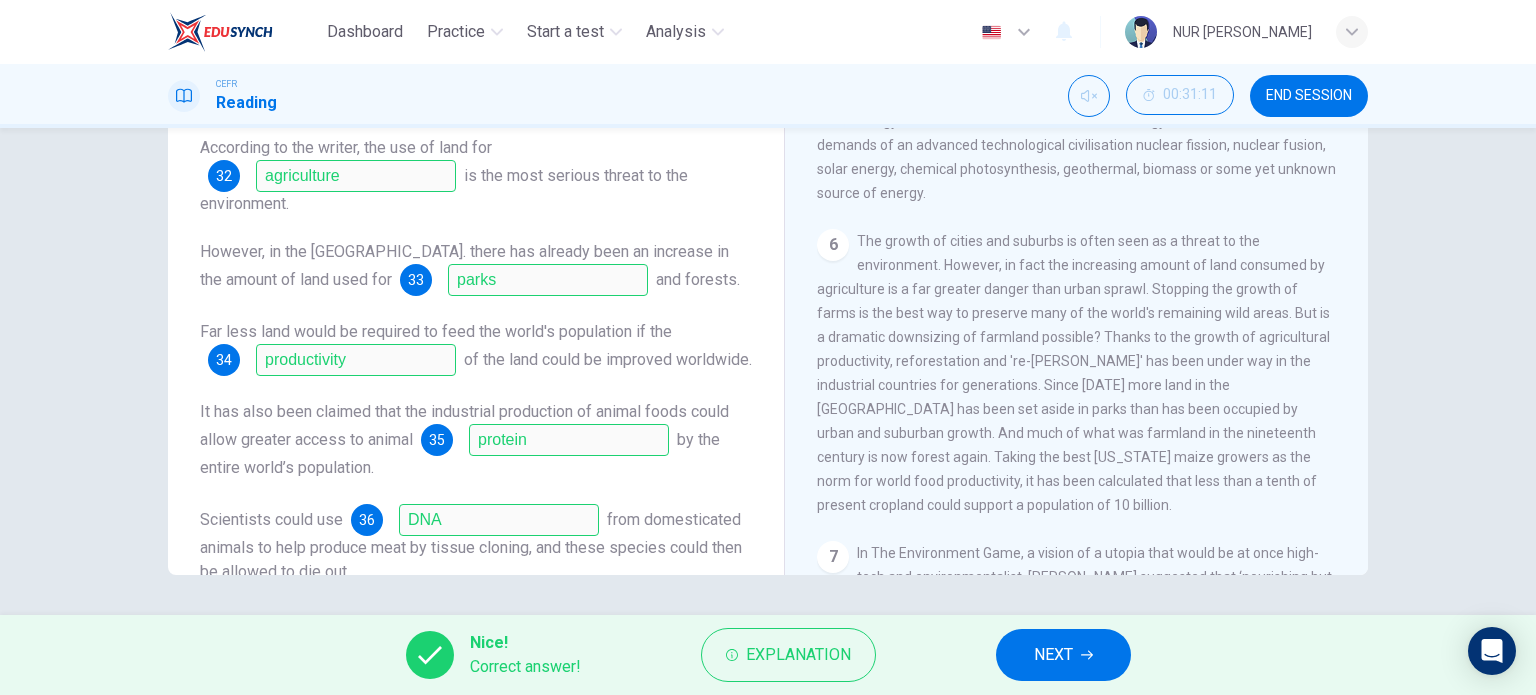 scroll, scrollTop: 0, scrollLeft: 0, axis: both 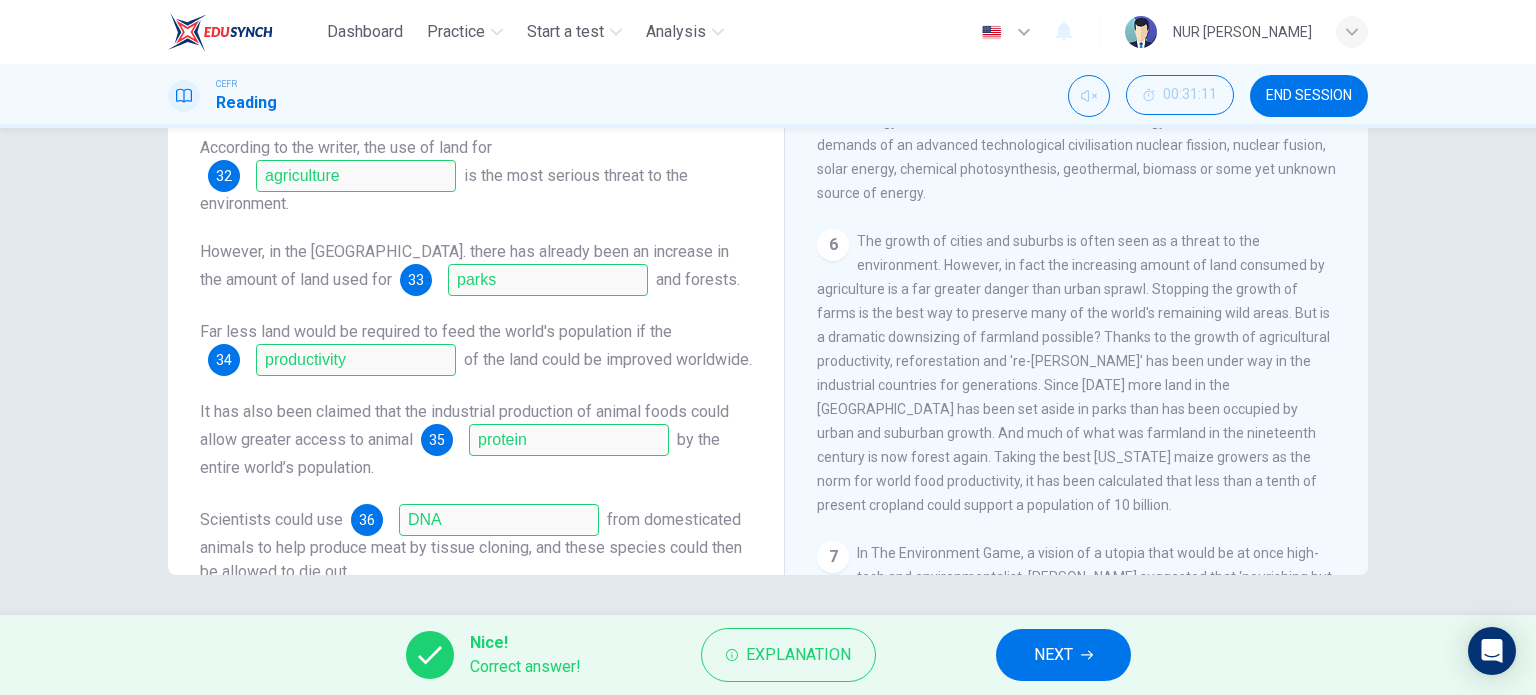 click on "NEXT" at bounding box center (1053, 655) 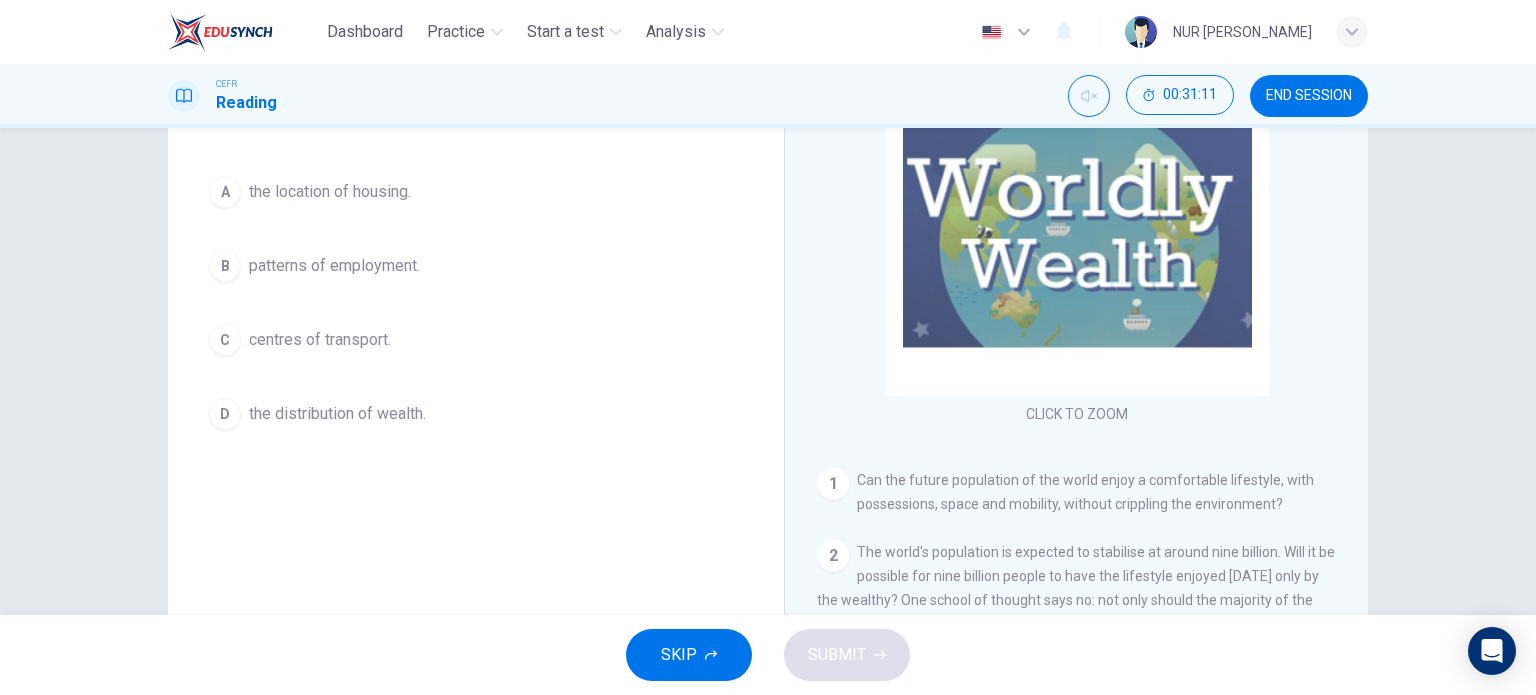 scroll, scrollTop: 88, scrollLeft: 0, axis: vertical 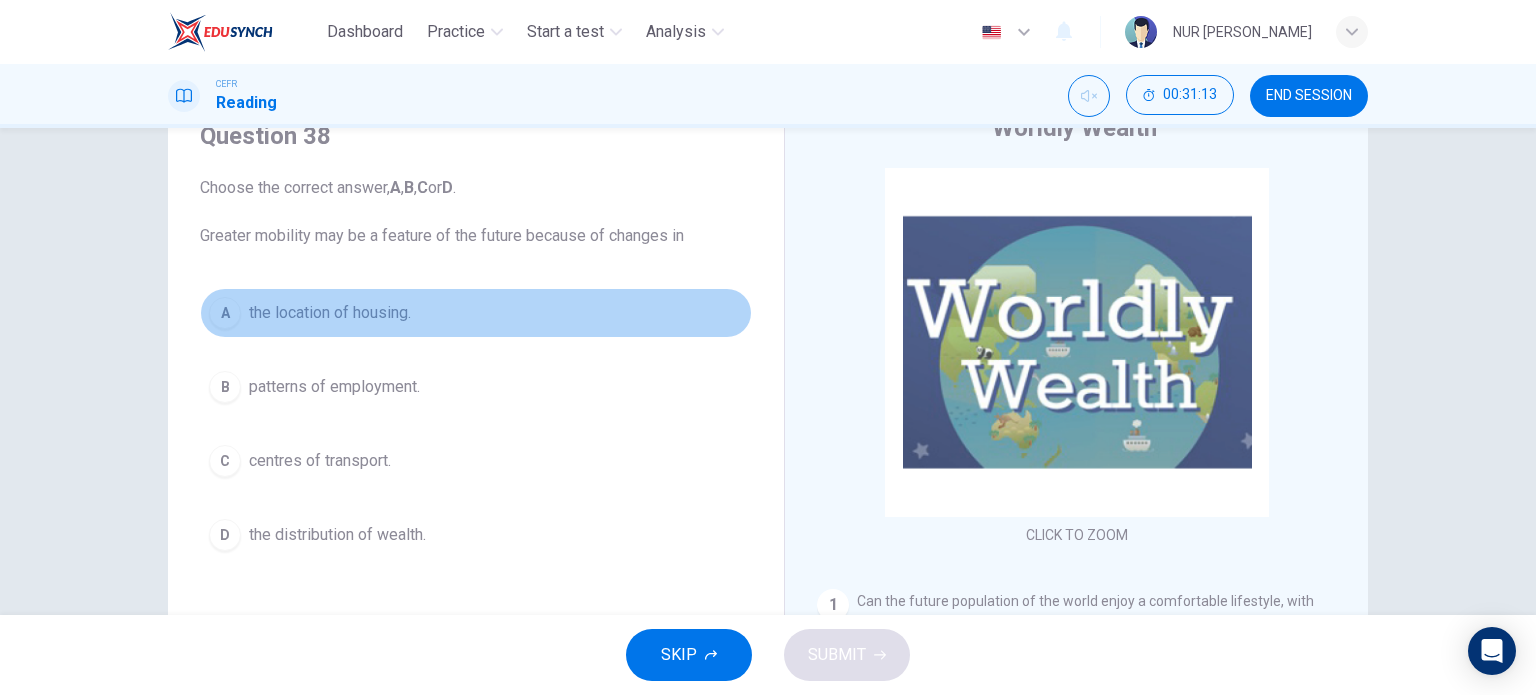 click on "the location of housing." at bounding box center (330, 313) 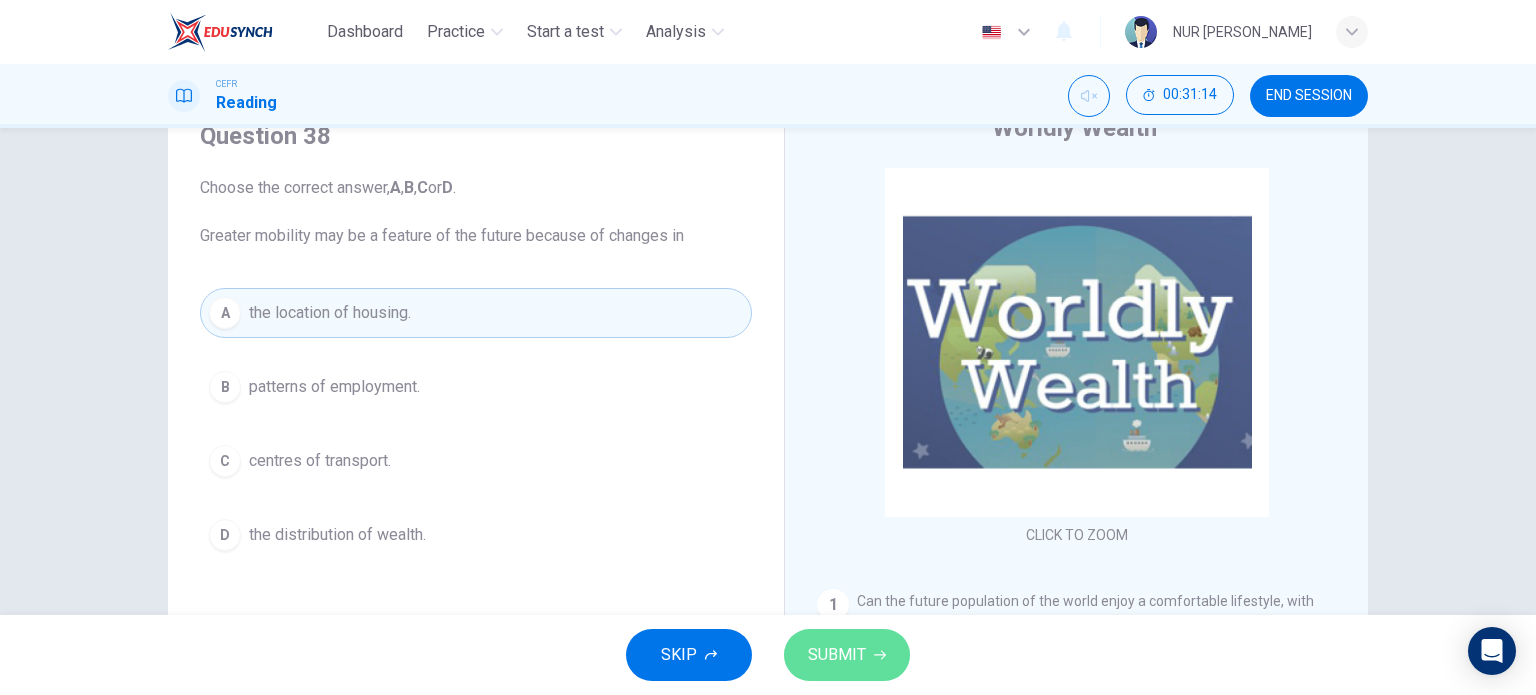 click on "SUBMIT" at bounding box center [837, 655] 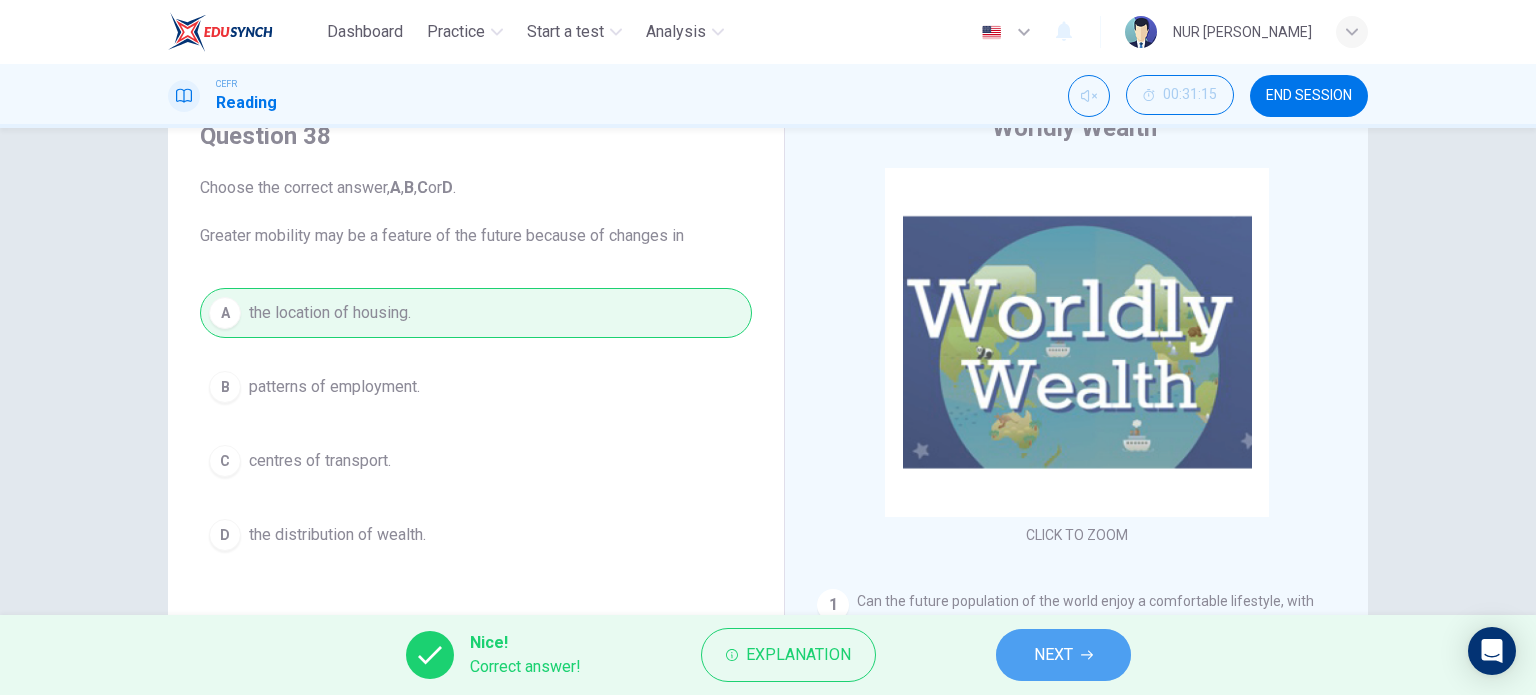 click on "NEXT" at bounding box center [1063, 655] 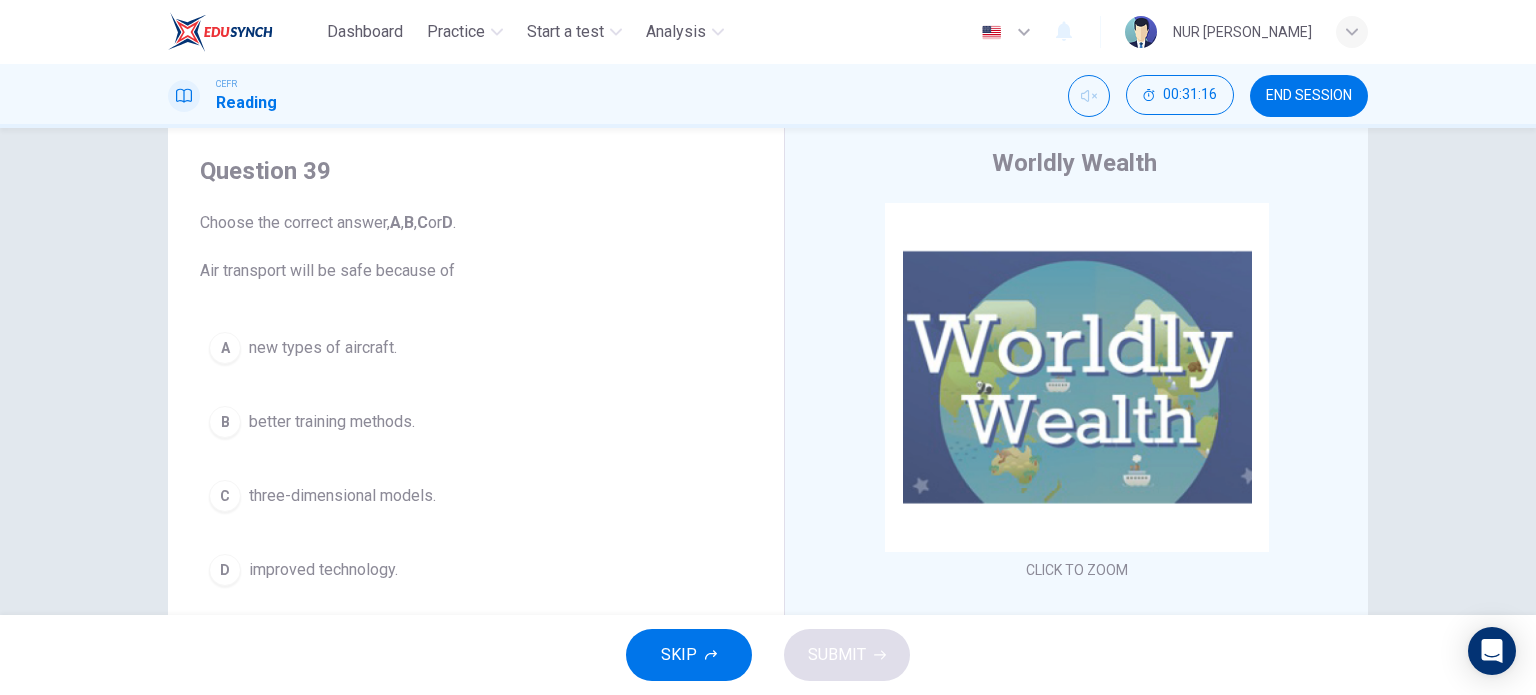 scroll, scrollTop: 100, scrollLeft: 0, axis: vertical 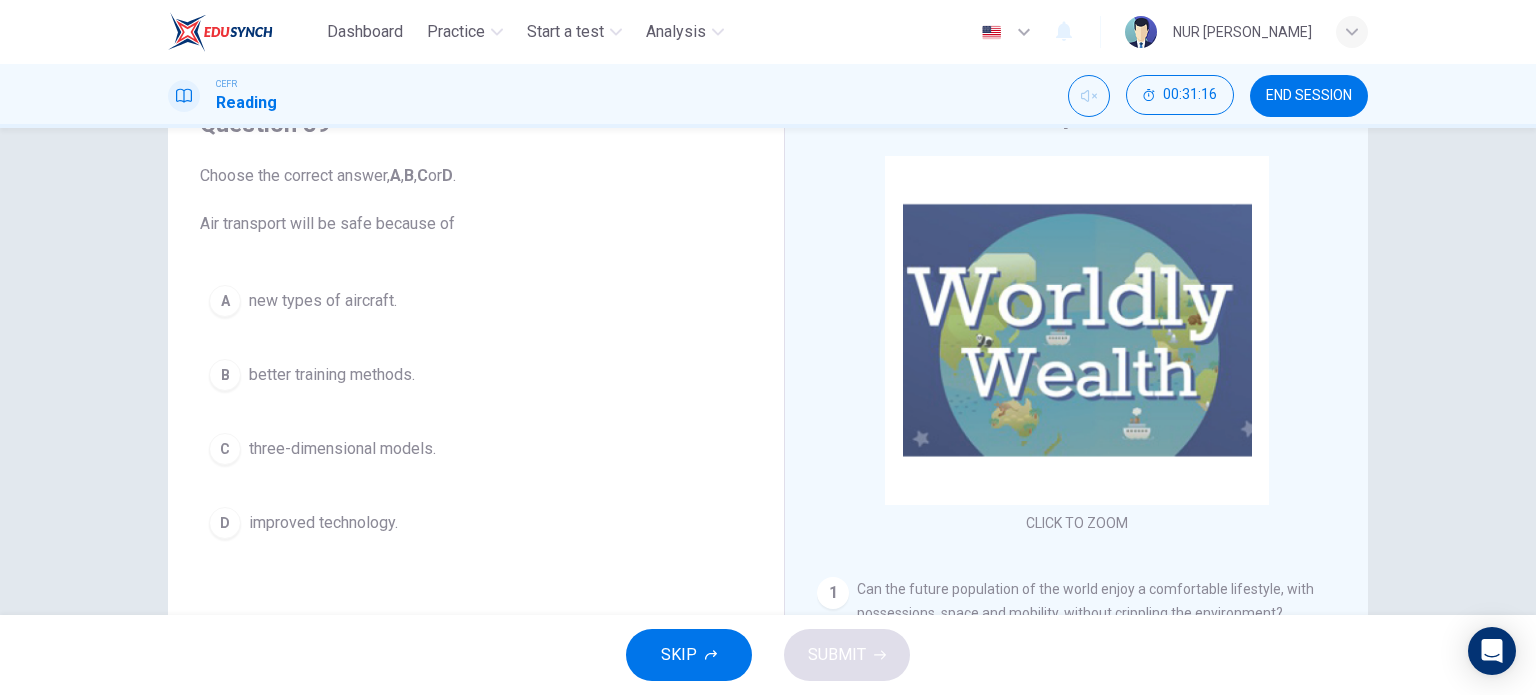 click on "improved technology." at bounding box center (323, 523) 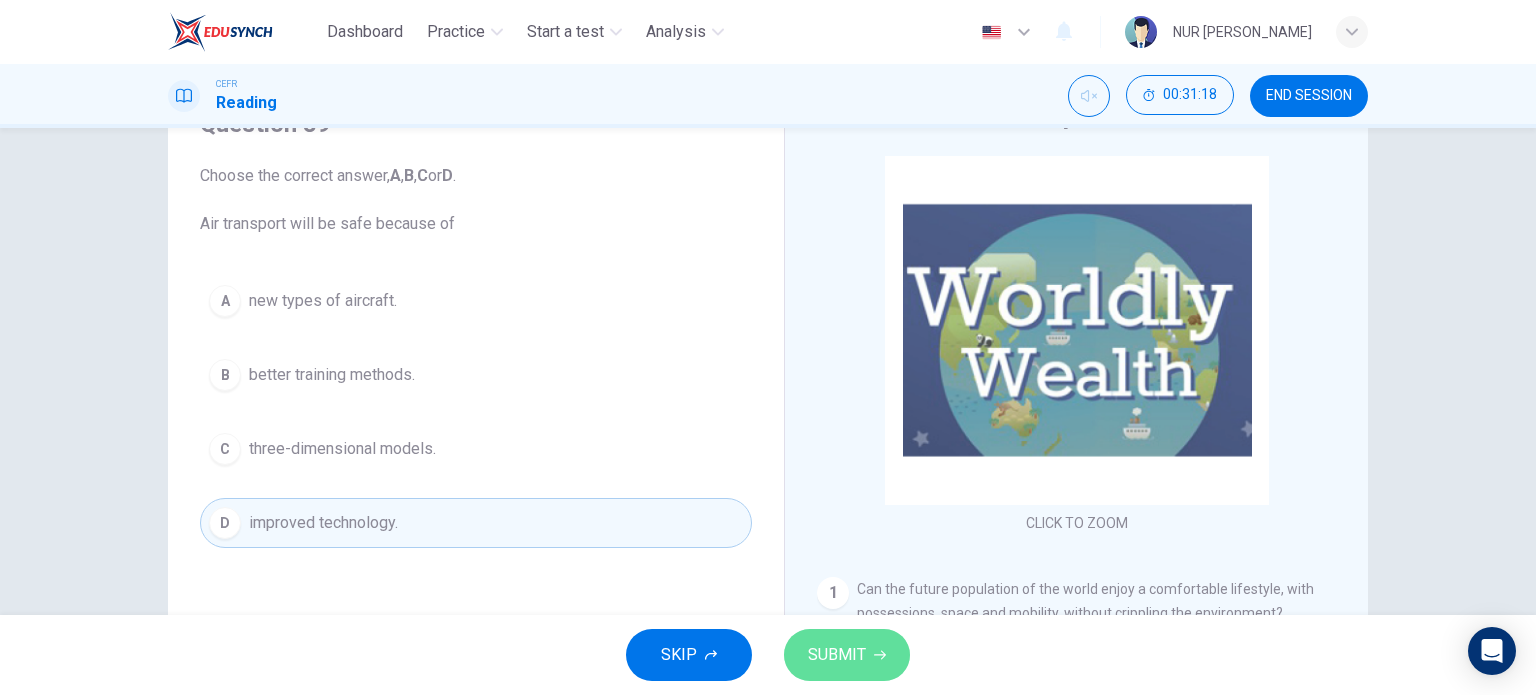 click on "SUBMIT" at bounding box center (837, 655) 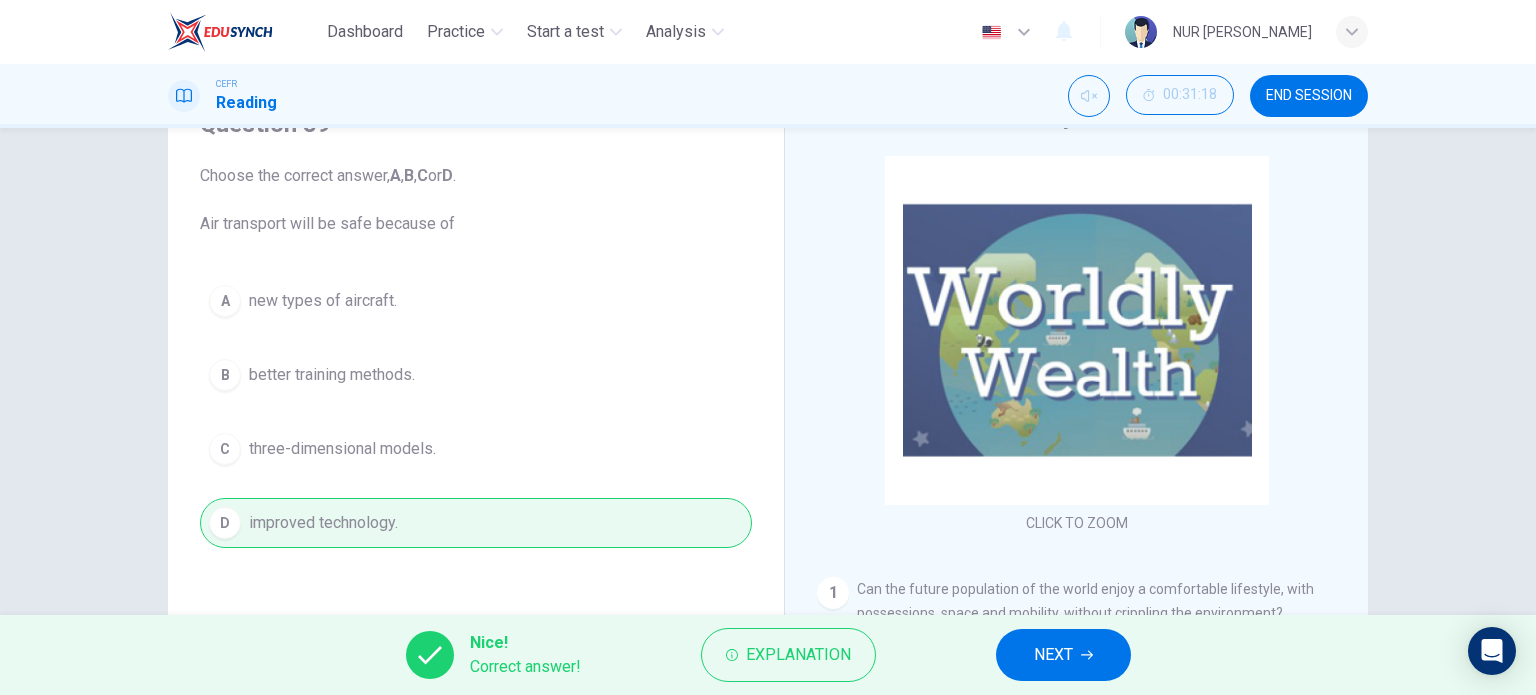 click on "NEXT" at bounding box center [1063, 655] 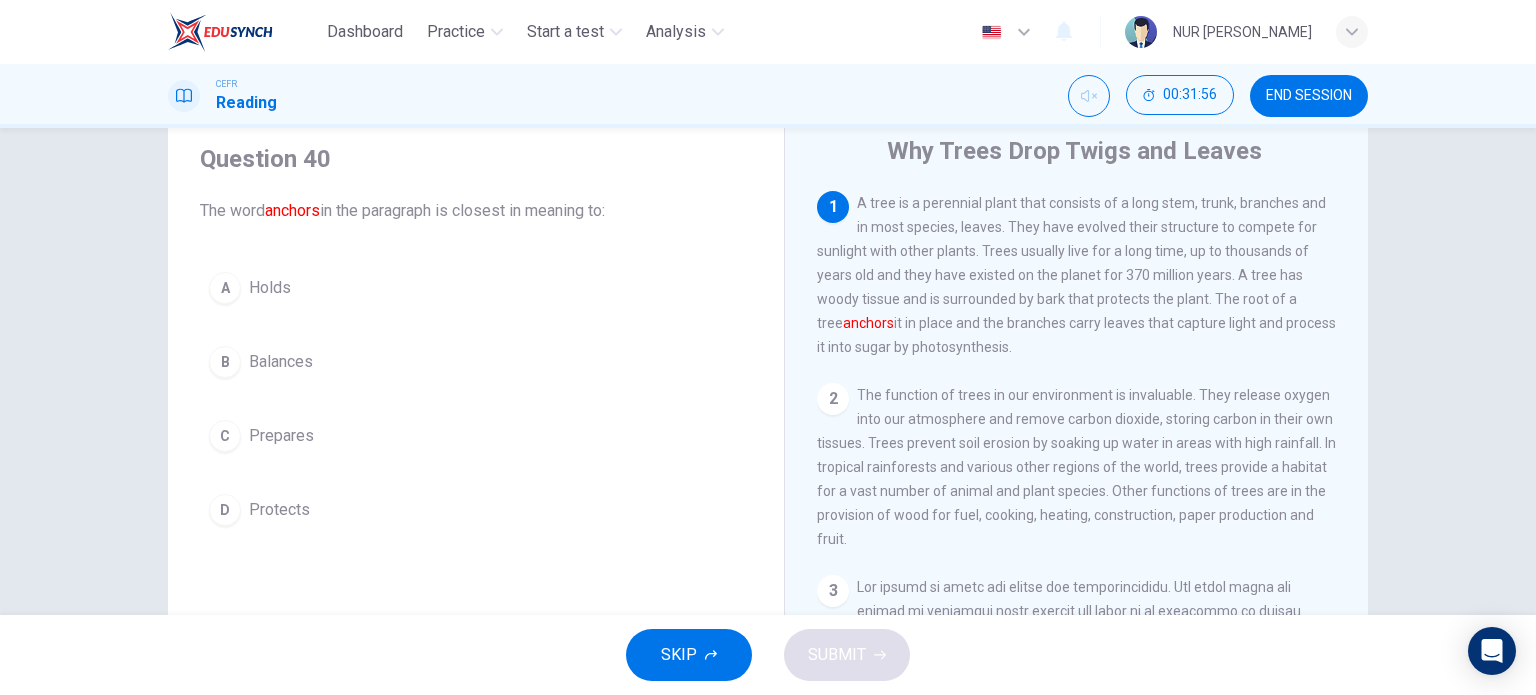 scroll, scrollTop: 100, scrollLeft: 0, axis: vertical 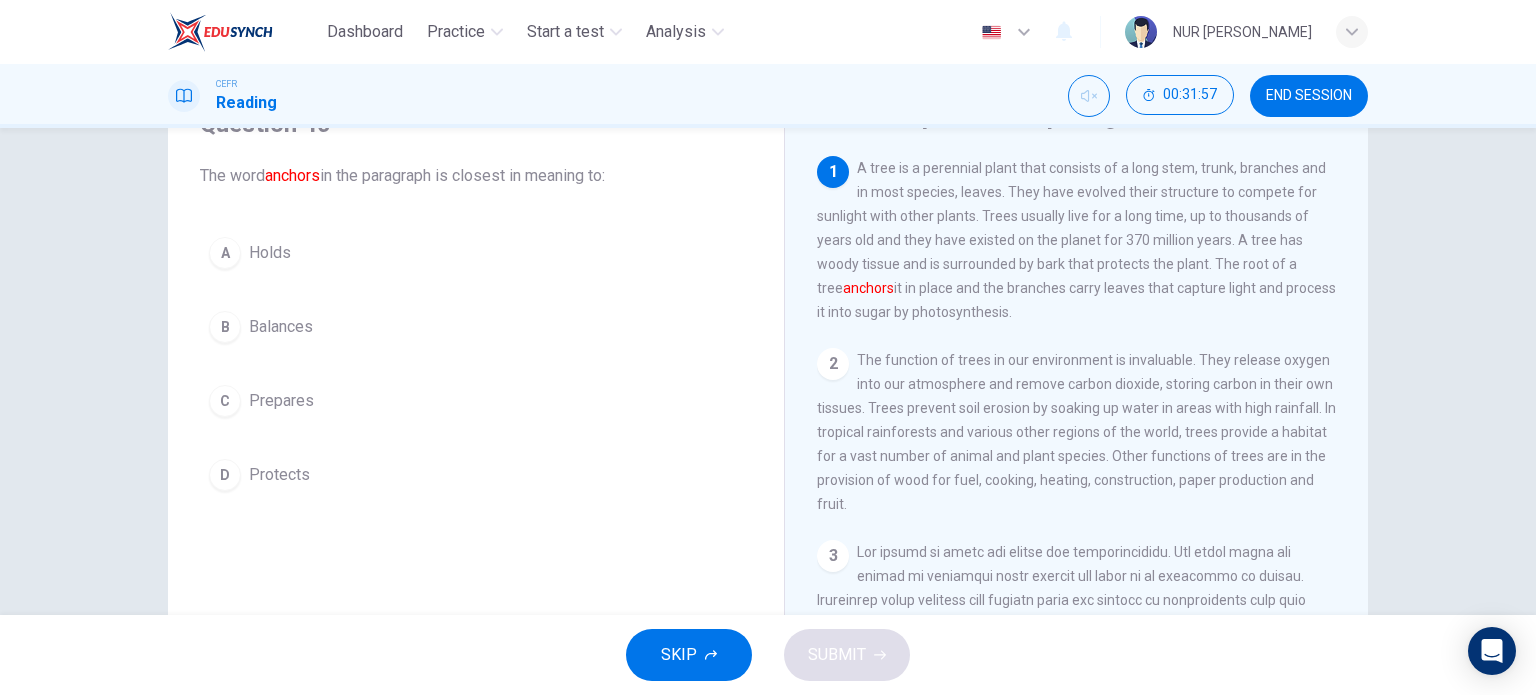 click on "A Holds" at bounding box center (476, 253) 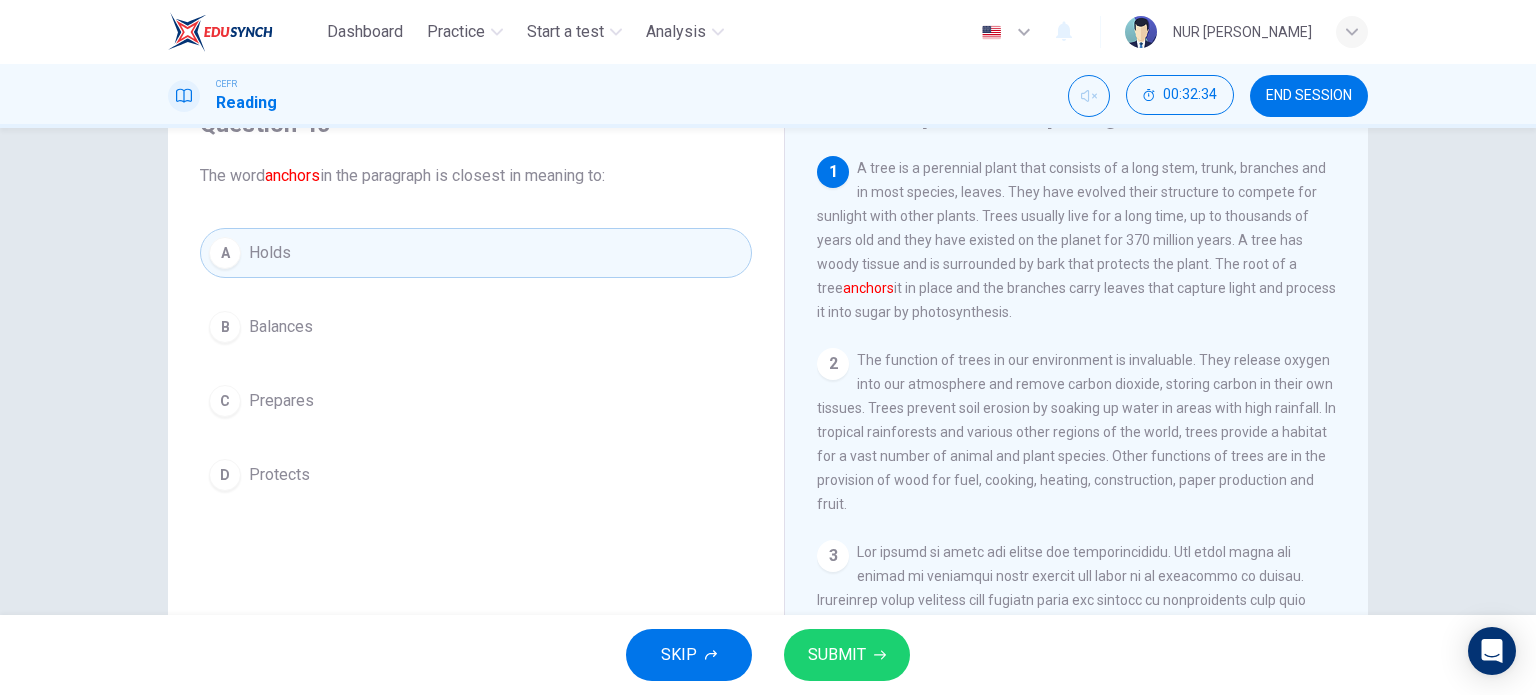 click on "SUBMIT" at bounding box center (837, 655) 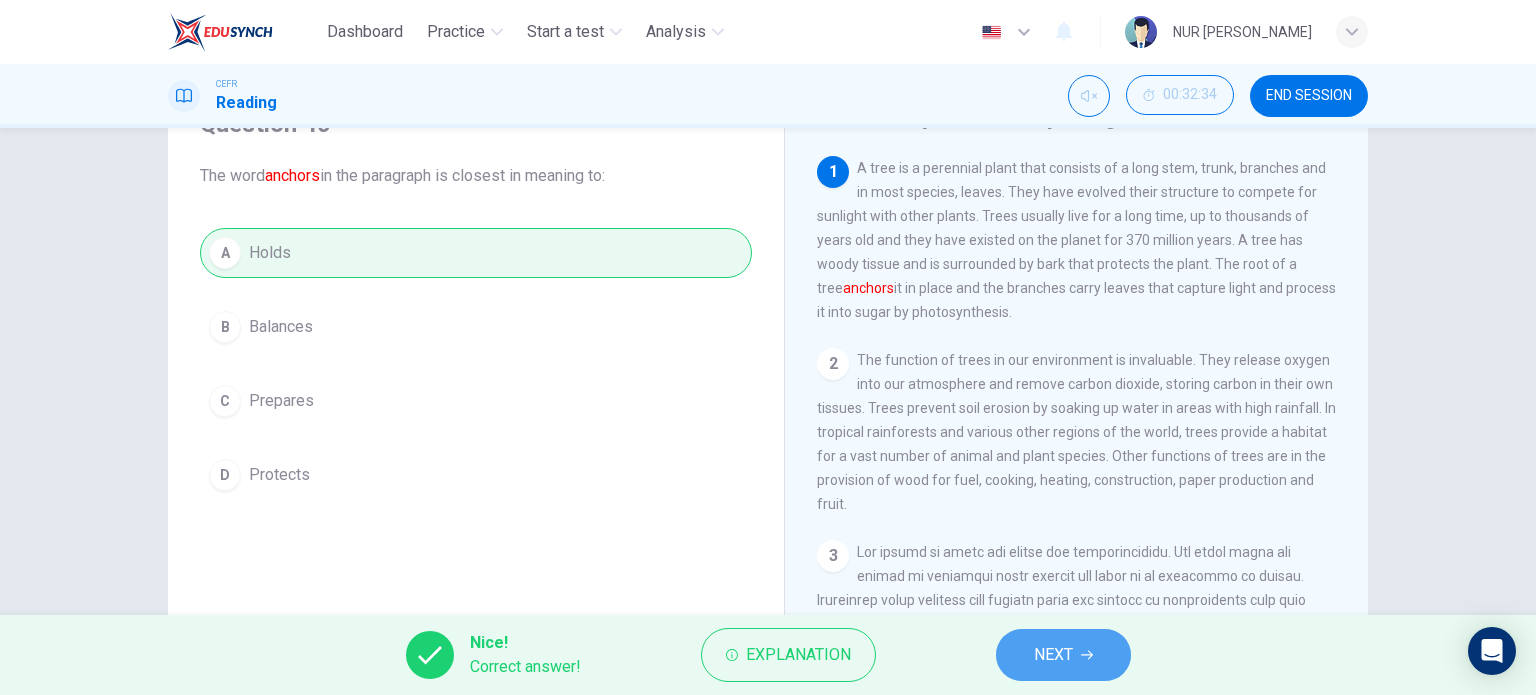 click on "NEXT" at bounding box center [1063, 655] 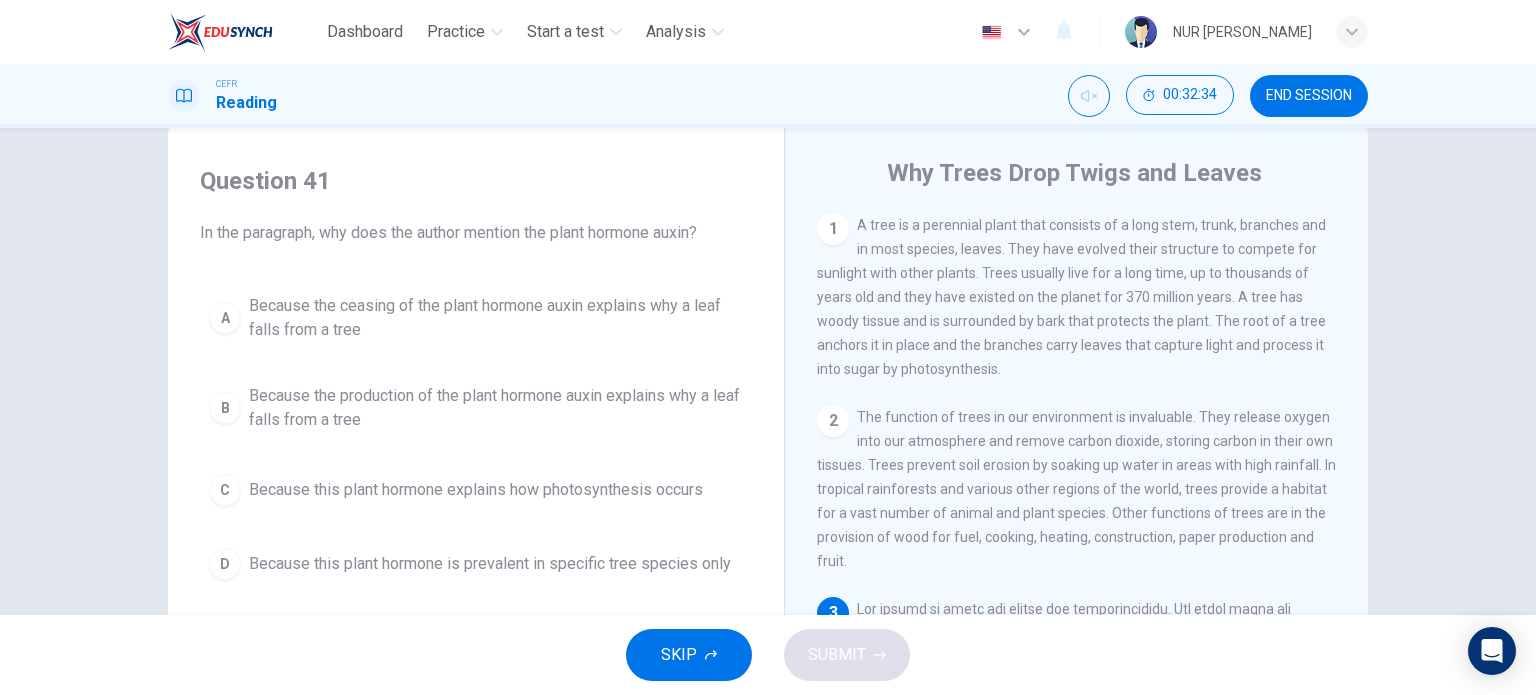 scroll, scrollTop: 0, scrollLeft: 0, axis: both 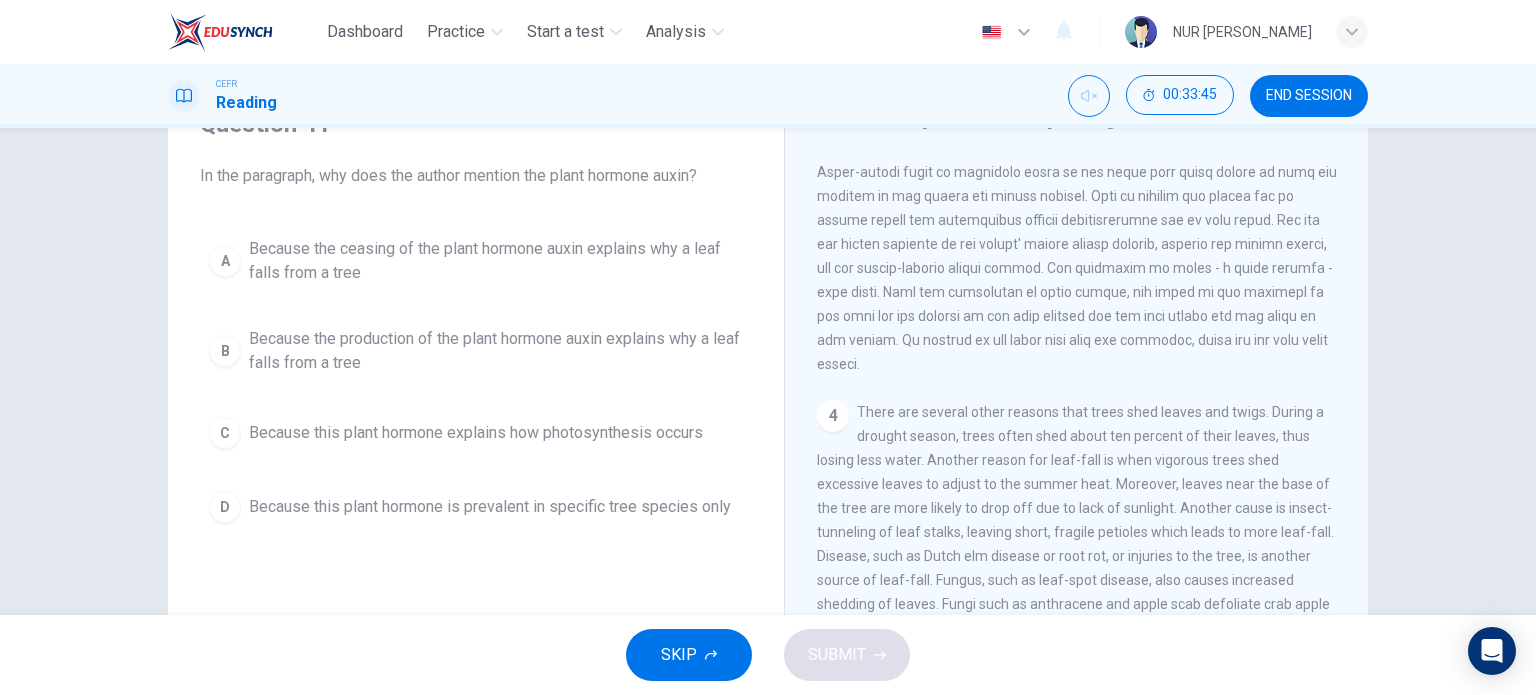click on "Because the ceasing of the plant hormone auxin explains why a leaf falls from a tree" at bounding box center (496, 261) 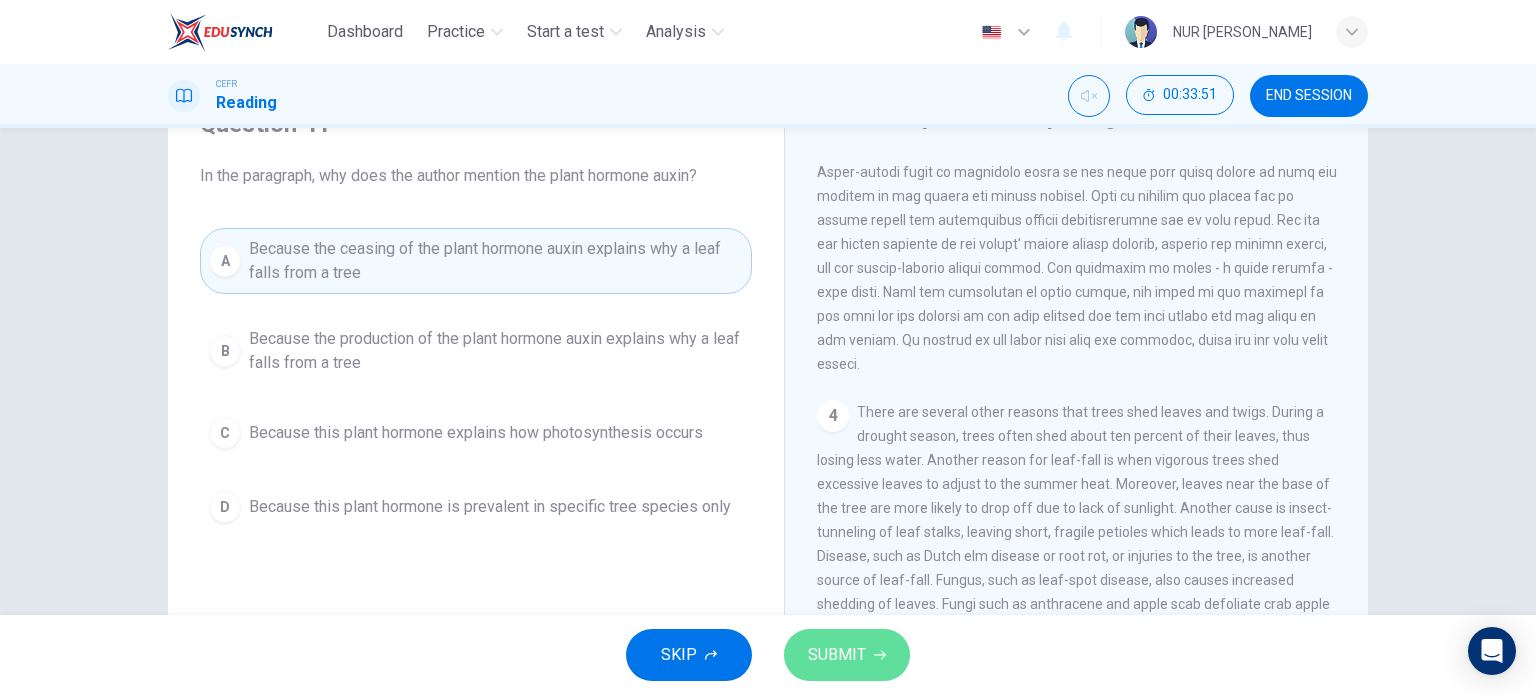 click on "SUBMIT" at bounding box center (837, 655) 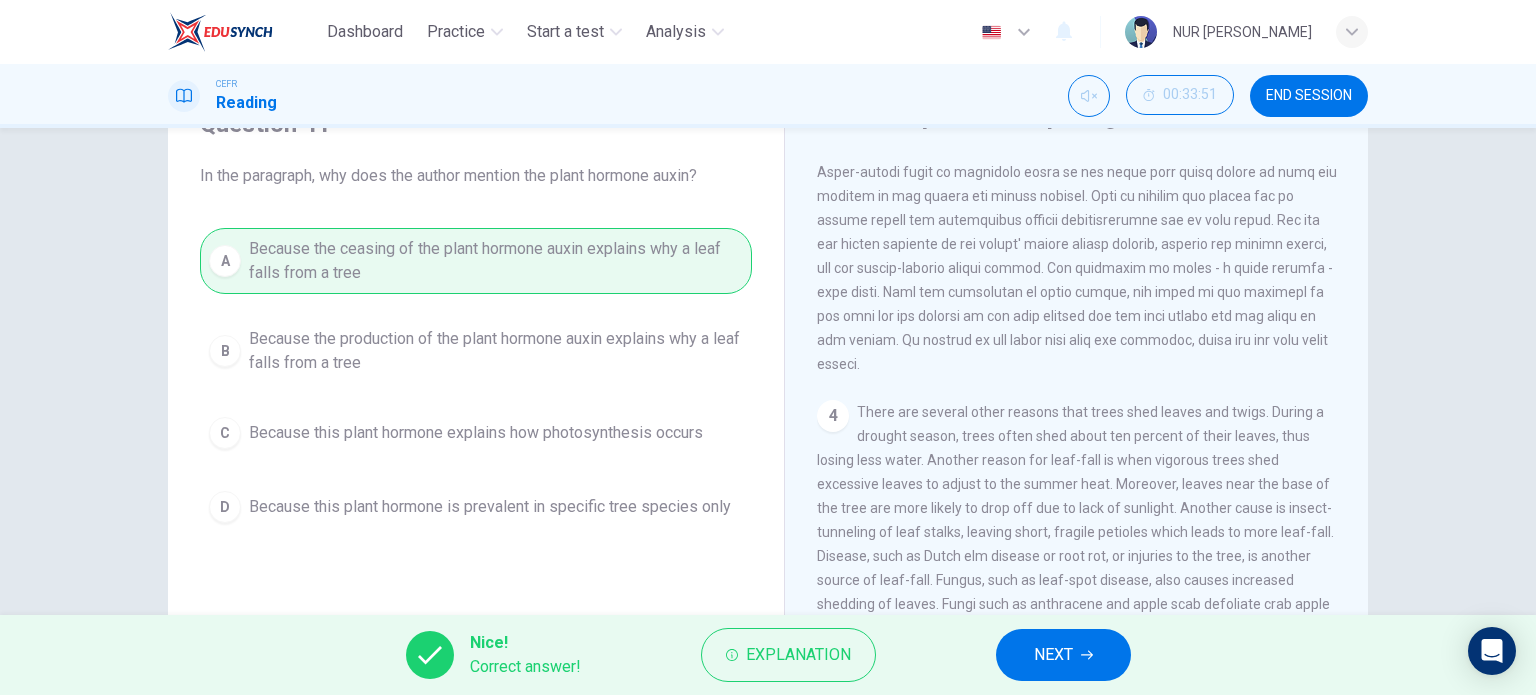 click on "NEXT" at bounding box center [1053, 655] 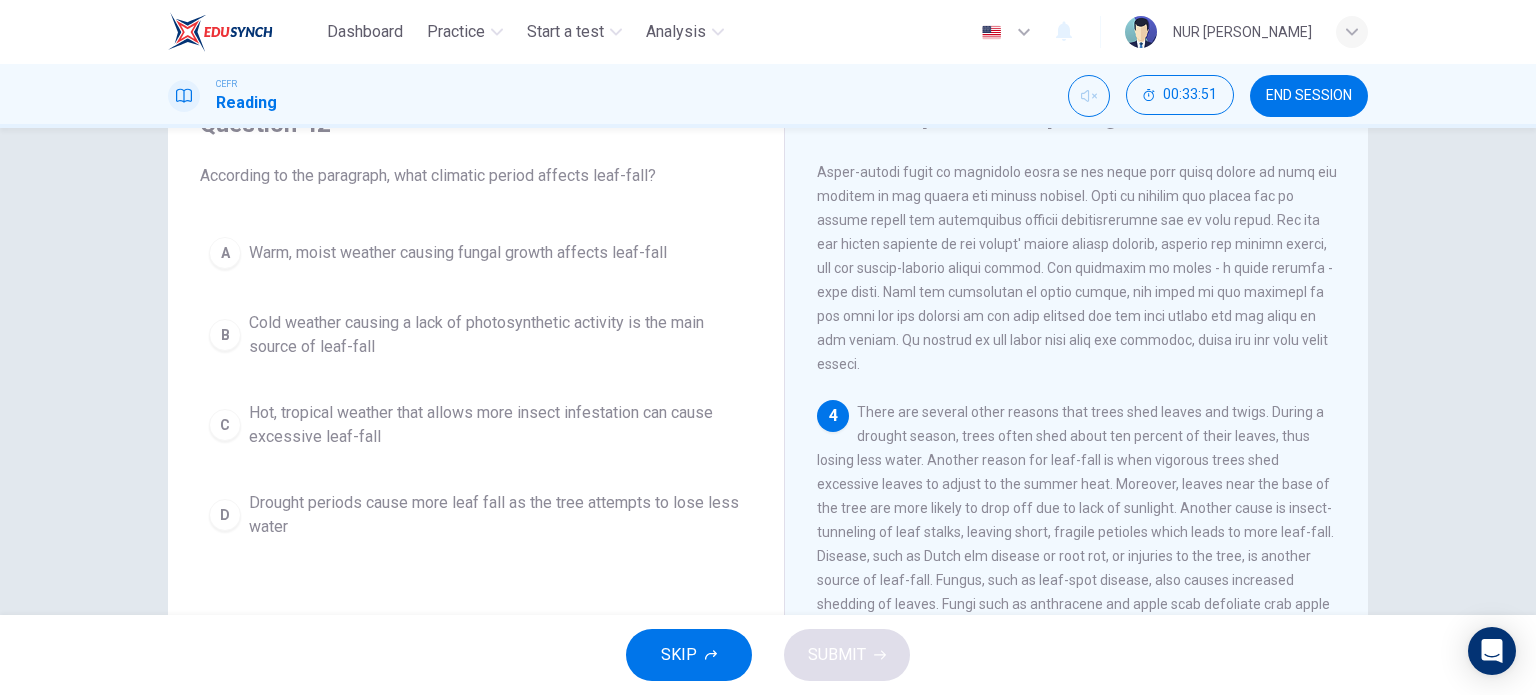 scroll, scrollTop: 0, scrollLeft: 0, axis: both 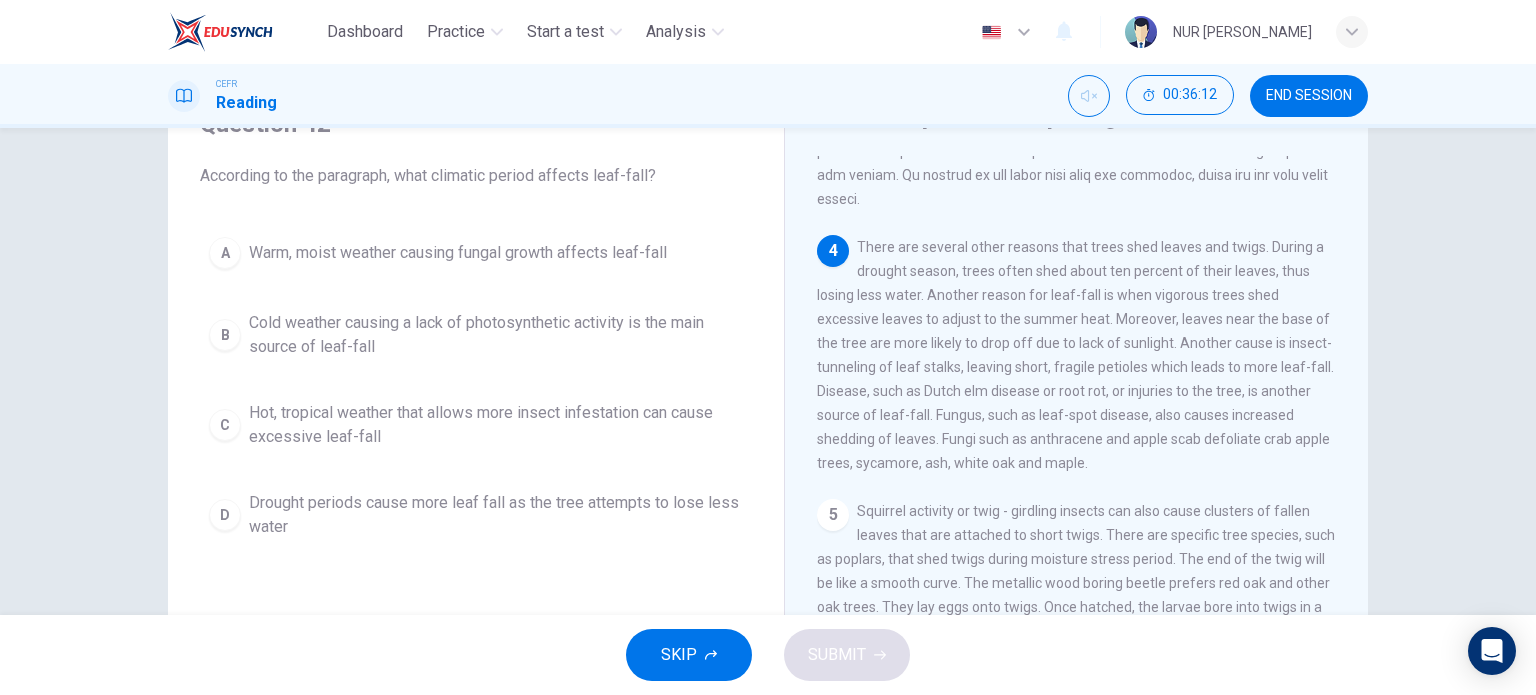 click on "Hot, tropical weather that allows more insect infestation can cause excessive leaf-fall" at bounding box center (496, 425) 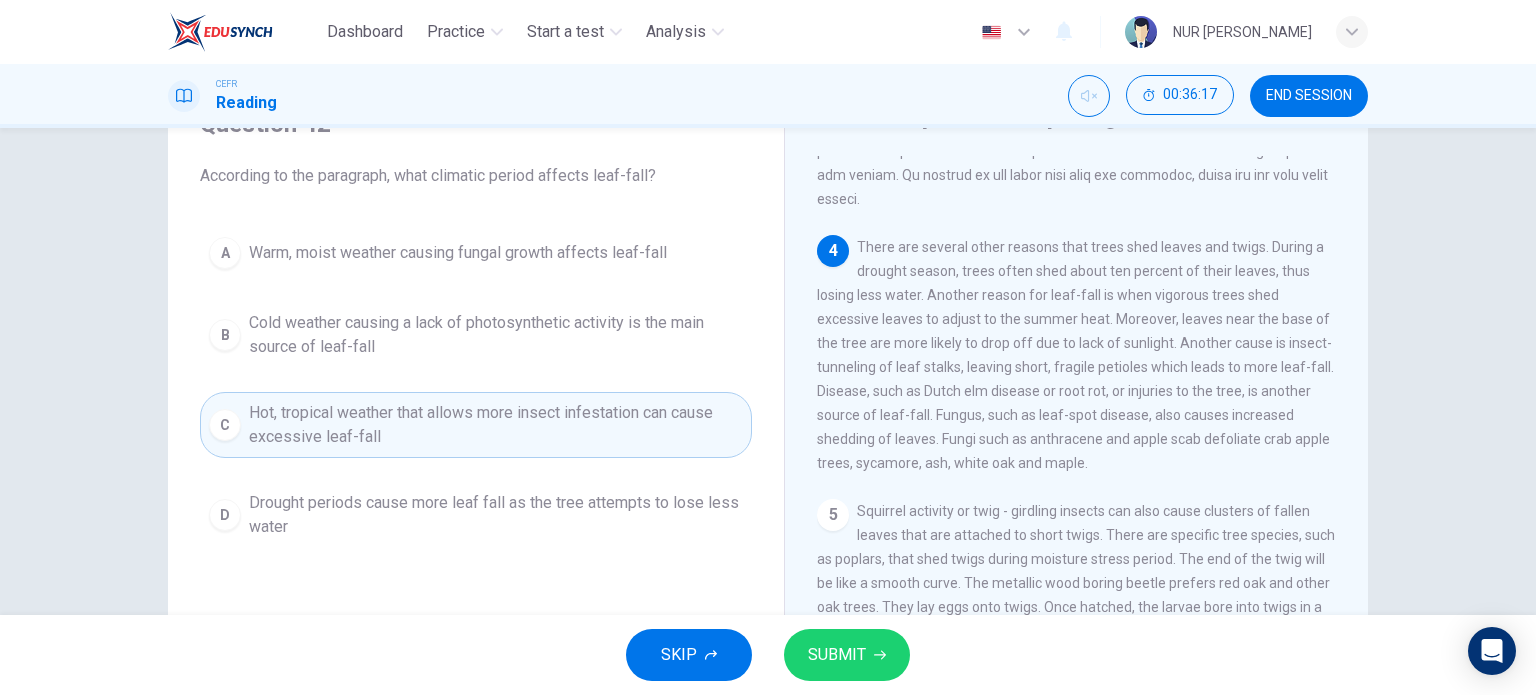click on "A Warm, moist weather causing fungal growth affects leaf-fall B Cold weather causing a lack of photosynthetic activity is the main source of leaf-fall C Hot, tropical weather that allows more insect infestation can cause excessive leaf-fall D Drought periods cause more leaf fall as the tree attempts to lose less water" at bounding box center [476, 388] 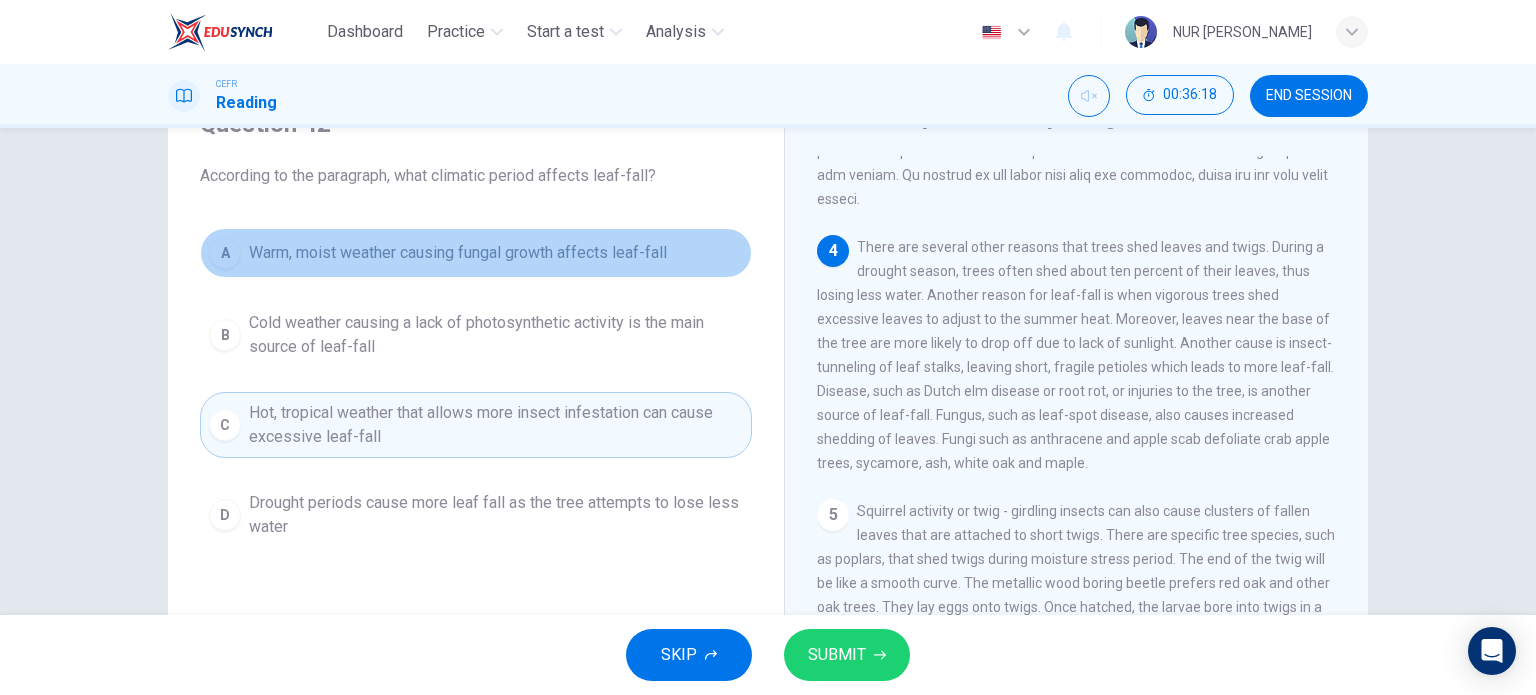 click on "Warm, moist weather causing fungal growth affects leaf-fall" at bounding box center [458, 253] 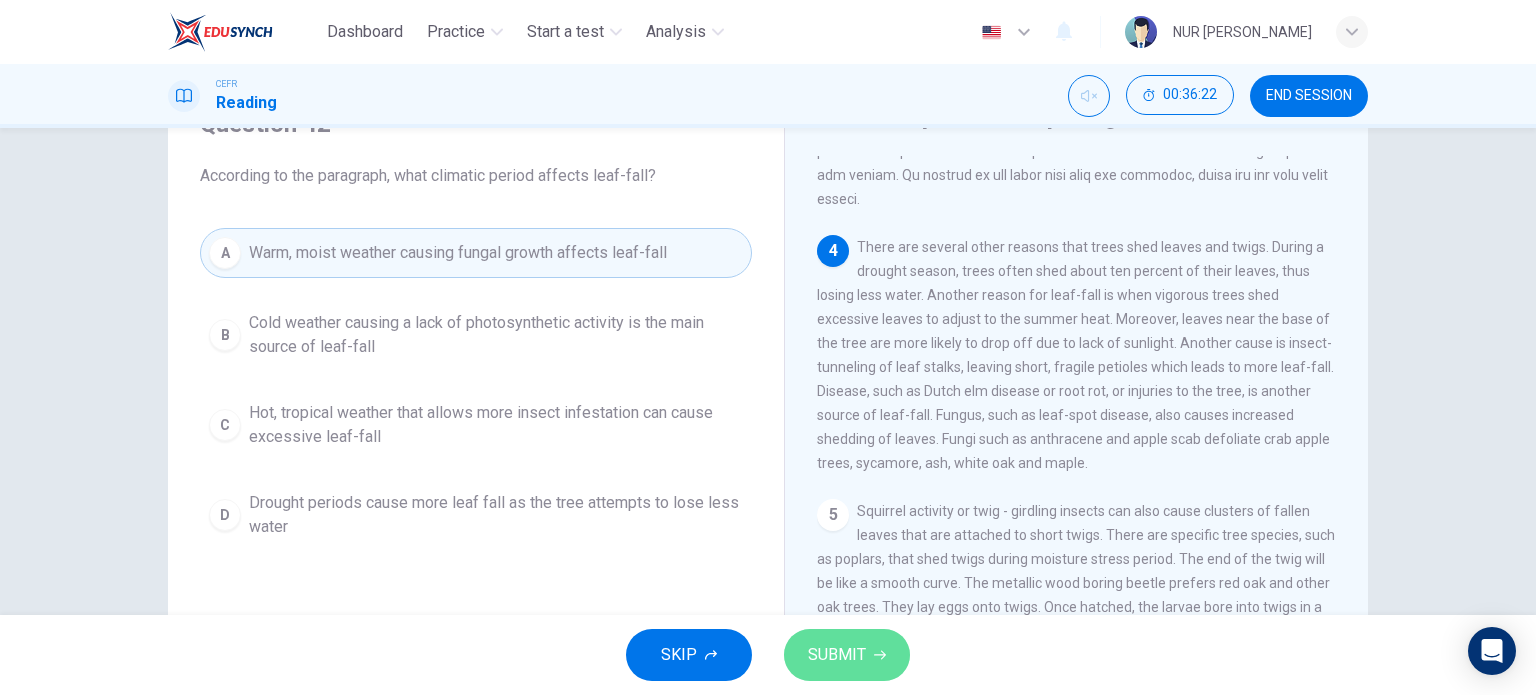 click on "SUBMIT" at bounding box center (847, 655) 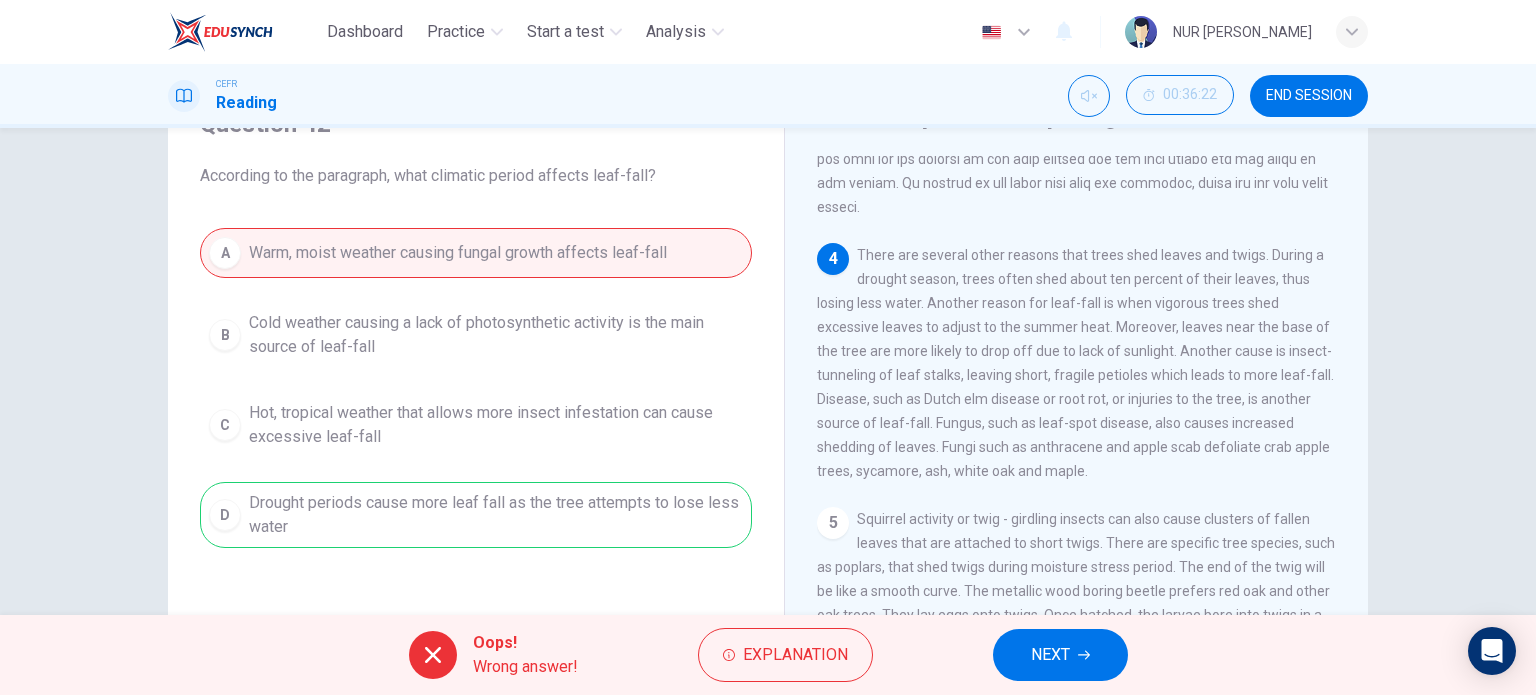scroll, scrollTop: 703, scrollLeft: 0, axis: vertical 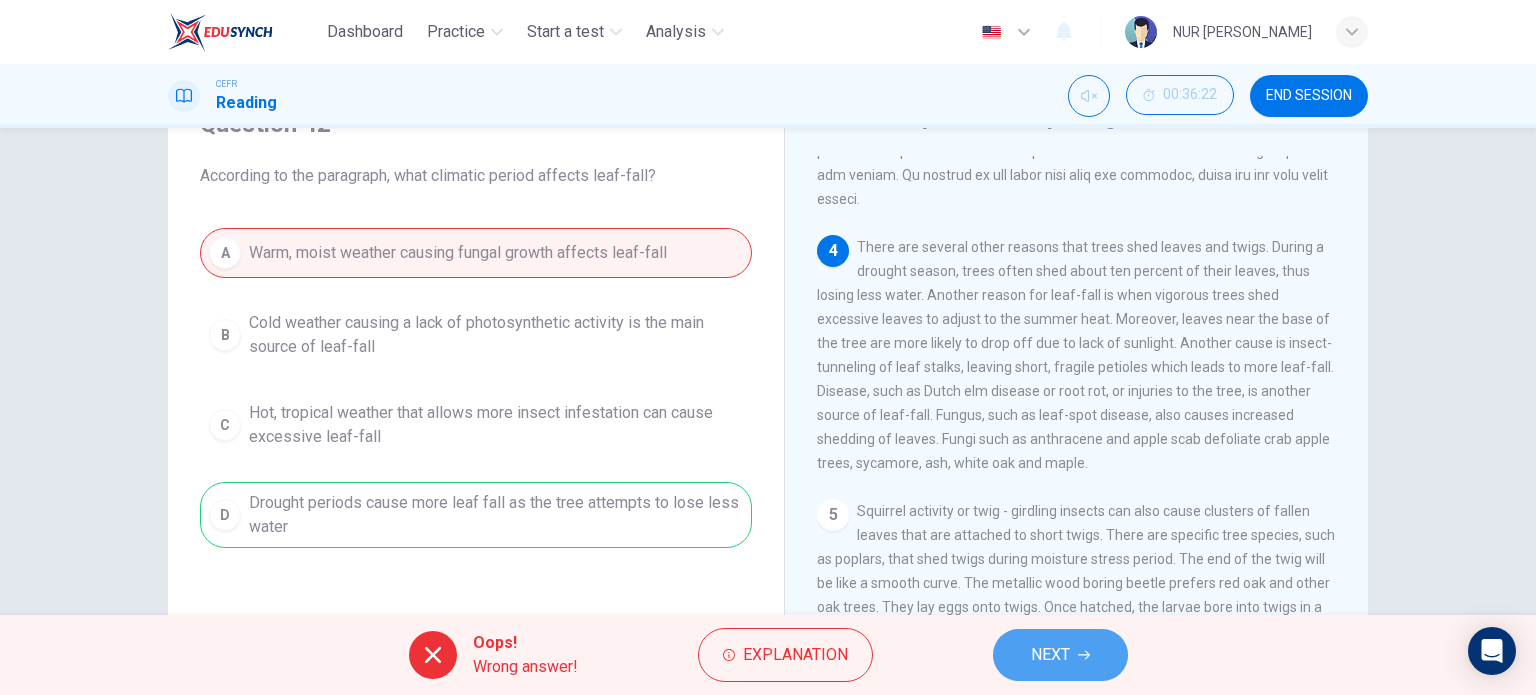 click on "NEXT" at bounding box center [1050, 655] 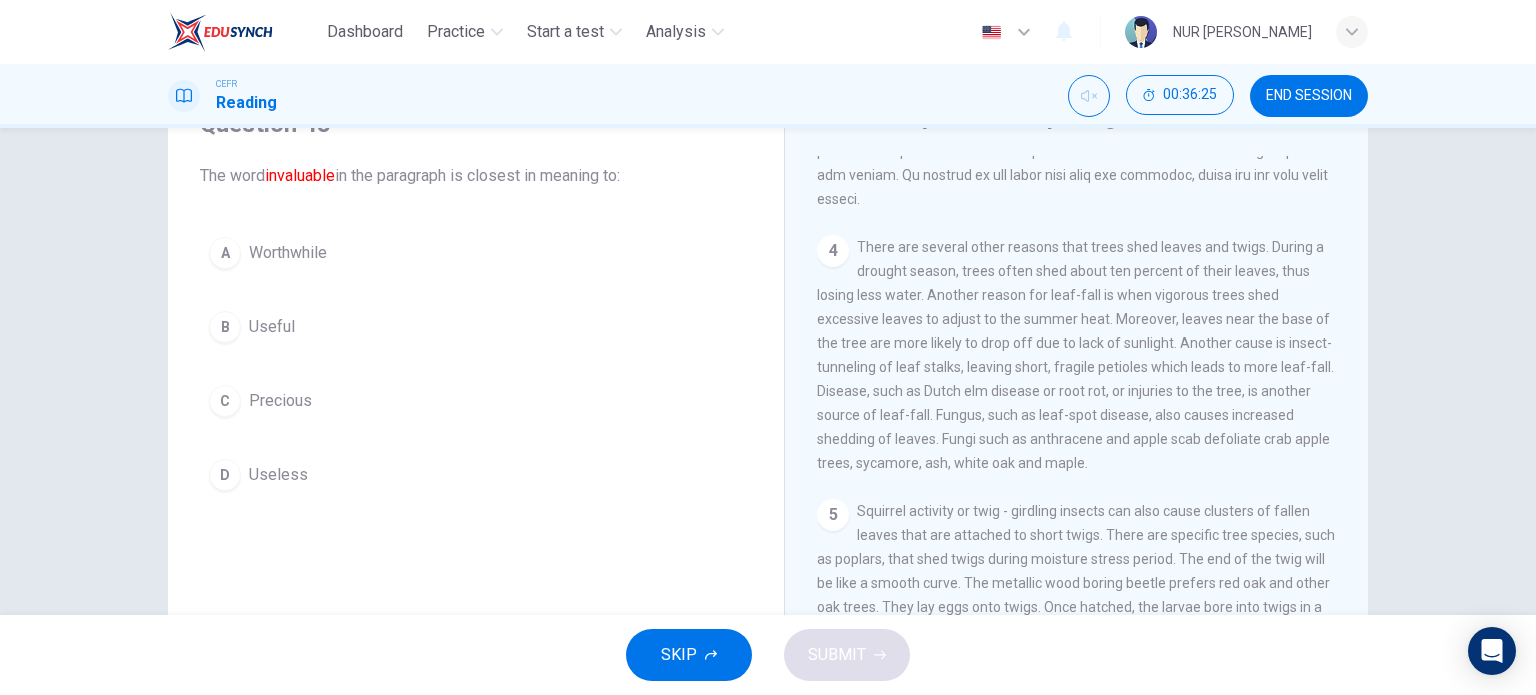scroll, scrollTop: 703, scrollLeft: 0, axis: vertical 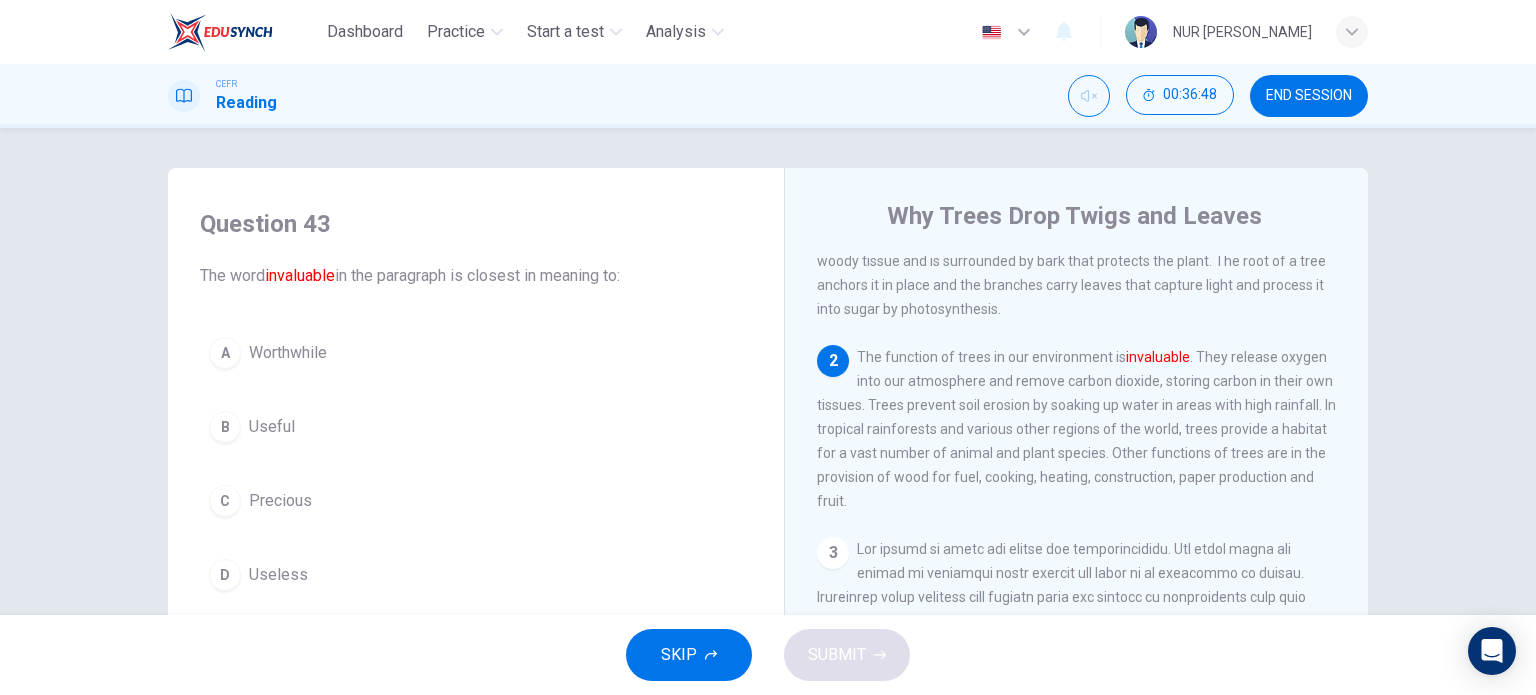 click on "A Worthwhile" at bounding box center [476, 353] 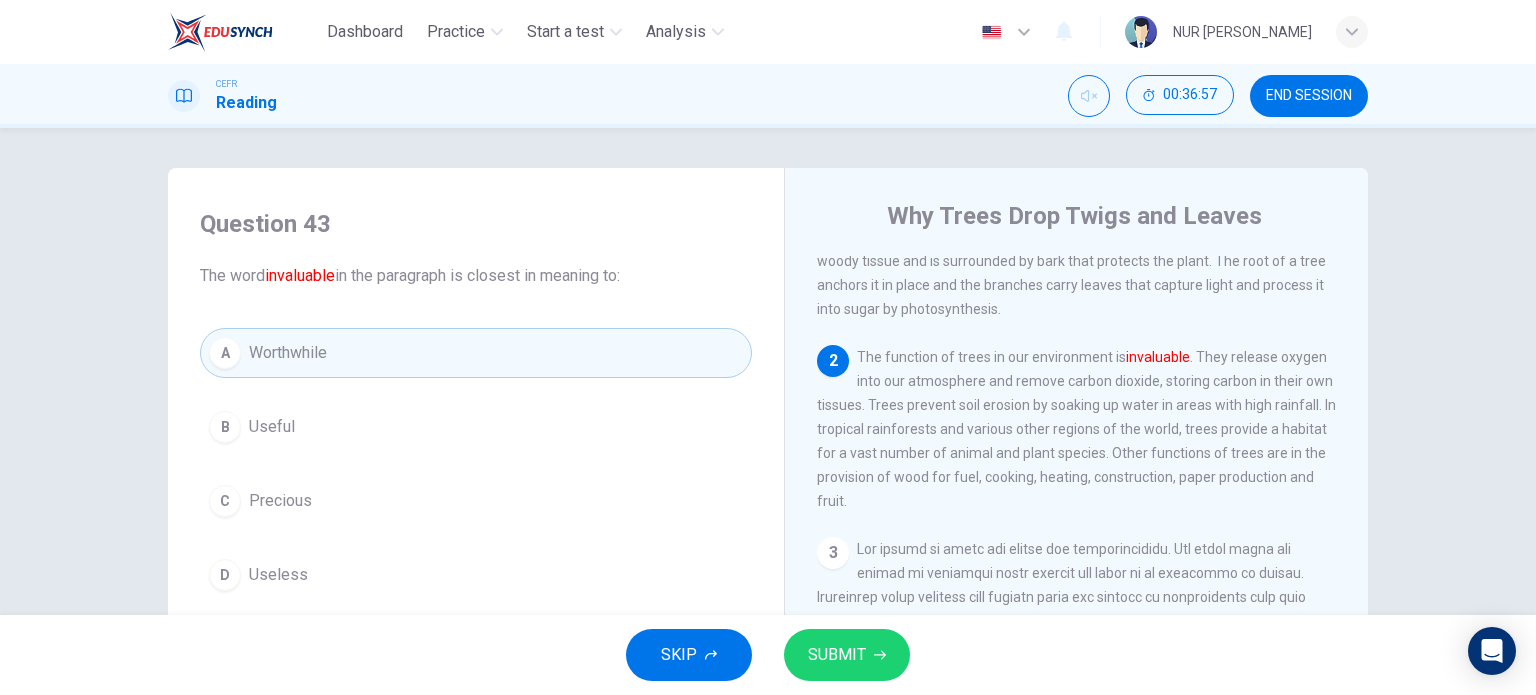 click on "C Precious" at bounding box center (476, 501) 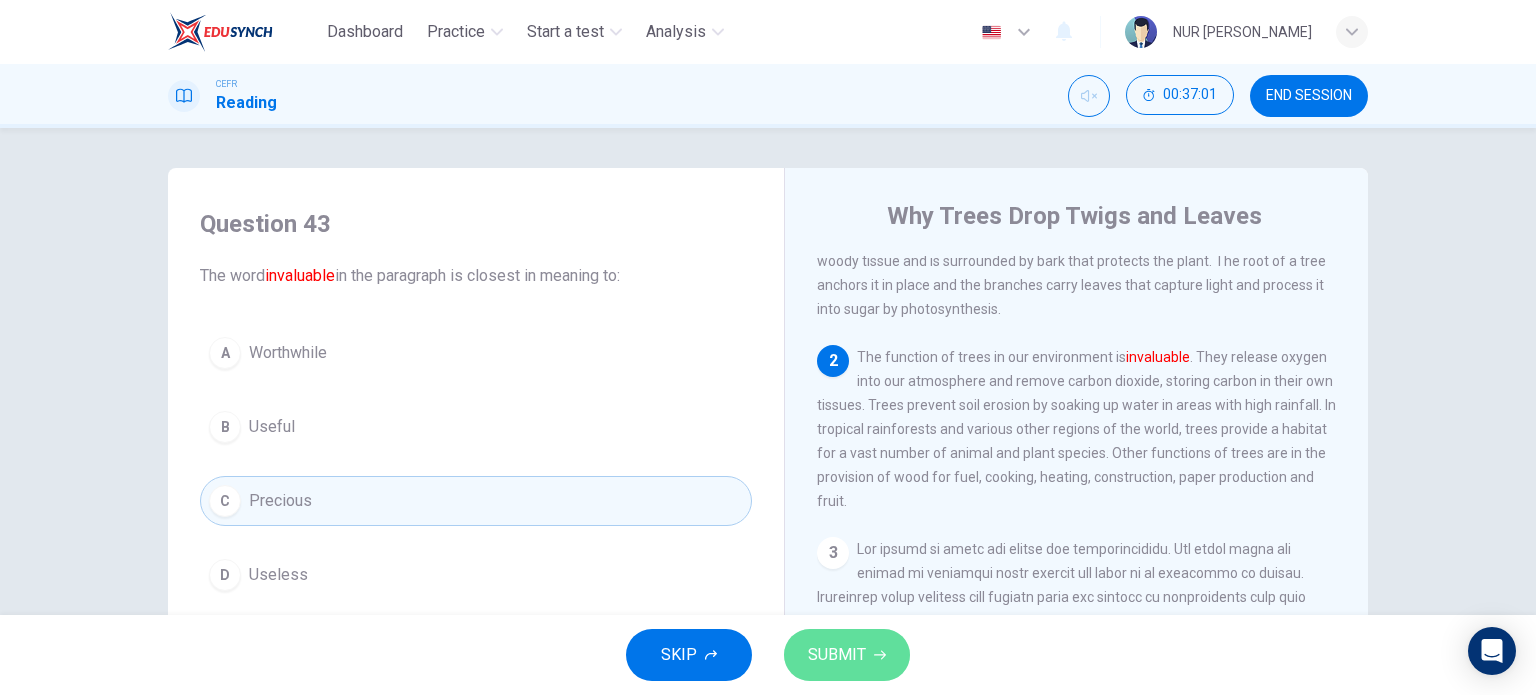 click on "SUBMIT" at bounding box center [847, 655] 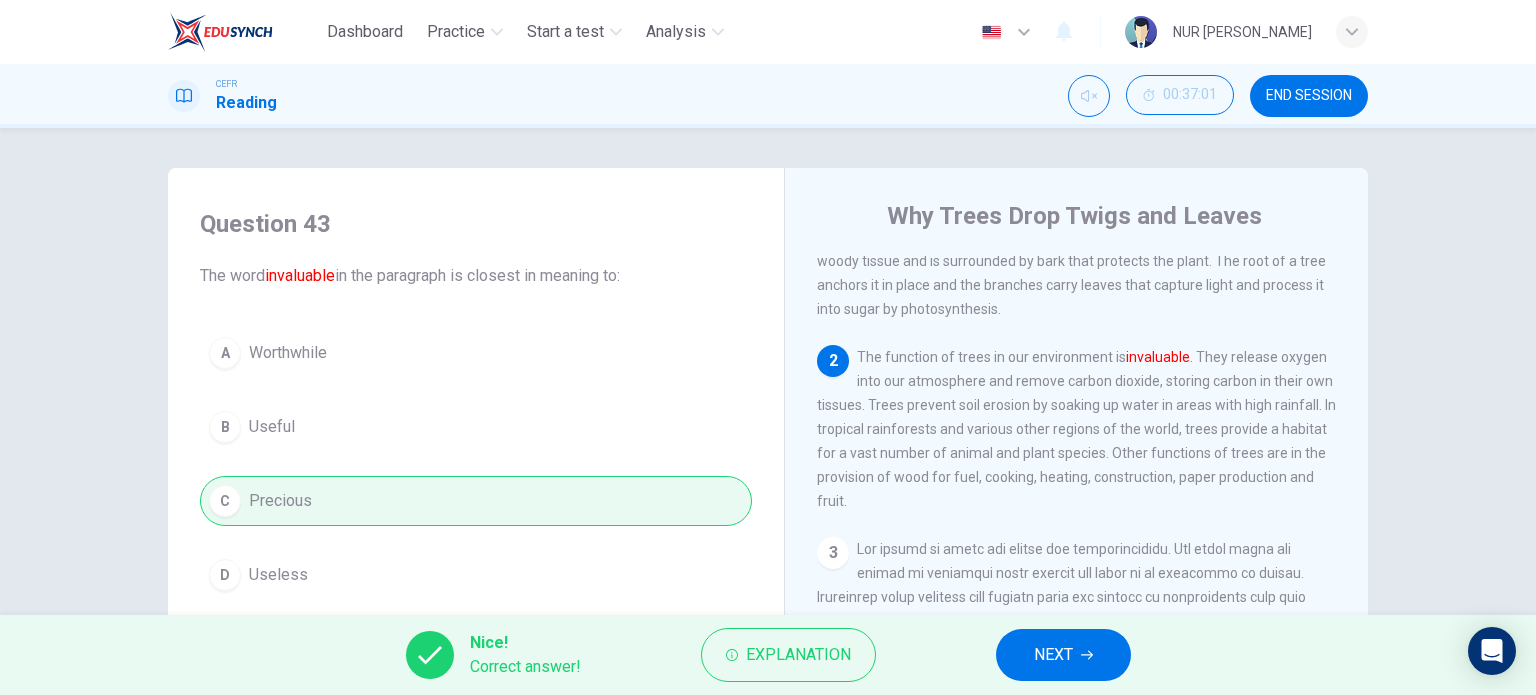 click on "NEXT" at bounding box center (1063, 655) 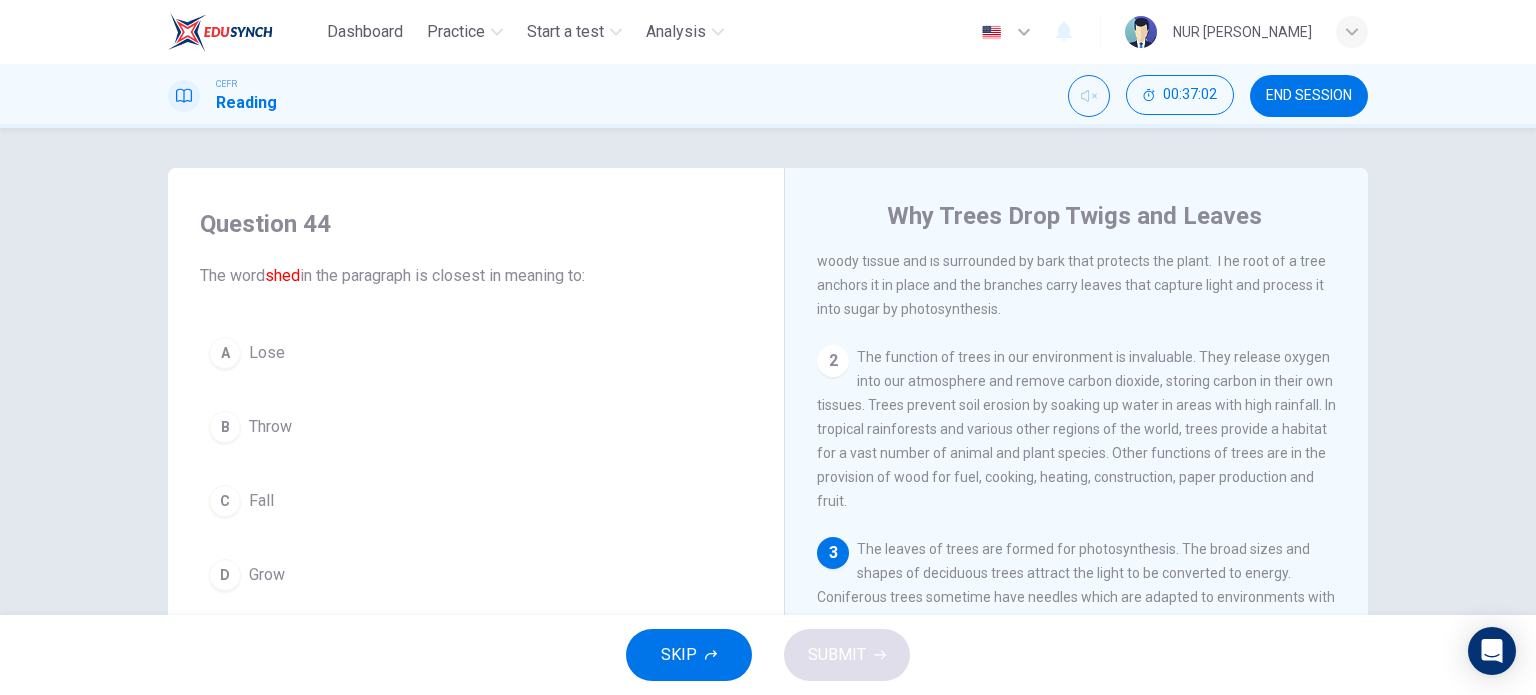 scroll, scrollTop: 100, scrollLeft: 0, axis: vertical 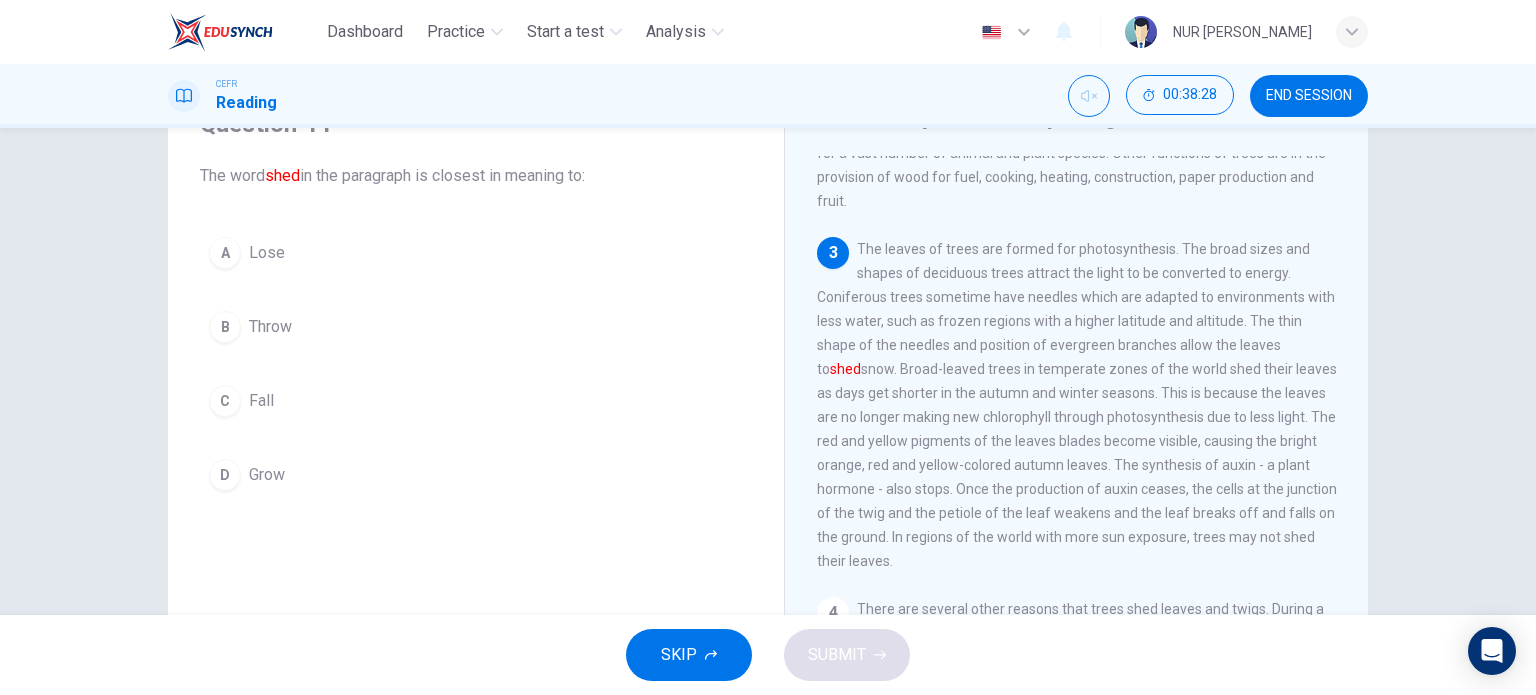 click on "C Fall" at bounding box center (476, 401) 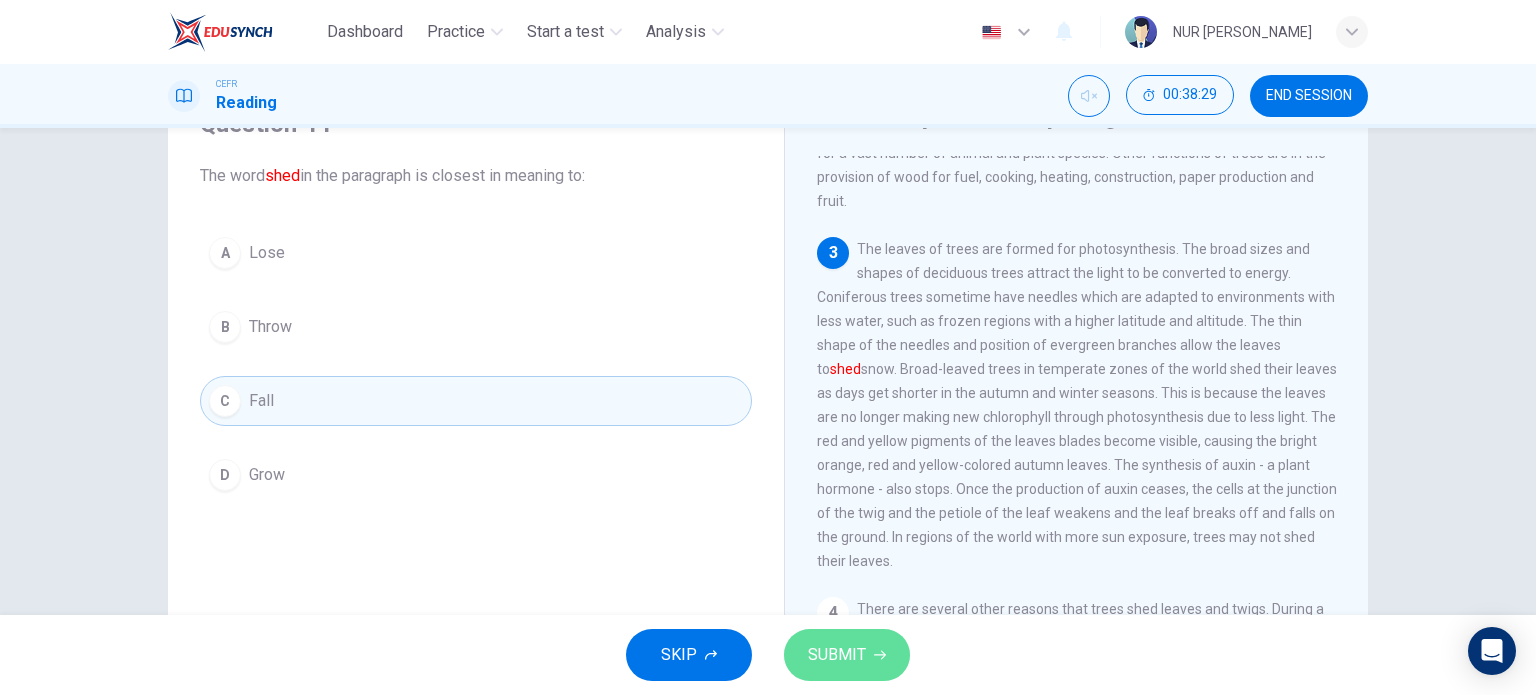 click on "SUBMIT" at bounding box center (837, 655) 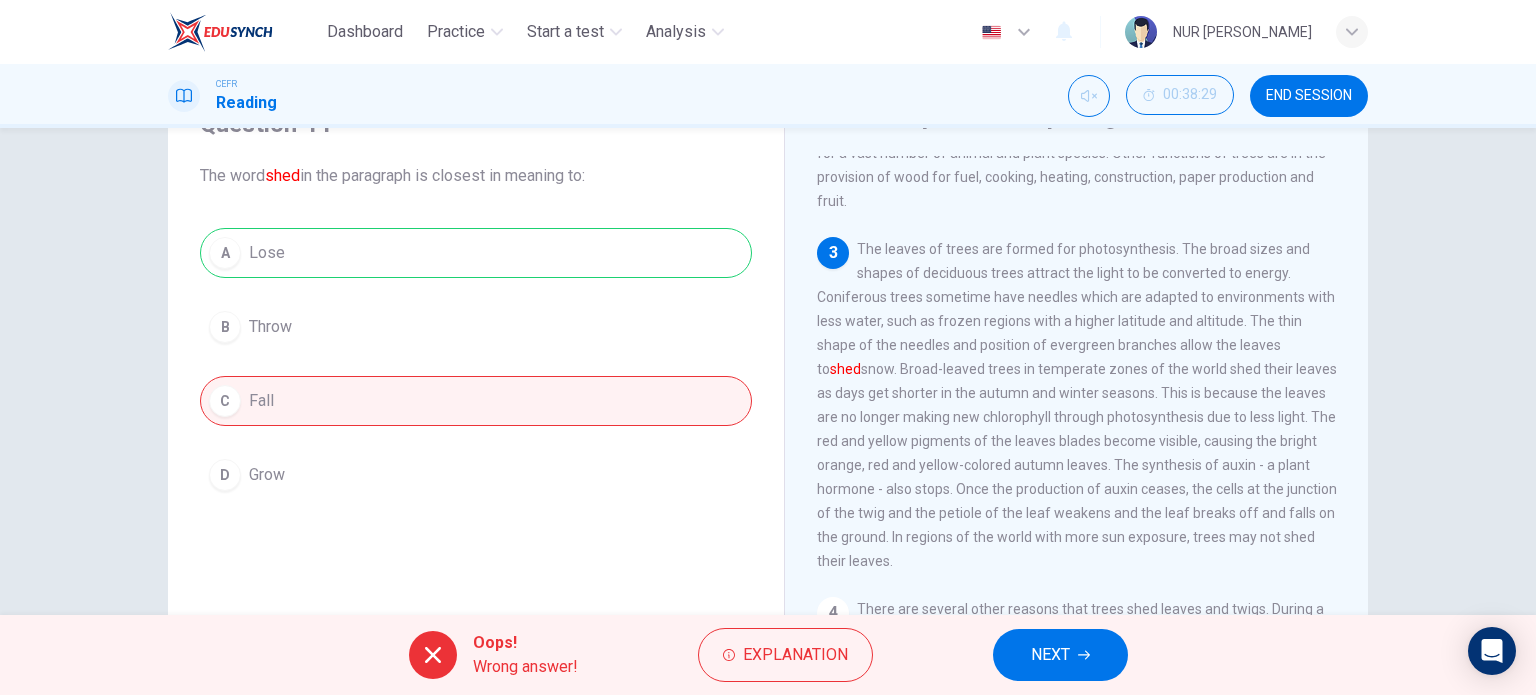 click on "NEXT" at bounding box center (1050, 655) 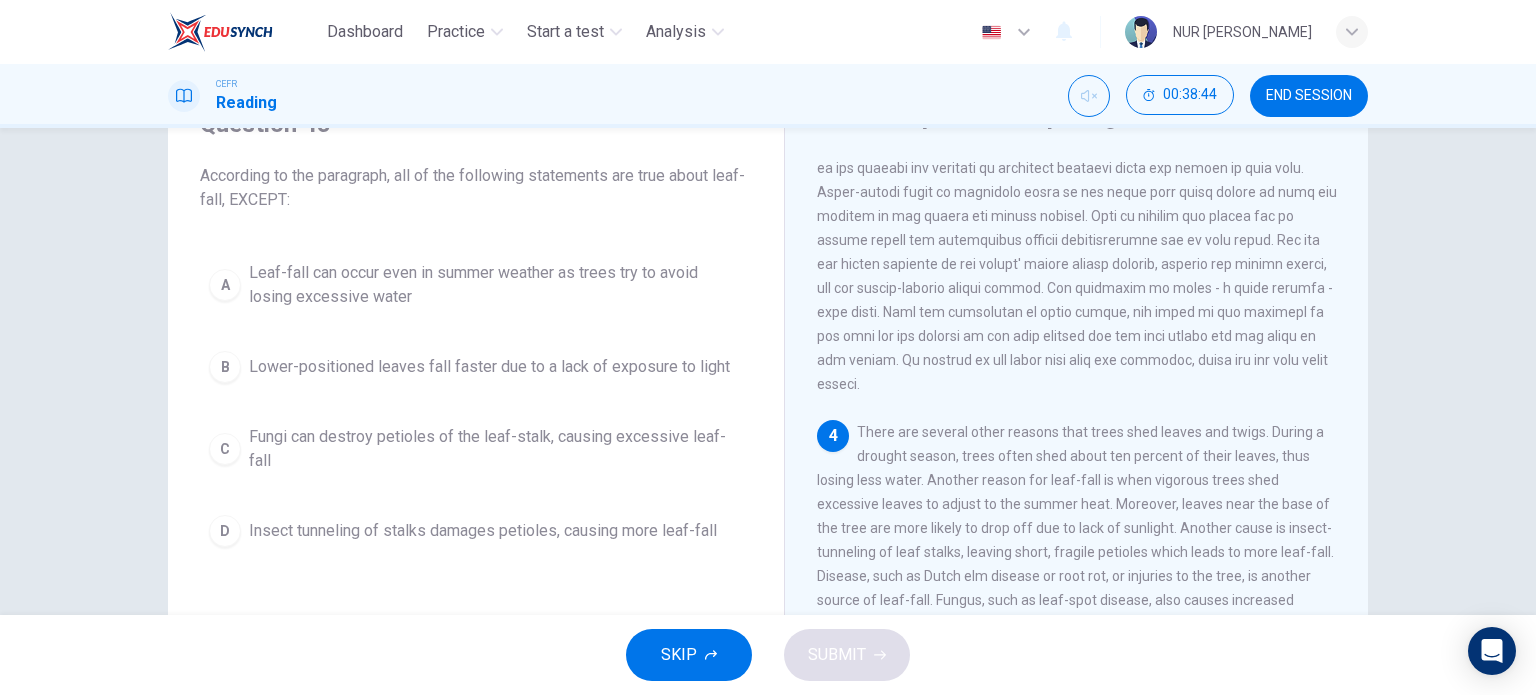 scroll, scrollTop: 603, scrollLeft: 0, axis: vertical 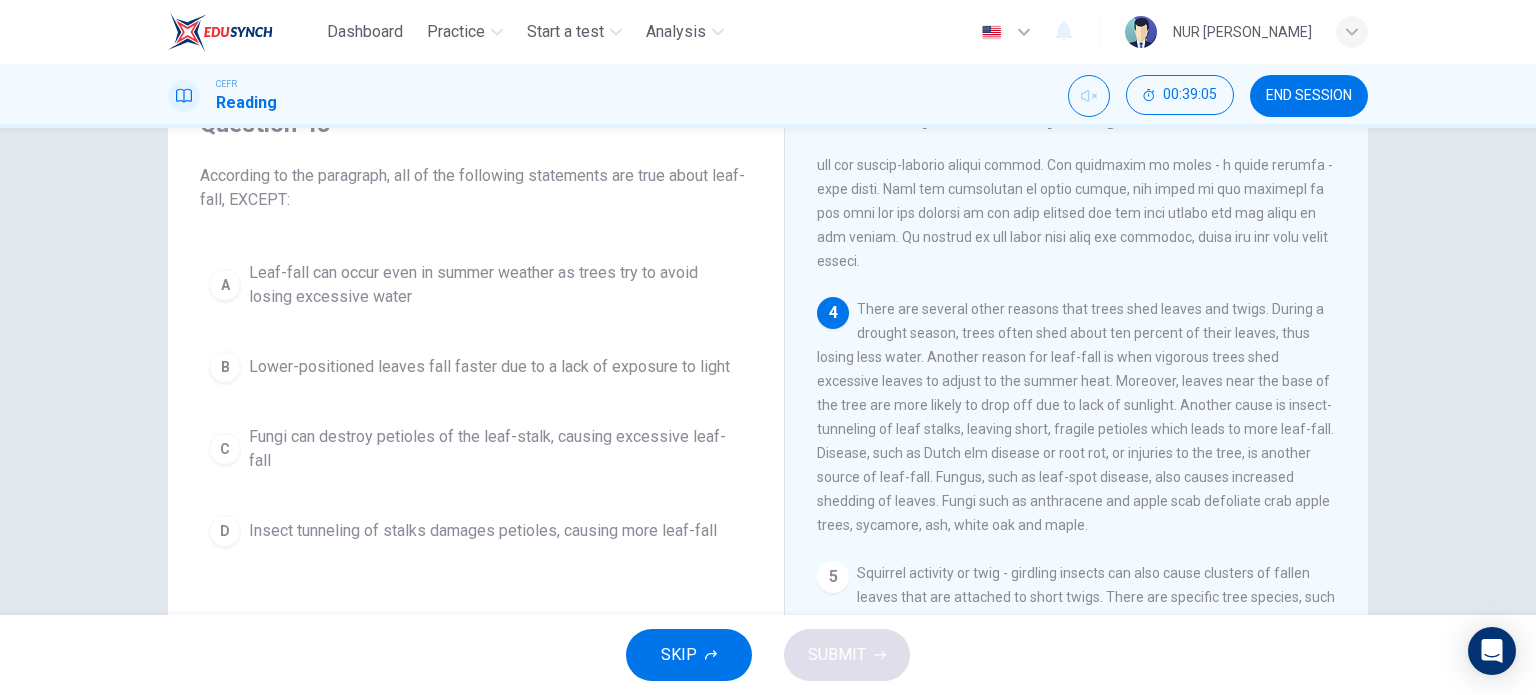 click on "Leaf-fall can occur even in summer weather as trees try to avoid losing excessive water" at bounding box center [496, 285] 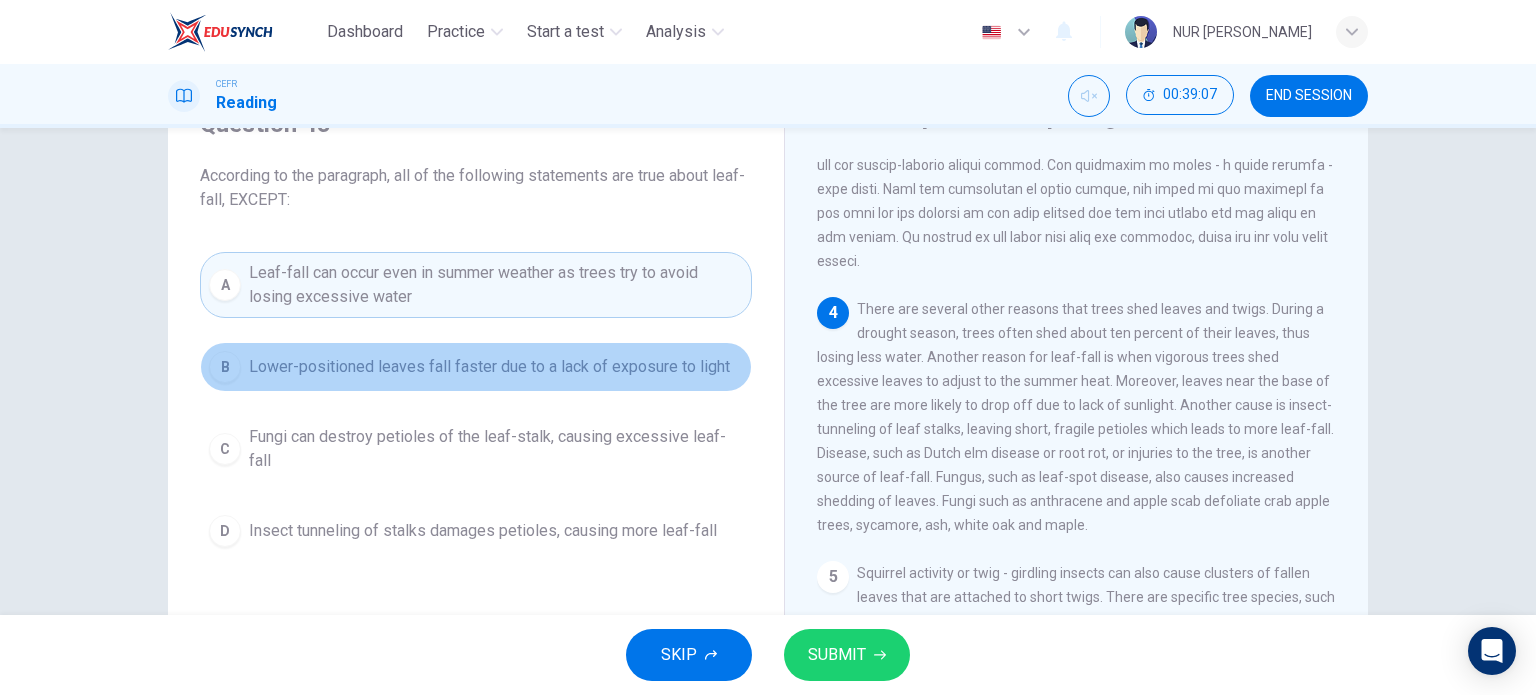 click on "Lower-positioned leaves fall faster due to a lack of exposure to light" at bounding box center [489, 367] 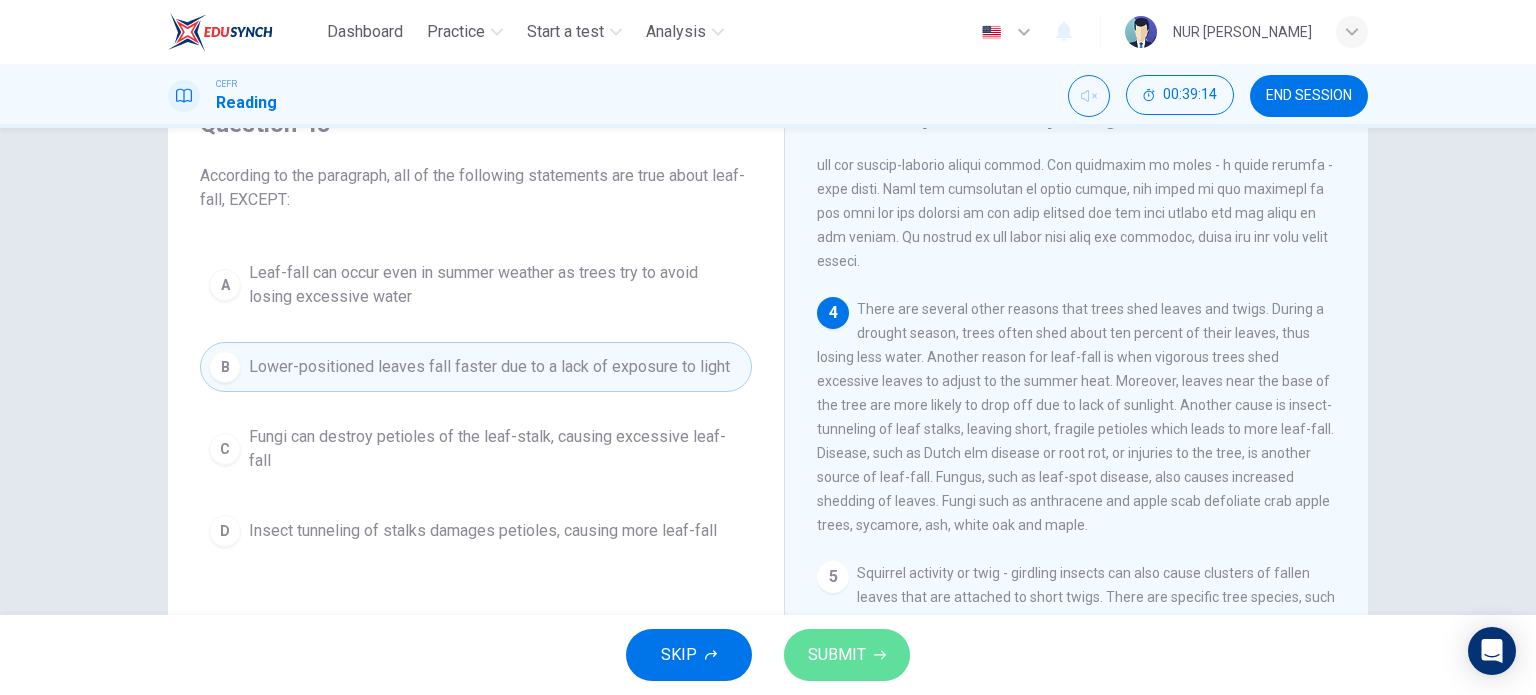 click on "SUBMIT" at bounding box center [837, 655] 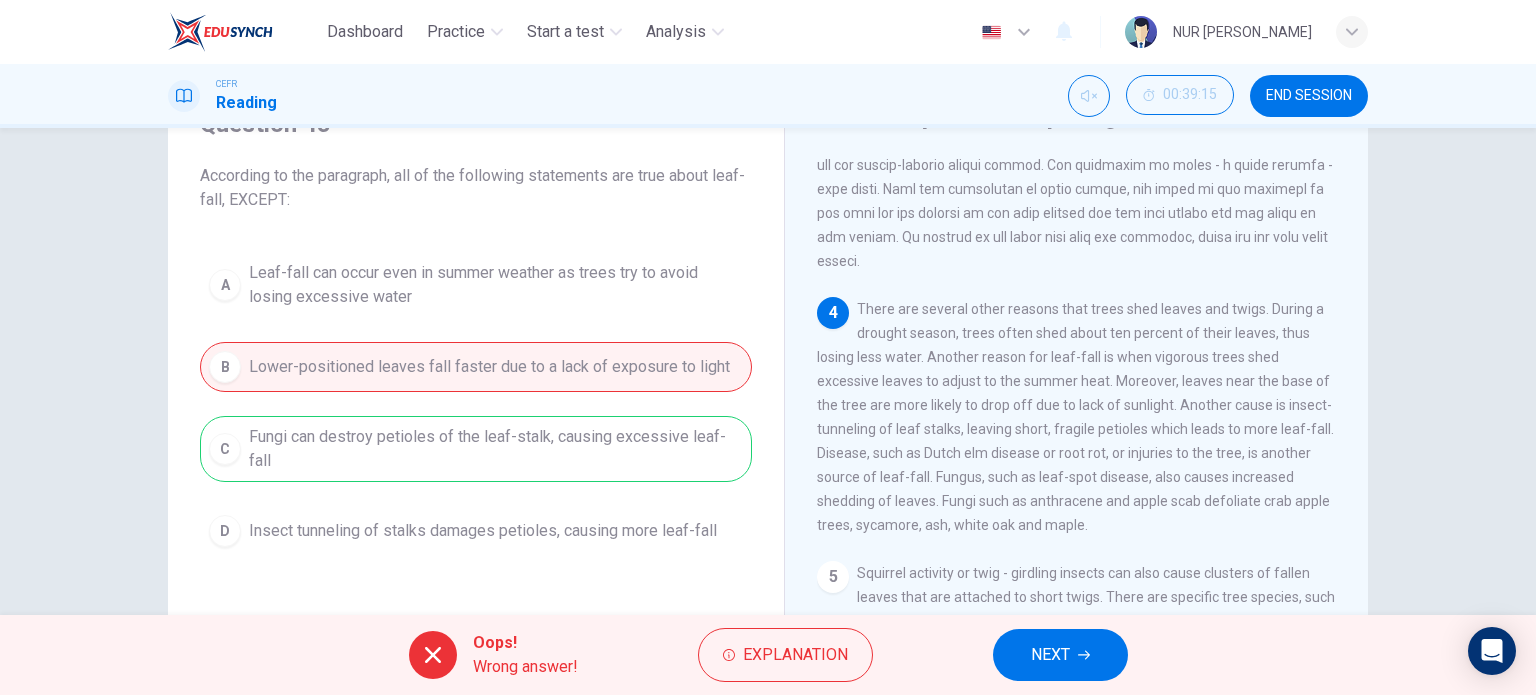 click on "Oops! Wrong answer! Explanation NEXT" at bounding box center [768, 655] 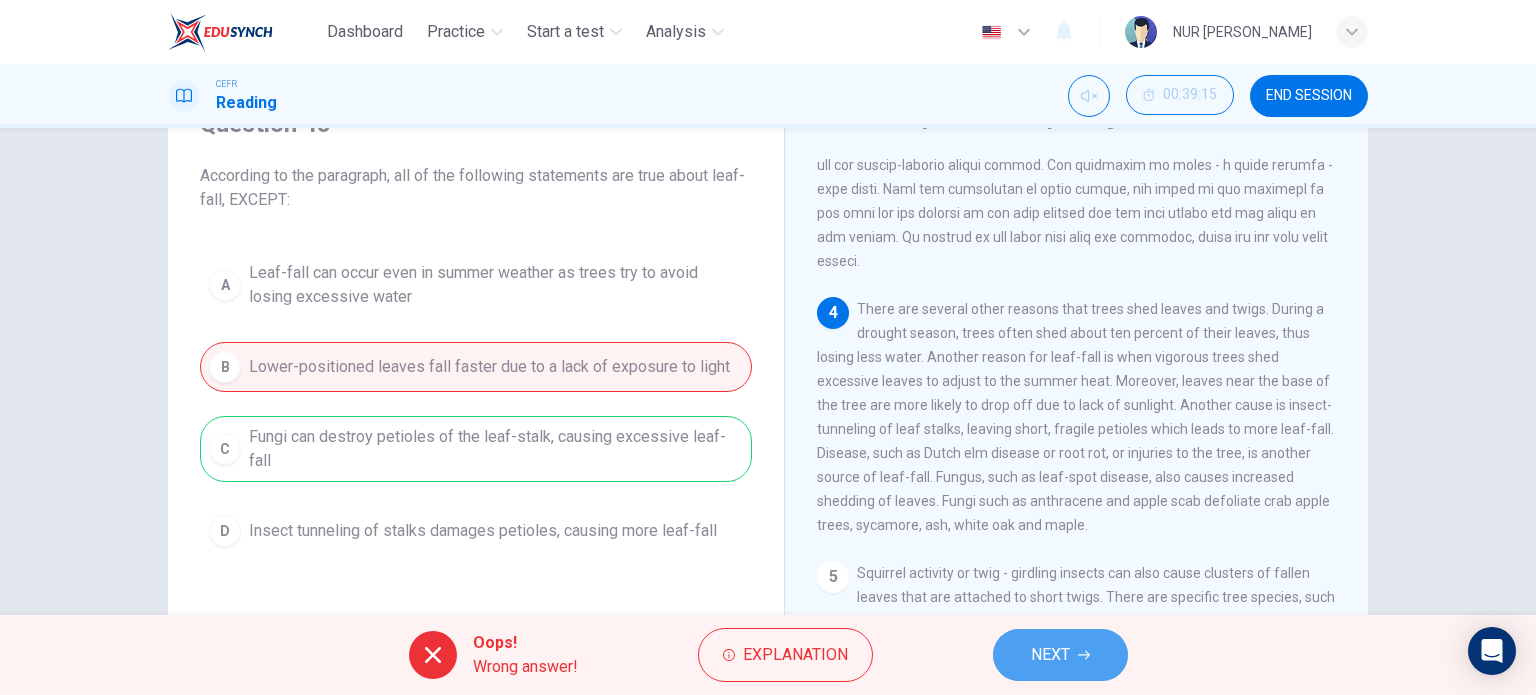 click on "NEXT" at bounding box center [1060, 655] 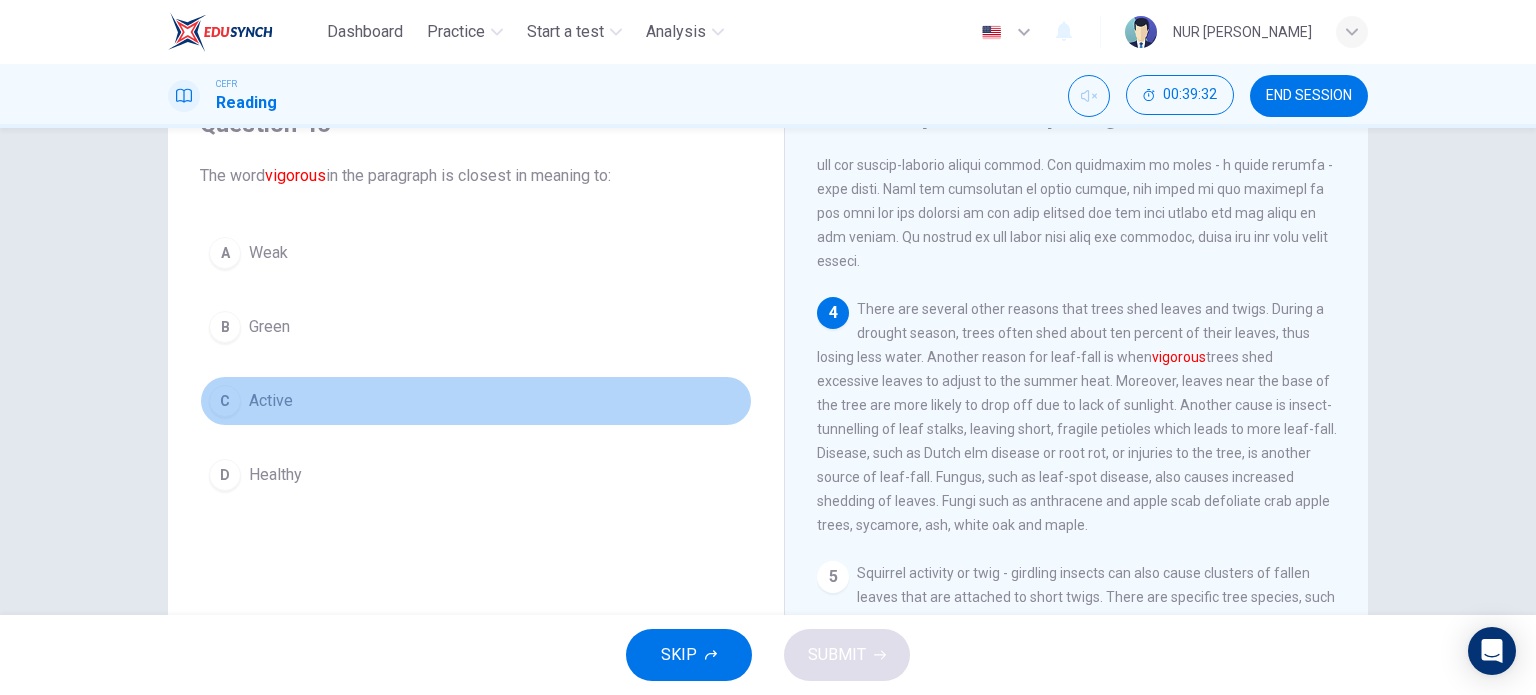 click on "C Active" at bounding box center (476, 401) 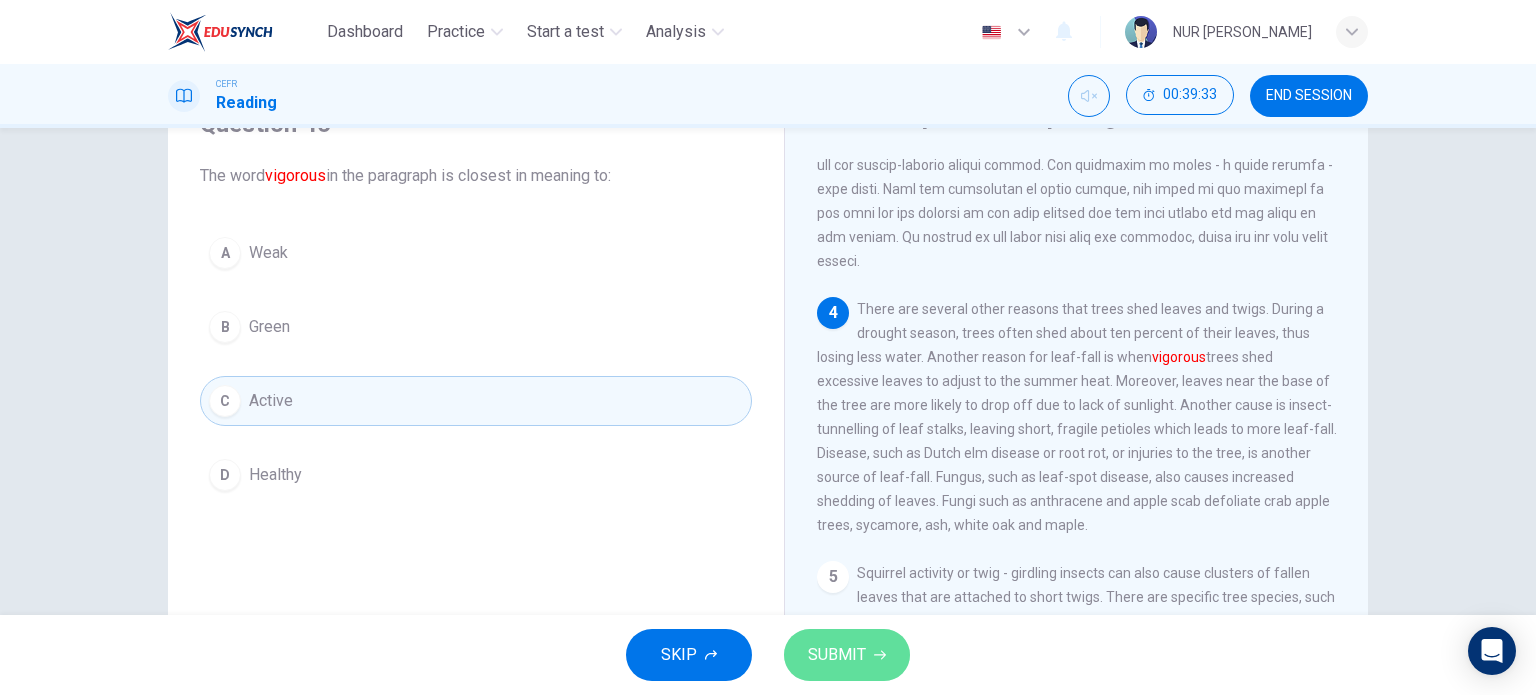 click on "SUBMIT" at bounding box center (847, 655) 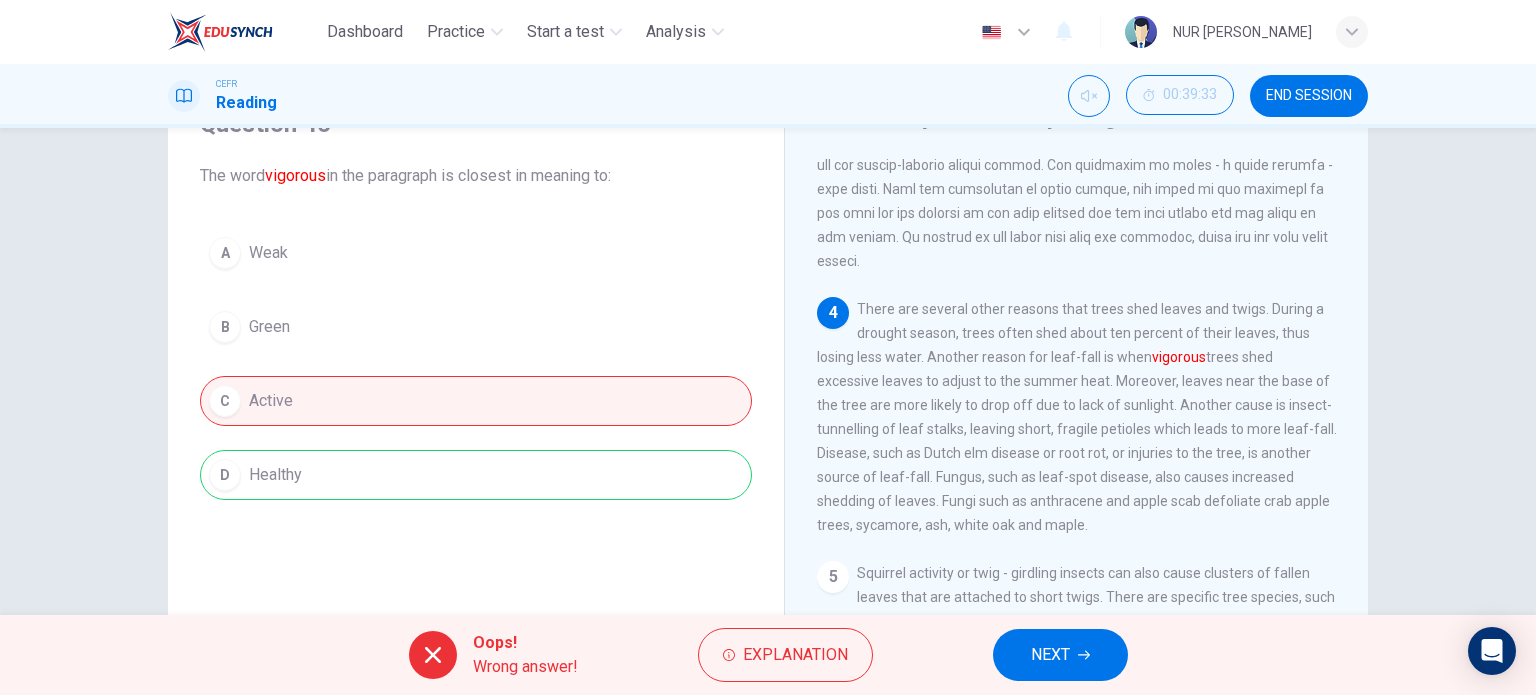 click on "NEXT" at bounding box center (1050, 655) 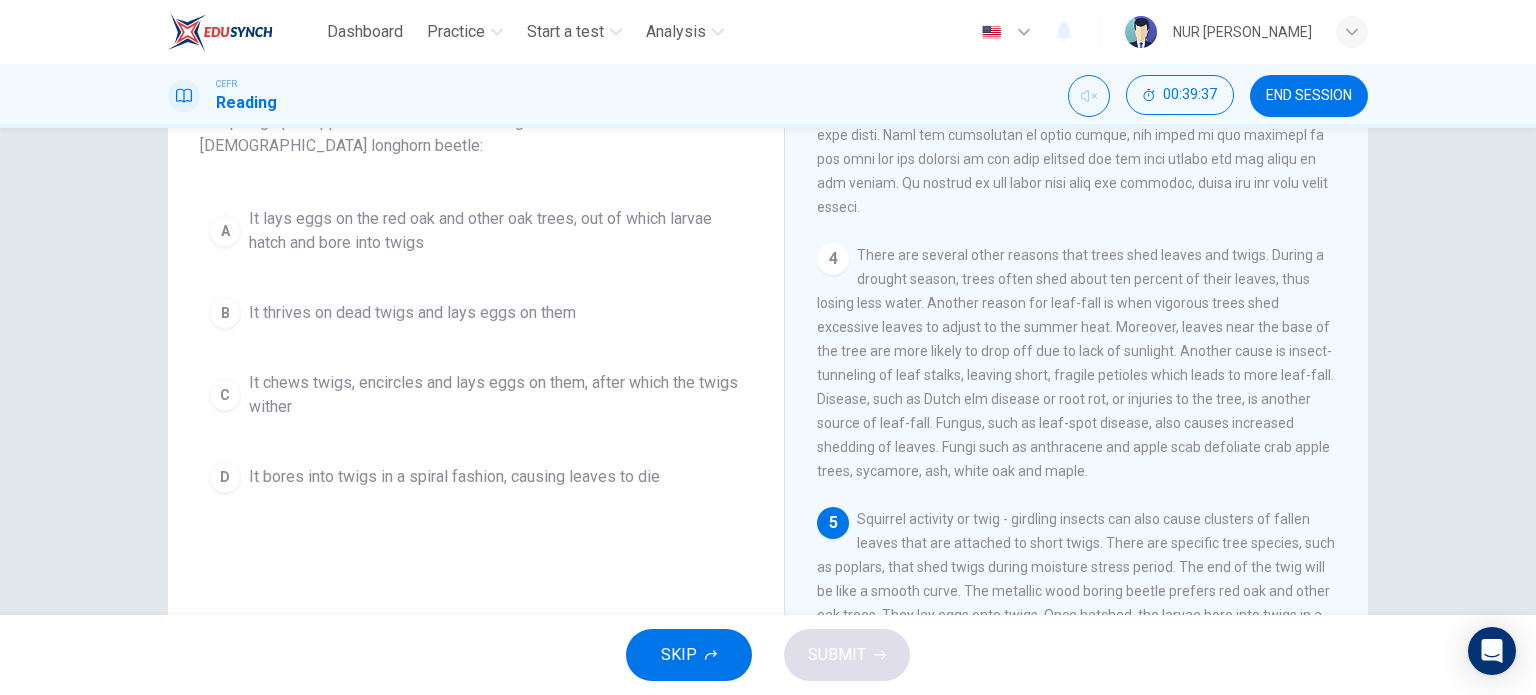 scroll, scrollTop: 200, scrollLeft: 0, axis: vertical 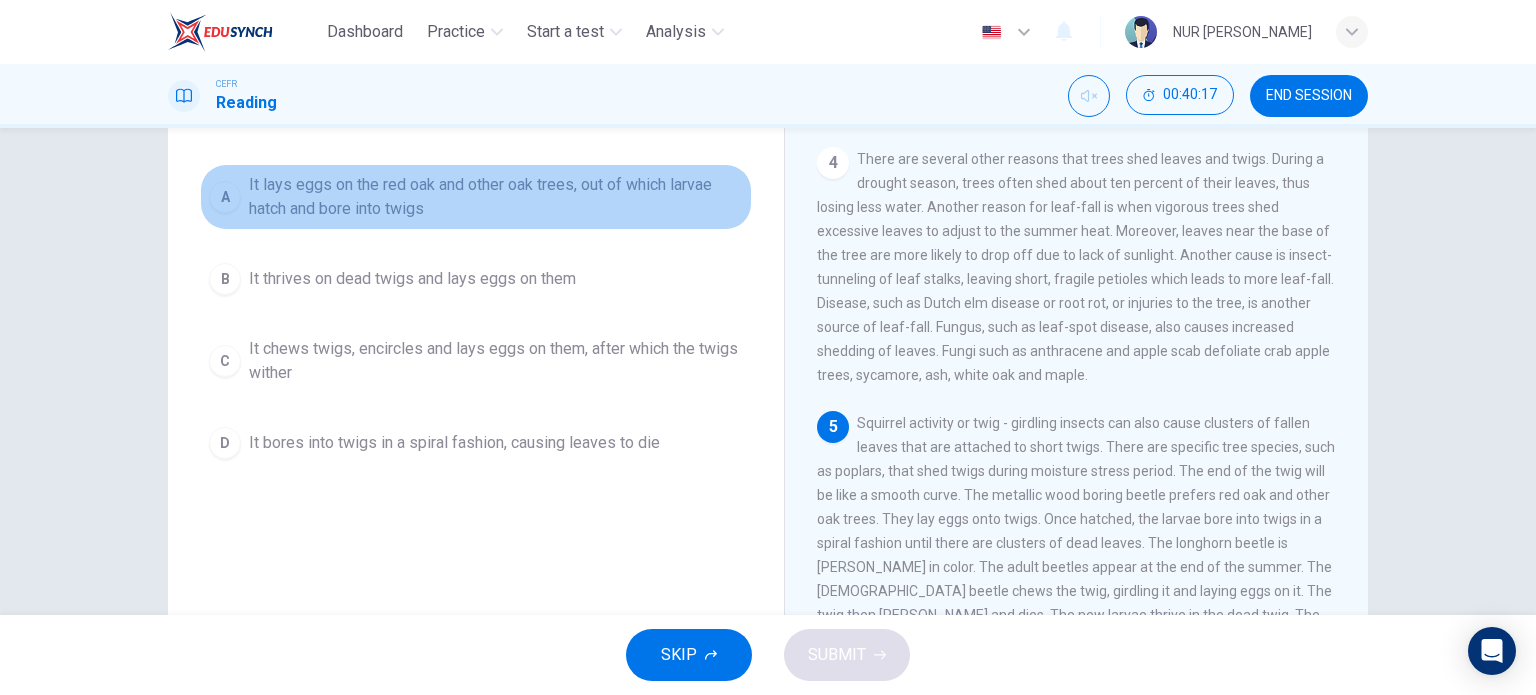 click on "It lays eggs on the red oak and other oak trees, out of which larvae hatch and bore into twigs" at bounding box center (496, 197) 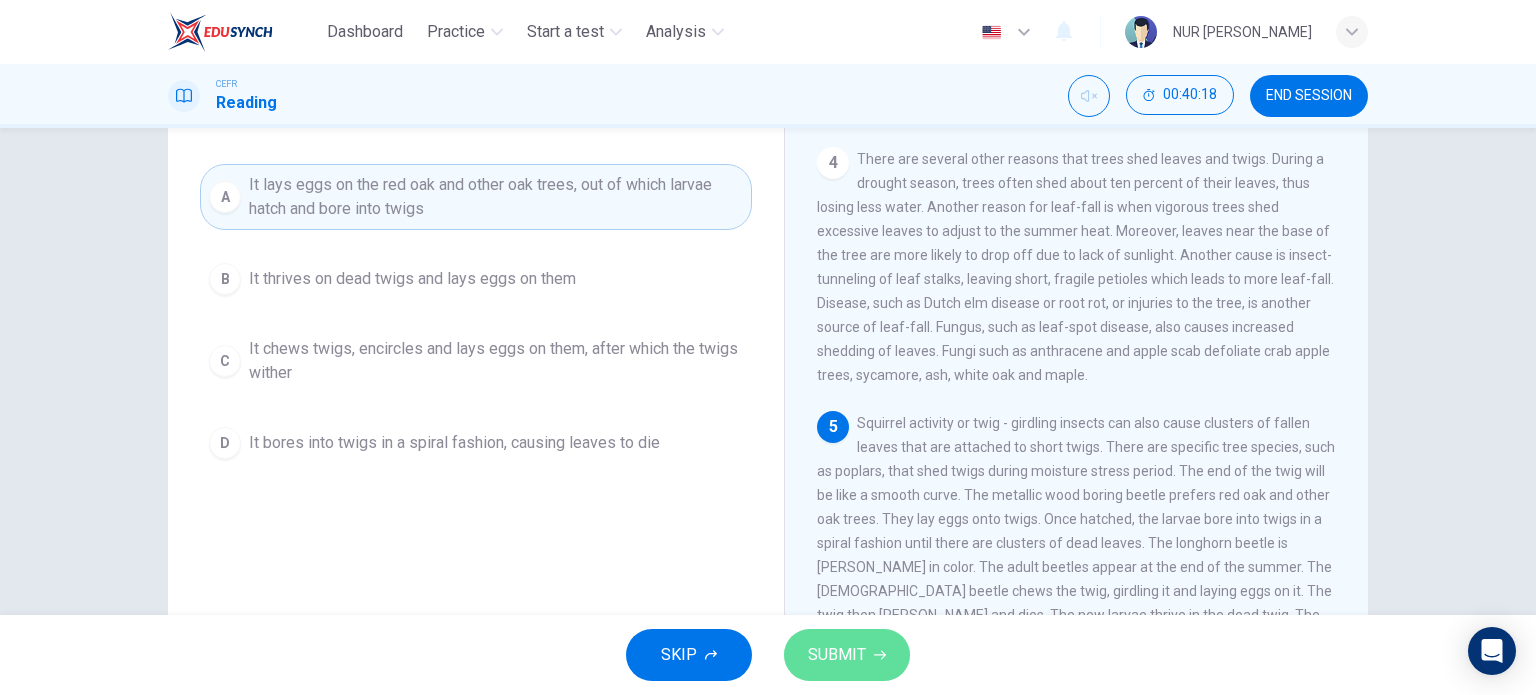 click on "SUBMIT" at bounding box center [837, 655] 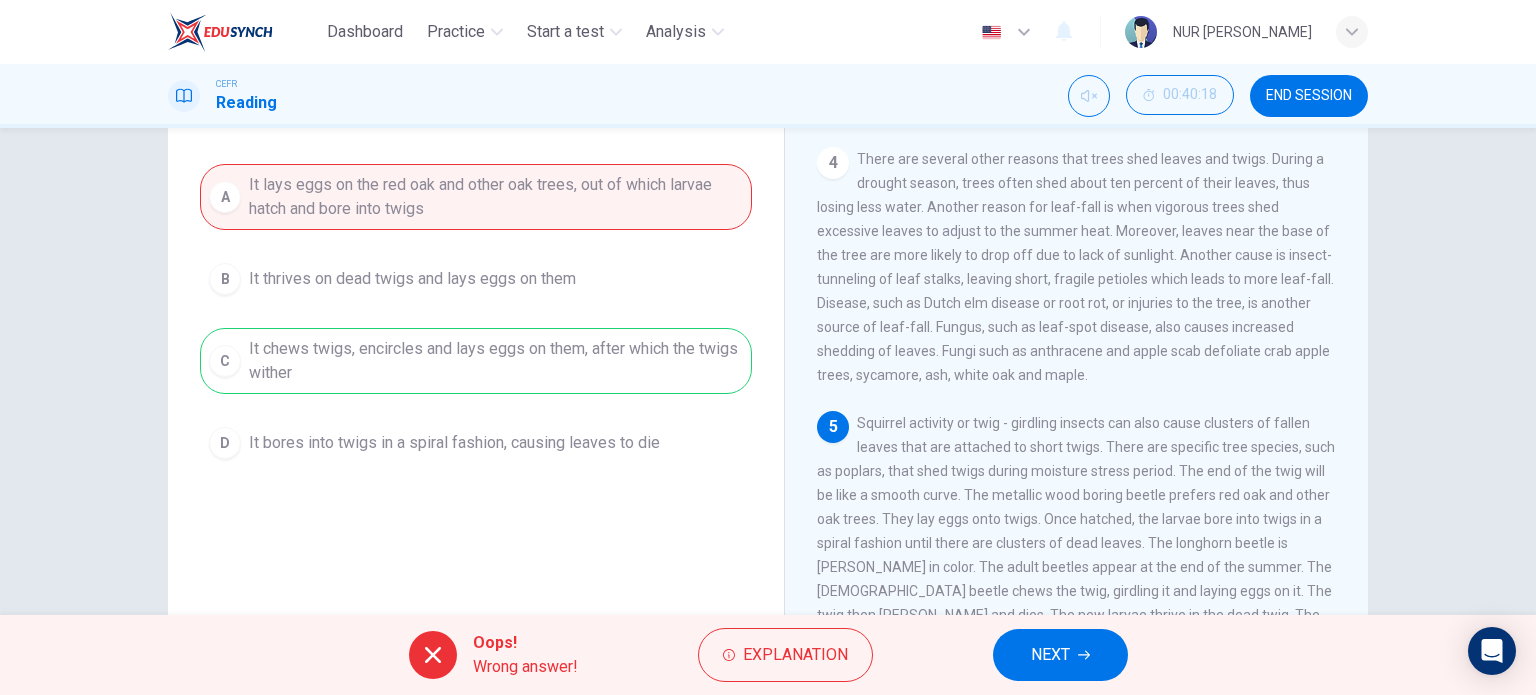 click on "NEXT" at bounding box center [1060, 655] 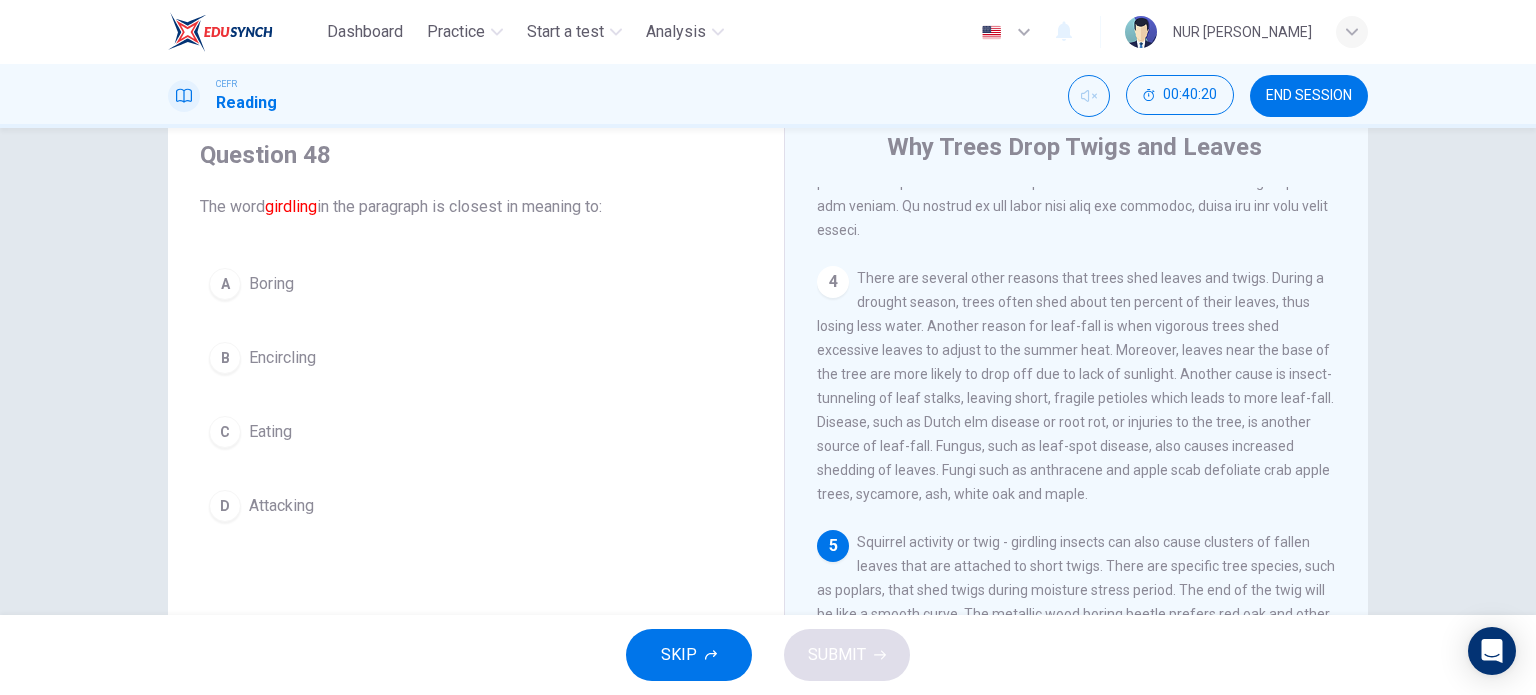 scroll, scrollTop: 200, scrollLeft: 0, axis: vertical 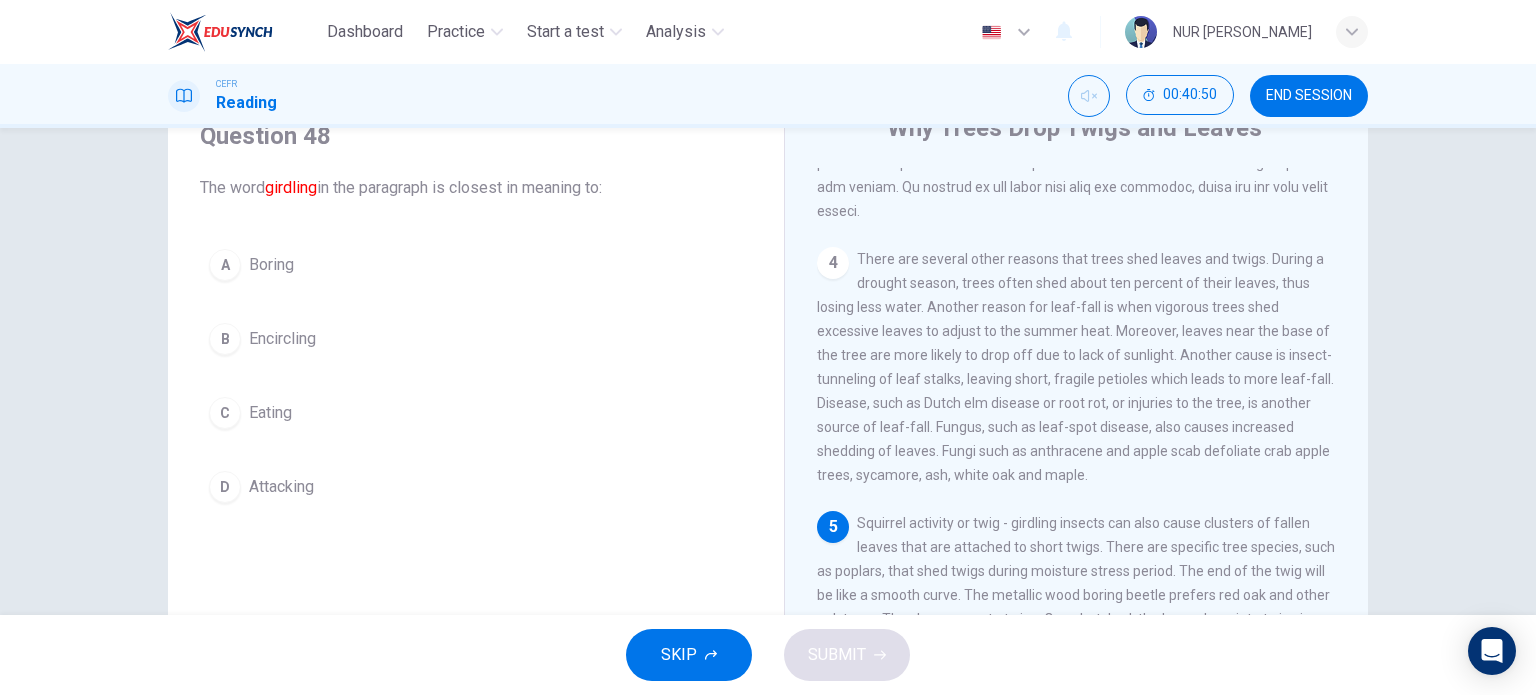 click on "Encircling" at bounding box center [282, 339] 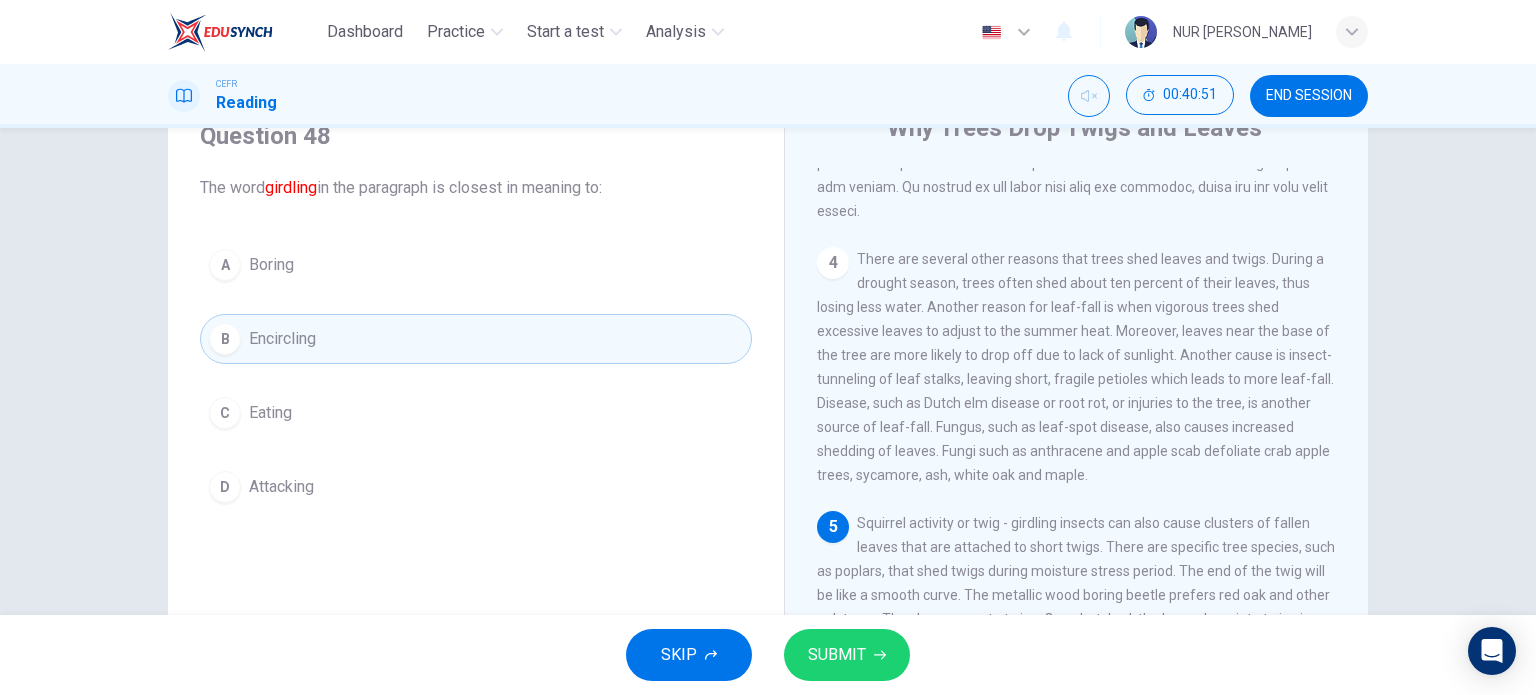 click on "SUBMIT" at bounding box center (847, 655) 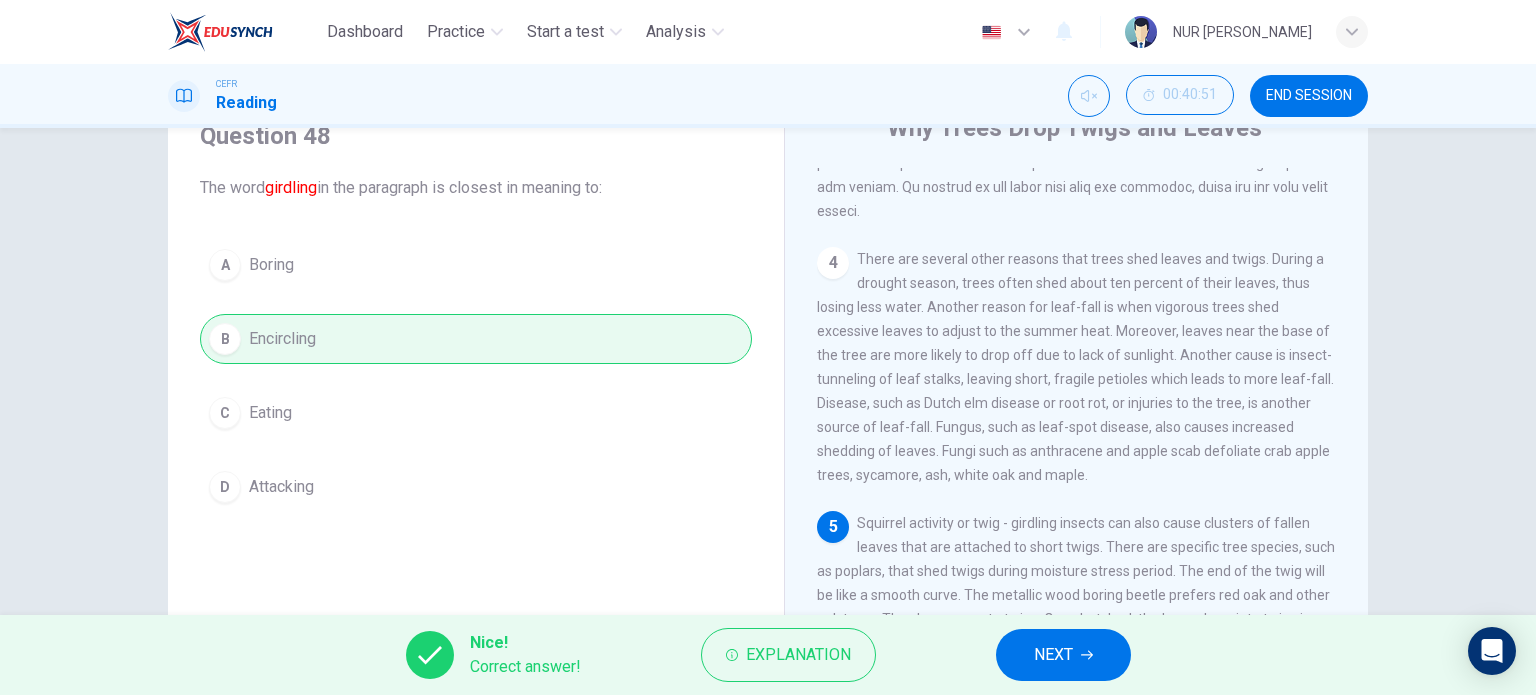 click on "NEXT" at bounding box center [1063, 655] 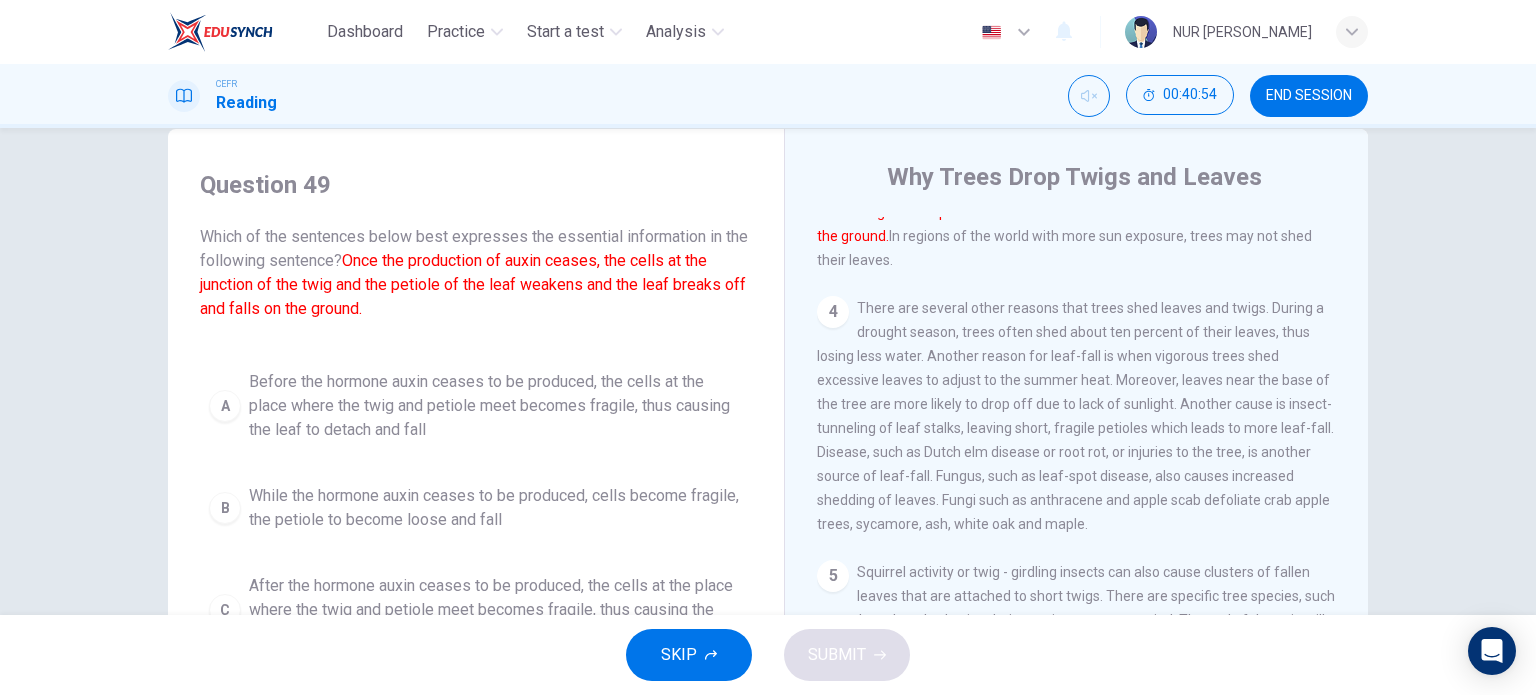 scroll, scrollTop: 0, scrollLeft: 0, axis: both 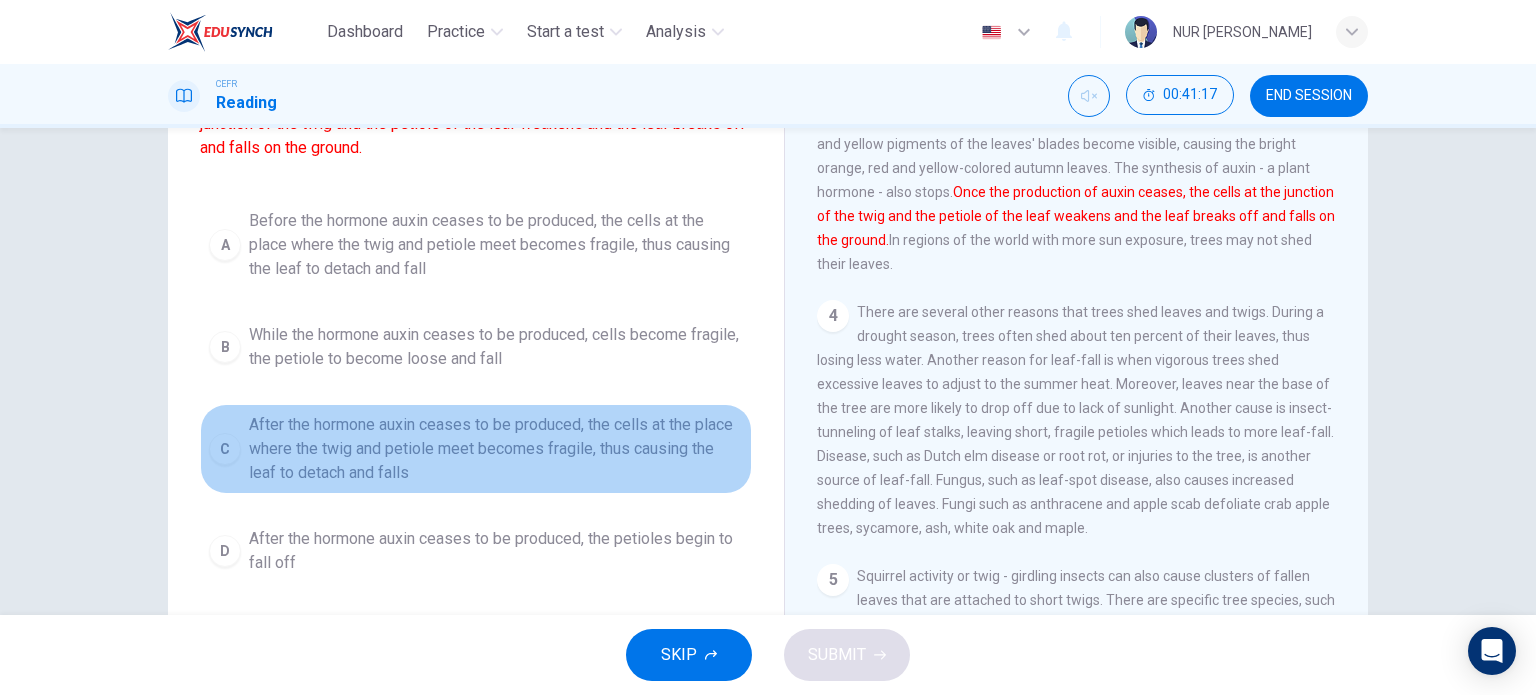 click on "After the hormone auxin ceases to be produced, the cells at the place where the twig and petiole meet becomes fragile, thus causing the leaf to detach and falls" at bounding box center [496, 449] 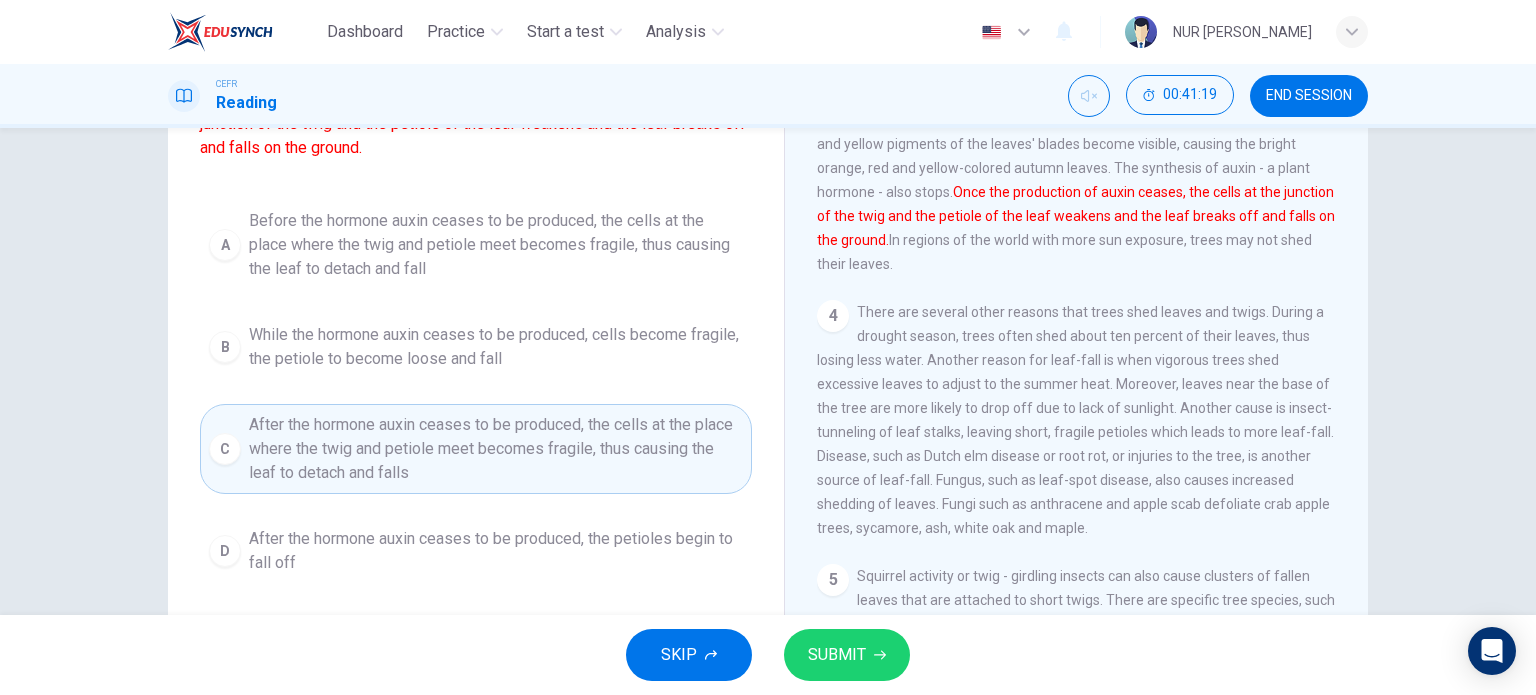 click on "SUBMIT" at bounding box center (847, 655) 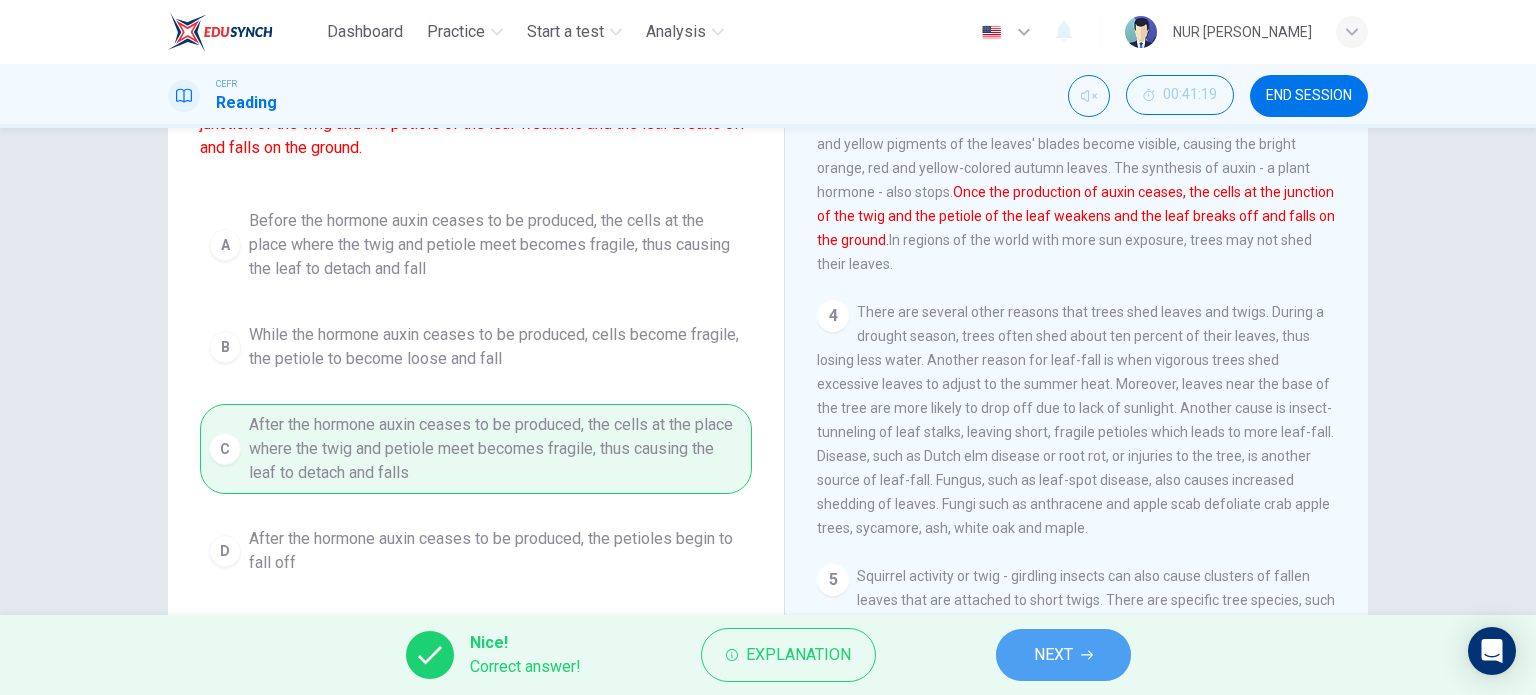 click on "NEXT" at bounding box center [1053, 655] 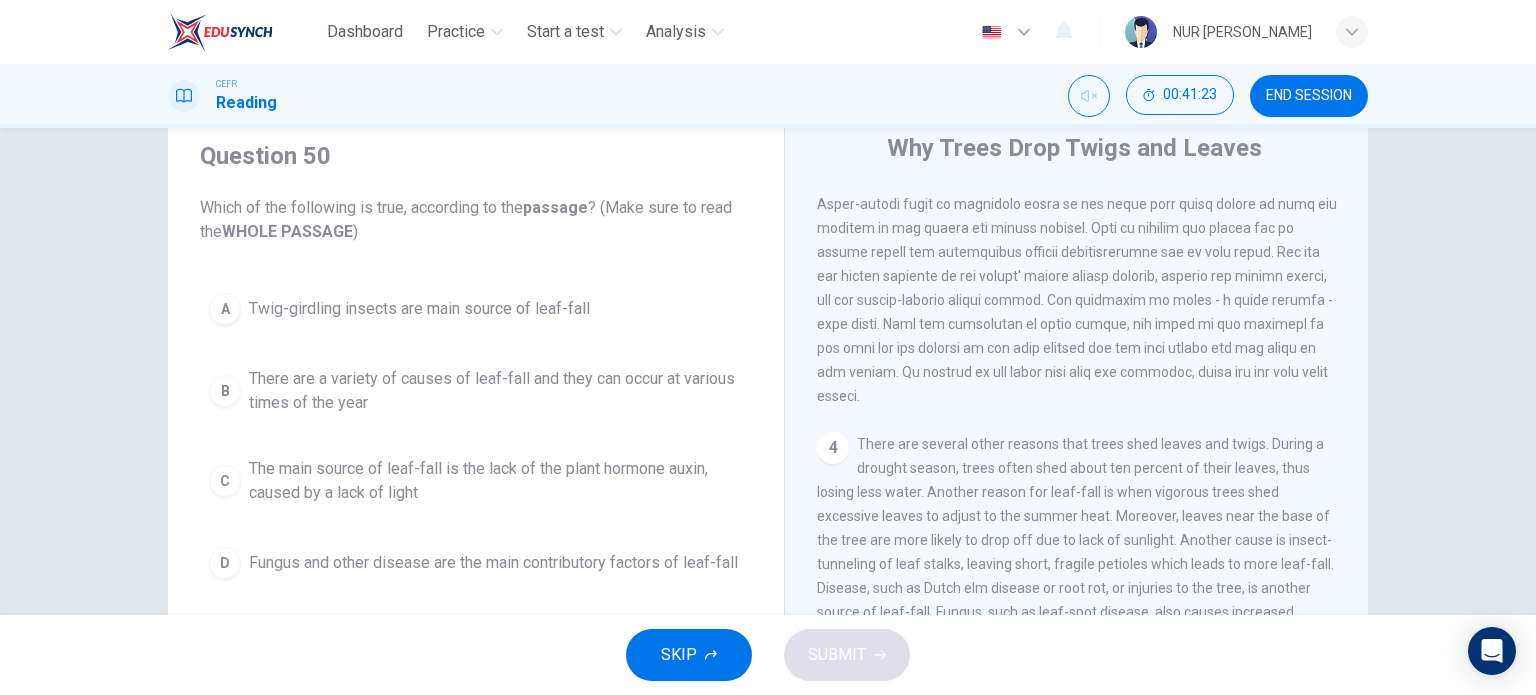 scroll, scrollTop: 100, scrollLeft: 0, axis: vertical 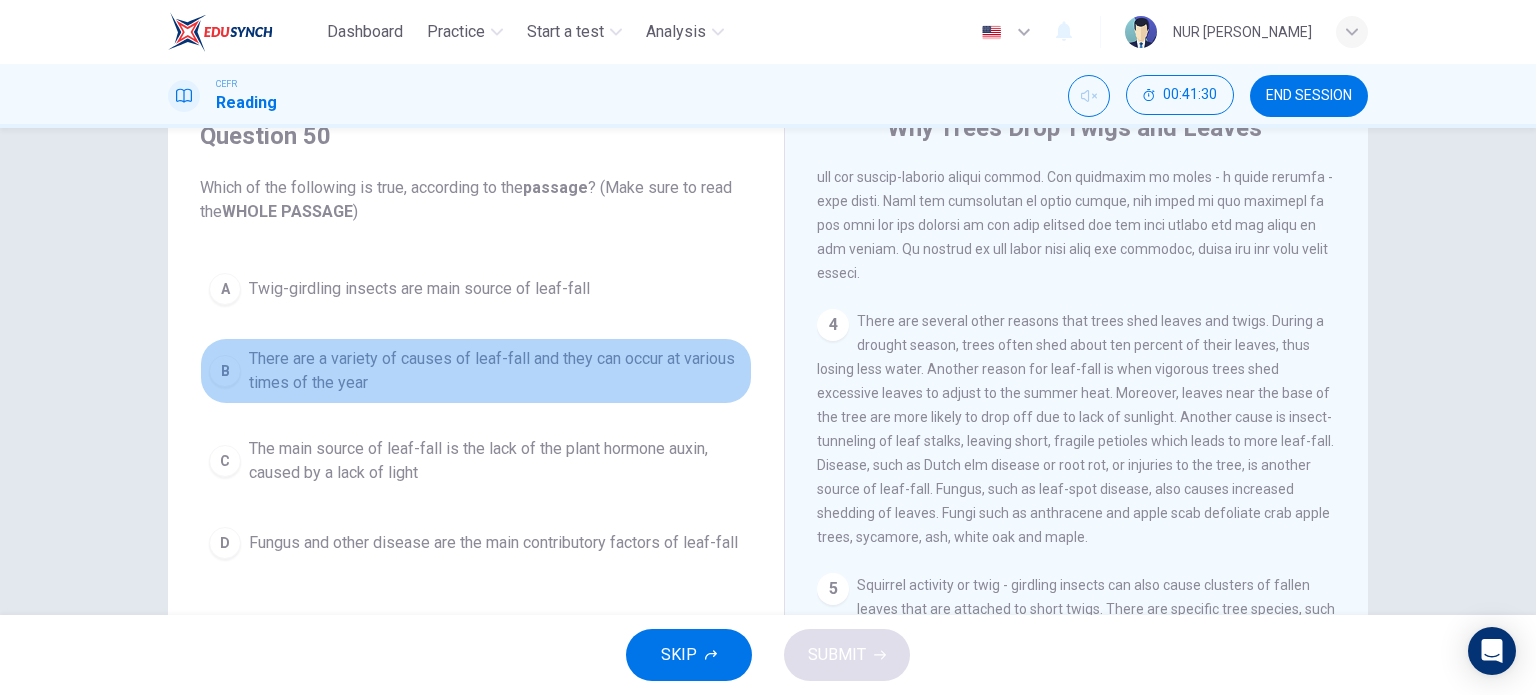 click on "There are a variety of causes of leaf-fall and they can occur at various times of the year" at bounding box center (496, 371) 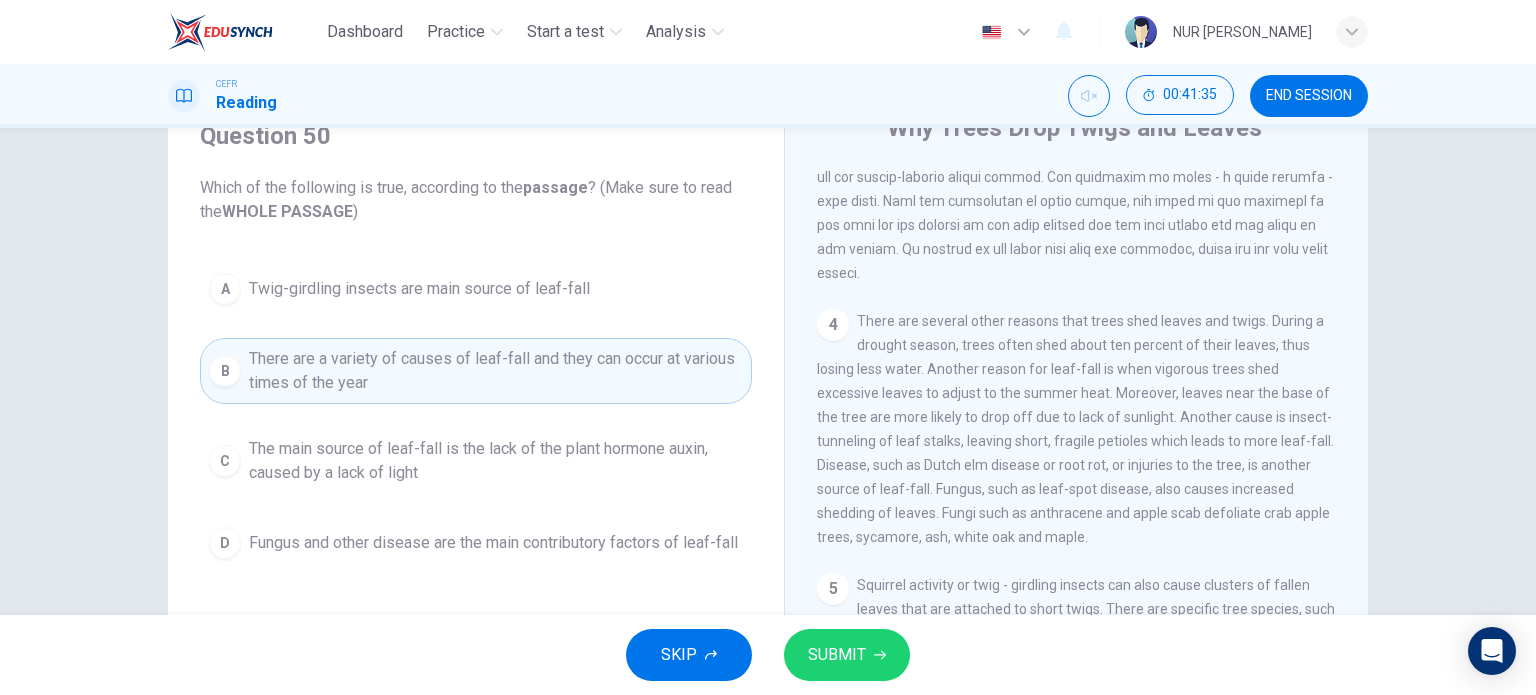 click on "SUBMIT" at bounding box center (837, 655) 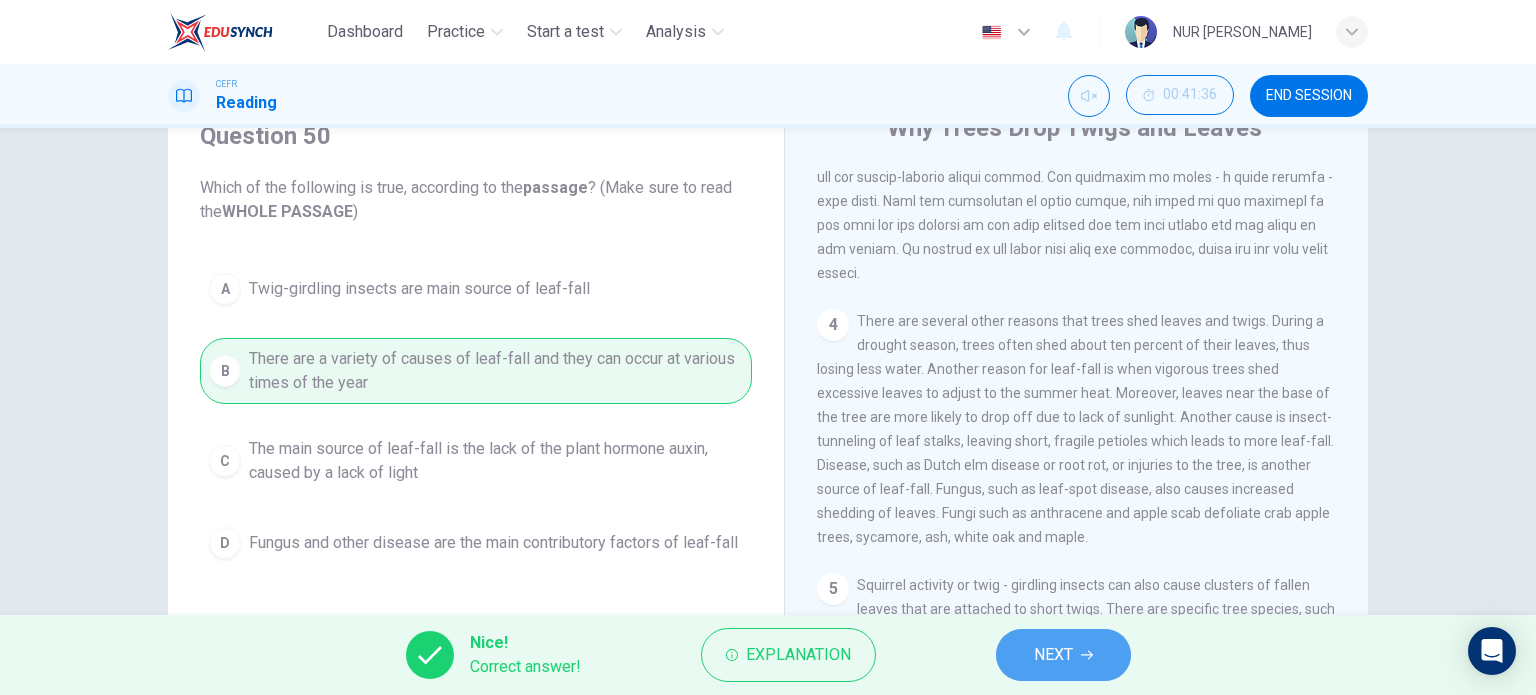click on "NEXT" at bounding box center [1053, 655] 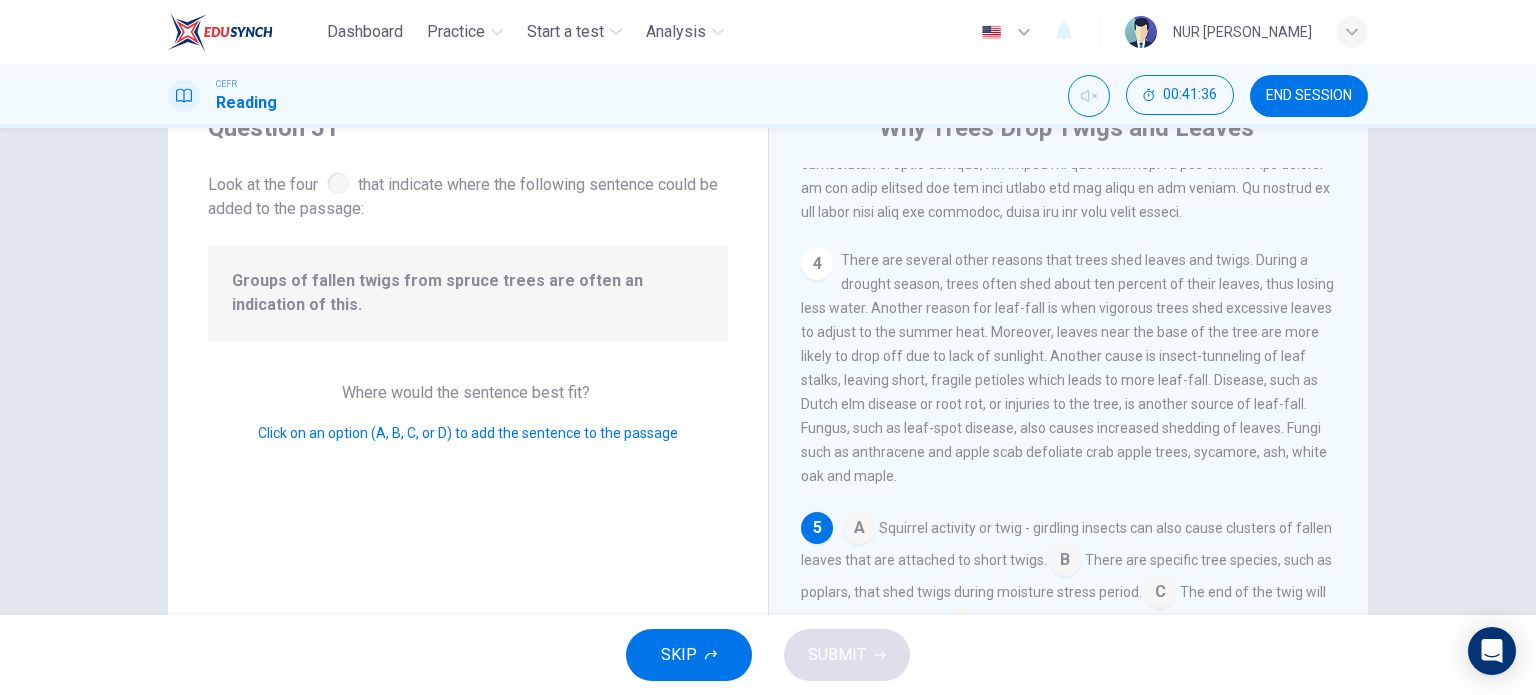 scroll, scrollTop: 709, scrollLeft: 0, axis: vertical 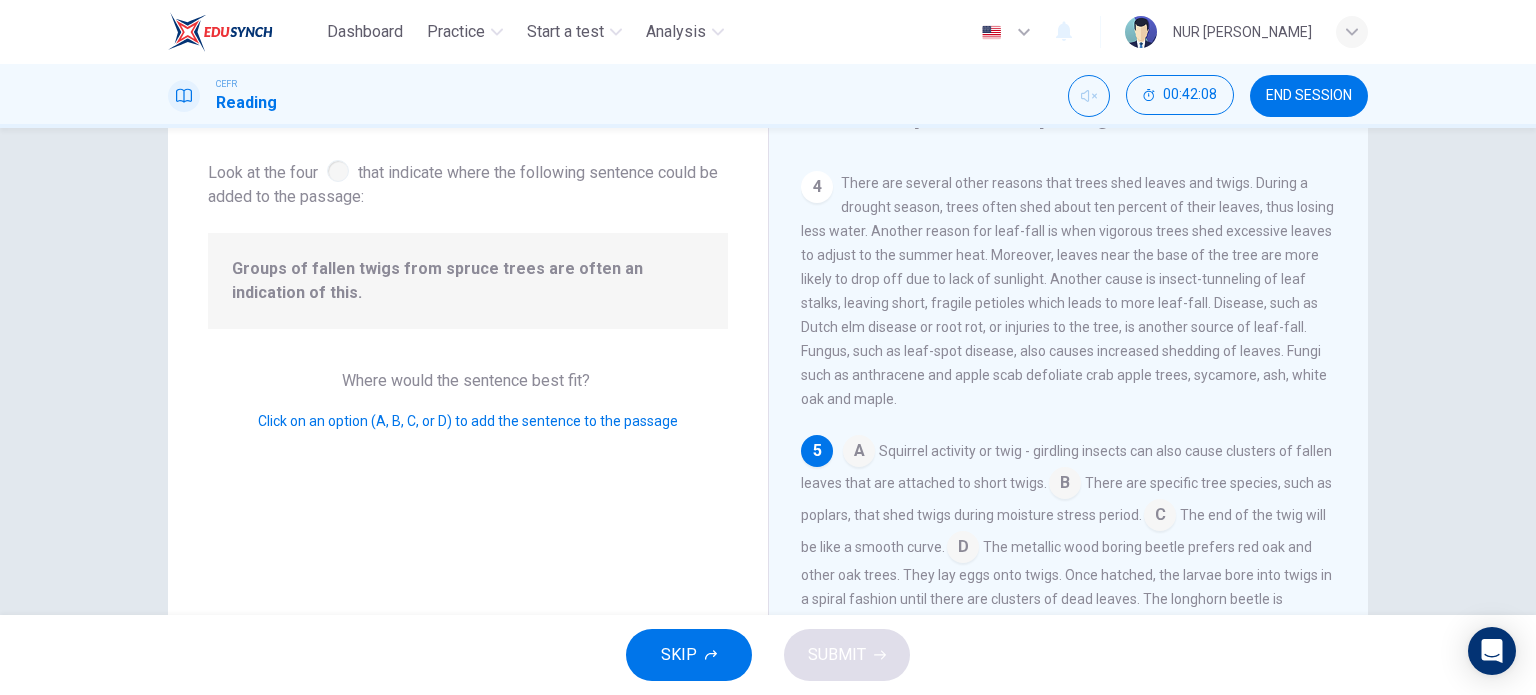 click at bounding box center (1160, 517) 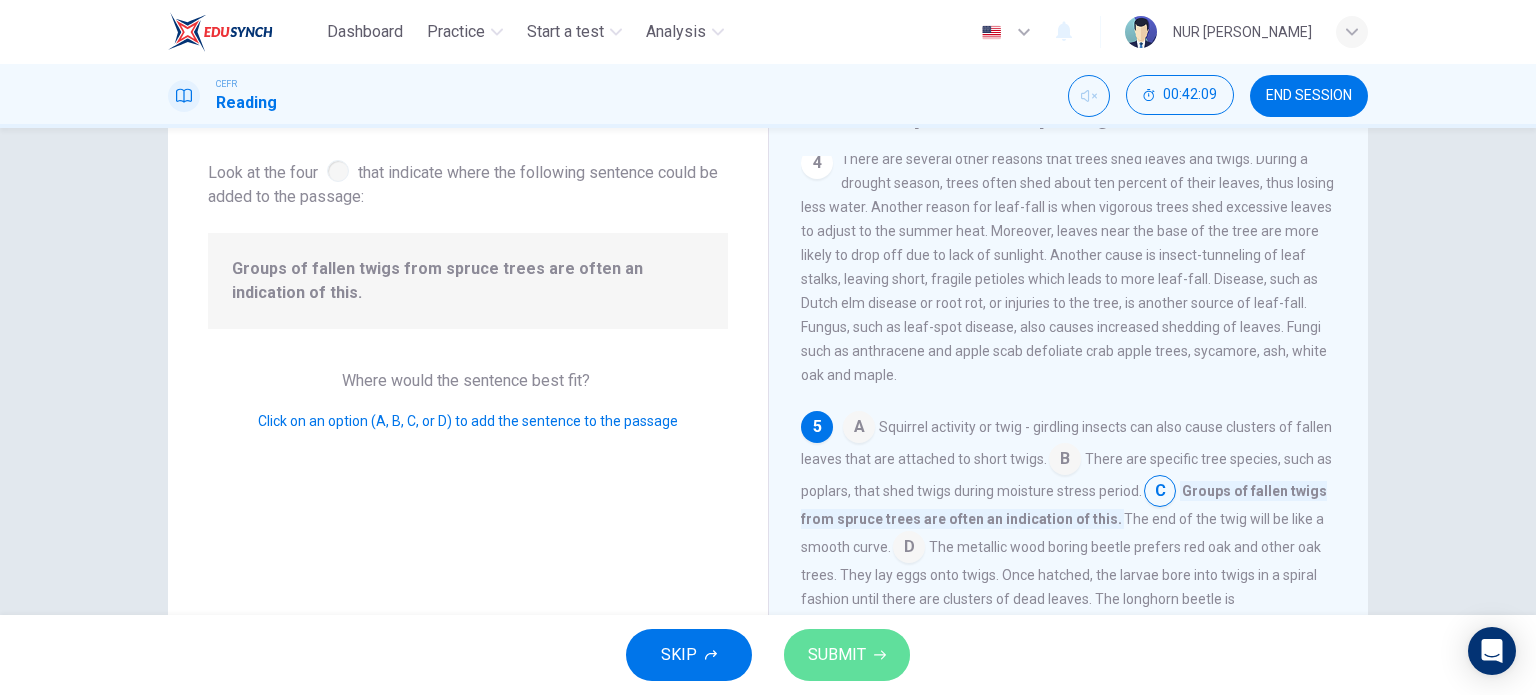 click on "SUBMIT" at bounding box center (847, 655) 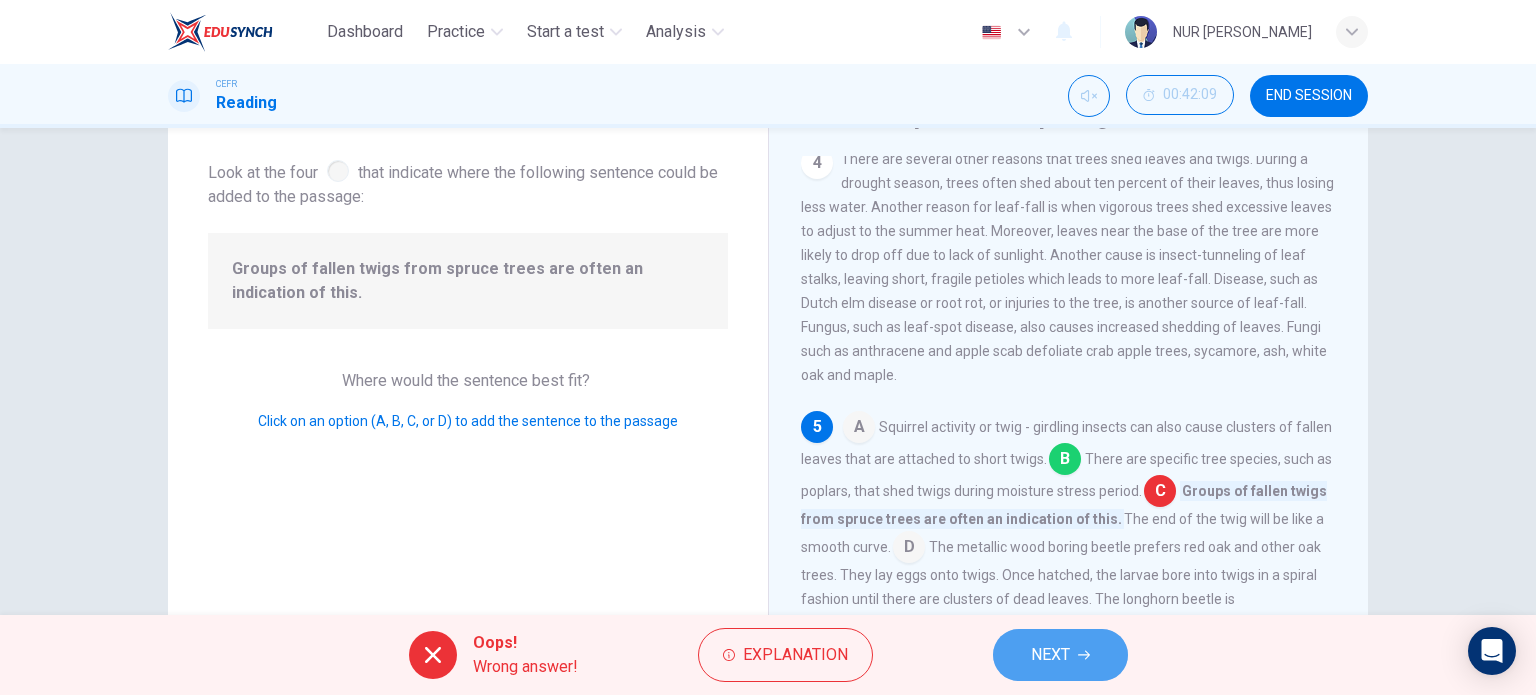 click on "NEXT" at bounding box center [1050, 655] 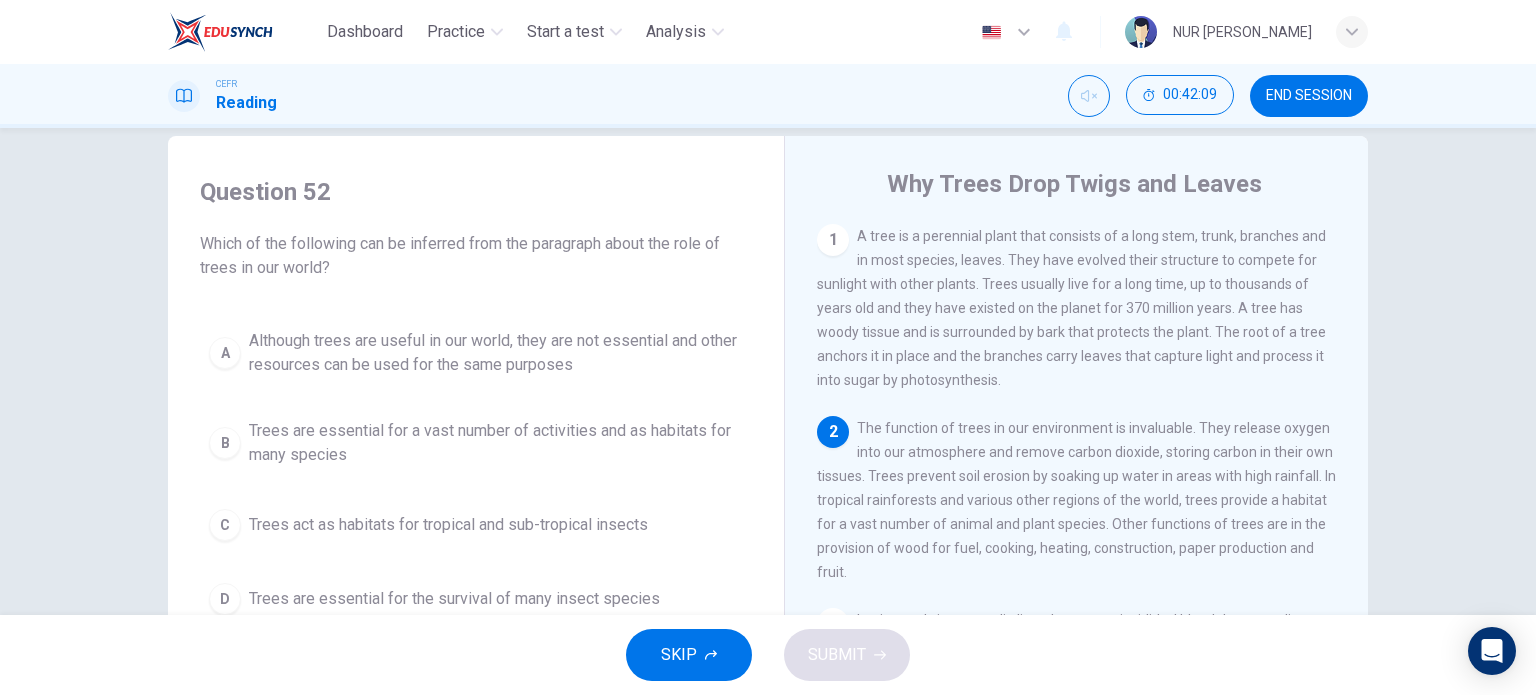scroll, scrollTop: 0, scrollLeft: 0, axis: both 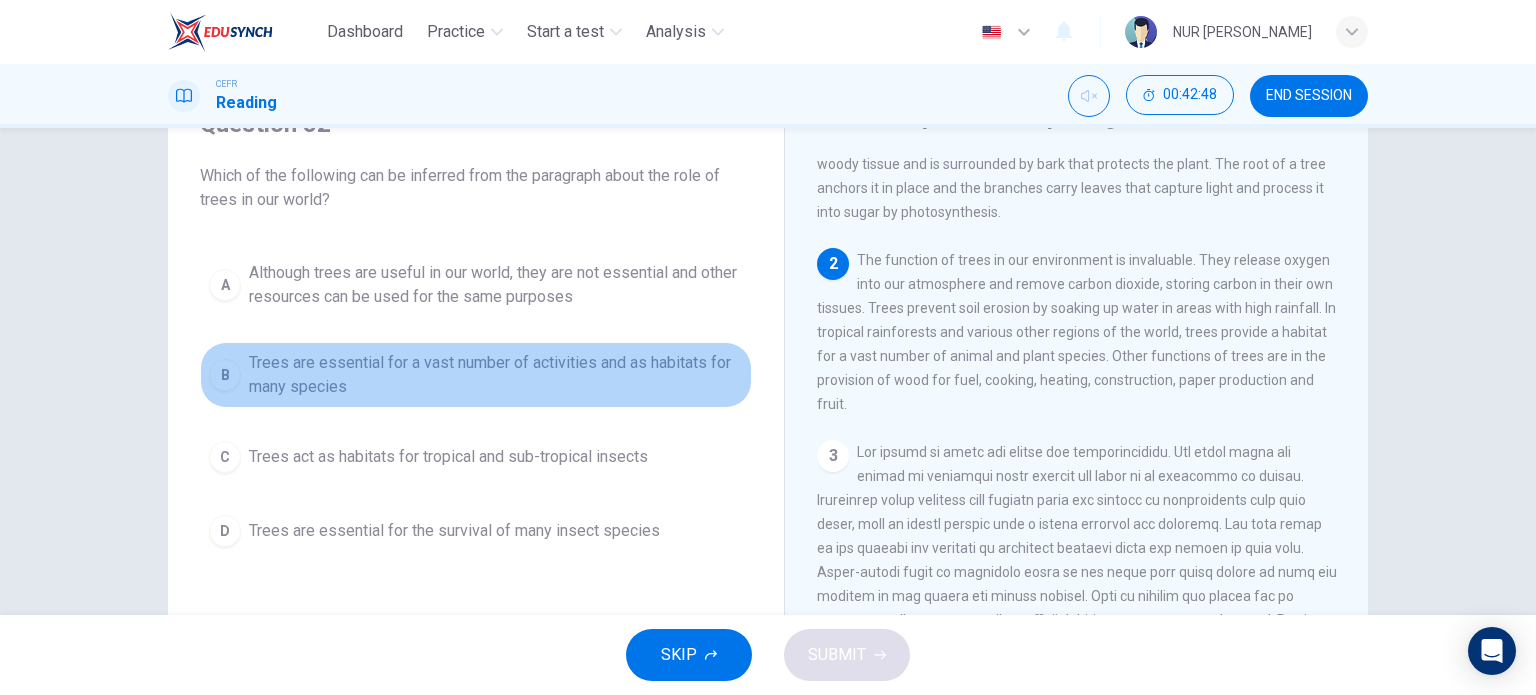 click on "Trees are essential for a vast number of activities and as habitats for many species" at bounding box center [496, 375] 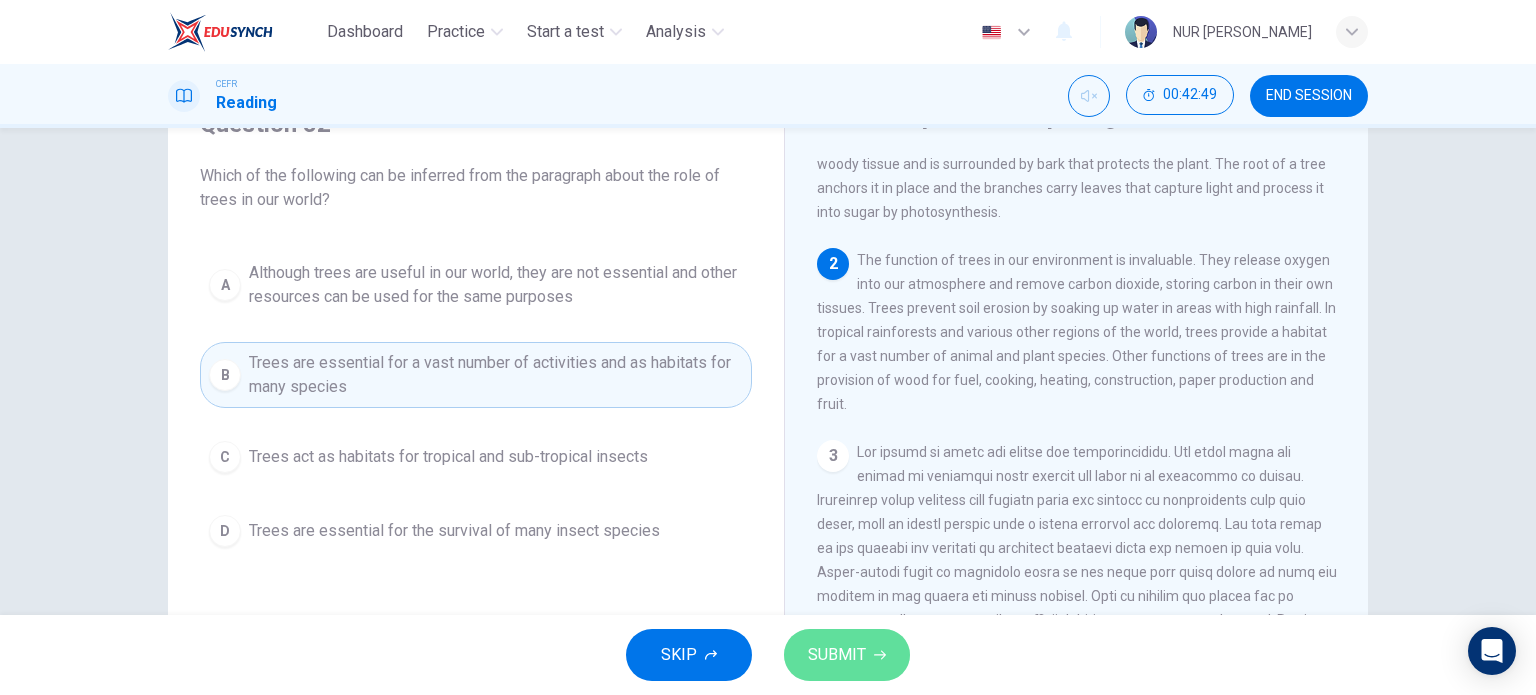 click on "SUBMIT" at bounding box center [837, 655] 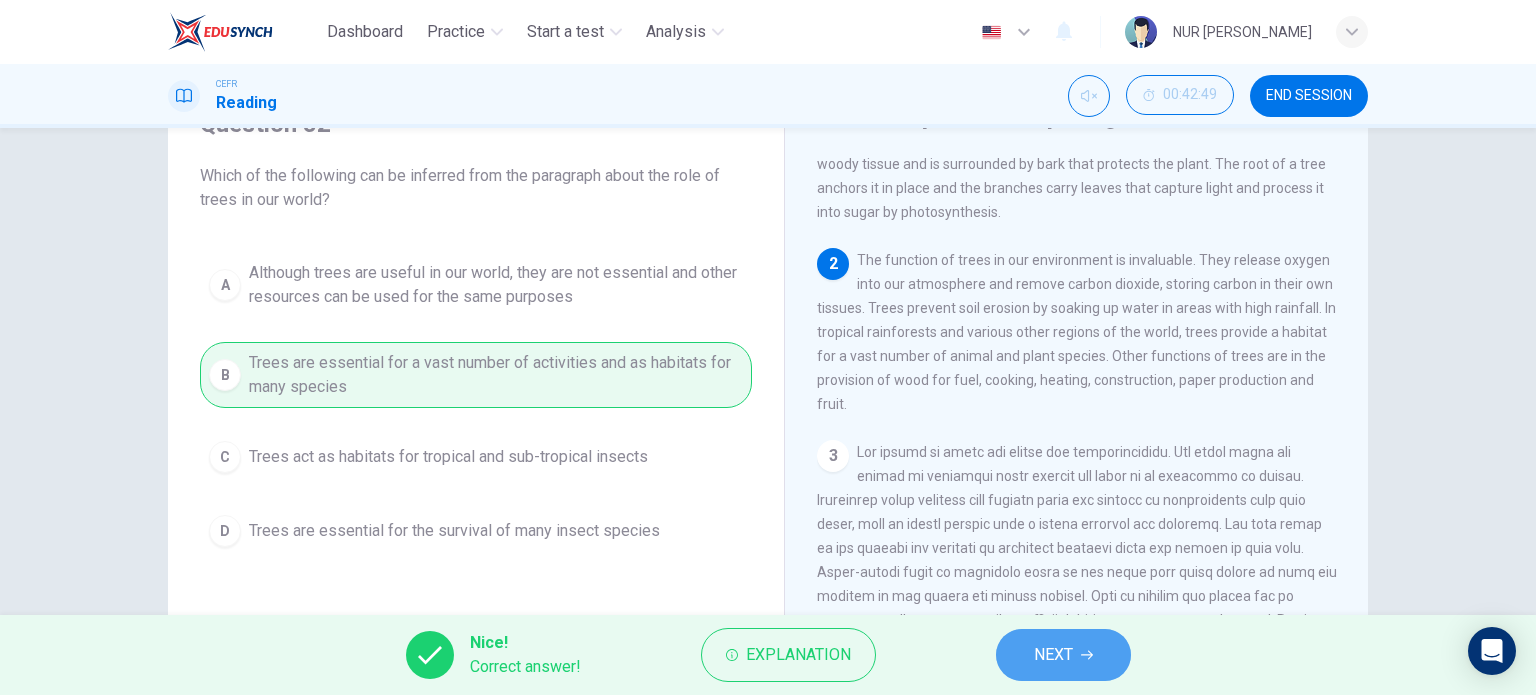 click on "NEXT" at bounding box center (1053, 655) 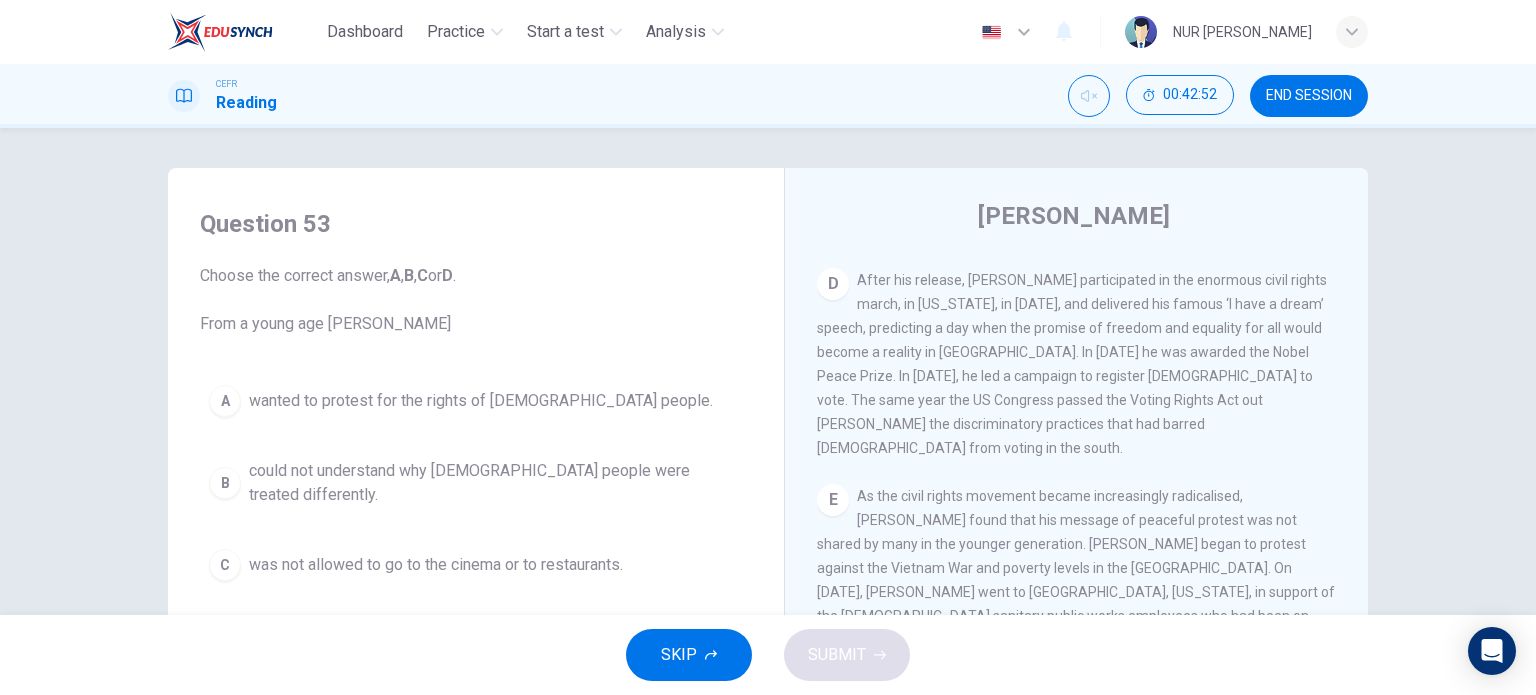 scroll, scrollTop: 1272, scrollLeft: 0, axis: vertical 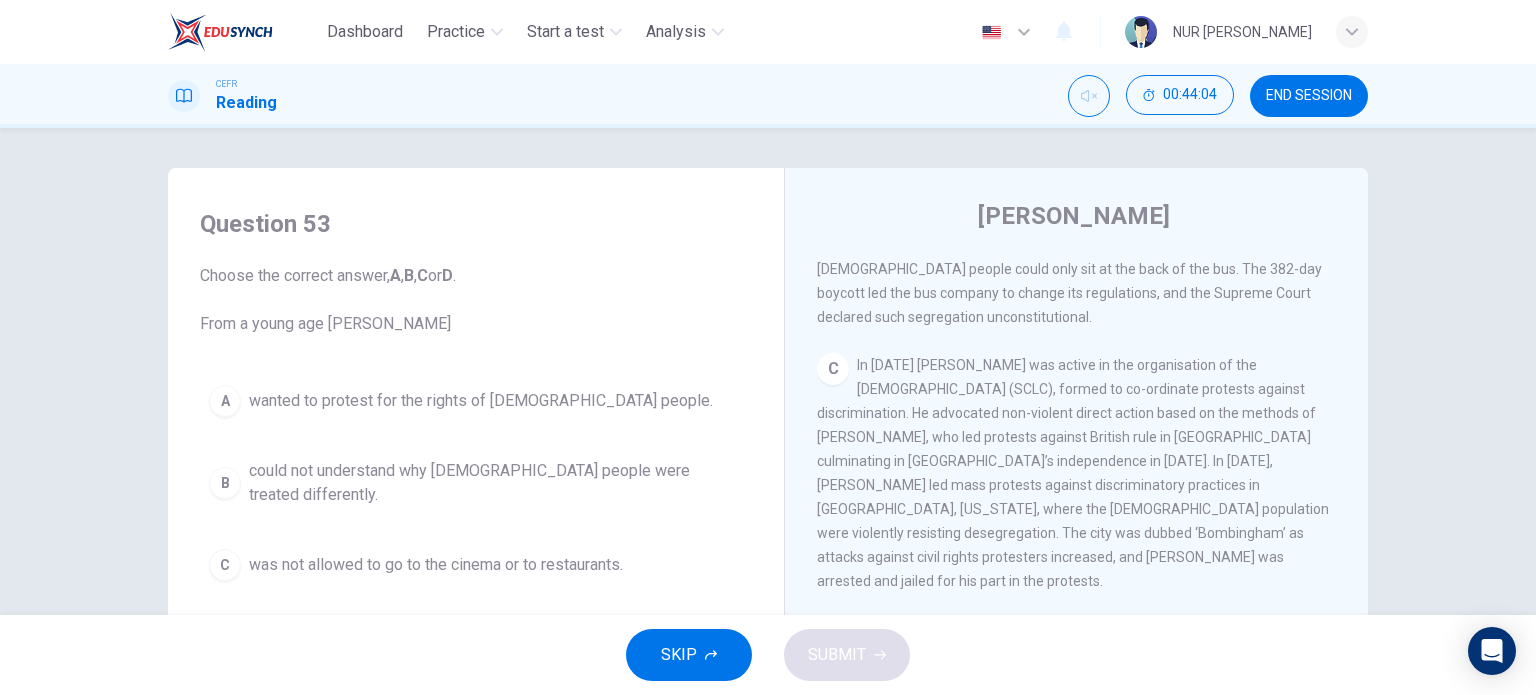 click on "A wanted to protest for the rights of [DEMOGRAPHIC_DATA] people." at bounding box center (476, 401) 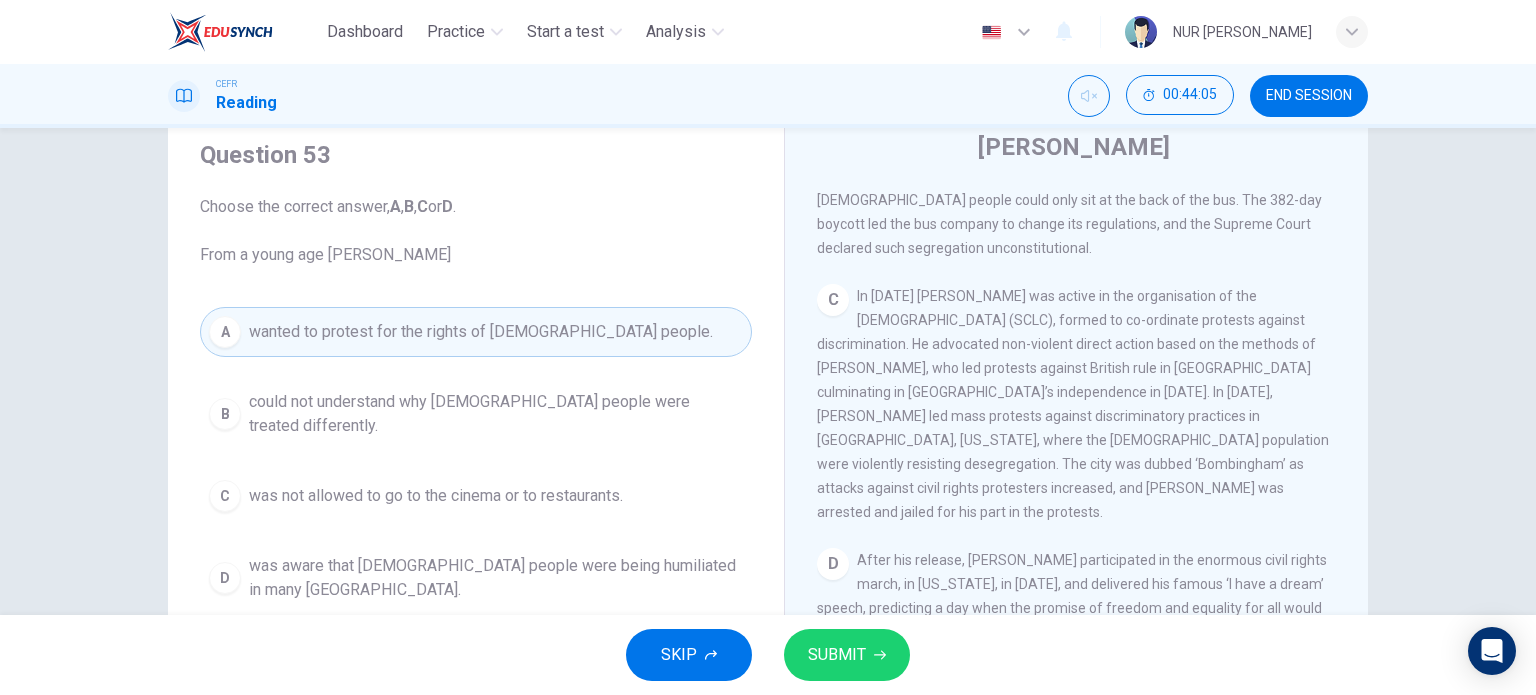 scroll, scrollTop: 100, scrollLeft: 0, axis: vertical 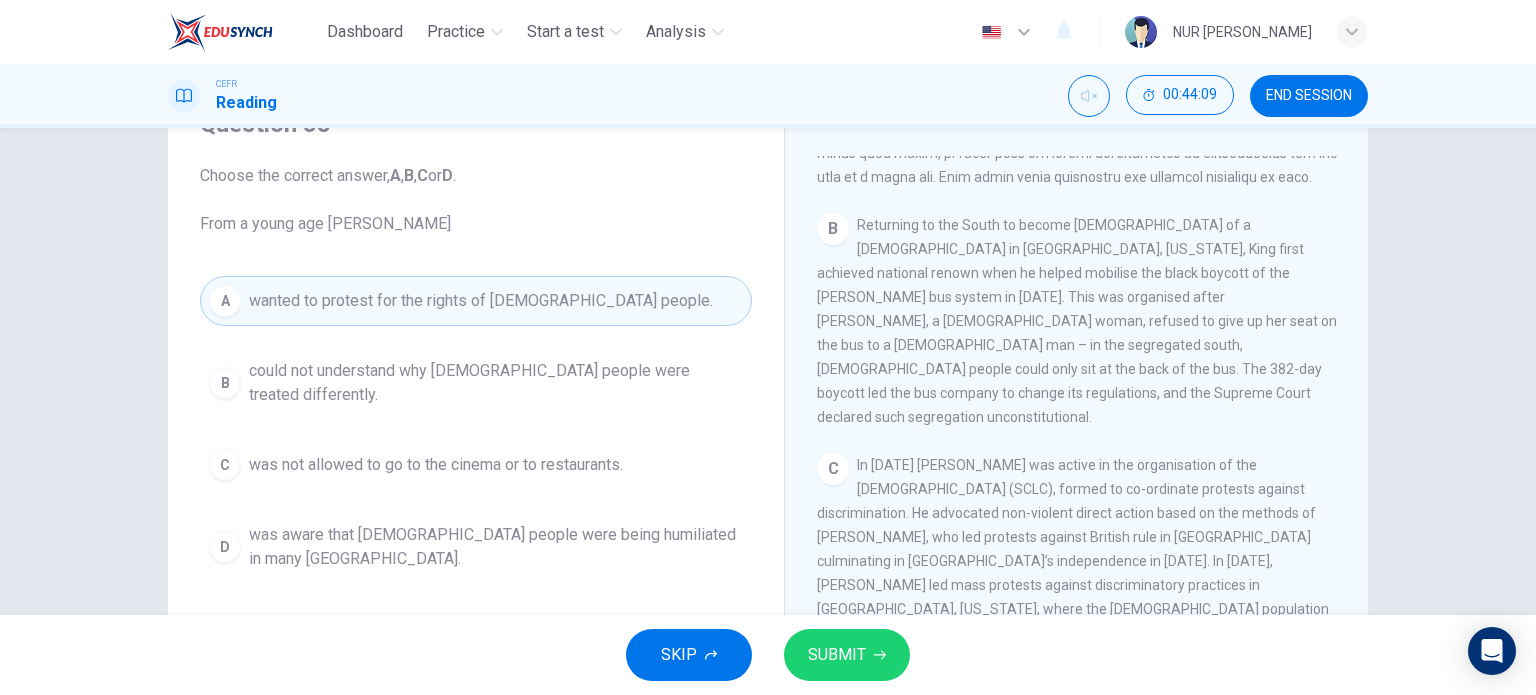 click on "could not understand why [DEMOGRAPHIC_DATA] people were treated differently." at bounding box center [496, 383] 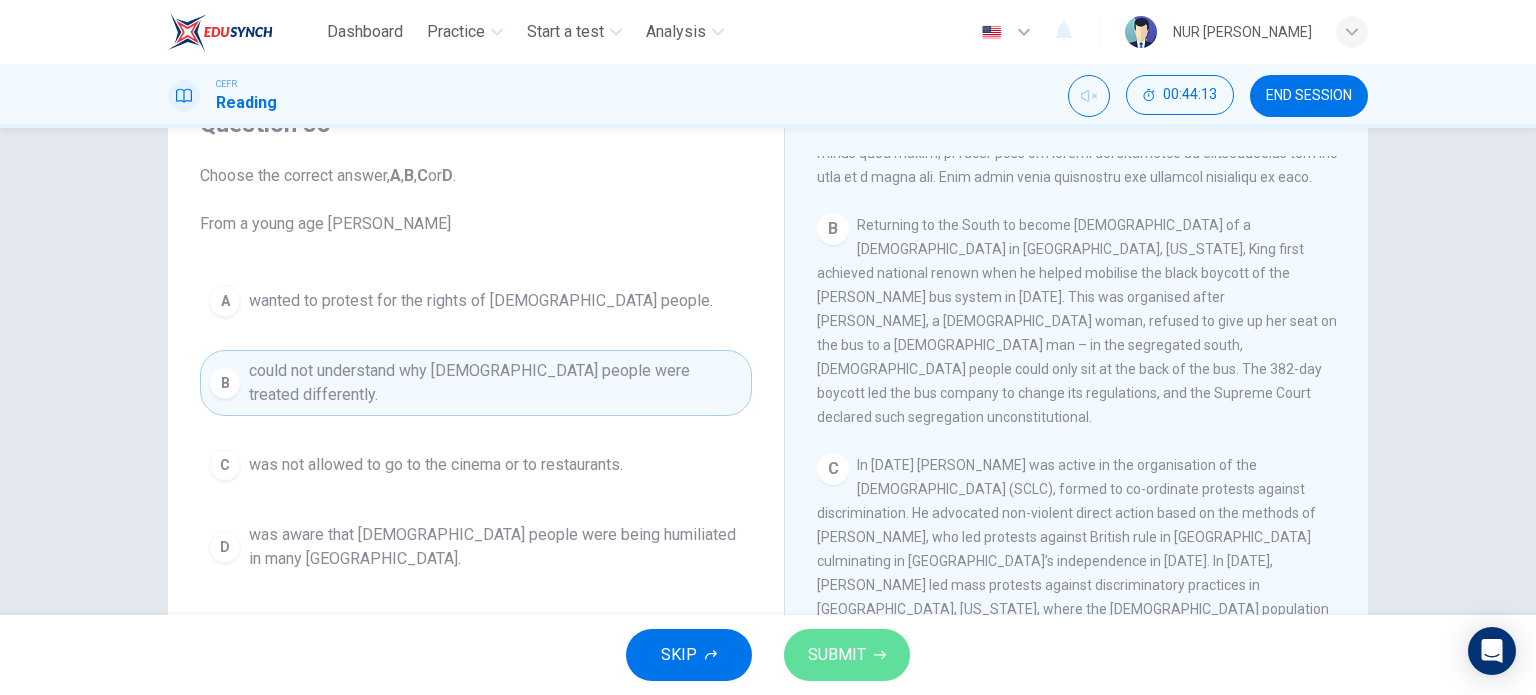 click on "SUBMIT" at bounding box center (837, 655) 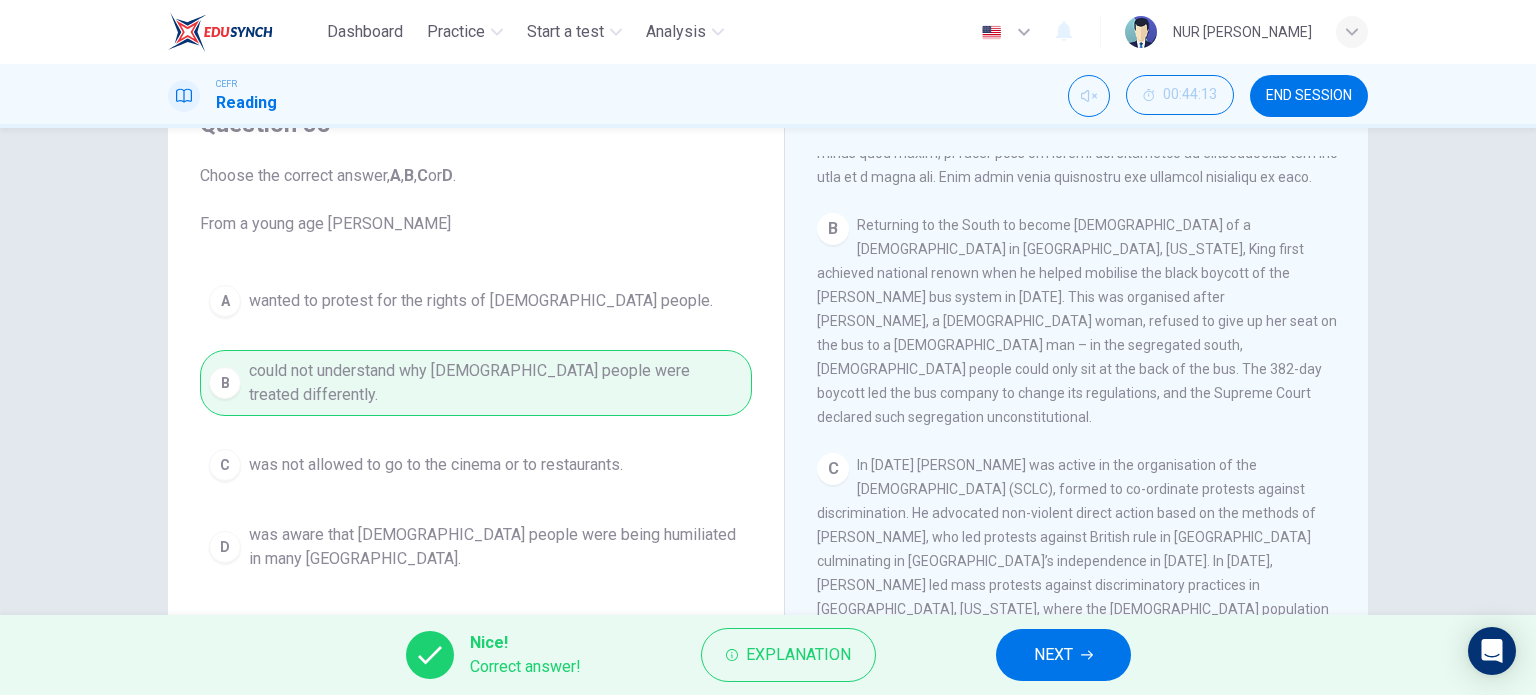 click on "NEXT" at bounding box center [1063, 655] 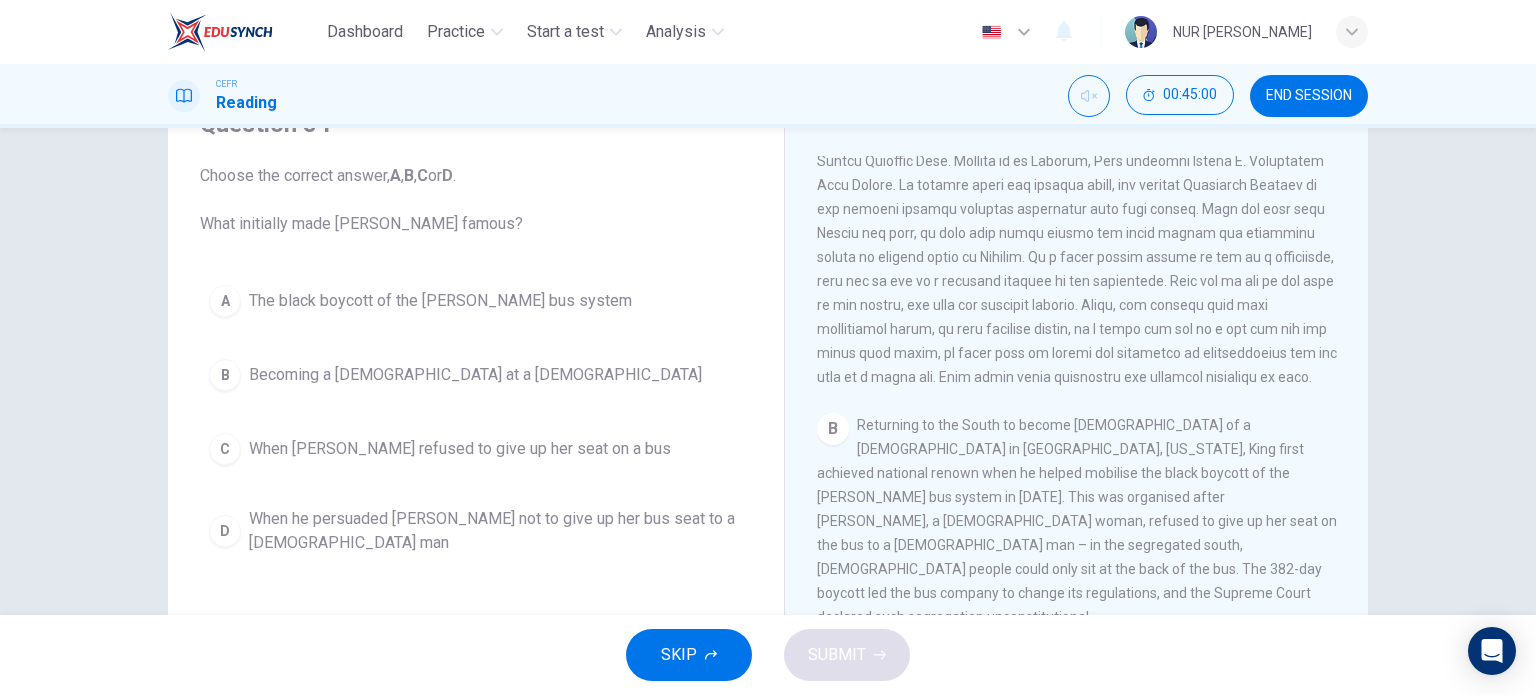 scroll, scrollTop: 600, scrollLeft: 0, axis: vertical 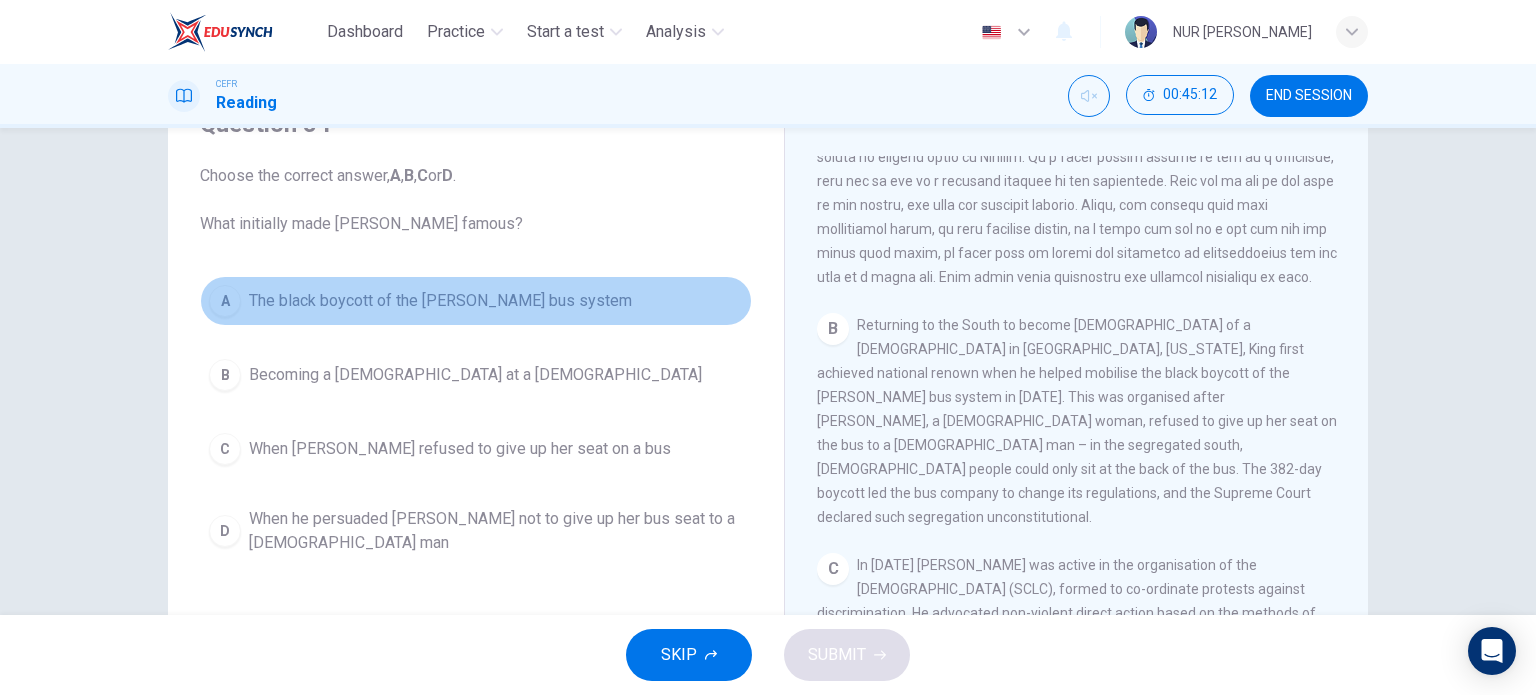 click on "The black boycott of the [PERSON_NAME] bus system" at bounding box center (440, 301) 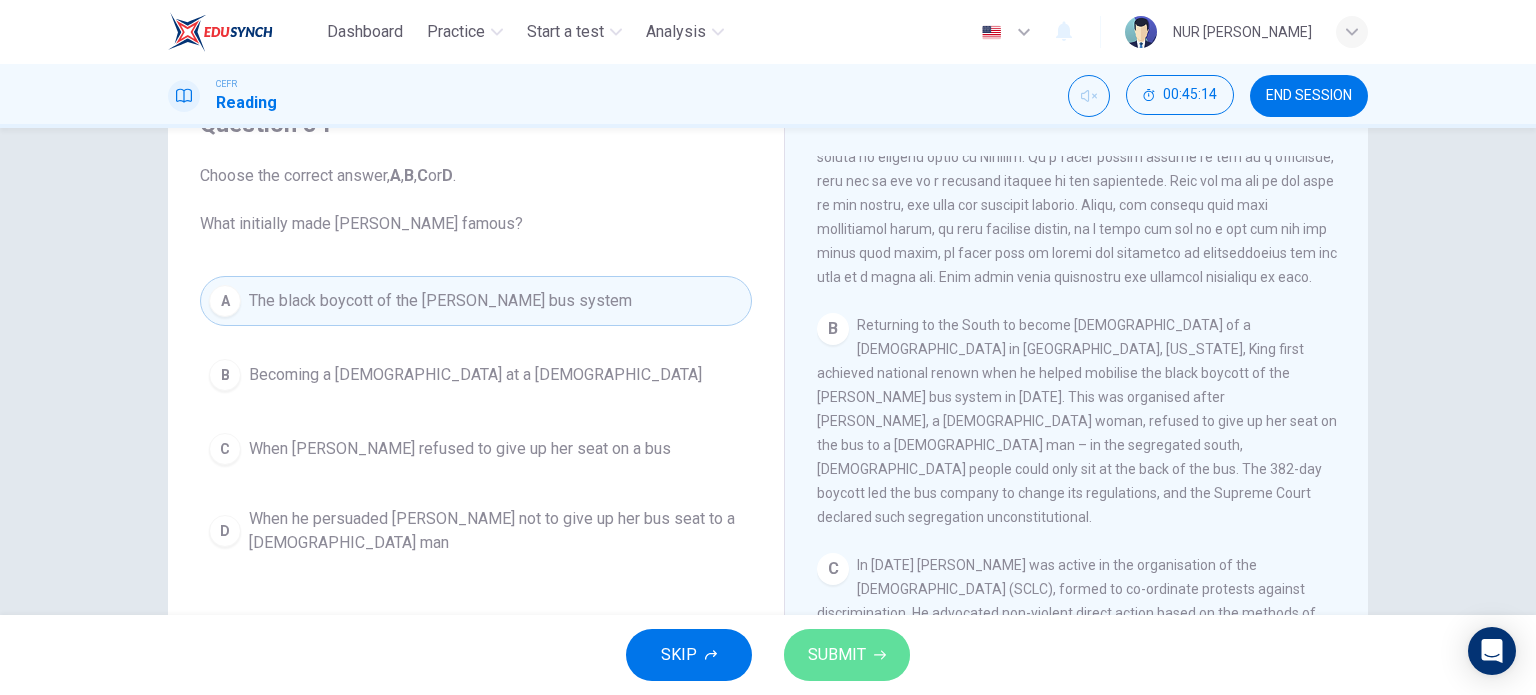 click on "SUBMIT" at bounding box center (847, 655) 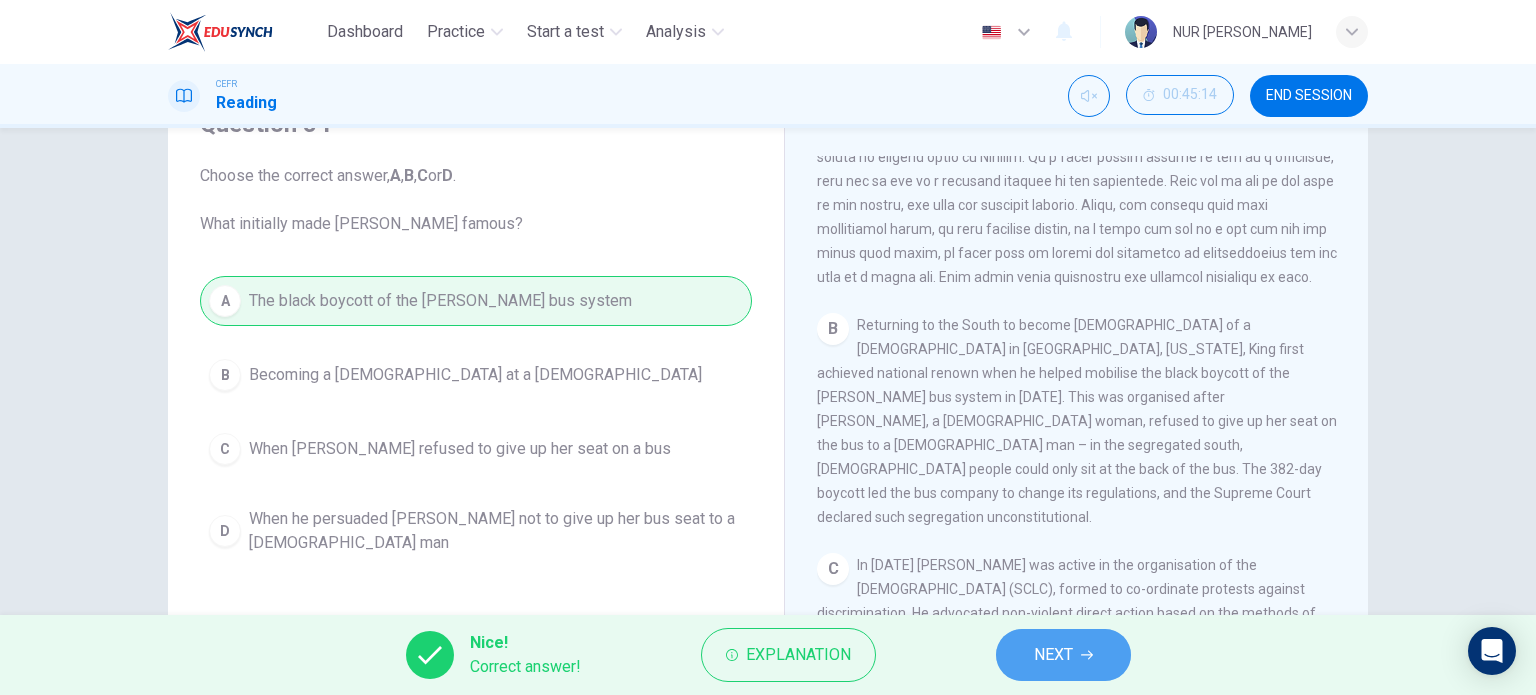 click on "NEXT" at bounding box center (1063, 655) 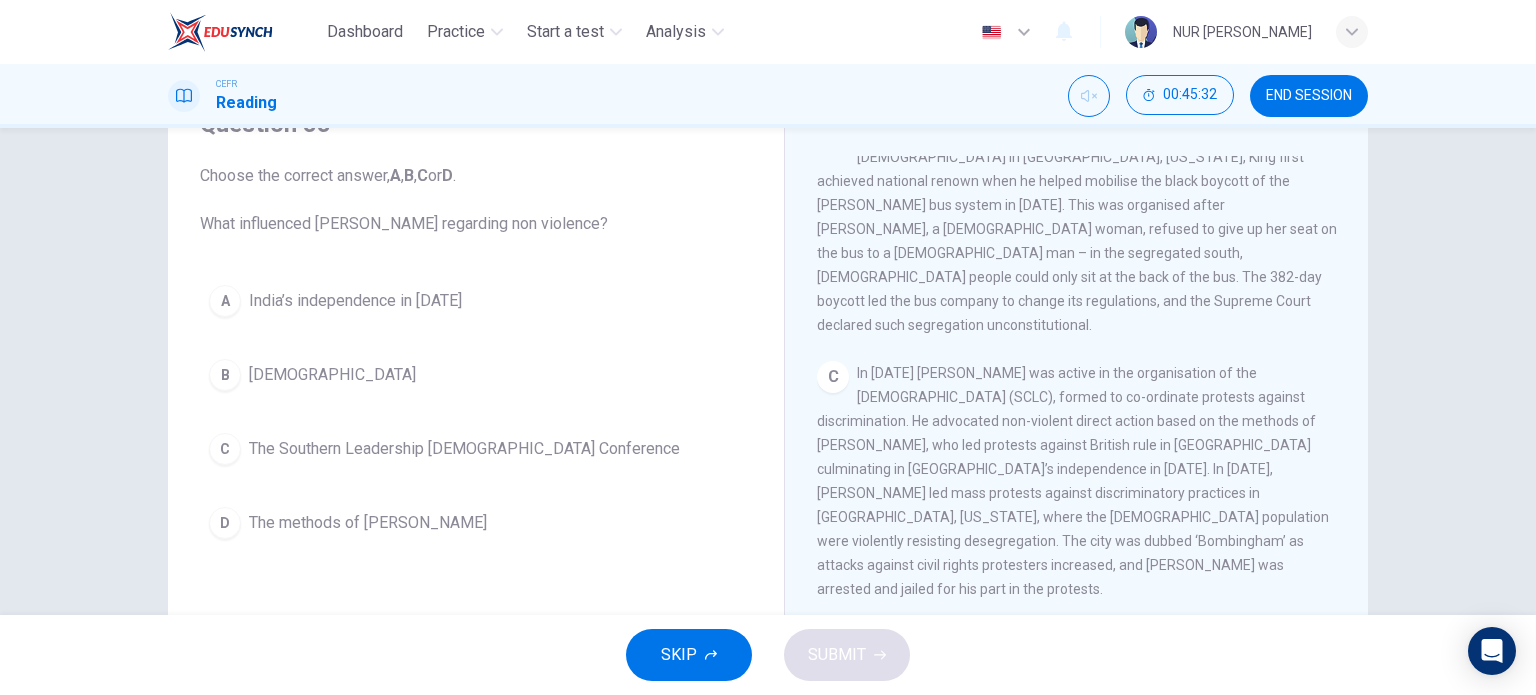 scroll, scrollTop: 800, scrollLeft: 0, axis: vertical 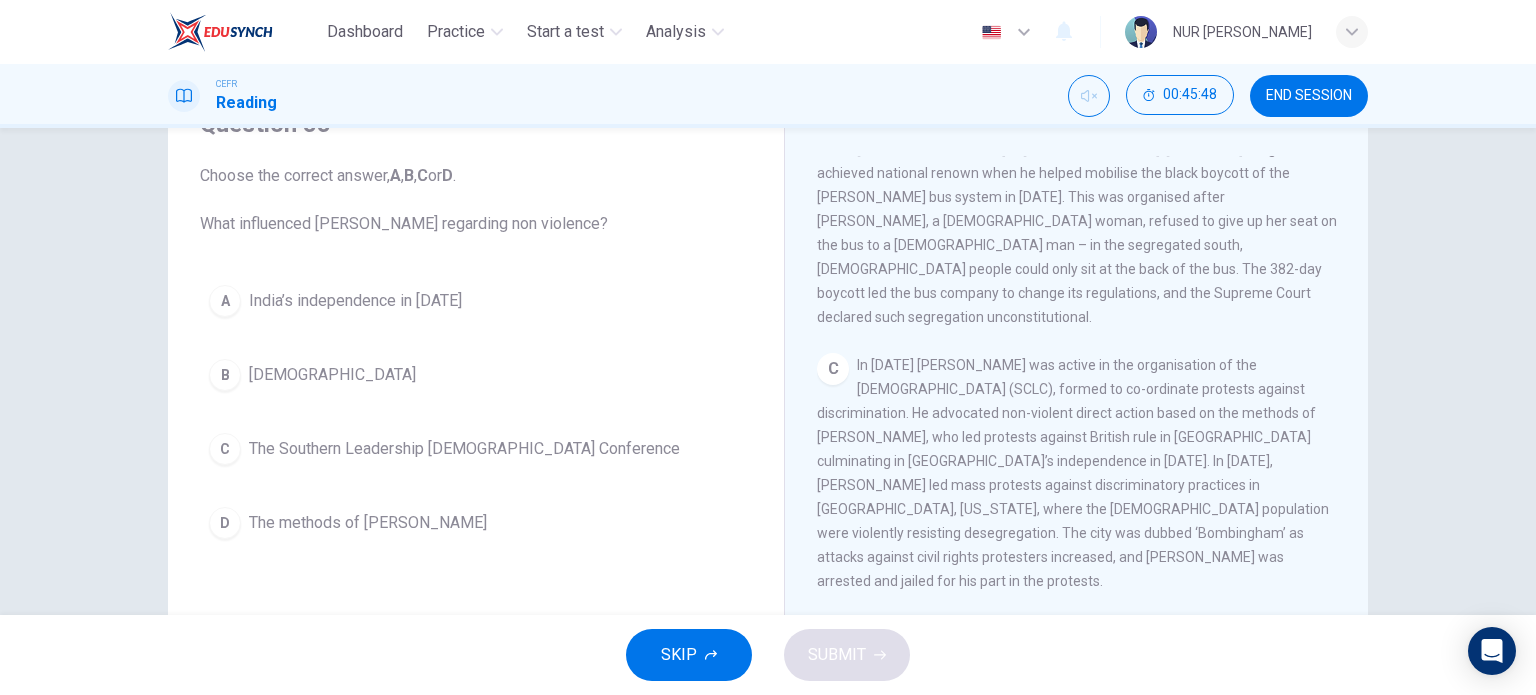 click on "India’s independence in [DATE]" at bounding box center [355, 301] 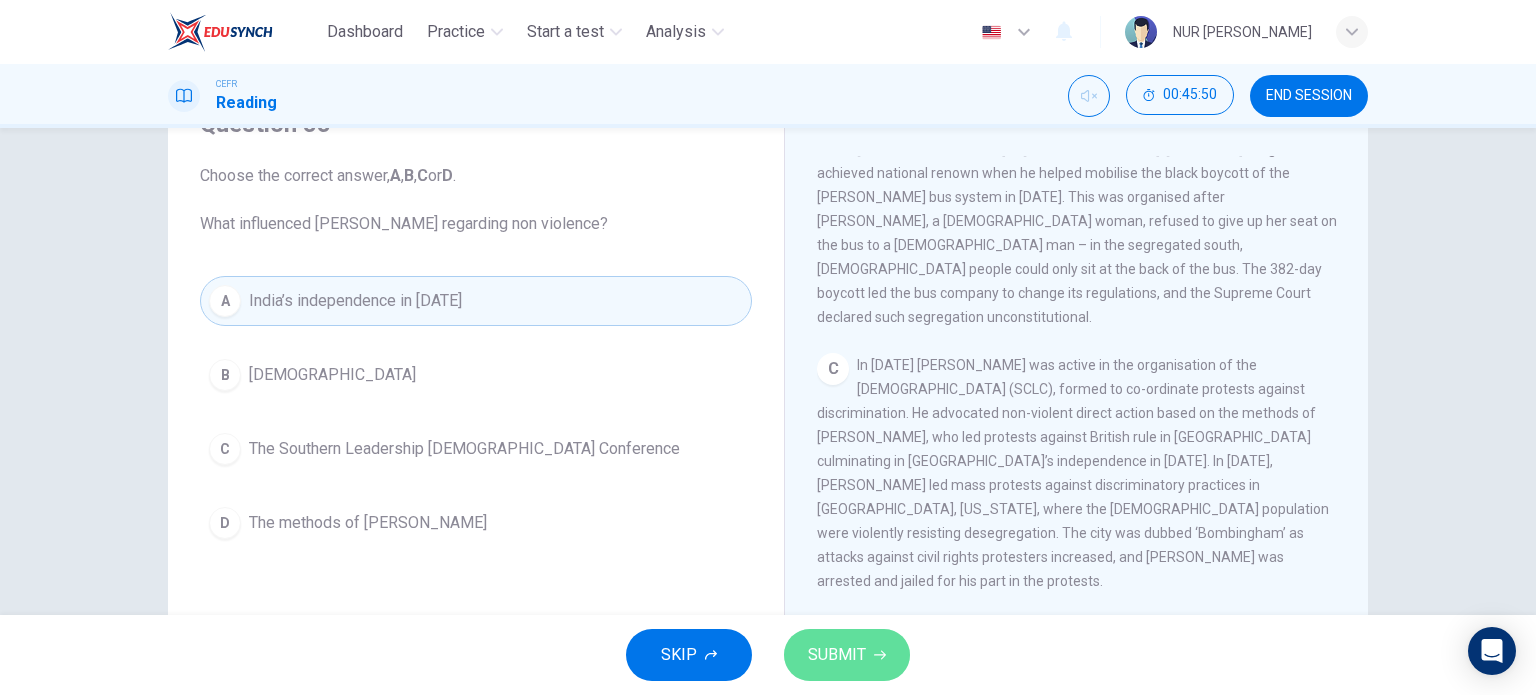 click on "SUBMIT" at bounding box center [837, 655] 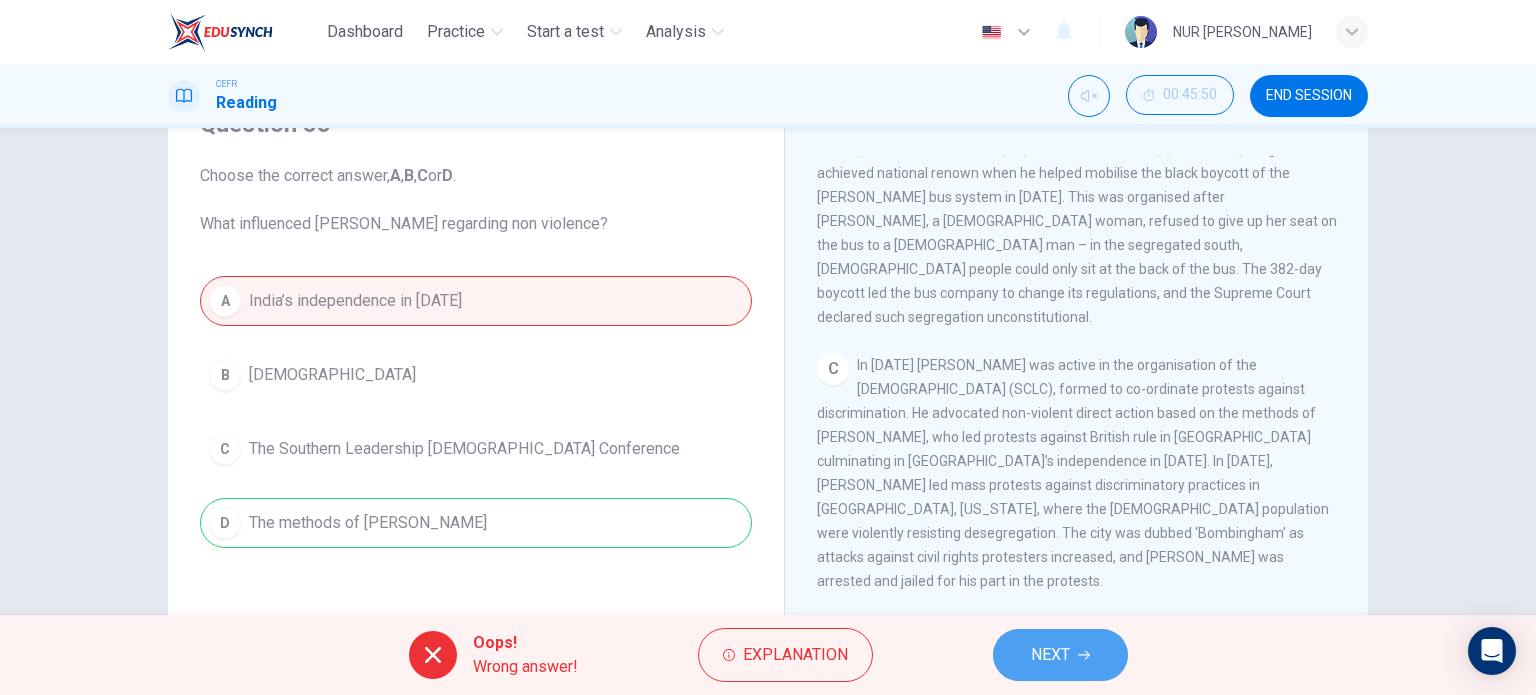 click on "NEXT" at bounding box center (1050, 655) 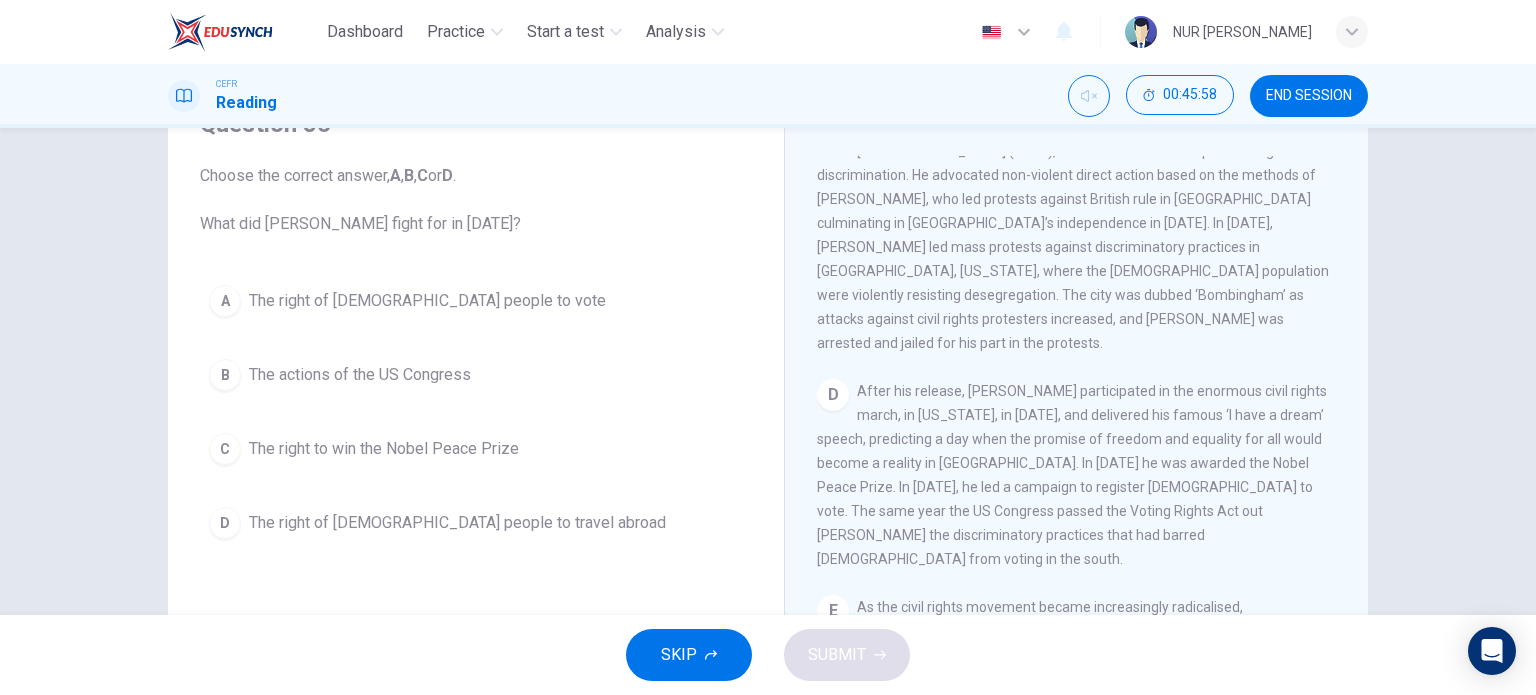 scroll, scrollTop: 1072, scrollLeft: 0, axis: vertical 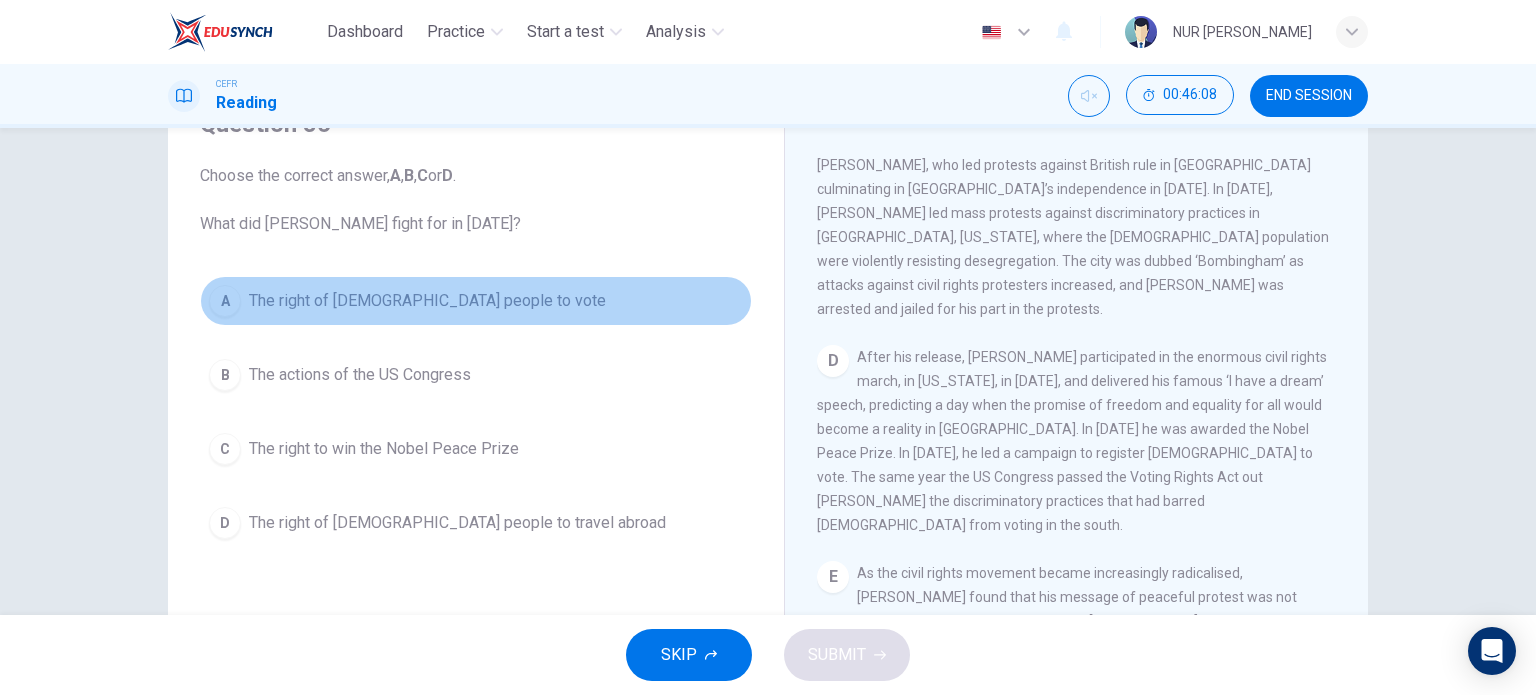 click on "The right of [DEMOGRAPHIC_DATA] people to vote" at bounding box center (427, 301) 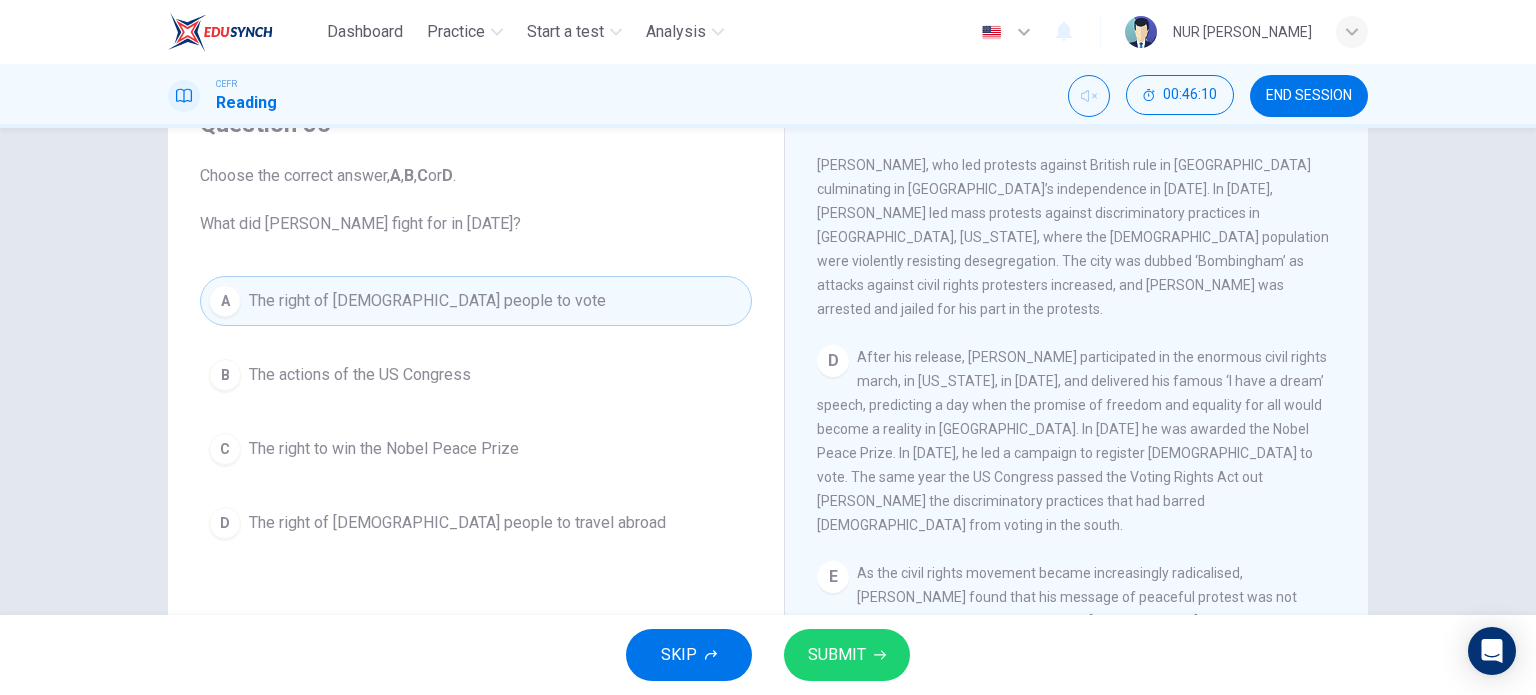 click on "SUBMIT" at bounding box center [837, 655] 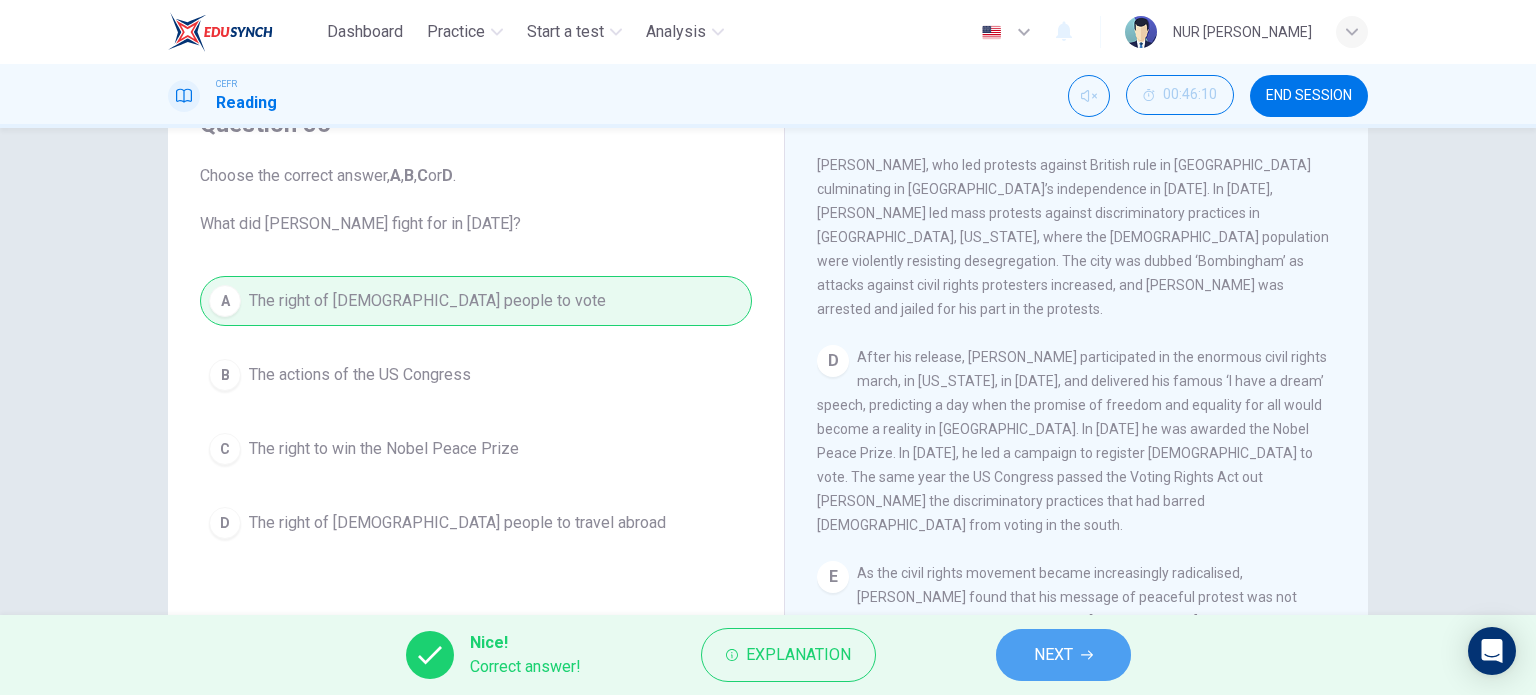 click on "NEXT" at bounding box center [1063, 655] 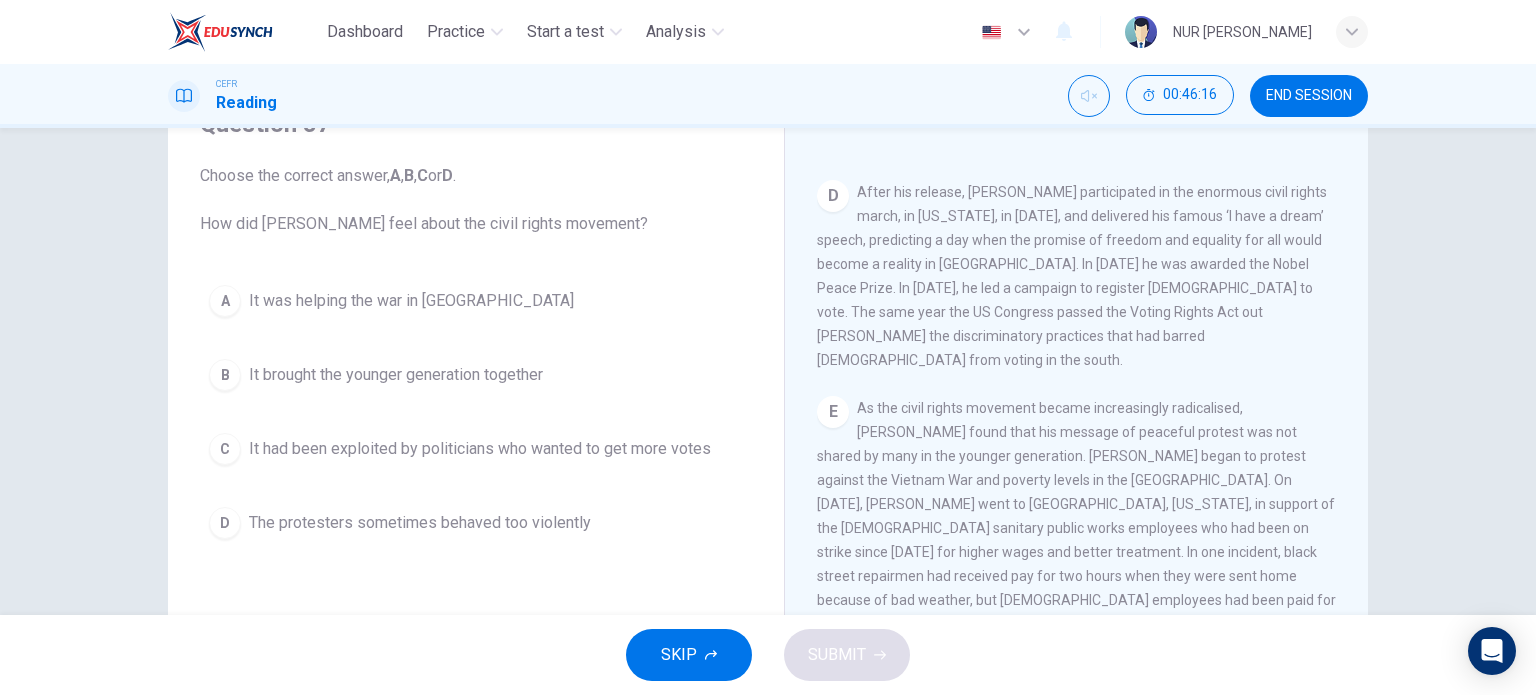 scroll, scrollTop: 1272, scrollLeft: 0, axis: vertical 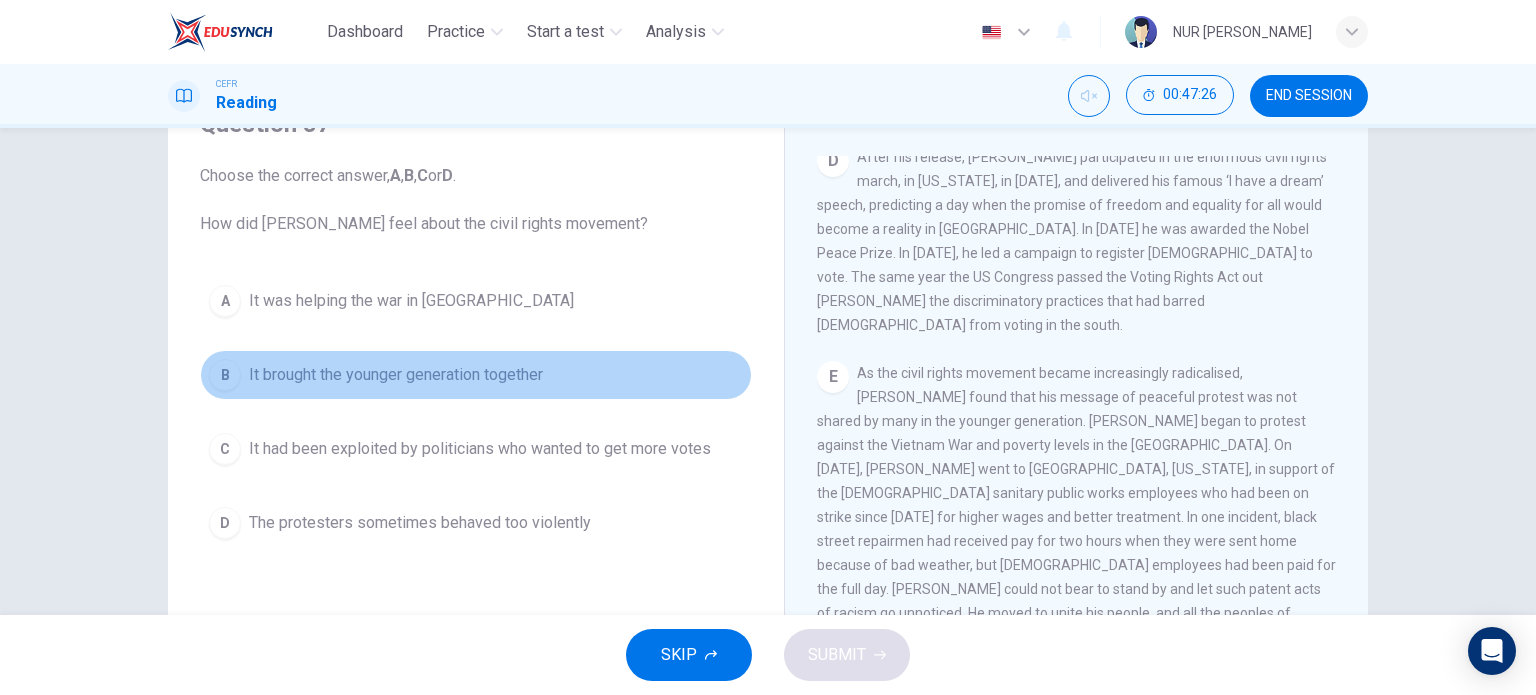click on "It brought the younger generation together" at bounding box center [396, 375] 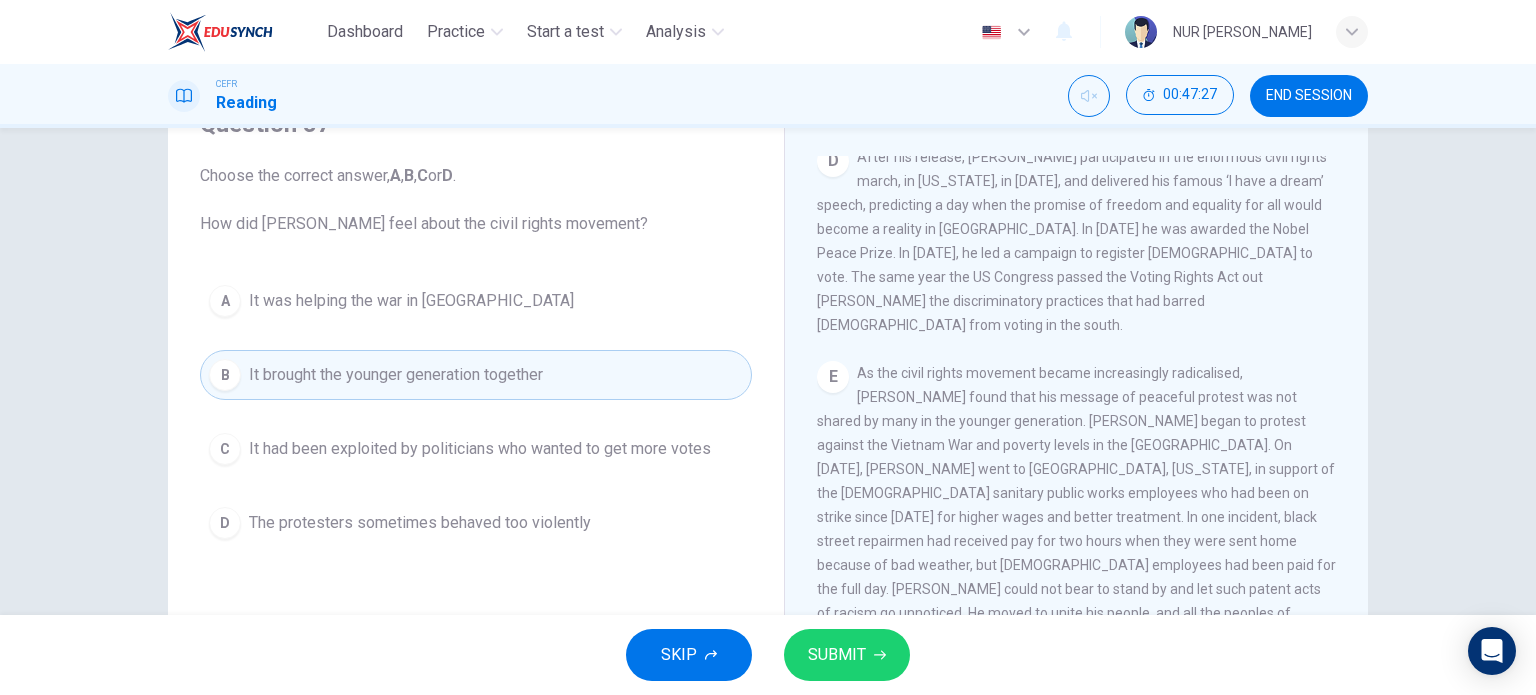 click on "SUBMIT" at bounding box center (847, 655) 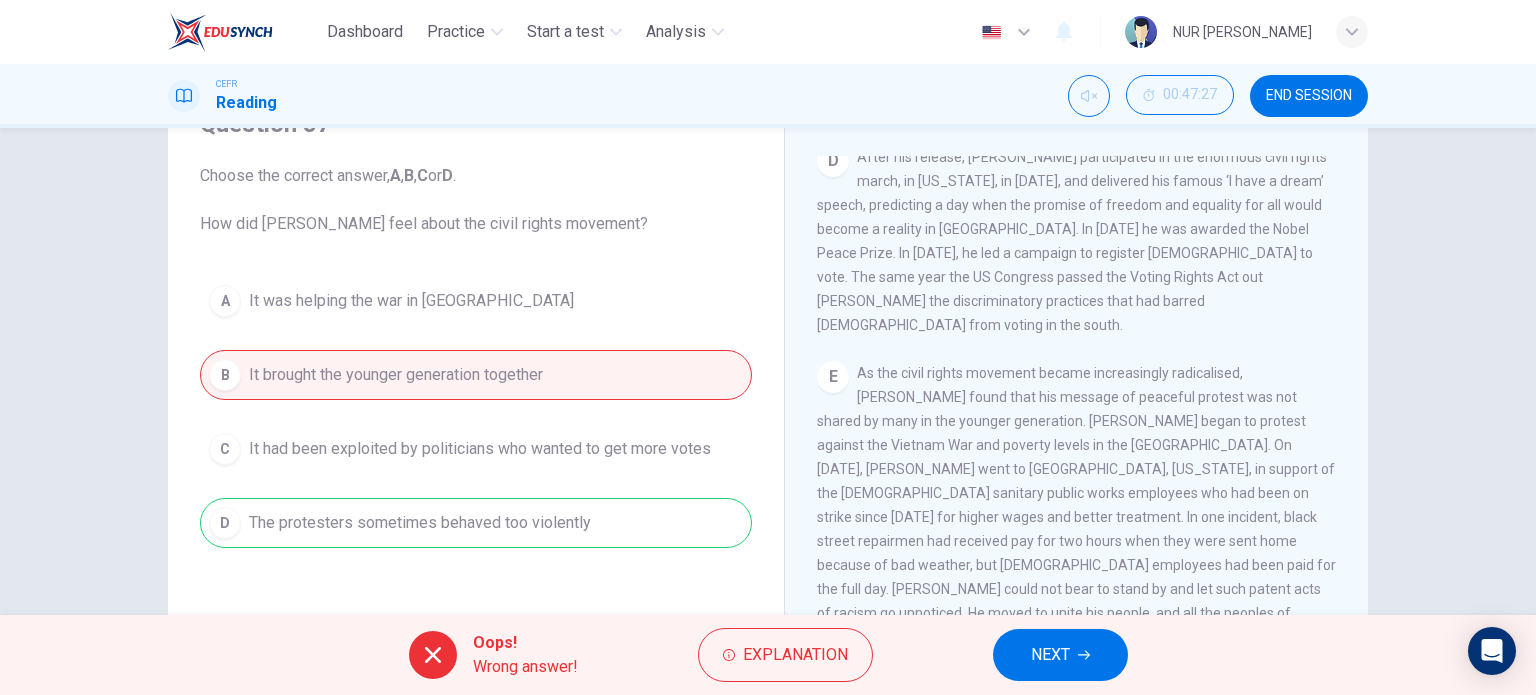 click on "NEXT" at bounding box center [1050, 655] 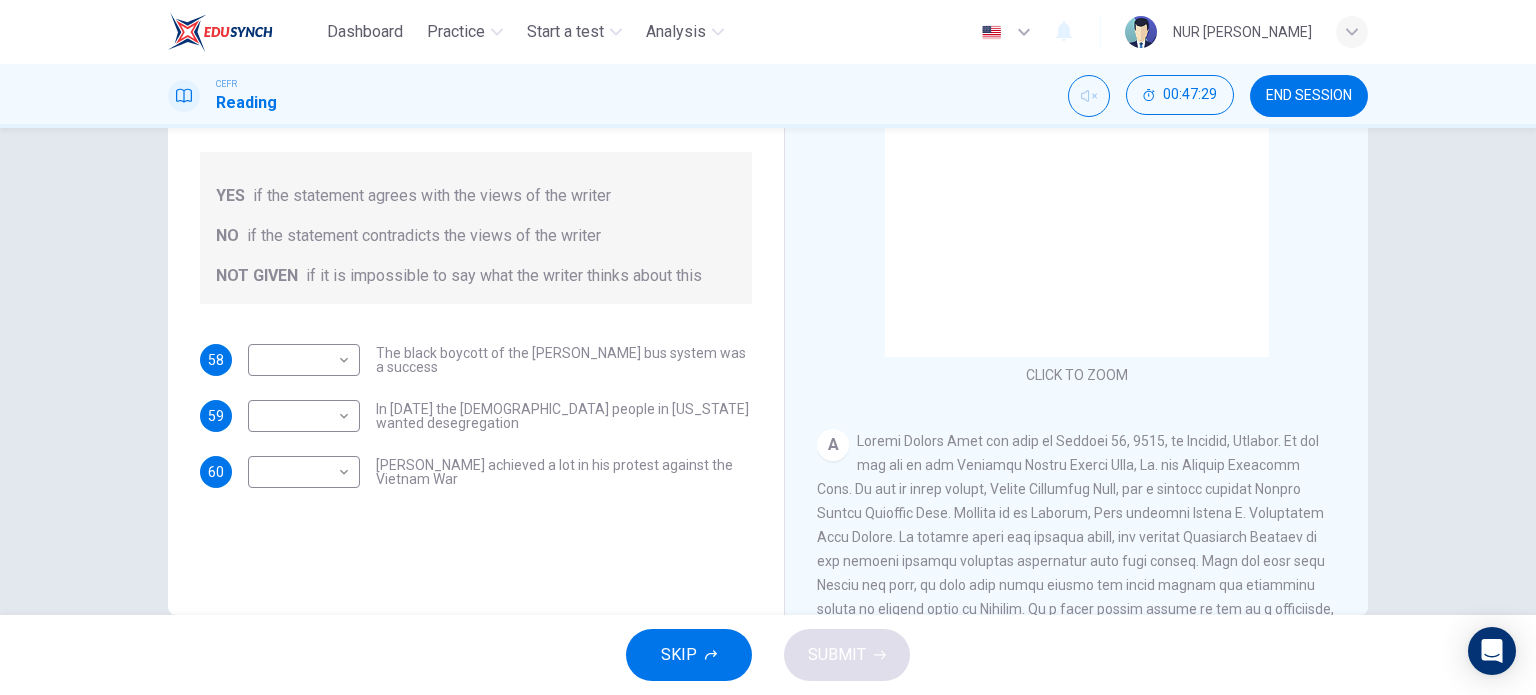 scroll, scrollTop: 288, scrollLeft: 0, axis: vertical 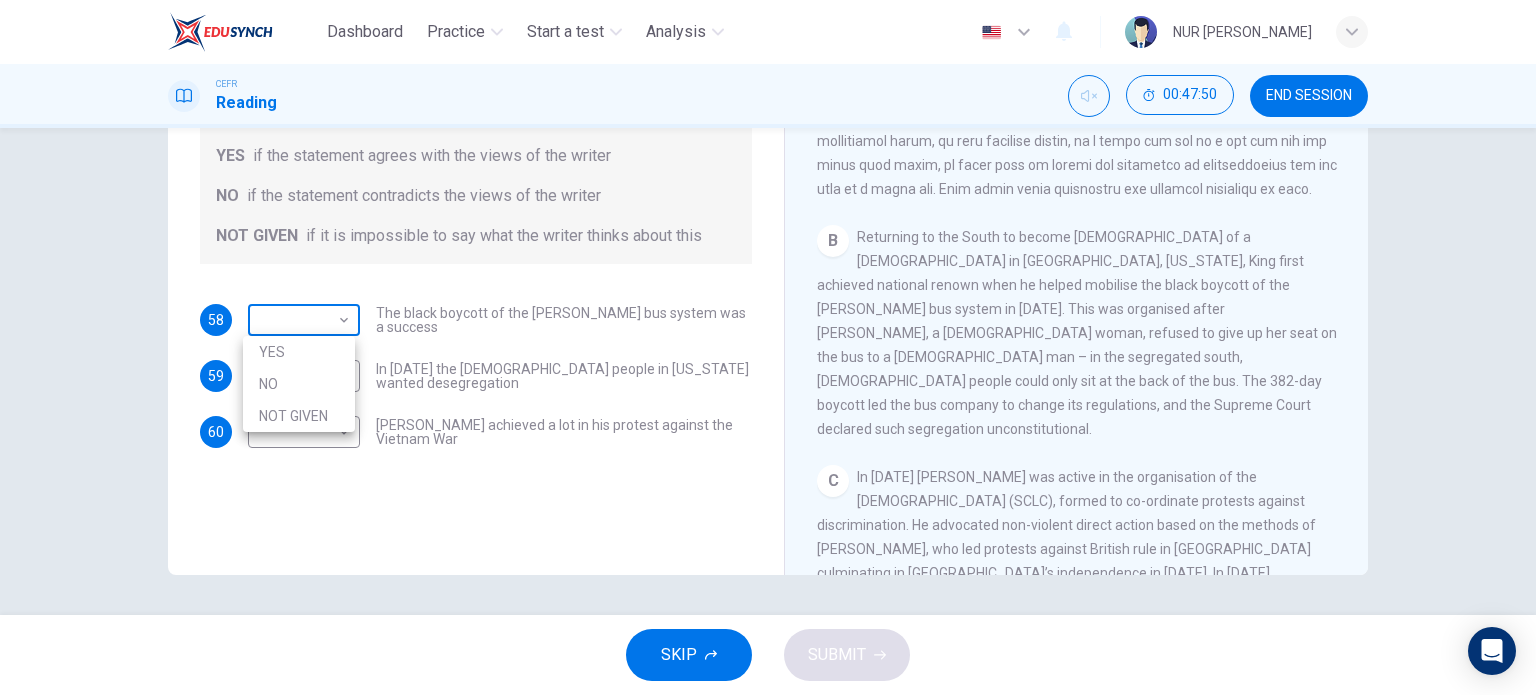 click on "Dashboard Practice Start a test Analysis English en ​ NUR [PERSON_NAME] Reading 00:47:50 END SESSION Questions 58 - 60 Do the following statements agree with the information given in the Reading Passage? In the space below, write YES if the statement agrees with the views of the writer NO if the statement contradicts the views of the writer NOT GIVEN if it is impossible to say what the writer thinks about this 58 ​ ​ The black boycott of the [PERSON_NAME] bus system was a success 59 ​ ​ In [DATE] the [DEMOGRAPHIC_DATA] people in [US_STATE] wanted desegregation 60 ​ ​ [PERSON_NAME] achieved a lot in his protest against the Vietnam War [PERSON_NAME] CLICK TO ZOOM Click to Zoom A B C D E F SKIP SUBMIT EduSynch - Online Language Proficiency Testing
Dashboard Practice Start a test Analysis Notifications © Copyright  2025 YES NO NOT GIVEN" at bounding box center [768, 347] 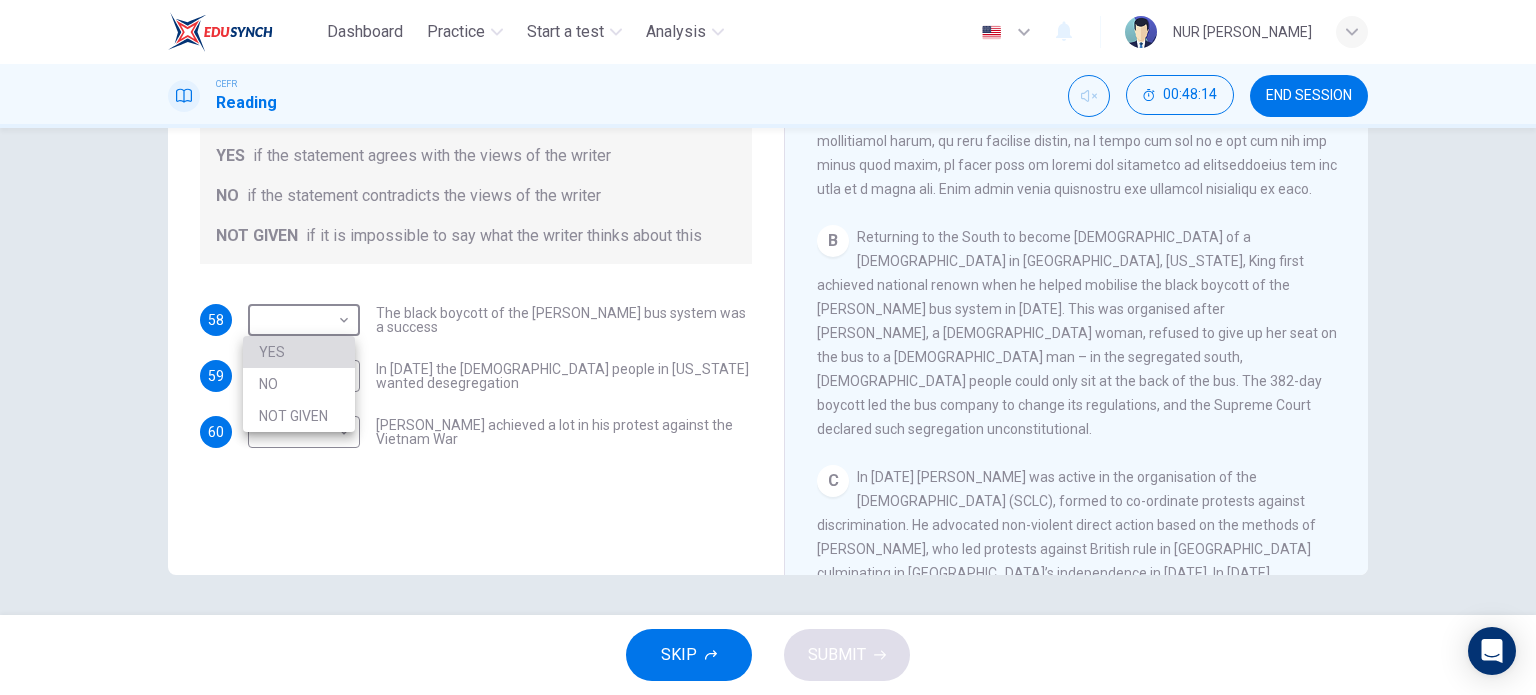click on "YES" at bounding box center (299, 352) 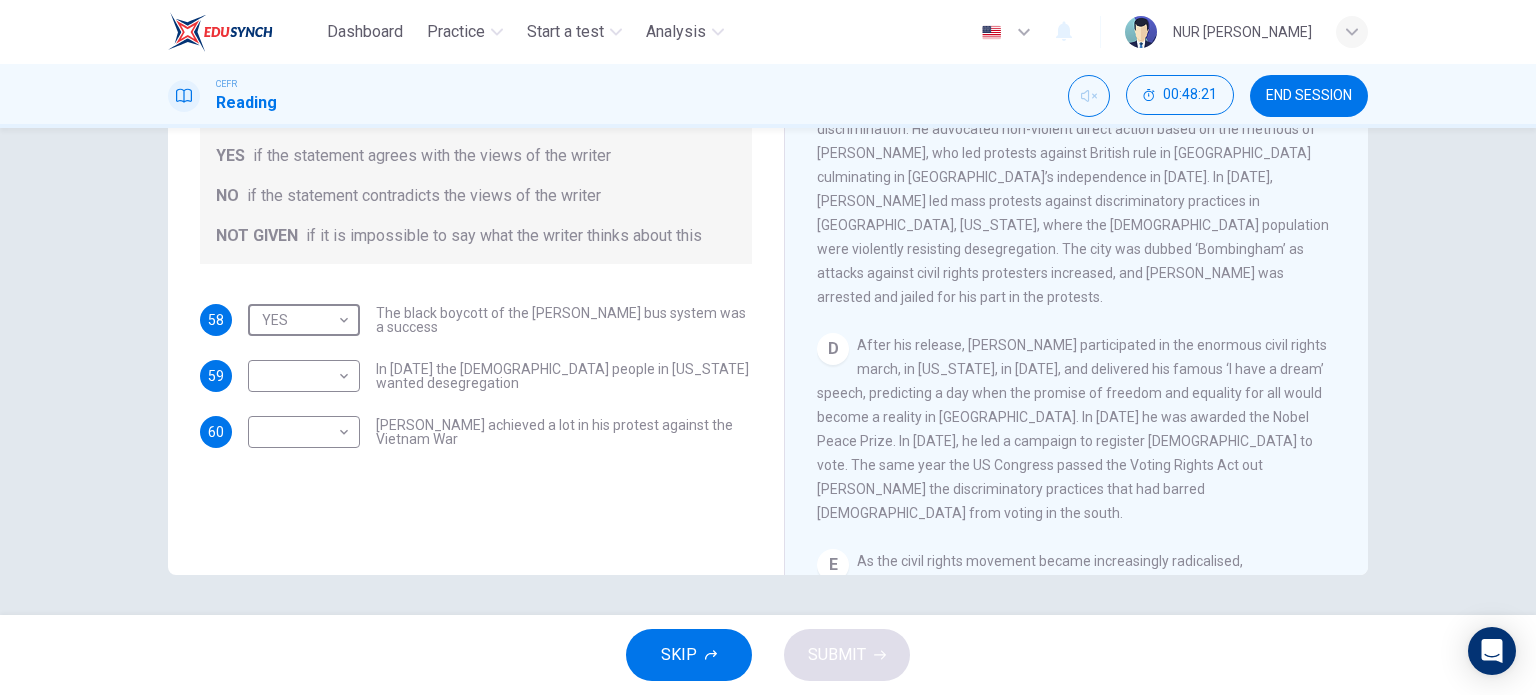 scroll, scrollTop: 900, scrollLeft: 0, axis: vertical 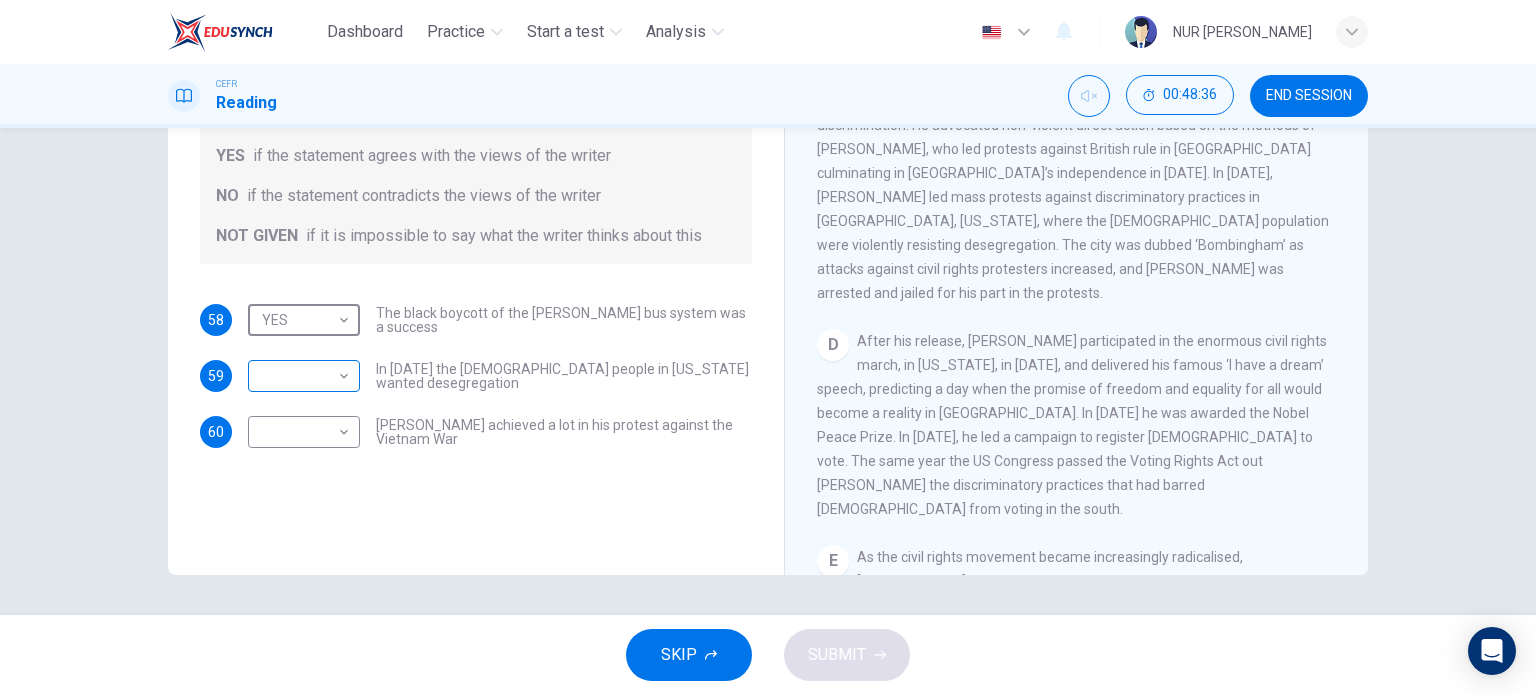 click on "Dashboard Practice Start a test Analysis English en ​ NUR [PERSON_NAME] Reading 00:48:36 END SESSION Questions 58 - 60 Do the following statements agree with the information given in the Reading Passage? In the space below, write YES if the statement agrees with the views of the writer NO if the statement contradicts the views of the writer NOT GIVEN if it is impossible to say what the writer thinks about this 58 YES YES ​ The black boycott of the [PERSON_NAME] bus system was a success 59 ​ ​ In [DATE] the [DEMOGRAPHIC_DATA] people in [US_STATE] wanted desegregation 60 ​ ​ [PERSON_NAME] achieved a lot in his protest against the Vietnam War [PERSON_NAME] CLICK TO ZOOM Click to Zoom A B C D E F SKIP SUBMIT EduSynch - Online Language Proficiency Testing
Dashboard Practice Start a test Analysis Notifications © Copyright  2025" at bounding box center [768, 347] 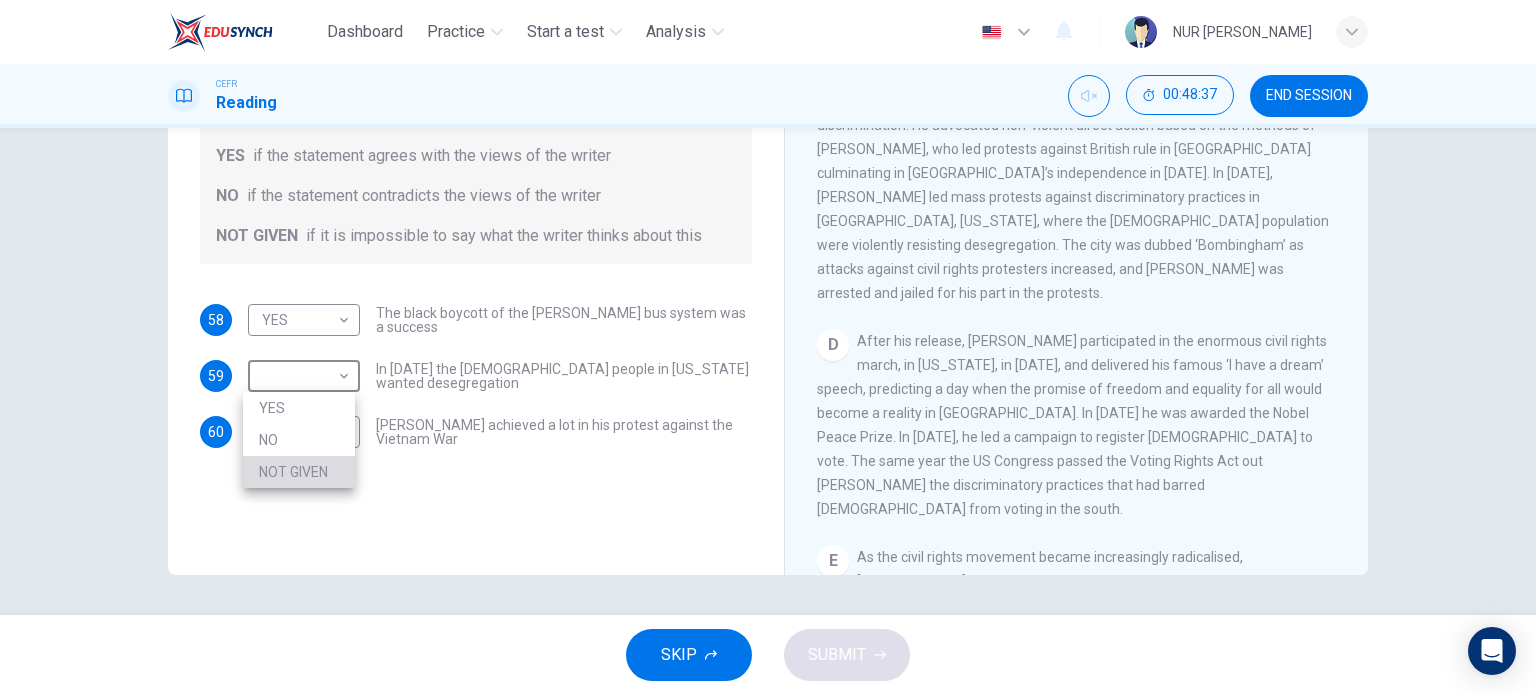 click on "NOT GIVEN" at bounding box center [299, 472] 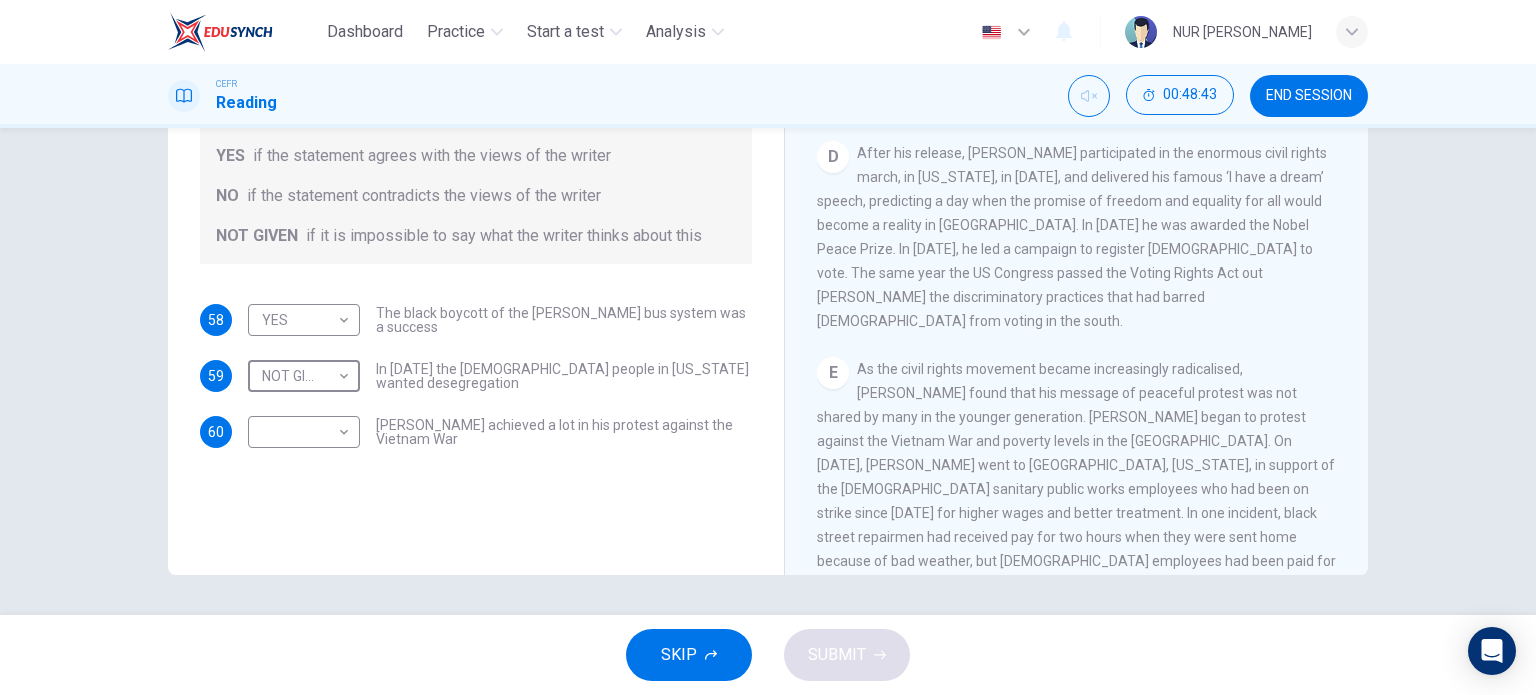 scroll, scrollTop: 1100, scrollLeft: 0, axis: vertical 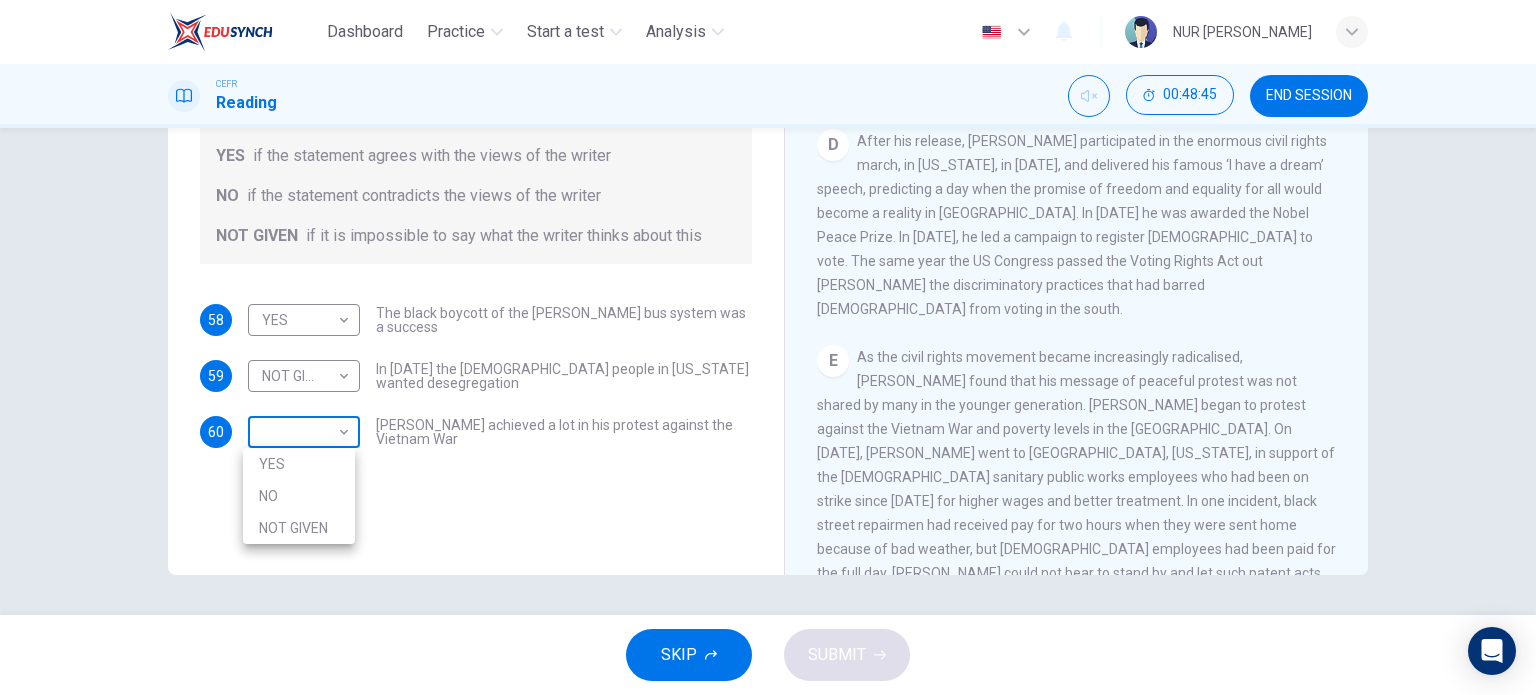 click on "Dashboard Practice Start a test Analysis English en ​ NUR [PERSON_NAME] Reading 00:48:45 END SESSION Questions 58 - 60 Do the following statements agree with the information given in the Reading Passage? In the space below, write YES if the statement agrees with the views of the writer NO if the statement contradicts the views of the writer NOT GIVEN if it is impossible to say what the writer thinks about this 58 YES YES ​ The black boycott of the [PERSON_NAME] bus system was a success 59 NOT GIVEN NOT GIVEN ​ In [DATE] the [DEMOGRAPHIC_DATA] people in [US_STATE] wanted desegregation 60 ​ ​ [PERSON_NAME] achieved a lot in his protest against the Vietnam War [PERSON_NAME] CLICK TO ZOOM Click to Zoom A B C D E F SKIP SUBMIT EduSynch - Online Language Proficiency Testing
Dashboard Practice Start a test Analysis Notifications © Copyright  2025 YES NO NOT GIVEN" at bounding box center (768, 347) 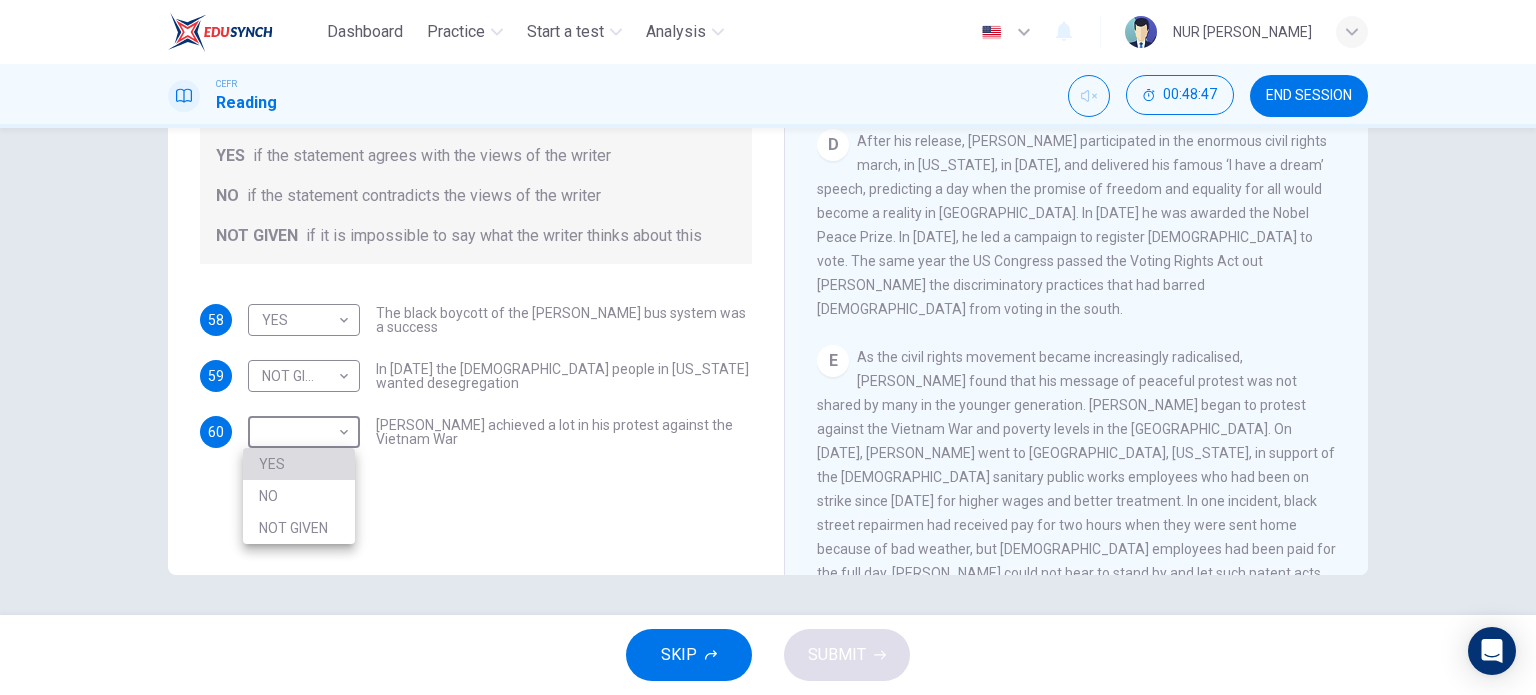 click on "YES" at bounding box center (299, 464) 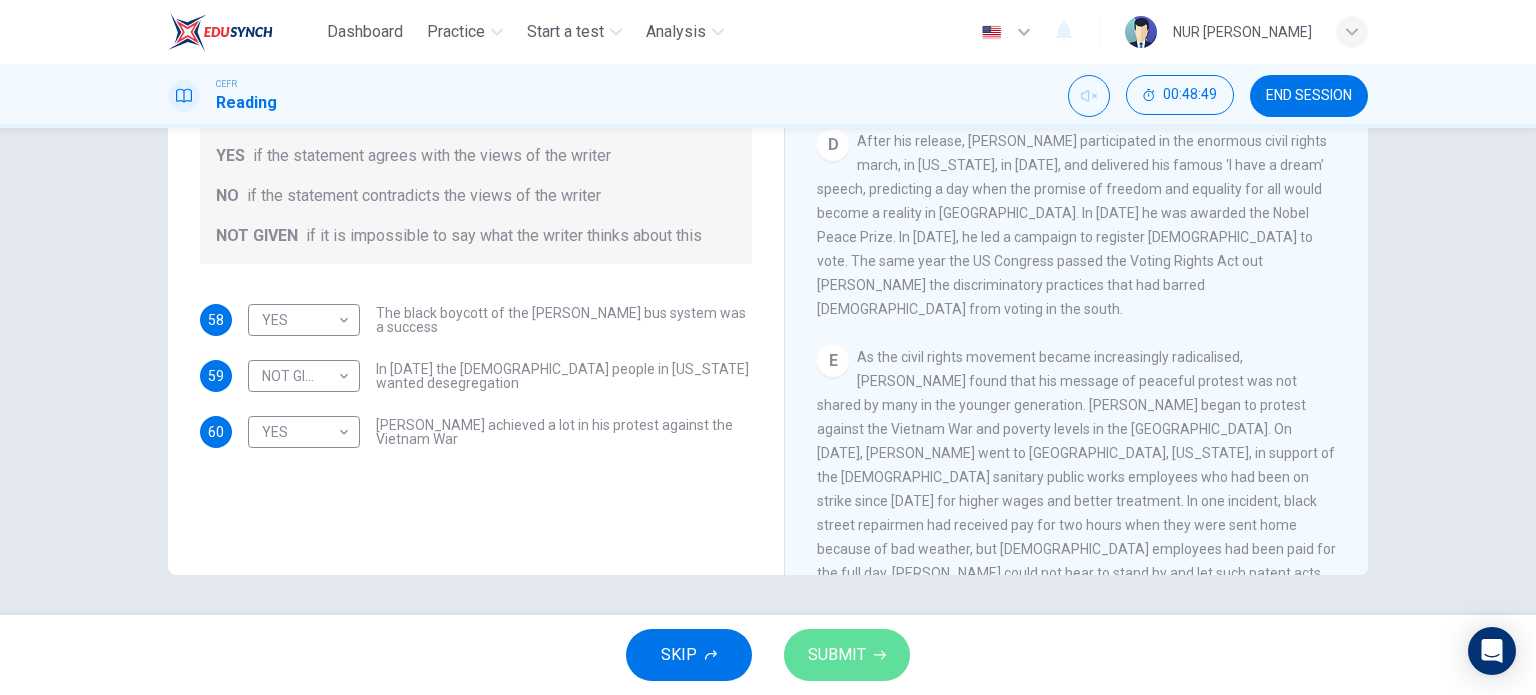 click on "SUBMIT" at bounding box center [837, 655] 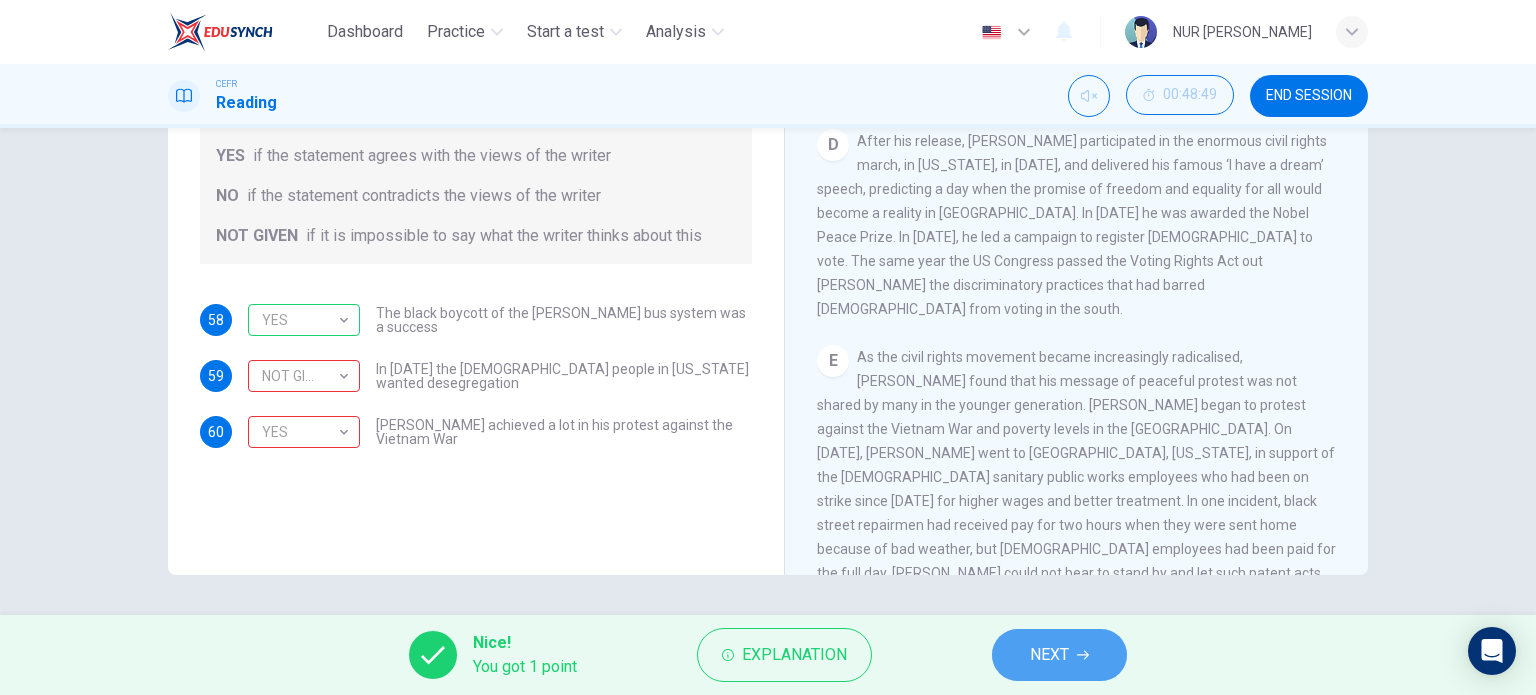 click on "NEXT" at bounding box center (1049, 655) 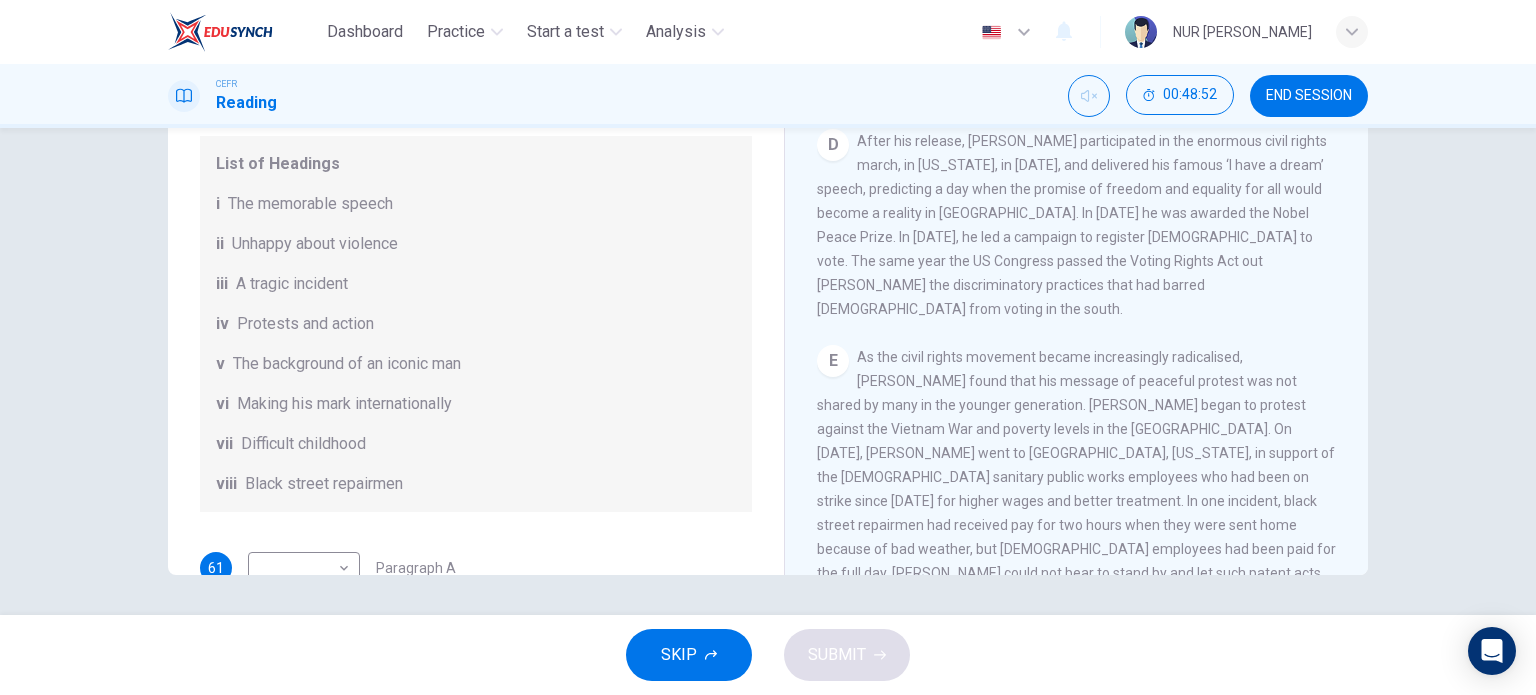 scroll, scrollTop: 0, scrollLeft: 0, axis: both 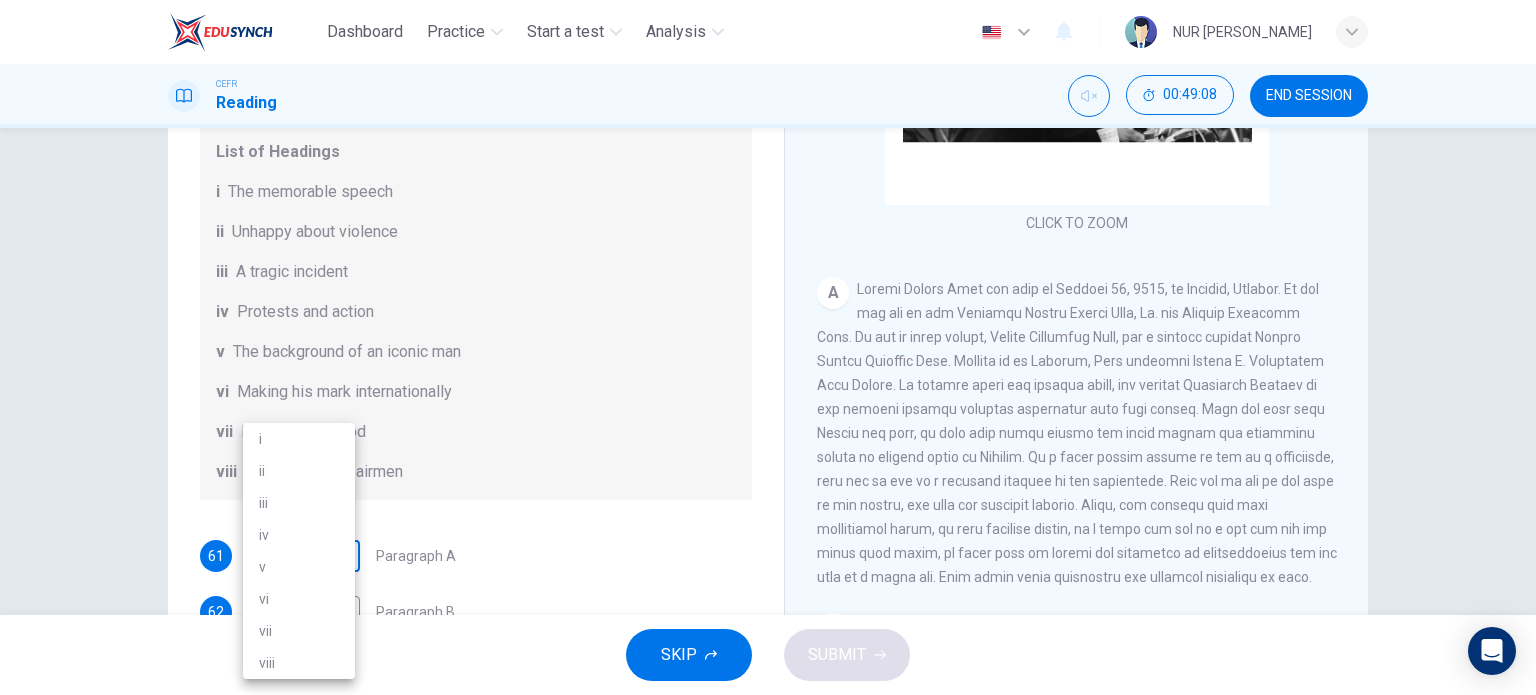 click on "Dashboard Practice Start a test Analysis English en ​ NUR [PERSON_NAME] CEFR Reading 00:49:08 END SESSION Questions 61 - 66 The Reading Passage has 6 paragraphs.
Choose the correct heading for each paragraph  A – F , from the list of headings.
Write the correct number,  i – viii , in the spaces below. List of Headings i The memorable speech ii Unhappy about violence iii A tragic incident iv Protests and action v The background of an iconic man vi Making his mark internationally vii Difficult childhood viii Black street repairmen 61 ​ ​ Paragraph A 62 ​ ​ Paragraph B 63 ​ ​ Paragraph C 64 ​ ​ Paragraph D 65 ​ ​ Paragraph E 66 ​ ​ Paragraph F [PERSON_NAME] CLICK TO ZOOM Click to Zoom A B C D E F SKIP SUBMIT EduSynch - Online Language Proficiency Testing
Dashboard Practice Start a test Analysis Notifications © Copyright  2025 i ii iii iv v vi vii viii" at bounding box center [768, 347] 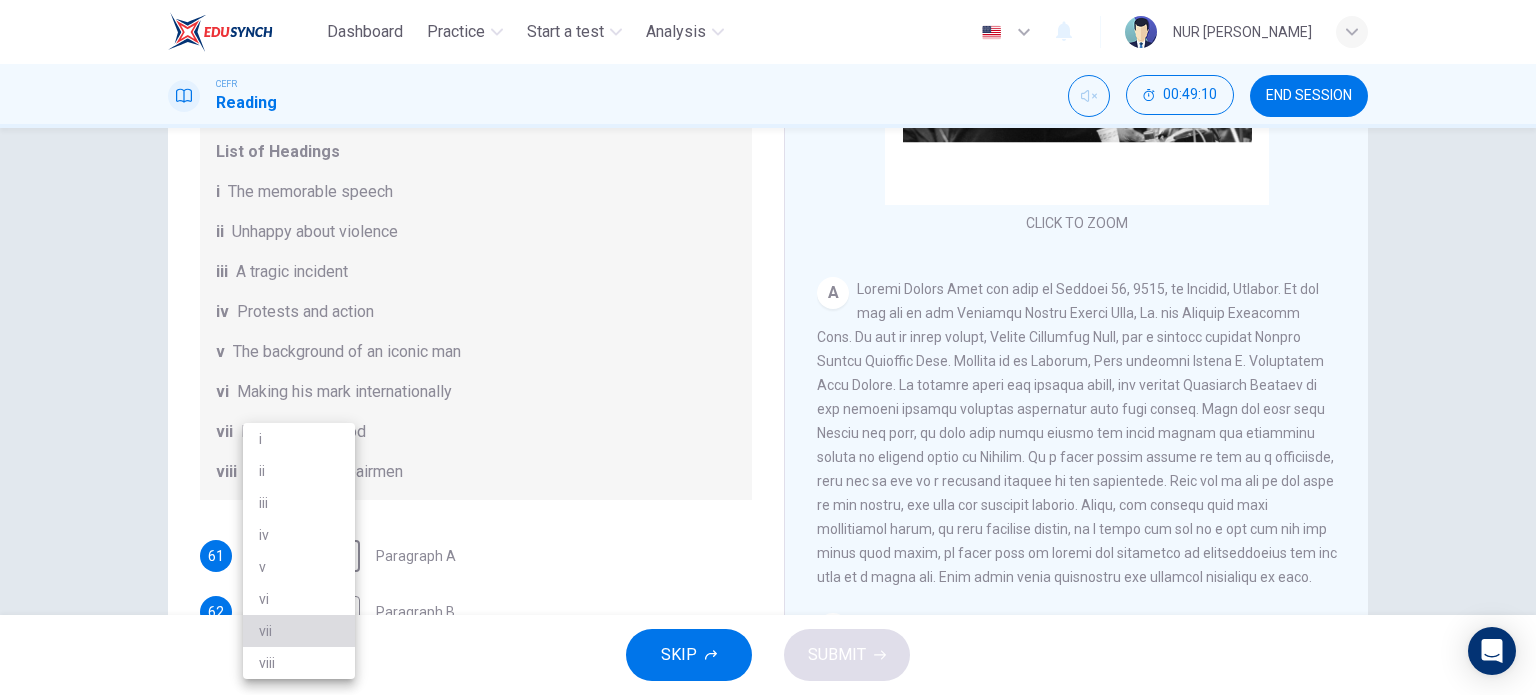 click on "vii" at bounding box center [299, 631] 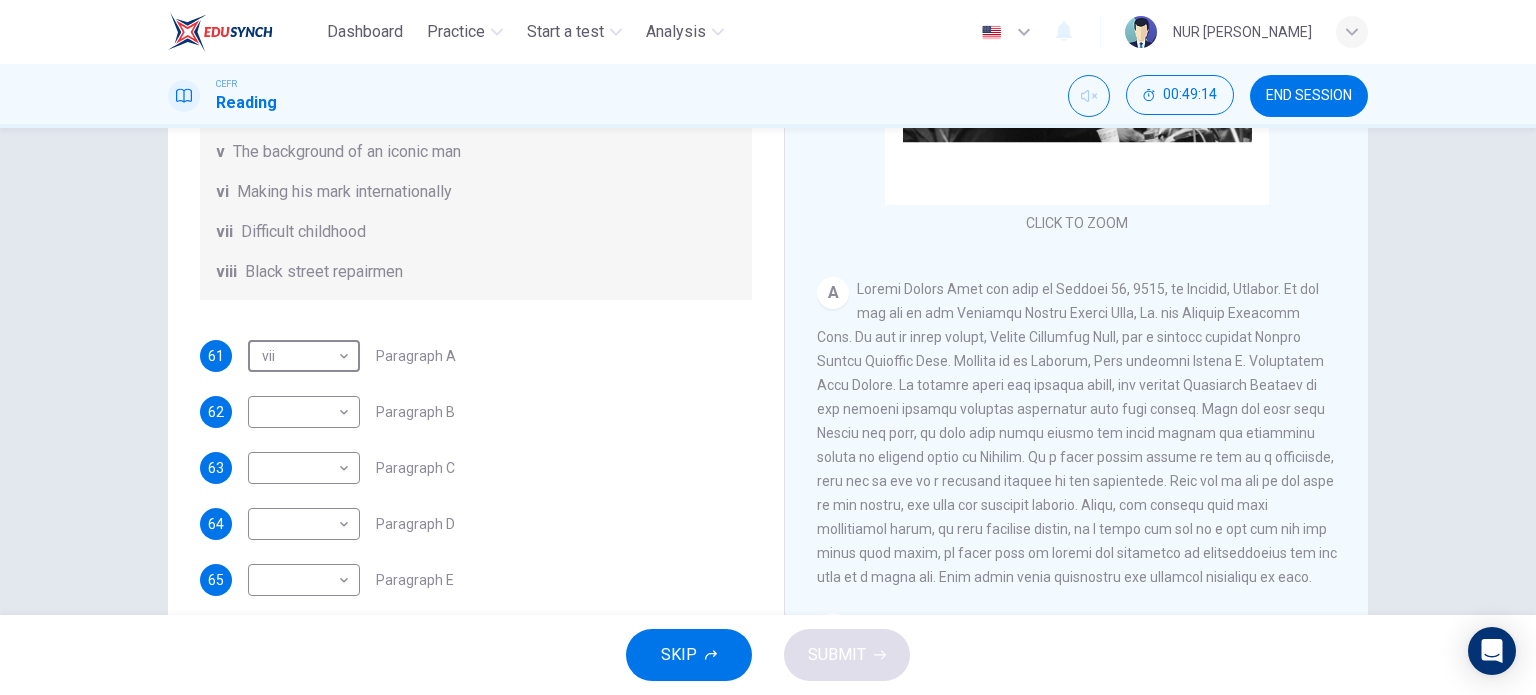 scroll, scrollTop: 352, scrollLeft: 0, axis: vertical 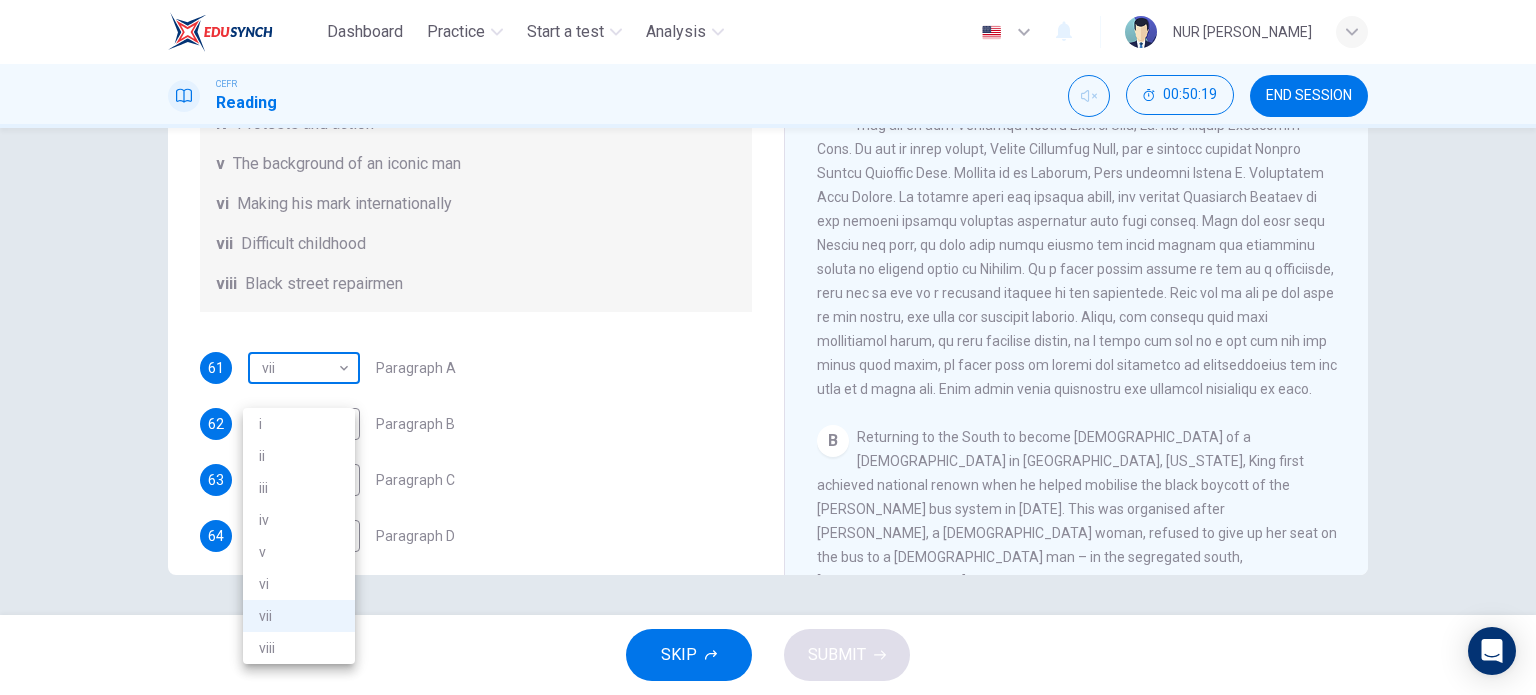 click on "Dashboard Practice Start a test Analysis English en ​ NUR [PERSON_NAME] CEFR Reading 00:50:19 END SESSION Questions 61 - 66 The Reading Passage has 6 paragraphs.
Choose the correct heading for each paragraph  A – F , from the list of headings.
Write the correct number,  i – viii , in the spaces below. List of Headings i The memorable speech ii Unhappy about violence iii A tragic incident iv Protests and action v The background of an iconic man vi Making his mark internationally vii Difficult childhood viii Black street repairmen 61 vii vii ​ Paragraph A 62 ​ ​ Paragraph B 63 ​ ​ Paragraph C 64 ​ ​ Paragraph D 65 ​ ​ Paragraph E 66 ​ ​ Paragraph F [PERSON_NAME] CLICK TO ZOOM Click to Zoom A B C D E F SKIP SUBMIT EduSynch - Online Language Proficiency Testing
Dashboard Practice Start a test Analysis Notifications © Copyright  2025 i ii iii iv v vi vii viii" at bounding box center [768, 347] 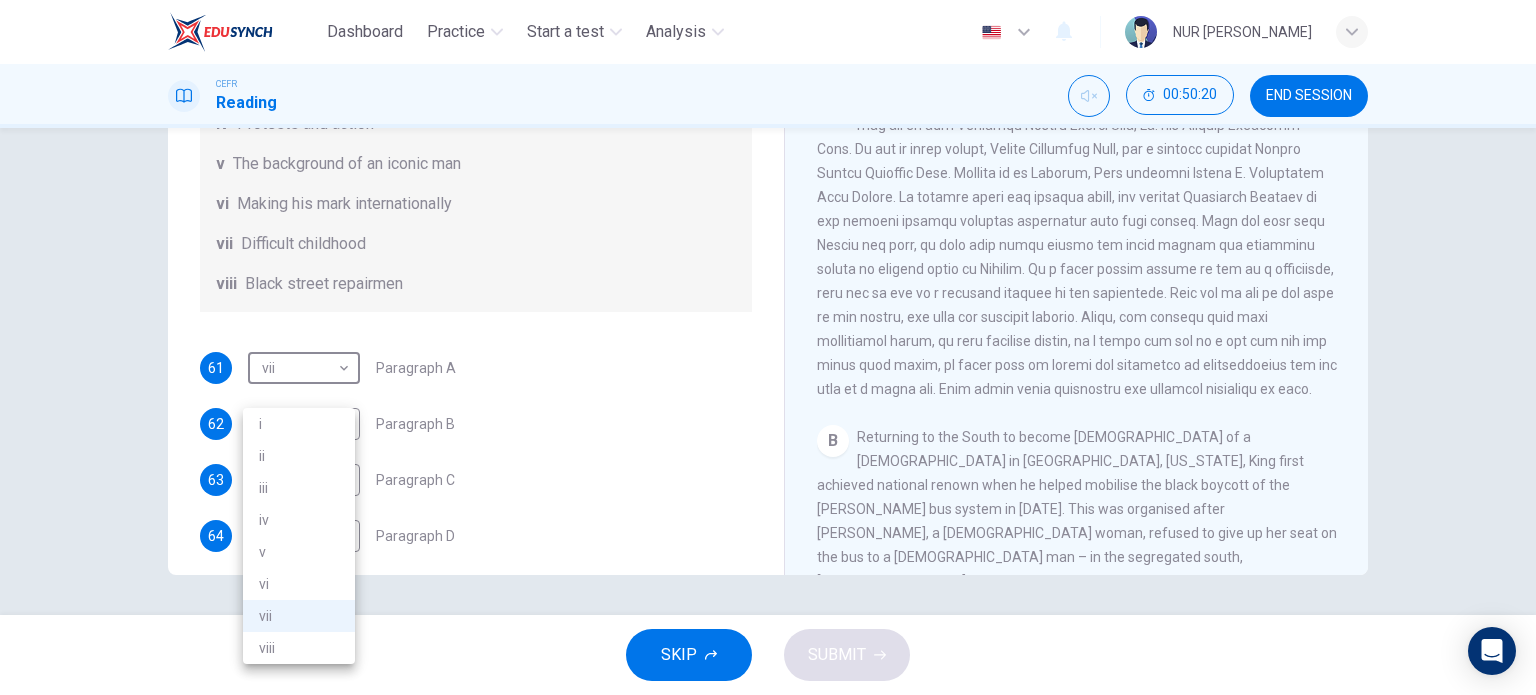 click on "v" at bounding box center [299, 552] 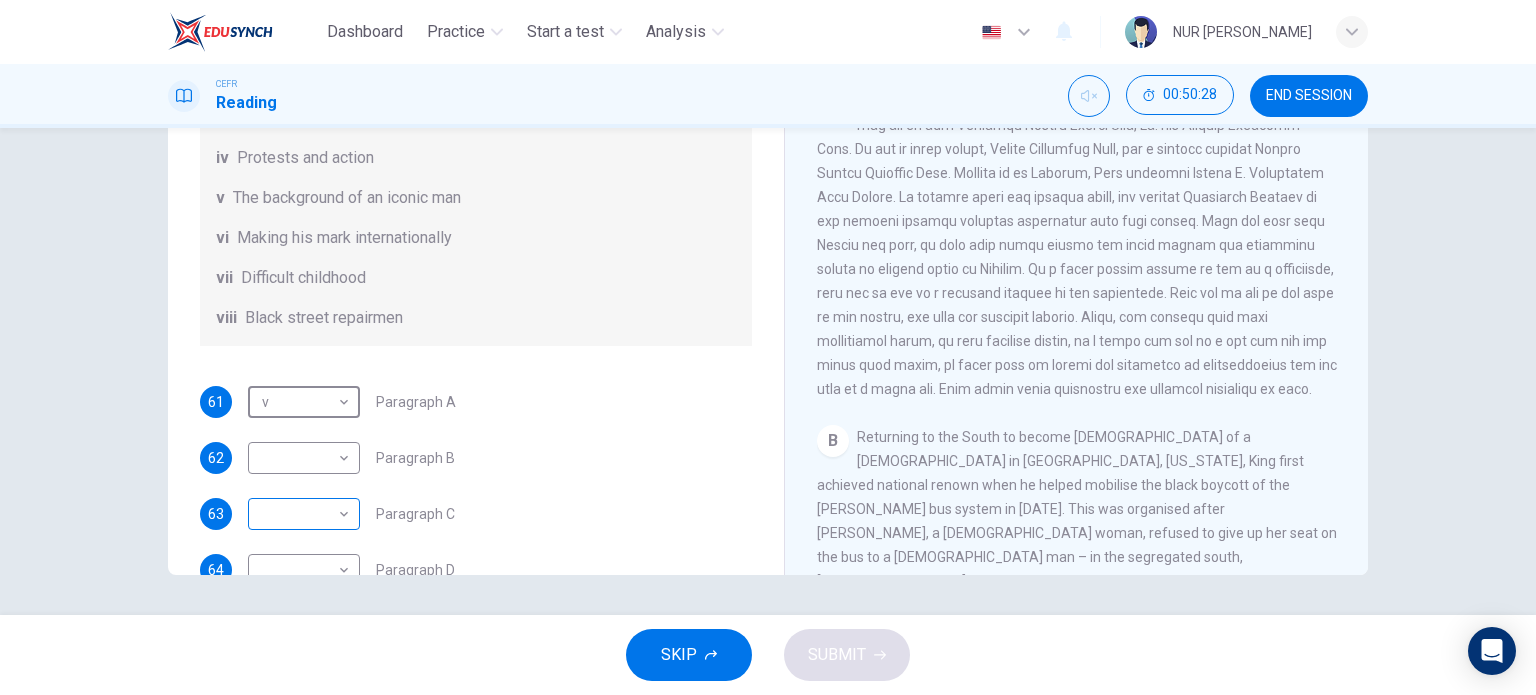 scroll, scrollTop: 200, scrollLeft: 0, axis: vertical 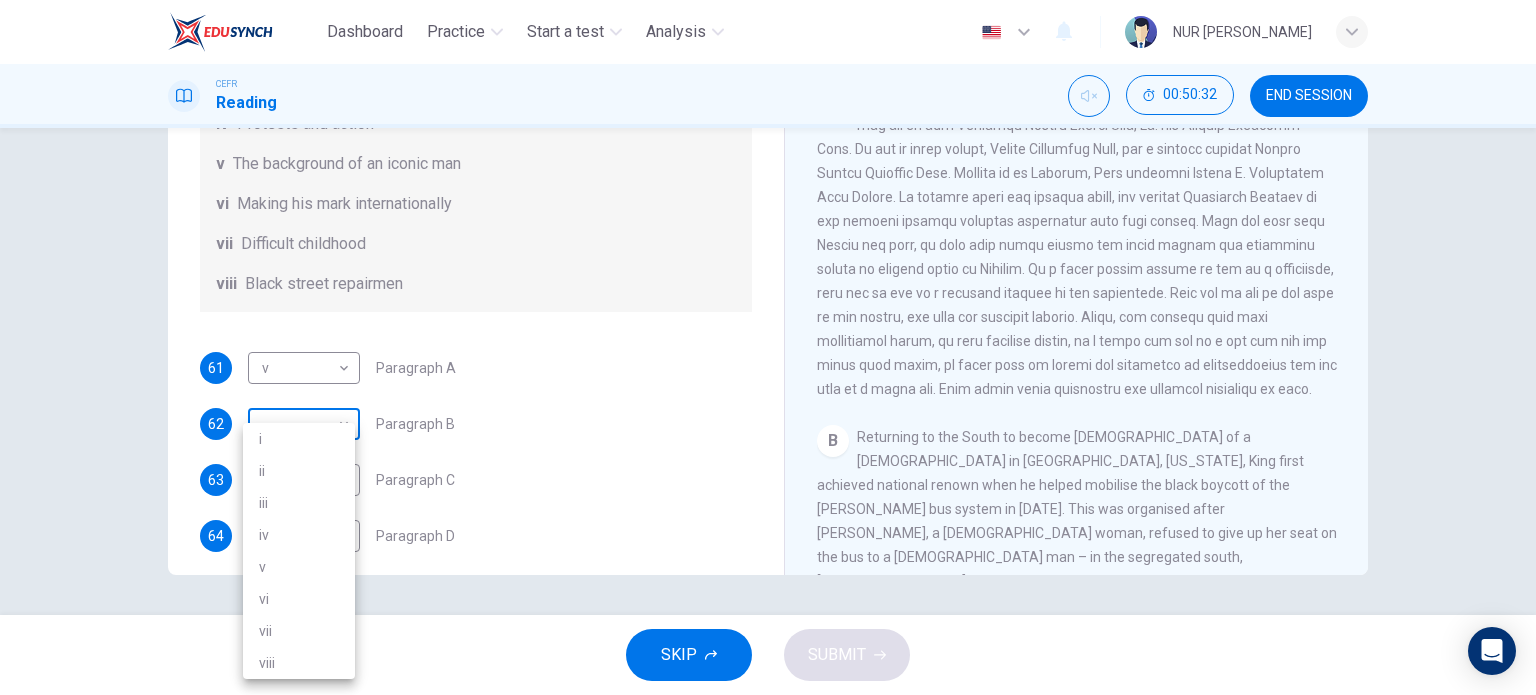 click on "Dashboard Practice Start a test Analysis English en ​ NUR [PERSON_NAME] Reading 00:50:32 END SESSION Questions 61 - 66 The Reading Passage has 6 paragraphs.
Choose the correct heading for each paragraph  A – F , from the list of headings.
Write the correct number,  i – viii , in the spaces below. List of Headings i The memorable speech ii Unhappy about violence iii A tragic incident iv Protests and action v The background of an iconic man vi Making his mark internationally vii Difficult childhood viii Black street repairmen 61 v v ​ Paragraph A 62 ​ ​ Paragraph B 63 ​ ​ Paragraph C 64 ​ ​ Paragraph D 65 ​ ​ Paragraph E 66 ​ ​ Paragraph F [PERSON_NAME] CLICK TO ZOOM Click to Zoom A B C D E F SKIP SUBMIT EduSynch - Online Language Proficiency Testing
Dashboard Practice Start a test Analysis Notifications © Copyright  2025 i ii iii iv v vi vii viii" at bounding box center (768, 347) 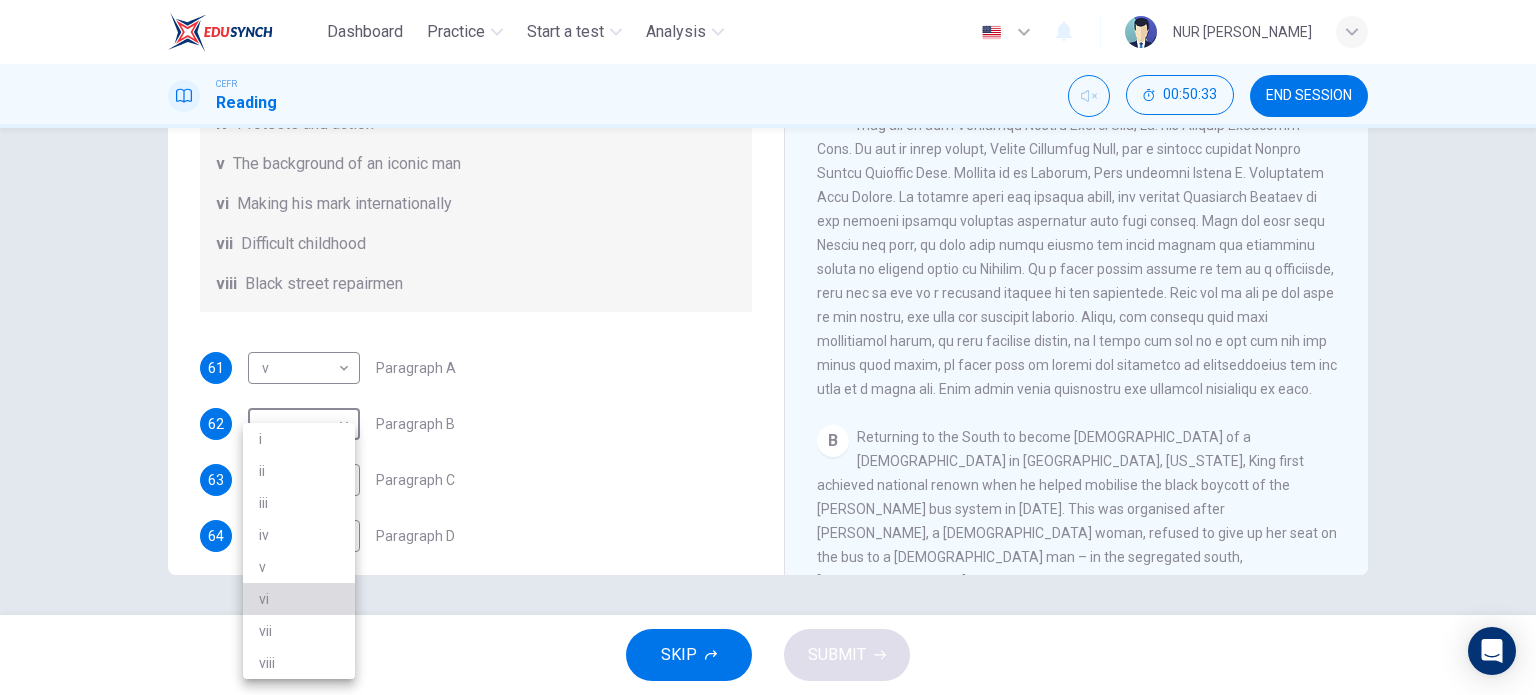 click on "vi" at bounding box center [299, 599] 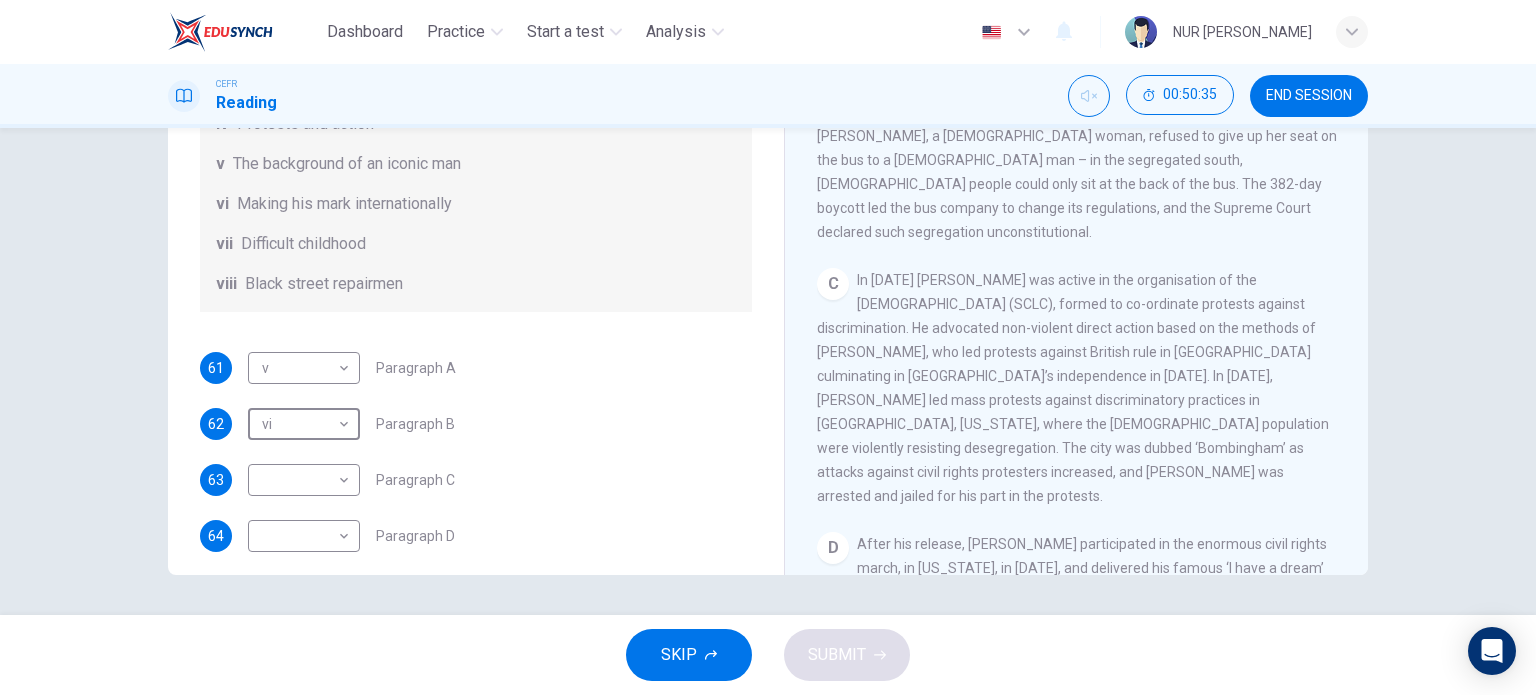 scroll, scrollTop: 700, scrollLeft: 0, axis: vertical 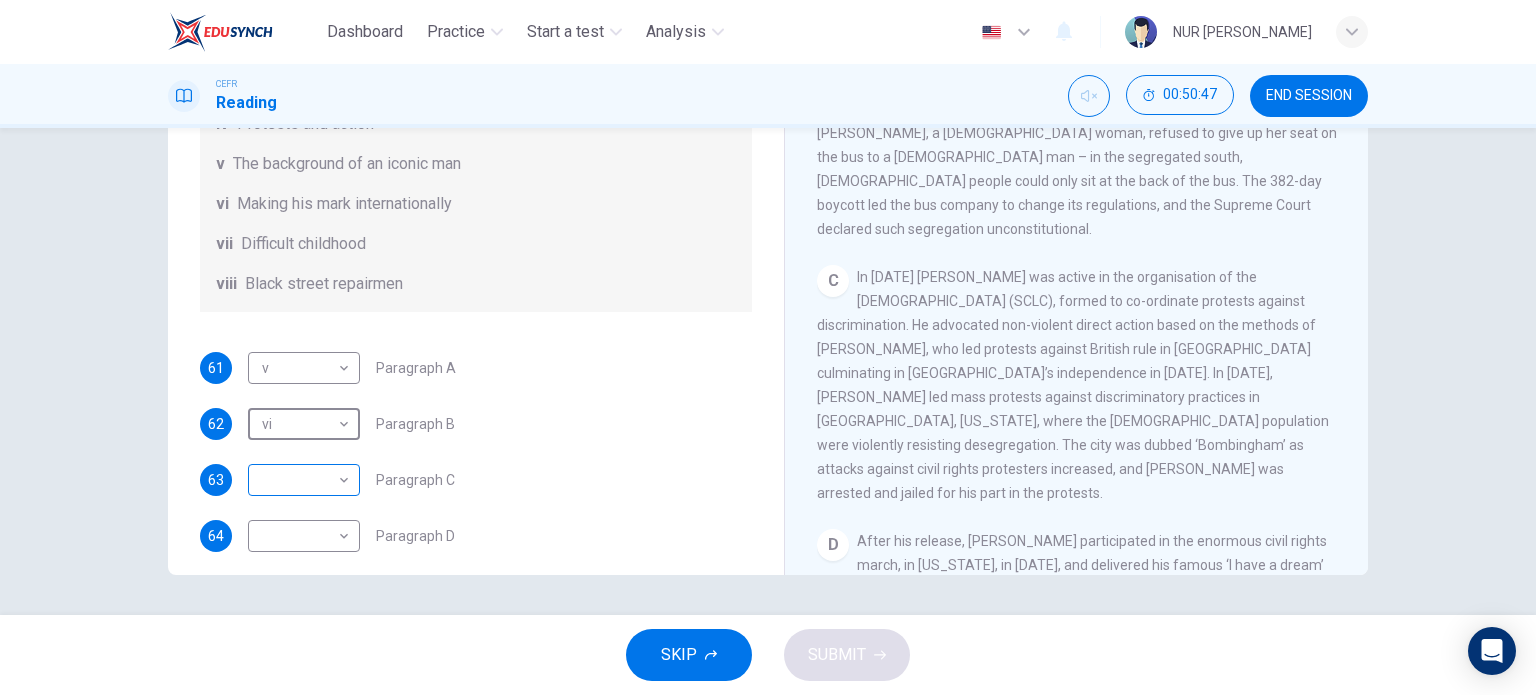 click on "Dashboard Practice Start a test Analysis English en ​ NUR [PERSON_NAME] CEFR Reading 00:50:47 END SESSION Questions 61 - 66 The Reading Passage has 6 paragraphs.
Choose the correct heading for each paragraph  A – F , from the list of headings.
Write the correct number,  i – viii , in the spaces below. List of Headings i The memorable speech ii Unhappy about violence iii A tragic incident iv Protests and action v The background of an iconic man vi Making his mark internationally vii Difficult childhood viii Black street repairmen 61 v v ​ Paragraph A 62 vi vi ​ Paragraph B 63 ​ ​ Paragraph C 64 ​ ​ Paragraph D 65 ​ ​ Paragraph E 66 ​ ​ Paragraph F [PERSON_NAME] CLICK TO ZOOM Click to Zoom A B C D E F SKIP SUBMIT EduSynch - Online Language Proficiency Testing
Dashboard Practice Start a test Analysis Notifications © Copyright  2025" at bounding box center [768, 347] 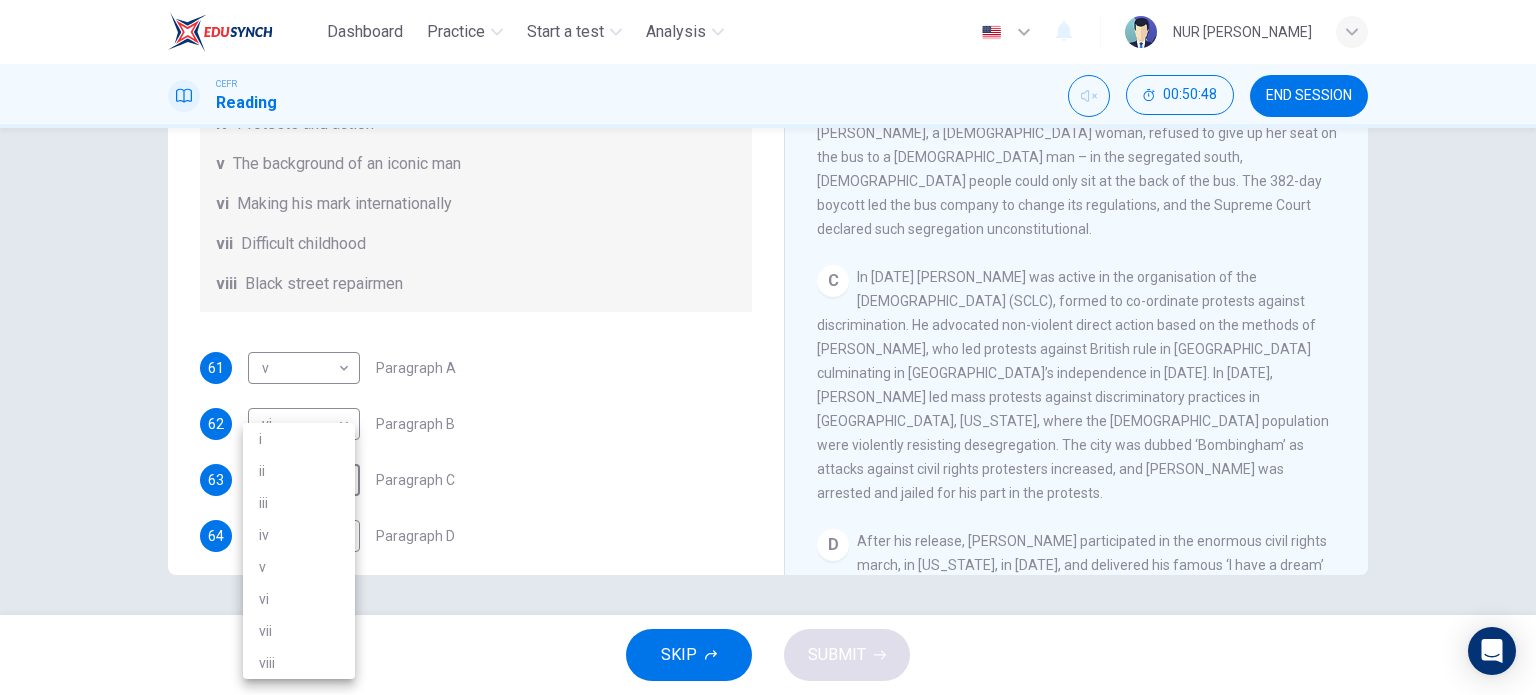 click on "ii" at bounding box center [299, 471] 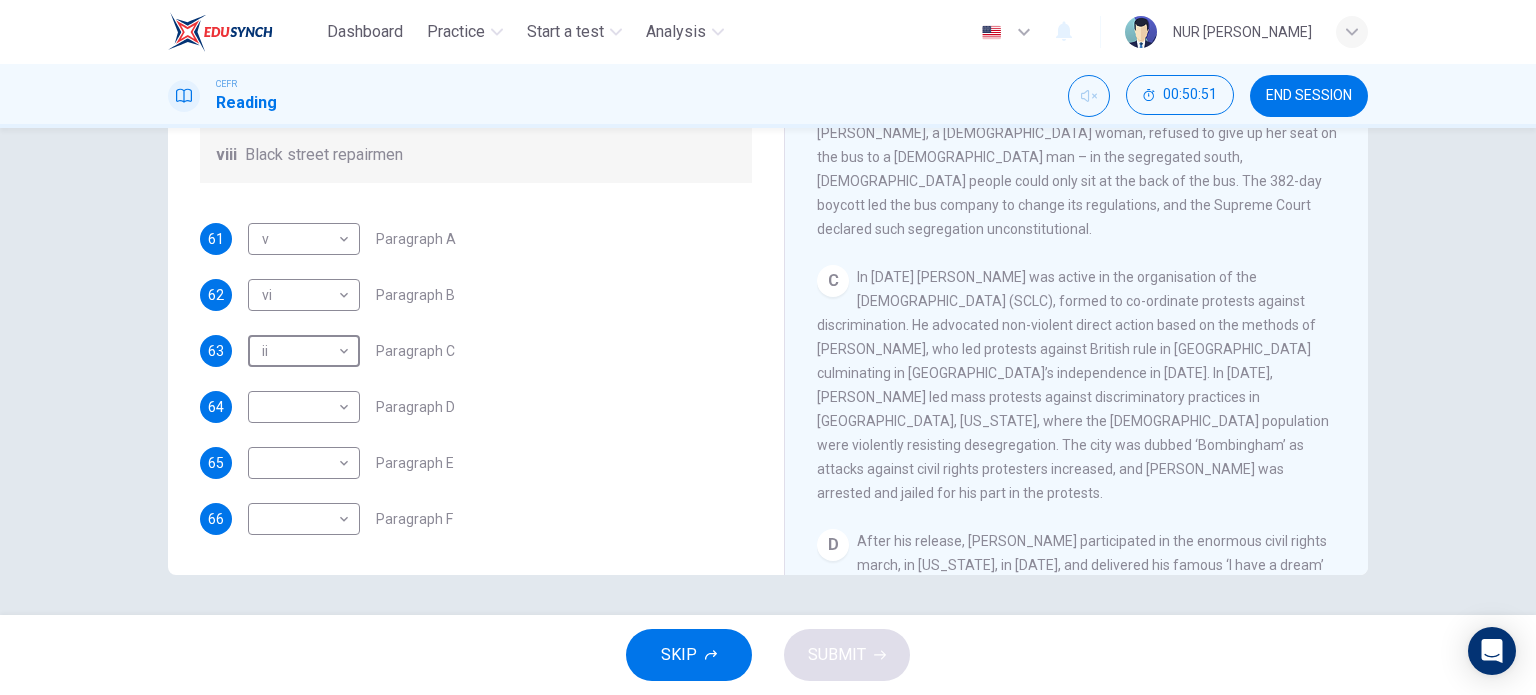 scroll, scrollTop: 352, scrollLeft: 0, axis: vertical 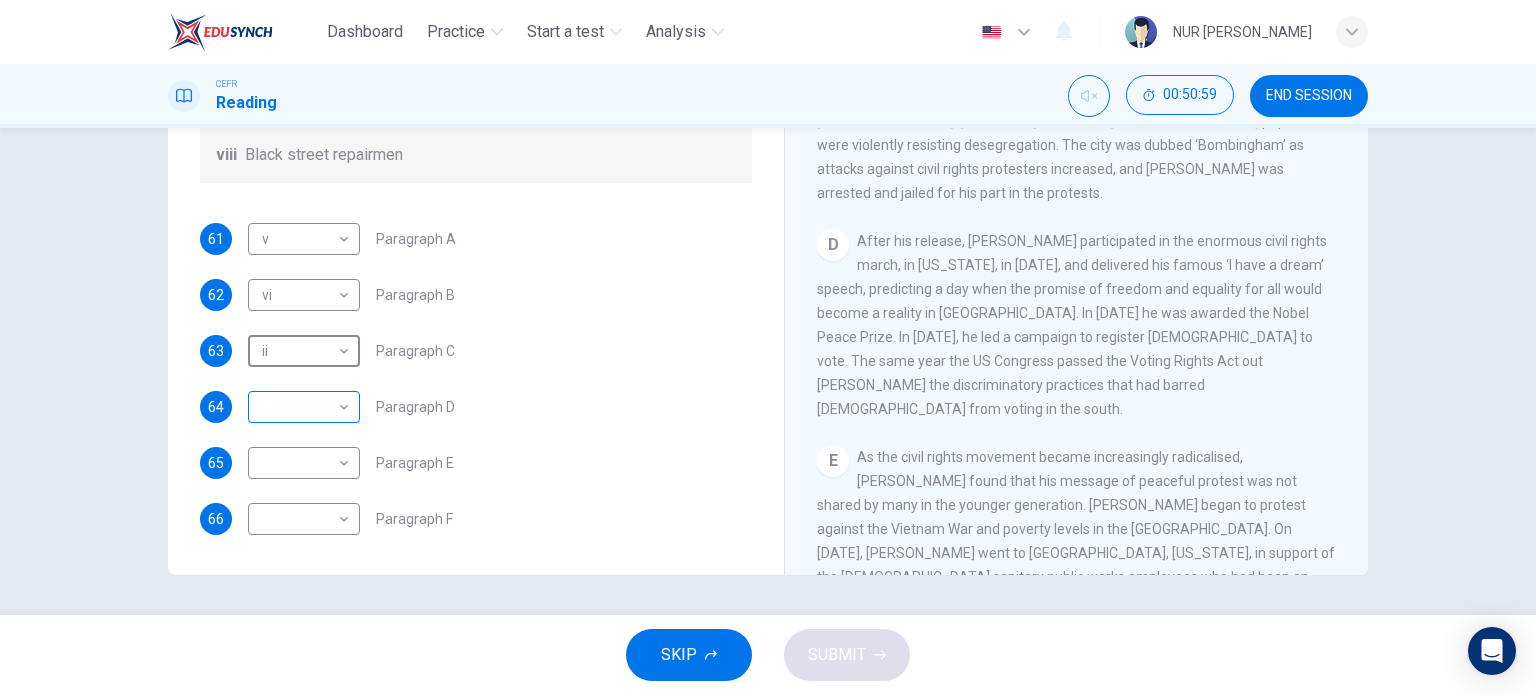 click on "Dashboard Practice Start a test Analysis English en ​ NUR [PERSON_NAME] CEFR Reading 00:50:59 END SESSION Questions 61 - 66 The Reading Passage has 6 paragraphs.
Choose the correct heading for each paragraph  A – F , from the list of headings.
Write the correct number,  i – viii , in the spaces below. List of Headings i The memorable speech ii Unhappy about violence iii A tragic incident iv Protests and action v The background of an iconic man vi Making his mark internationally vii Difficult childhood viii Black street repairmen 61 v v ​ Paragraph A 62 vi vi ​ Paragraph B 63 ii ii ​ Paragraph C 64 ​ ​ Paragraph D 65 ​ ​ Paragraph E 66 ​ ​ Paragraph F [PERSON_NAME] CLICK TO ZOOM Click to Zoom A B C D E F SKIP SUBMIT EduSynch - Online Language Proficiency Testing
Dashboard Practice Start a test Analysis Notifications © Copyright  2025" at bounding box center (768, 347) 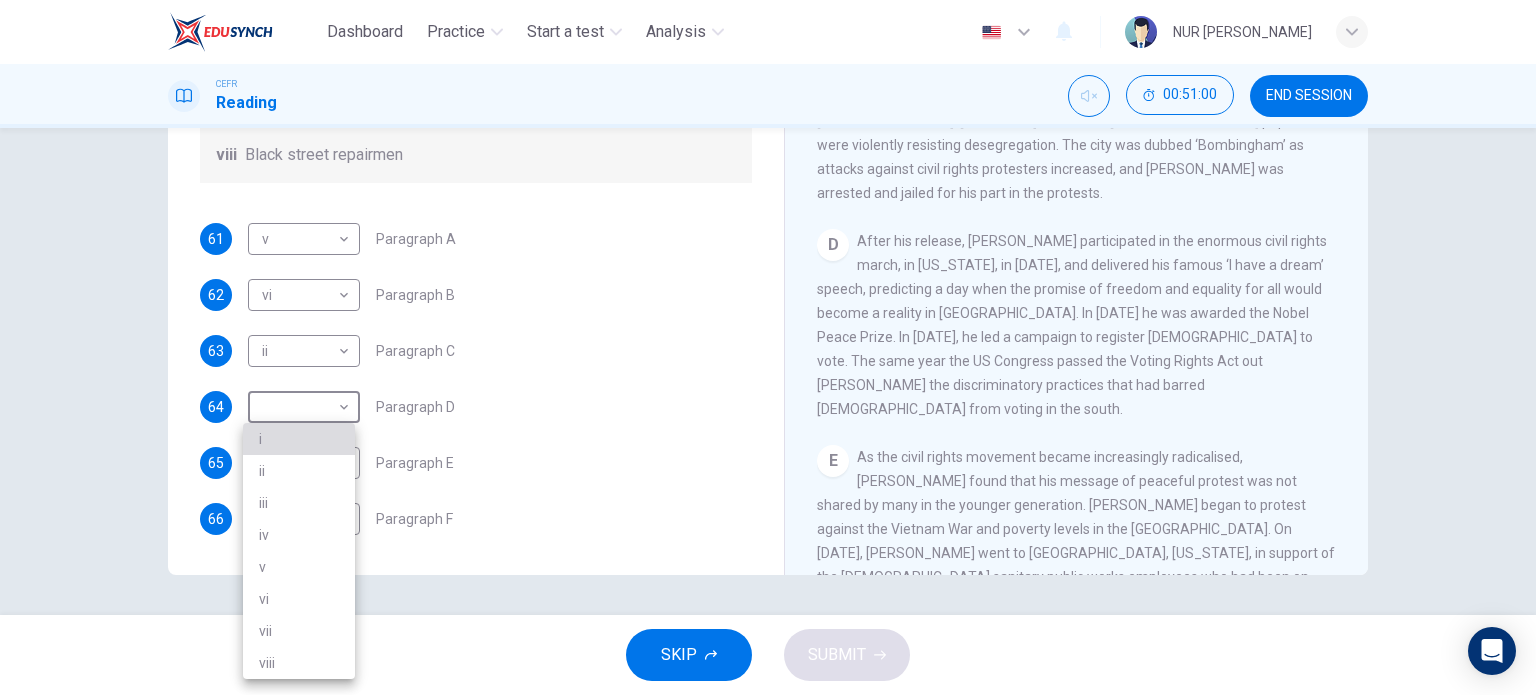 click on "i" at bounding box center [299, 439] 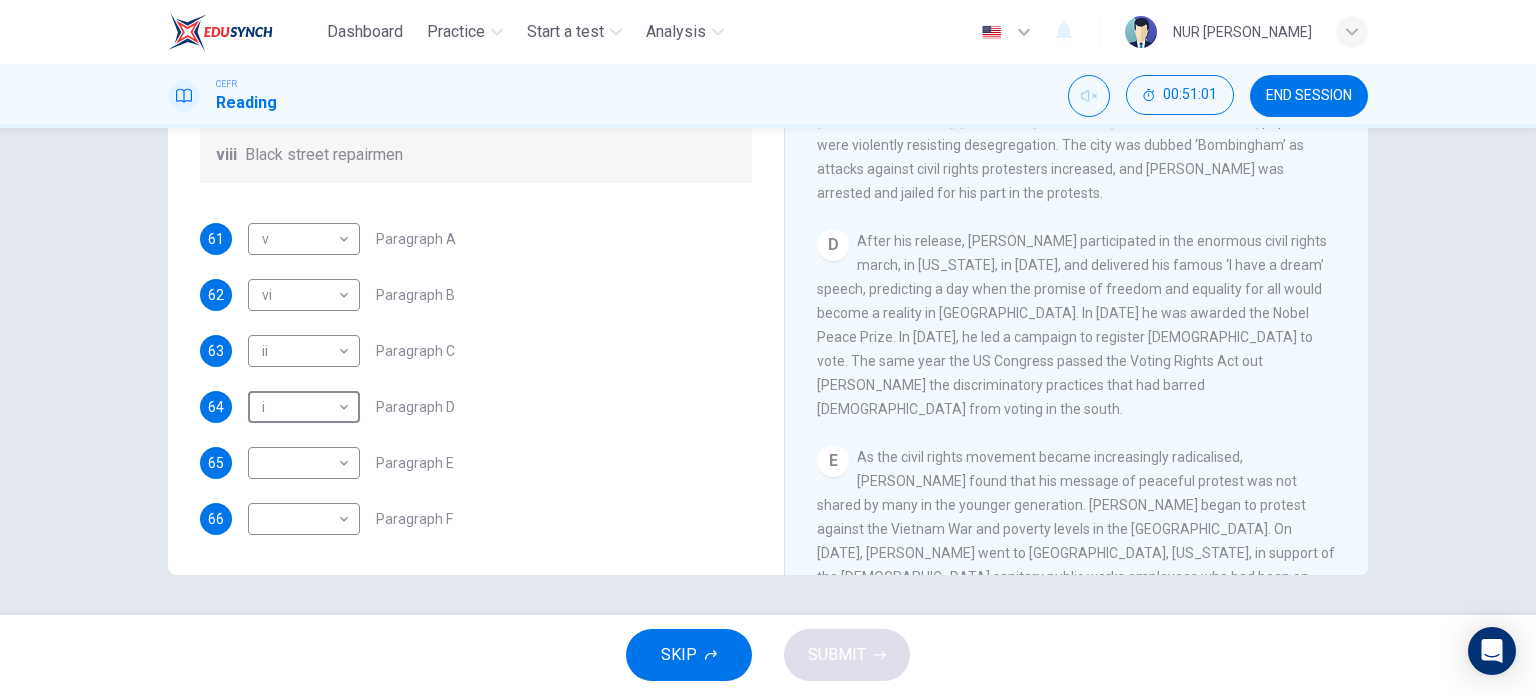 scroll, scrollTop: 1200, scrollLeft: 0, axis: vertical 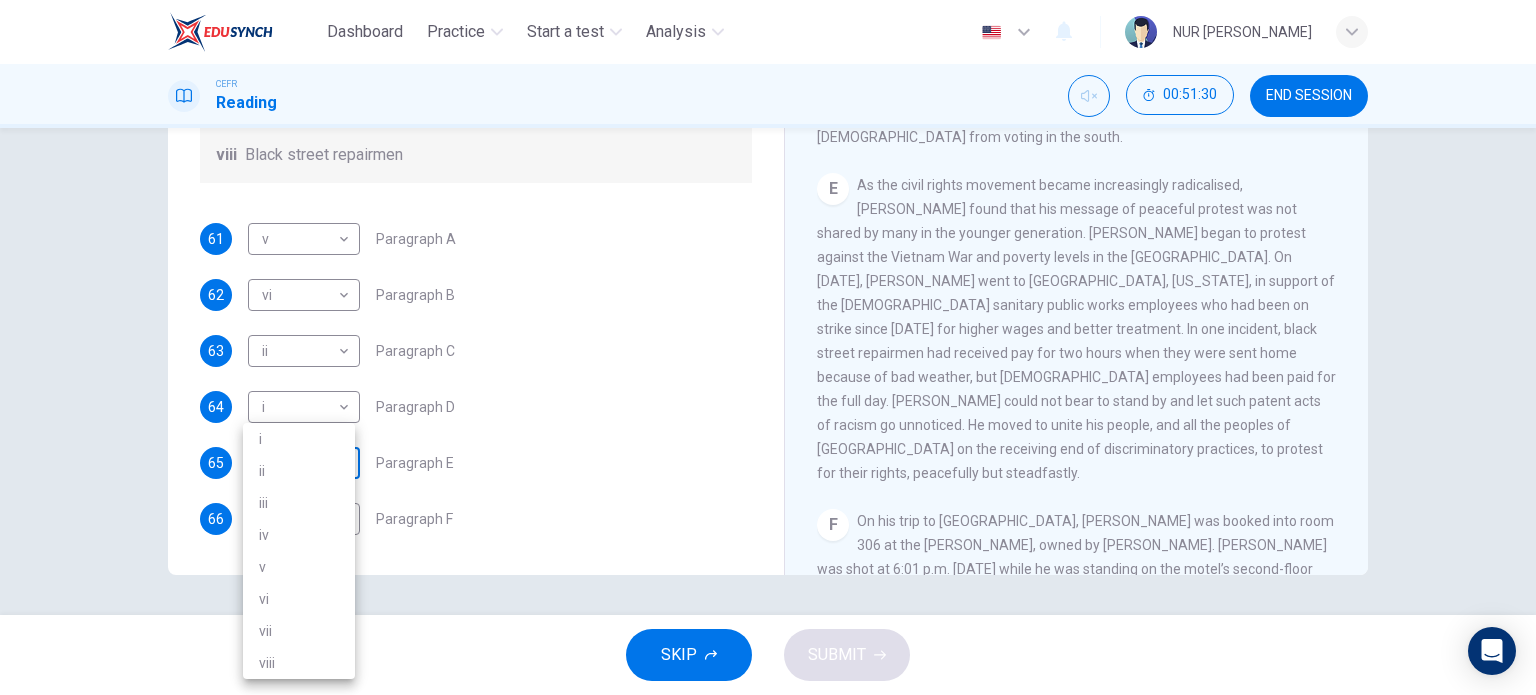 click on "Dashboard Practice Start a test Analysis English en ​ NUR [PERSON_NAME] Reading 00:51:30 END SESSION Questions 61 - 66 The Reading Passage has 6 paragraphs.
Choose the correct heading for each paragraph  A – F , from the list of headings.
Write the correct number,  i – viii , in the spaces below. List of Headings i The memorable speech ii Unhappy about violence iii A tragic incident iv Protests and action v The background of an iconic man vi Making his mark internationally vii Difficult childhood viii Black street repairmen 61 v v ​ Paragraph A 62 vi vi ​ Paragraph B 63 ii ii ​ Paragraph C 64 i i ​ Paragraph D 65 ​ ​ Paragraph E 66 ​ ​ Paragraph F [PERSON_NAME] CLICK TO ZOOM Click to Zoom A B C D E F SKIP SUBMIT EduSynch - Online Language Proficiency Testing
Dashboard Practice Start a test Analysis Notifications © Copyright  2025 i ii iii iv v vi vii viii" at bounding box center (768, 347) 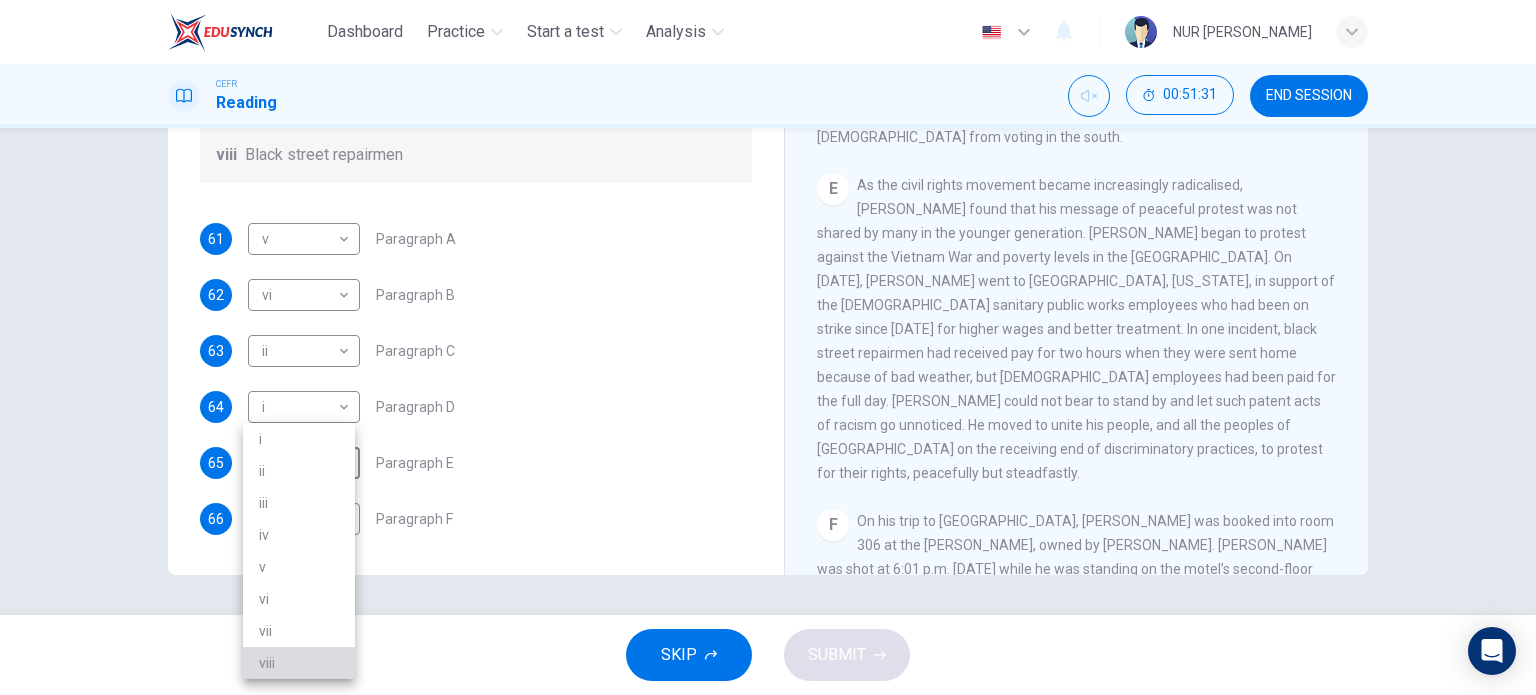 click on "viii" at bounding box center [299, 663] 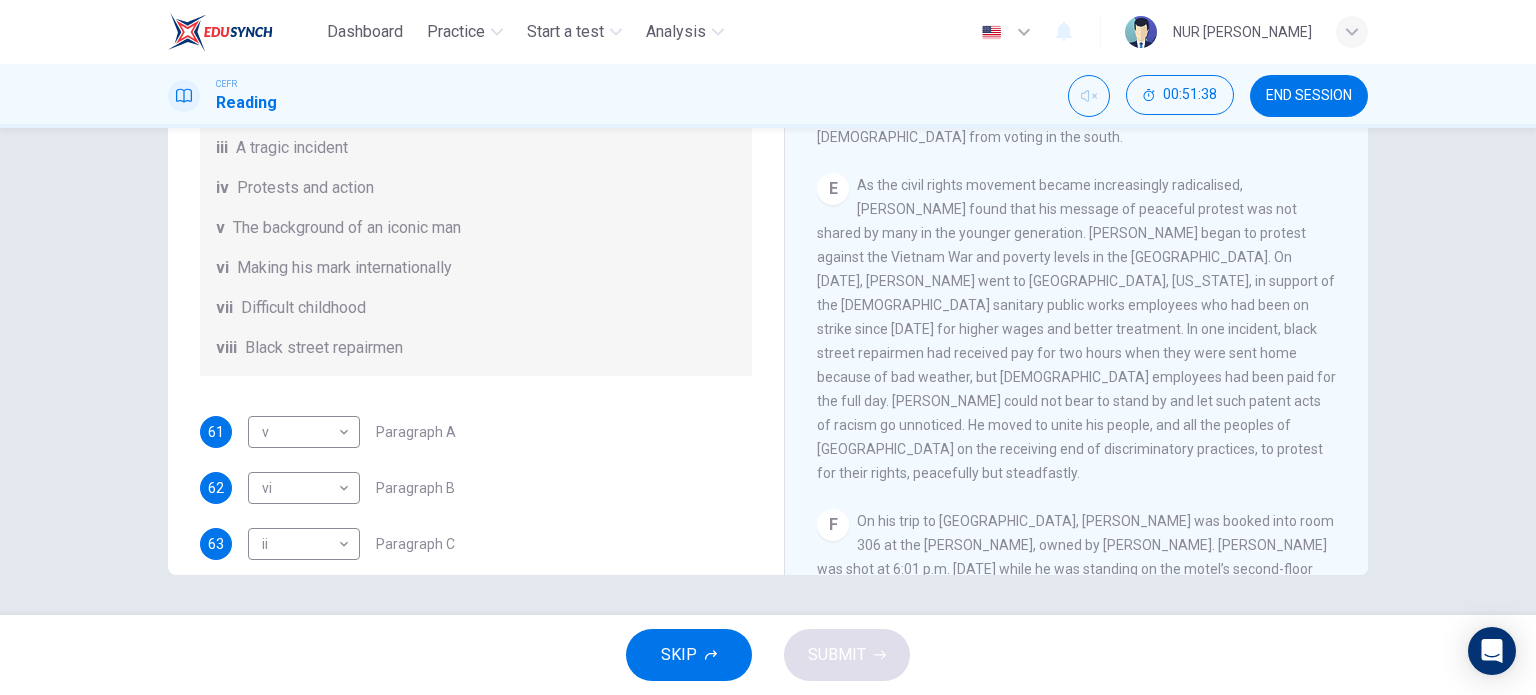 scroll, scrollTop: 352, scrollLeft: 0, axis: vertical 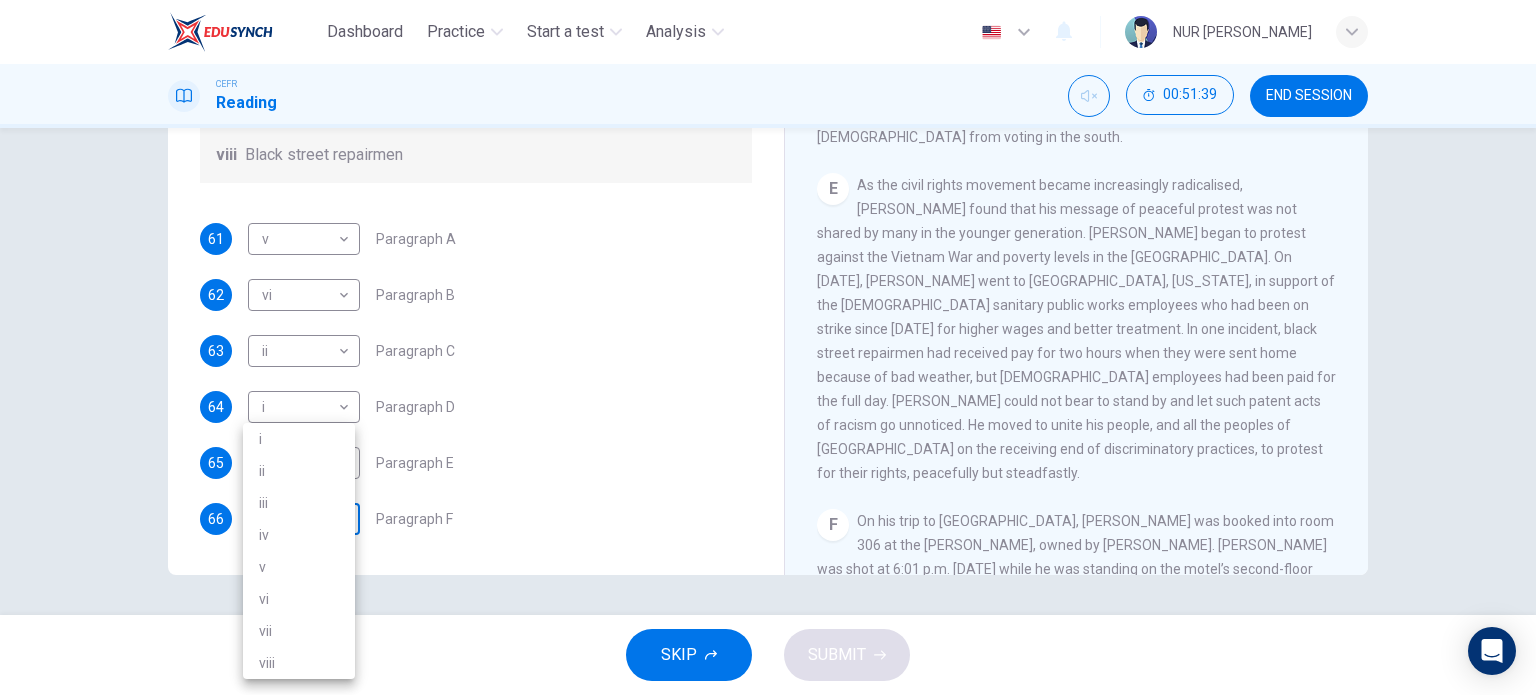 click on "Dashboard Practice Start a test Analysis English en ​ NUR [PERSON_NAME] Reading 00:51:39 END SESSION Questions 61 - 66 The Reading Passage has 6 paragraphs.
Choose the correct heading for each paragraph  A – F , from the list of headings.
Write the correct number,  i – viii , in the spaces below. List of Headings i The memorable speech ii Unhappy about violence iii A tragic incident iv Protests and action v The background of an iconic man vi Making his mark internationally vii Difficult childhood viii Black street repairmen 61 v v ​ Paragraph A 62 vi vi ​ Paragraph B 63 ii ii ​ Paragraph C 64 i i ​ Paragraph D 65 viii viii ​ Paragraph E 66 ​ ​ Paragraph F [PERSON_NAME] CLICK TO ZOOM Click to Zoom A B C D E F SKIP SUBMIT EduSynch - Online Language Proficiency Testing
Dashboard Practice Start a test Analysis Notifications © Copyright  2025 i ii iii iv v vi vii viii" at bounding box center (768, 347) 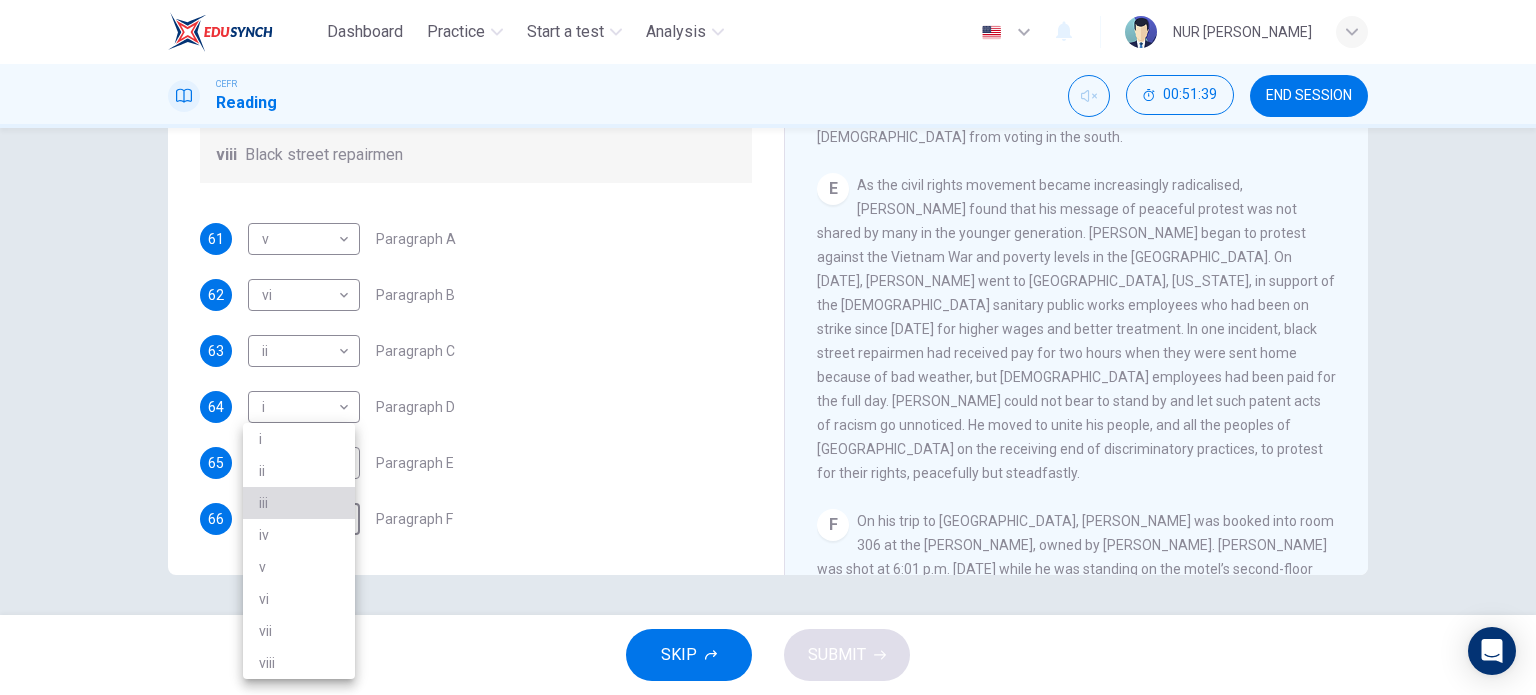 click on "iii" at bounding box center (299, 503) 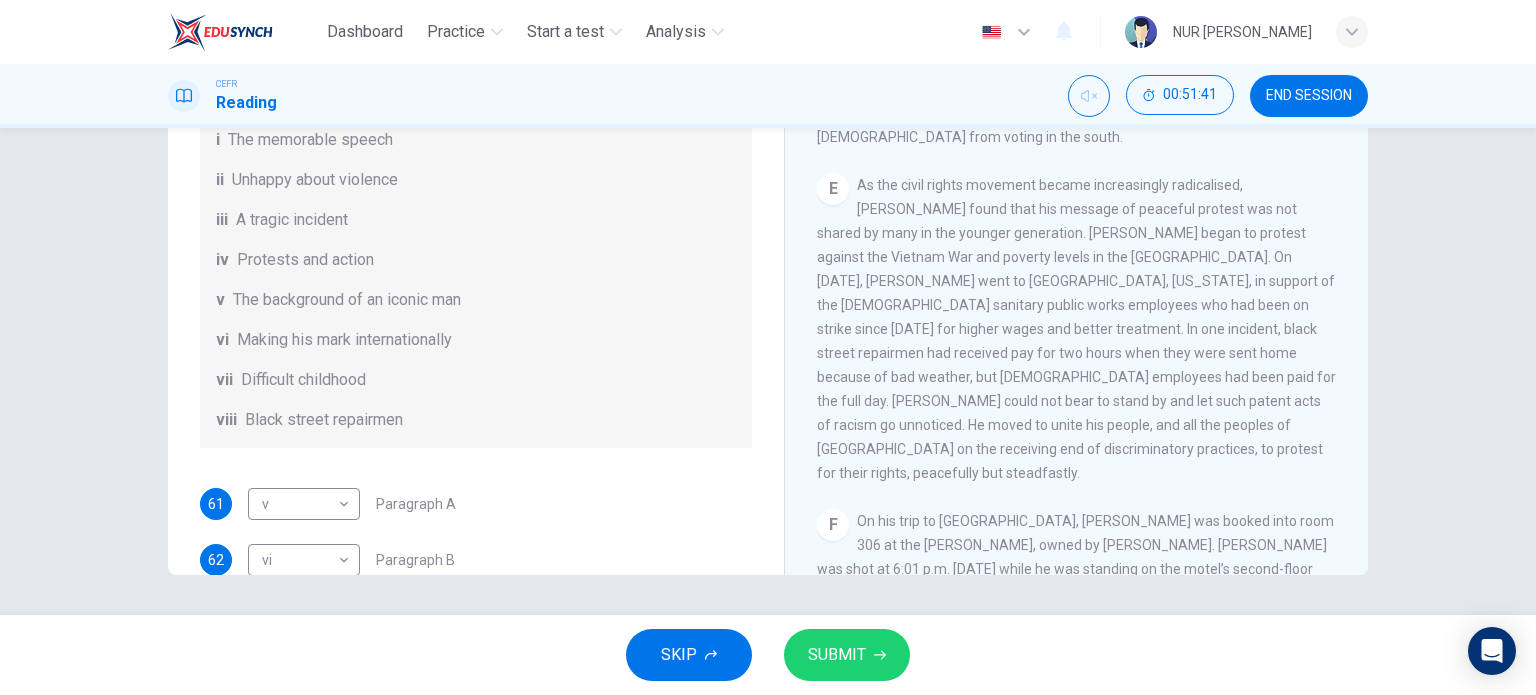 scroll, scrollTop: 52, scrollLeft: 0, axis: vertical 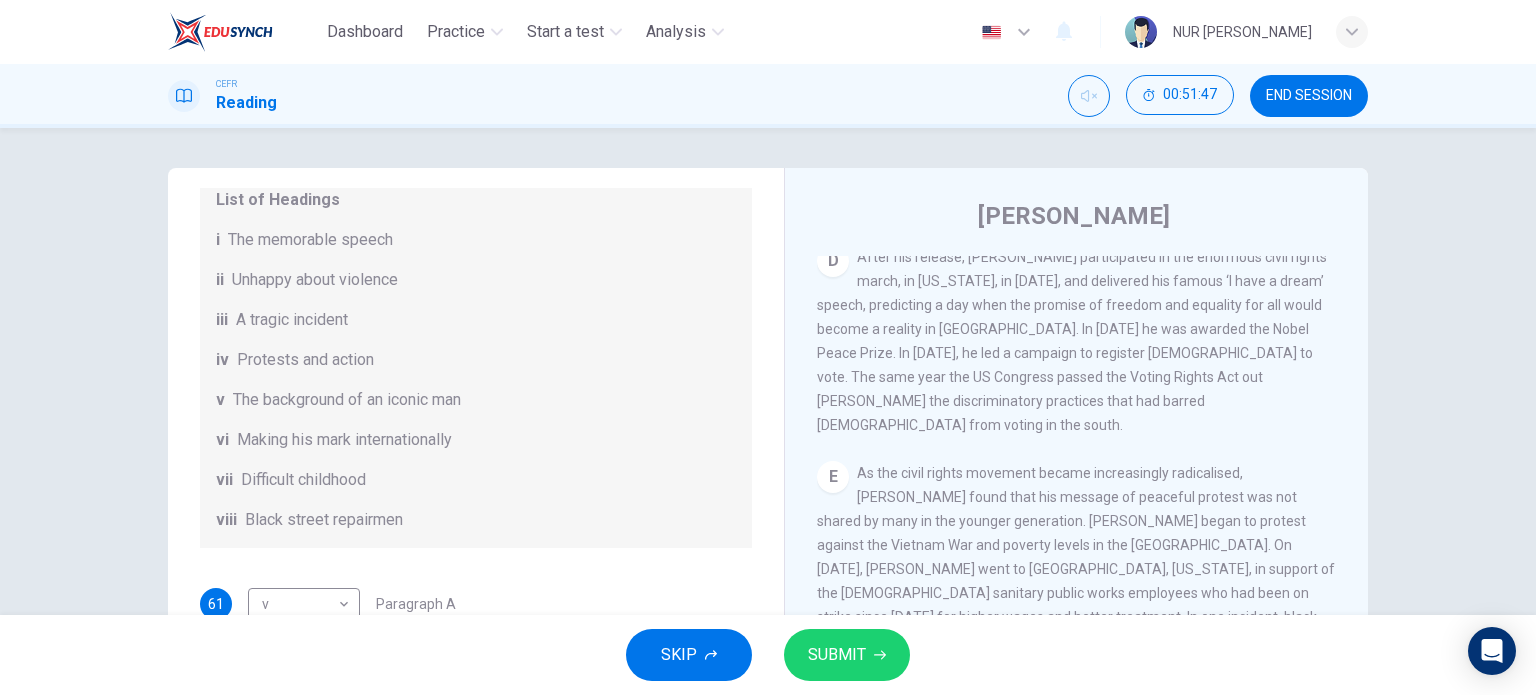 click on "SUBMIT" at bounding box center [837, 655] 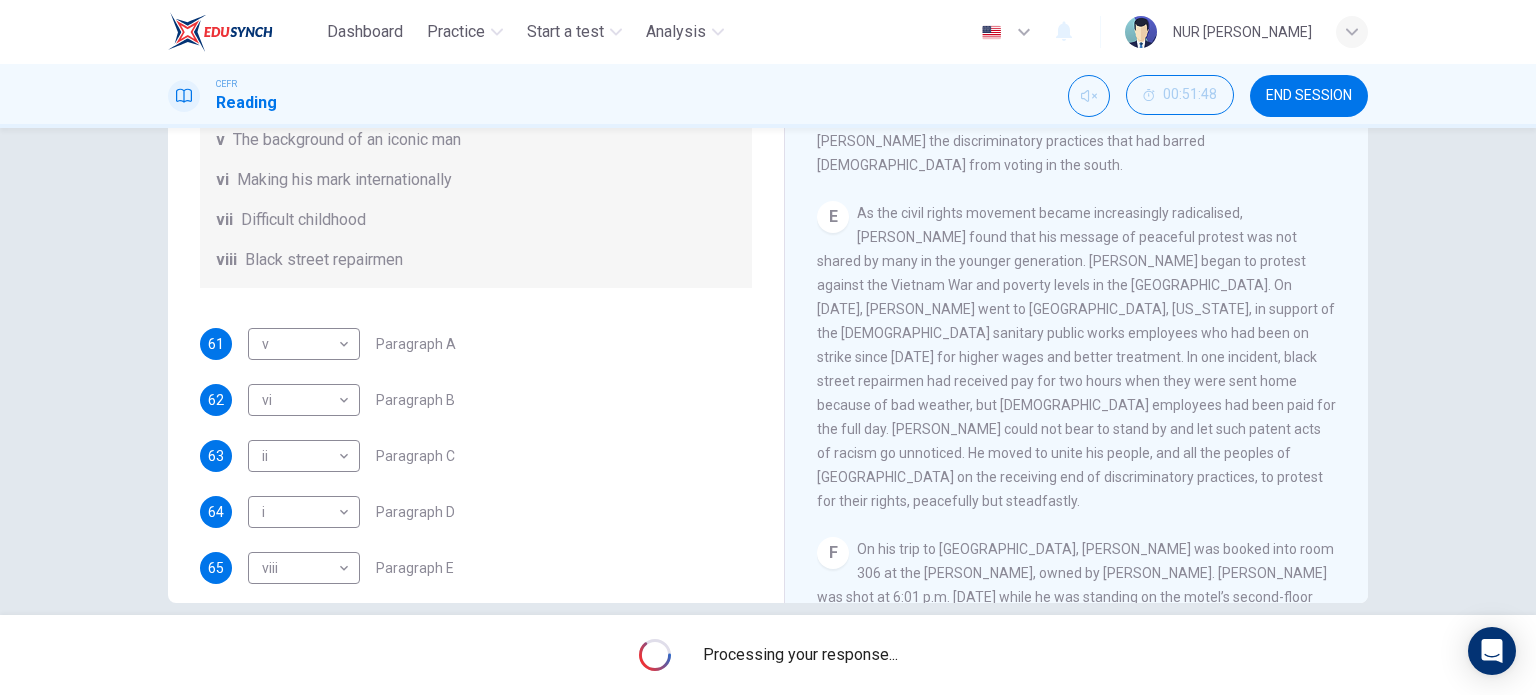 scroll, scrollTop: 288, scrollLeft: 0, axis: vertical 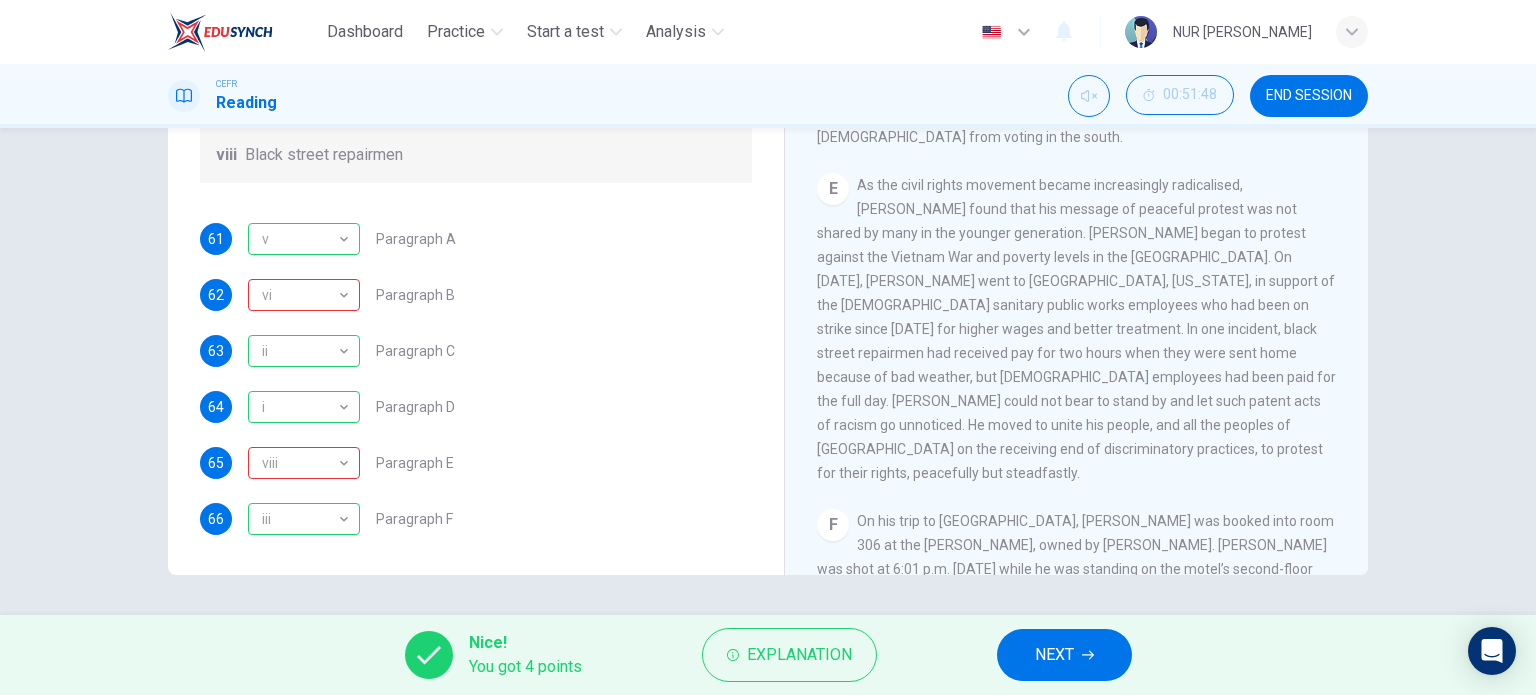 click on "NEXT" at bounding box center (1054, 655) 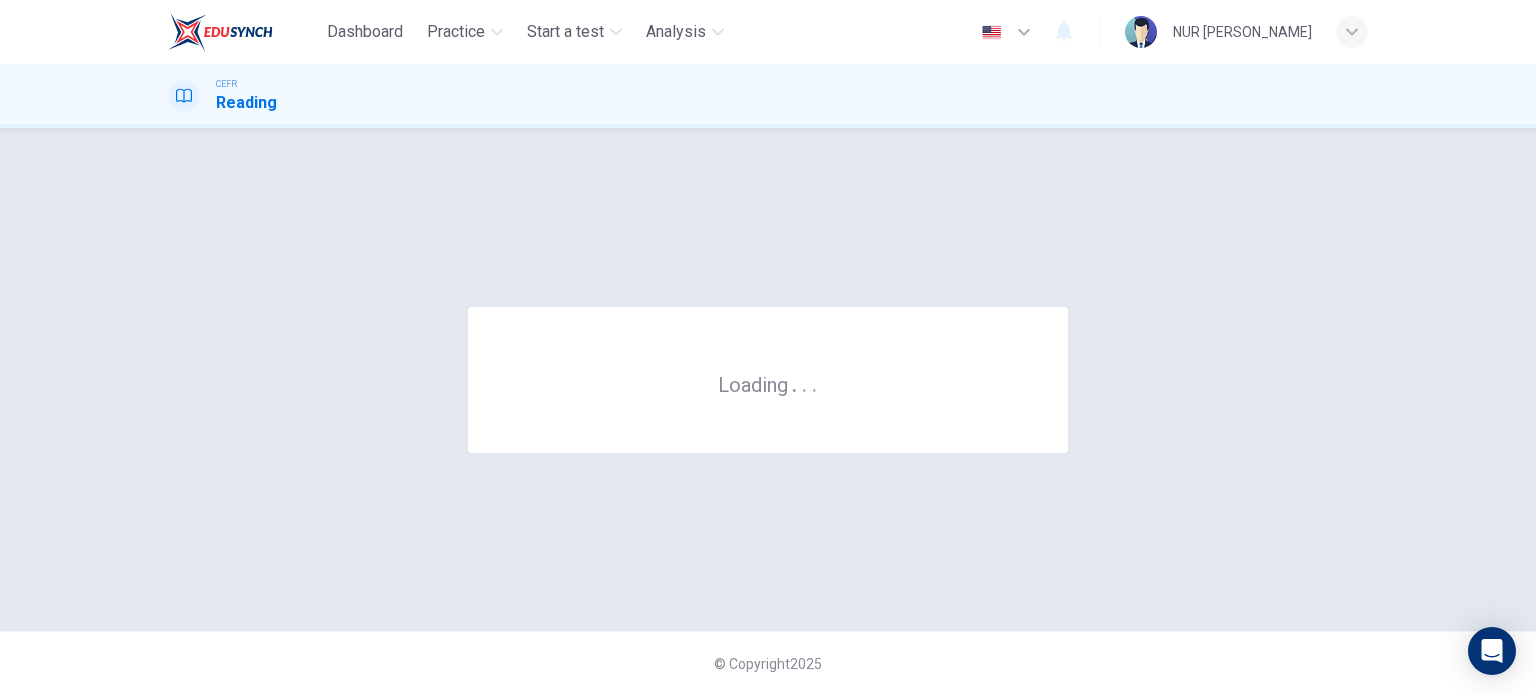 scroll, scrollTop: 0, scrollLeft: 0, axis: both 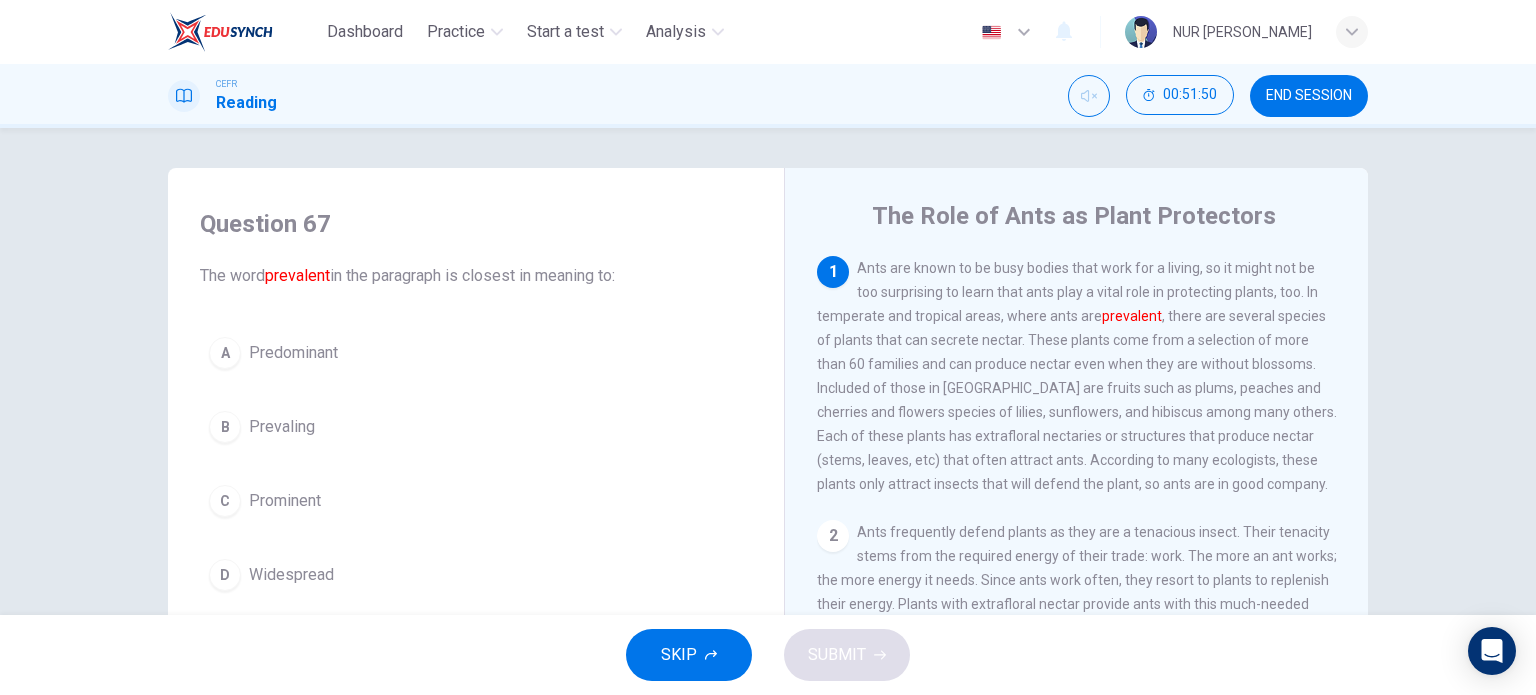 click on "END SESSION" at bounding box center [1309, 96] 